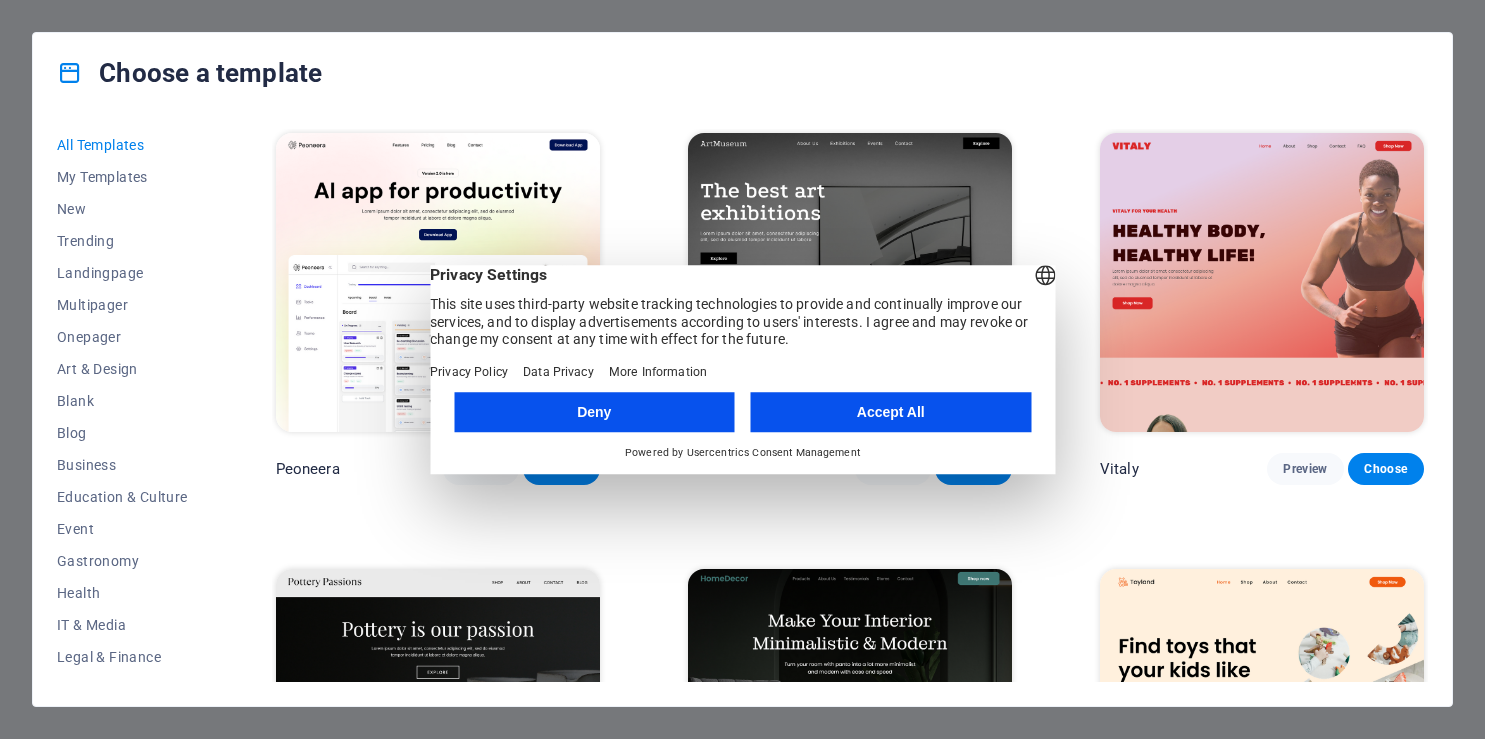 scroll, scrollTop: 0, scrollLeft: 0, axis: both 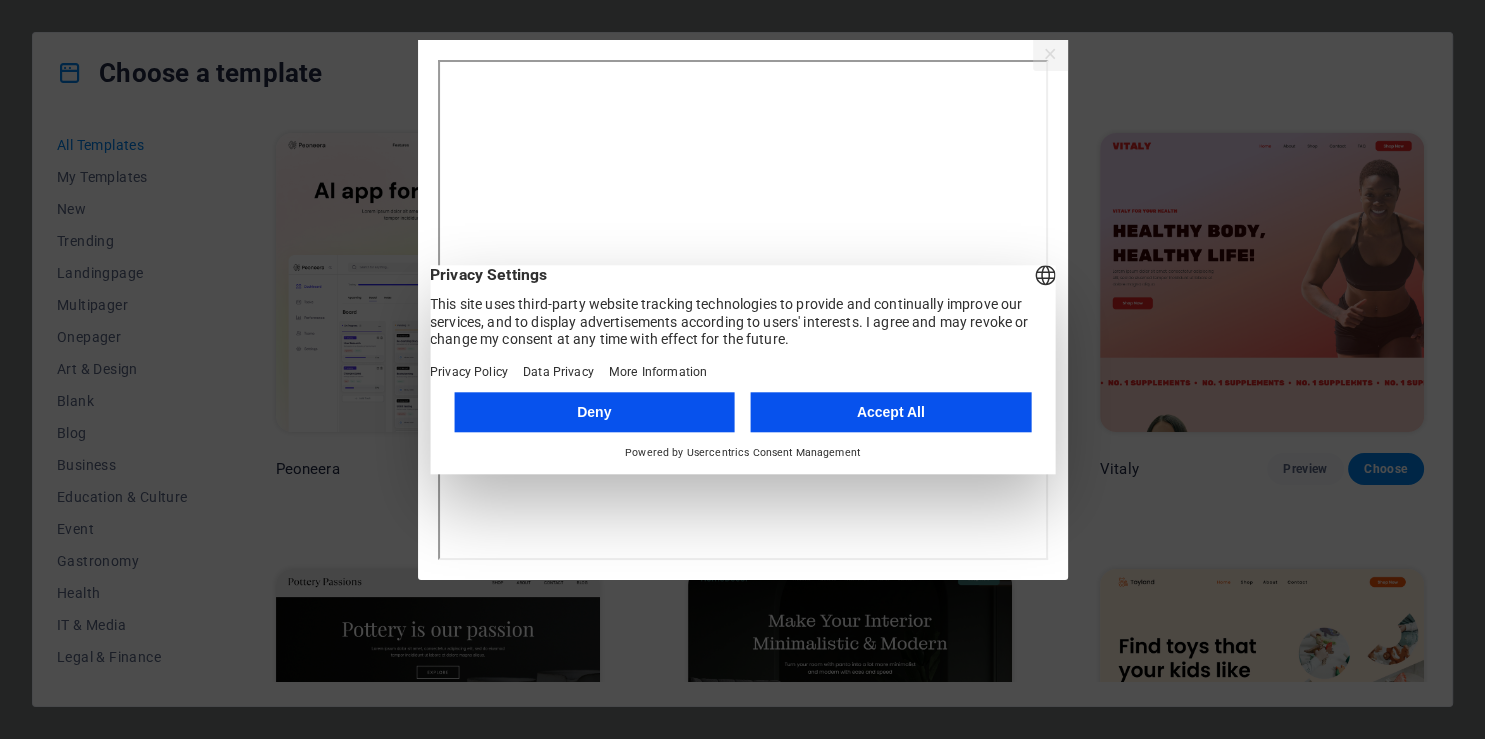 click on "Deny" at bounding box center [594, 412] 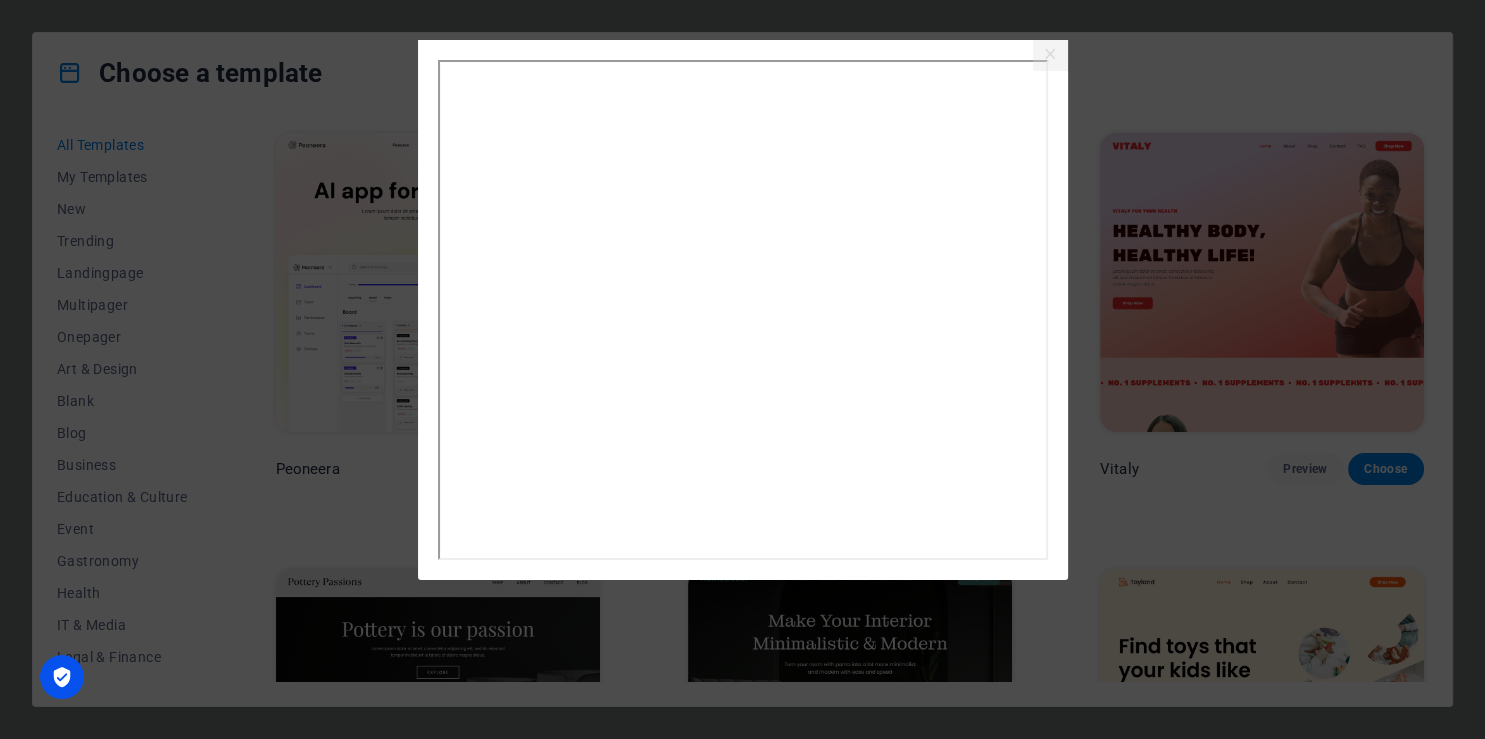 type 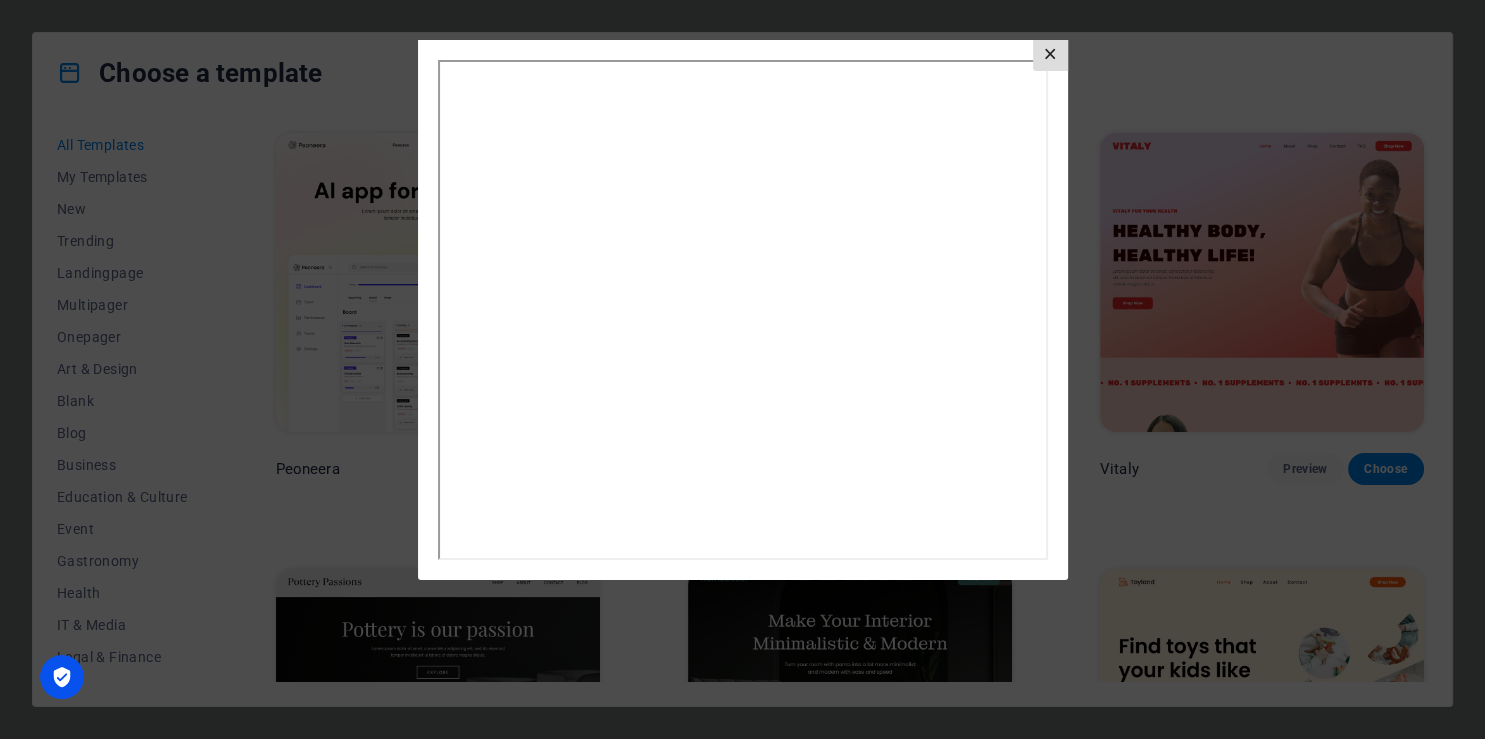 click on "×" at bounding box center (1050, 55) 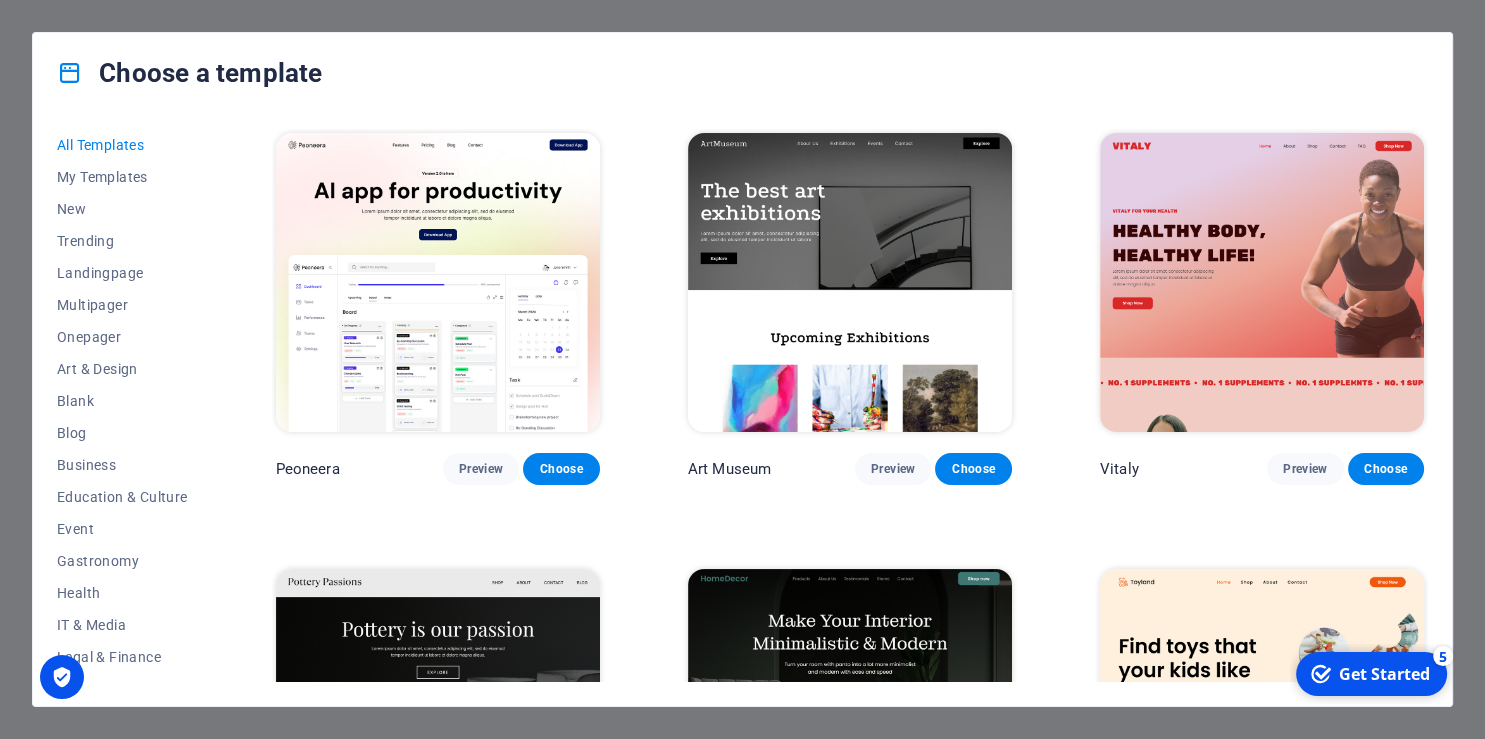 scroll, scrollTop: 0, scrollLeft: 0, axis: both 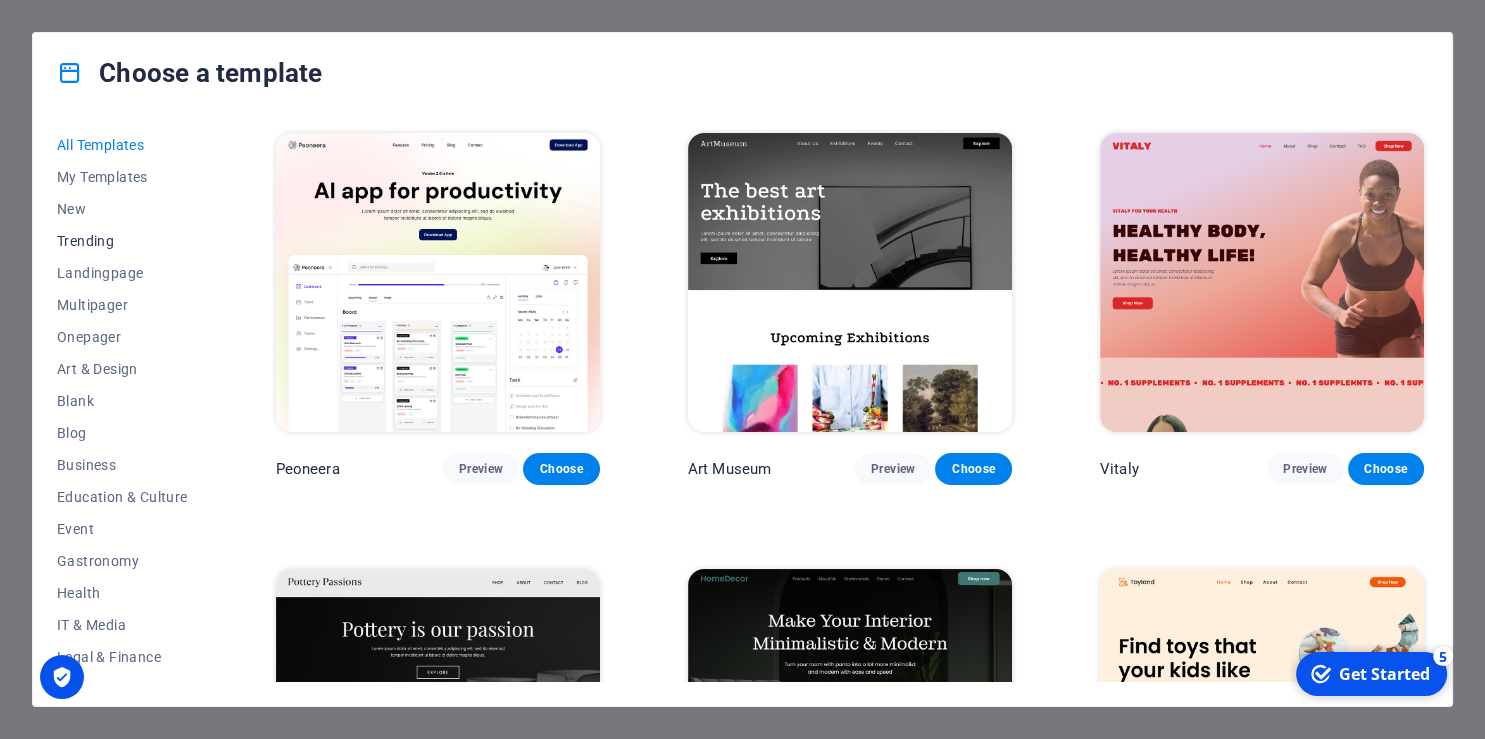 click on "Trending" at bounding box center (122, 241) 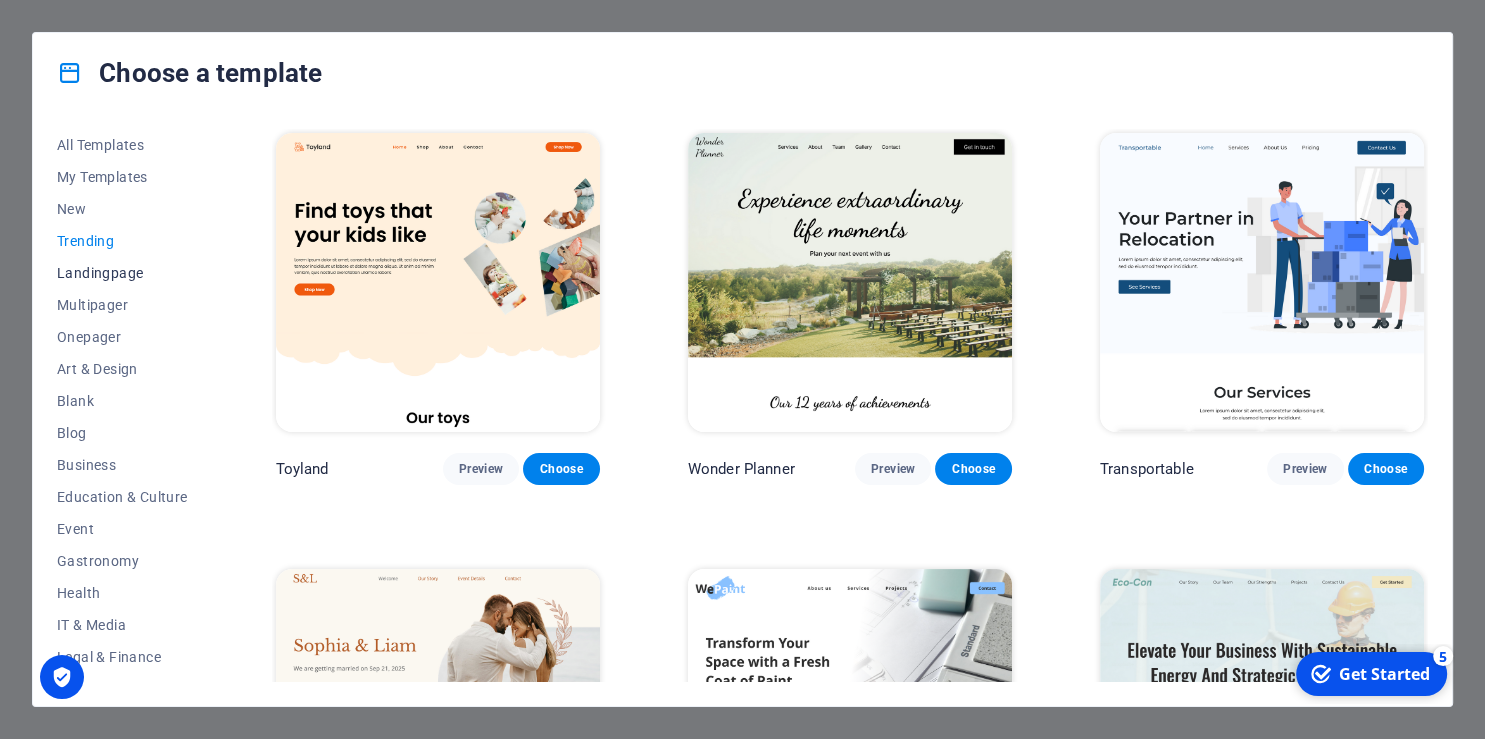 click on "Landingpage" at bounding box center [122, 273] 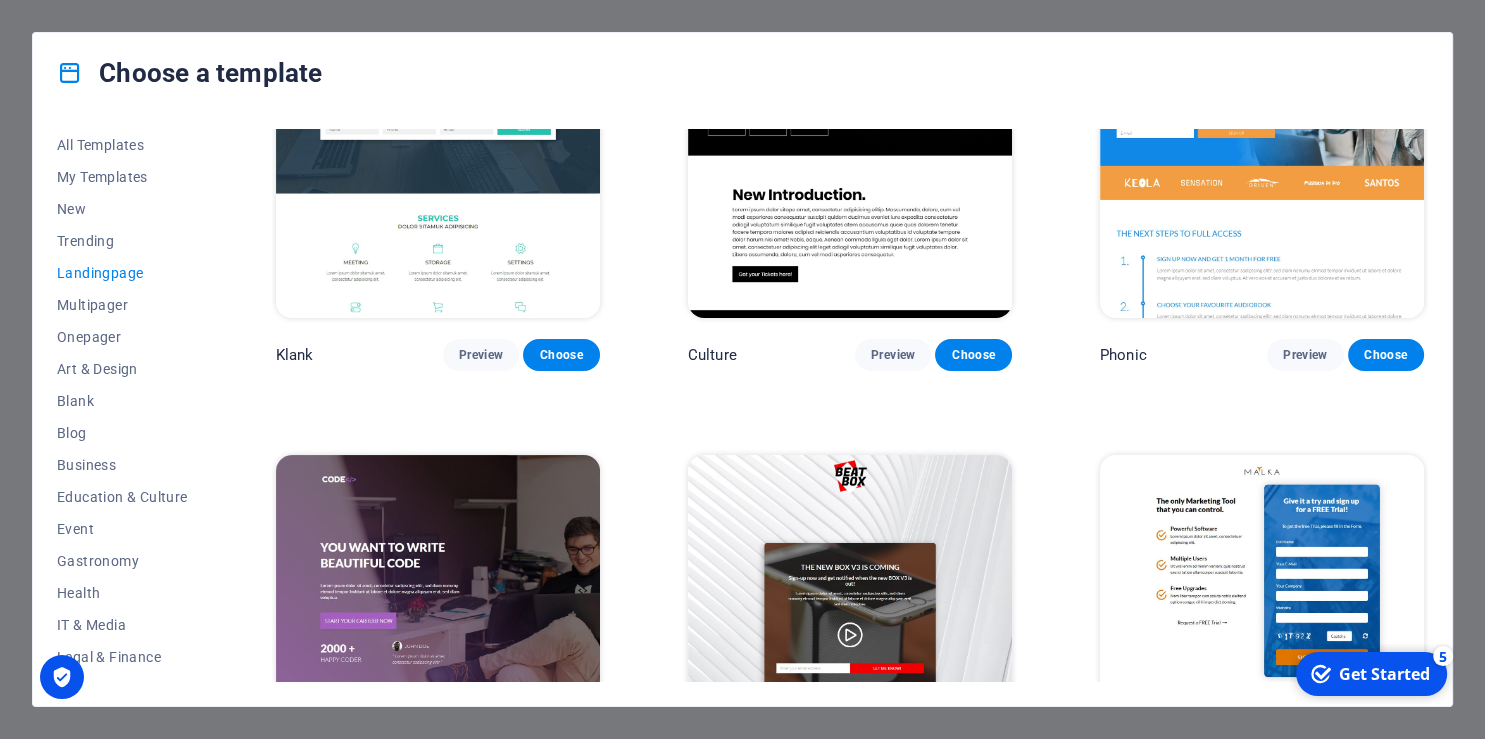 scroll, scrollTop: 0, scrollLeft: 0, axis: both 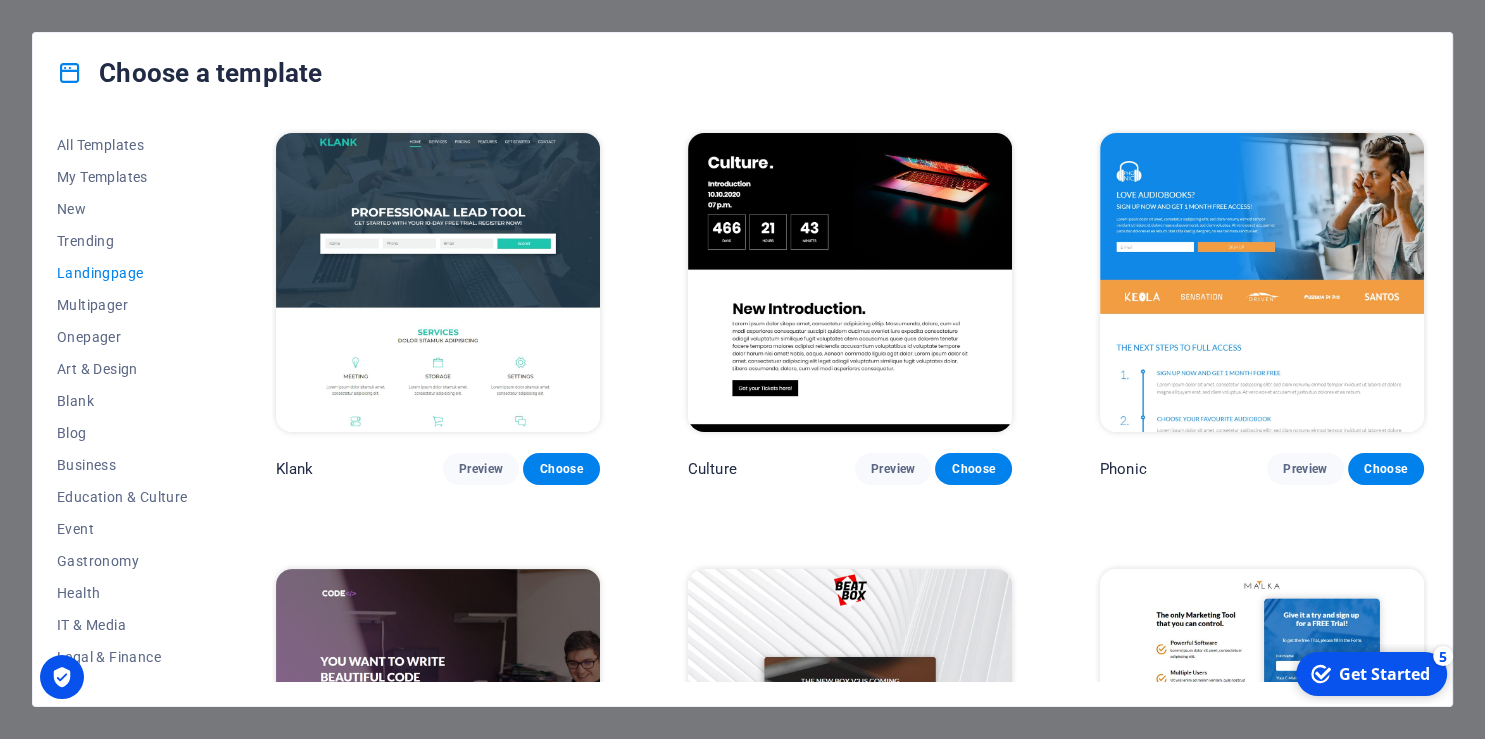 click on "Choose a template All Templates My Templates New Trending Landingpage Multipager Onepager Art & Design Blank Blog Business Education & Culture Event Gastronomy Health IT & Media Legal & Finance Non-Profit Performance Portfolio Services Shop Sports & Beauty Trades Travel Wireframe Klank Preview Choose Culture Preview Choose Phonic Preview Choose Code Preview Choose Beatbox Preview Choose Malka Preview Choose Videoo Preview Choose Advanced Preview Choose Pets Preview Choose Athletics Preview Choose Driven Preview Choose Note Preview Choose Snap Preview Choose C-Space Preview Choose Influencer Preview Choose Creator Preview Choose Nest Preview Choose Schooler Preview Choose Sales Kit Preview Choose LeadER Preview Choose Catch Preview Choose Ubinar Preview Choose Boky Preview Choose Coming Soon 4 Preview Choose Coming Soon 3 Preview Choose Coming Soon 2 Preview Choose Coming Soon Preview Choose" at bounding box center (742, 369) 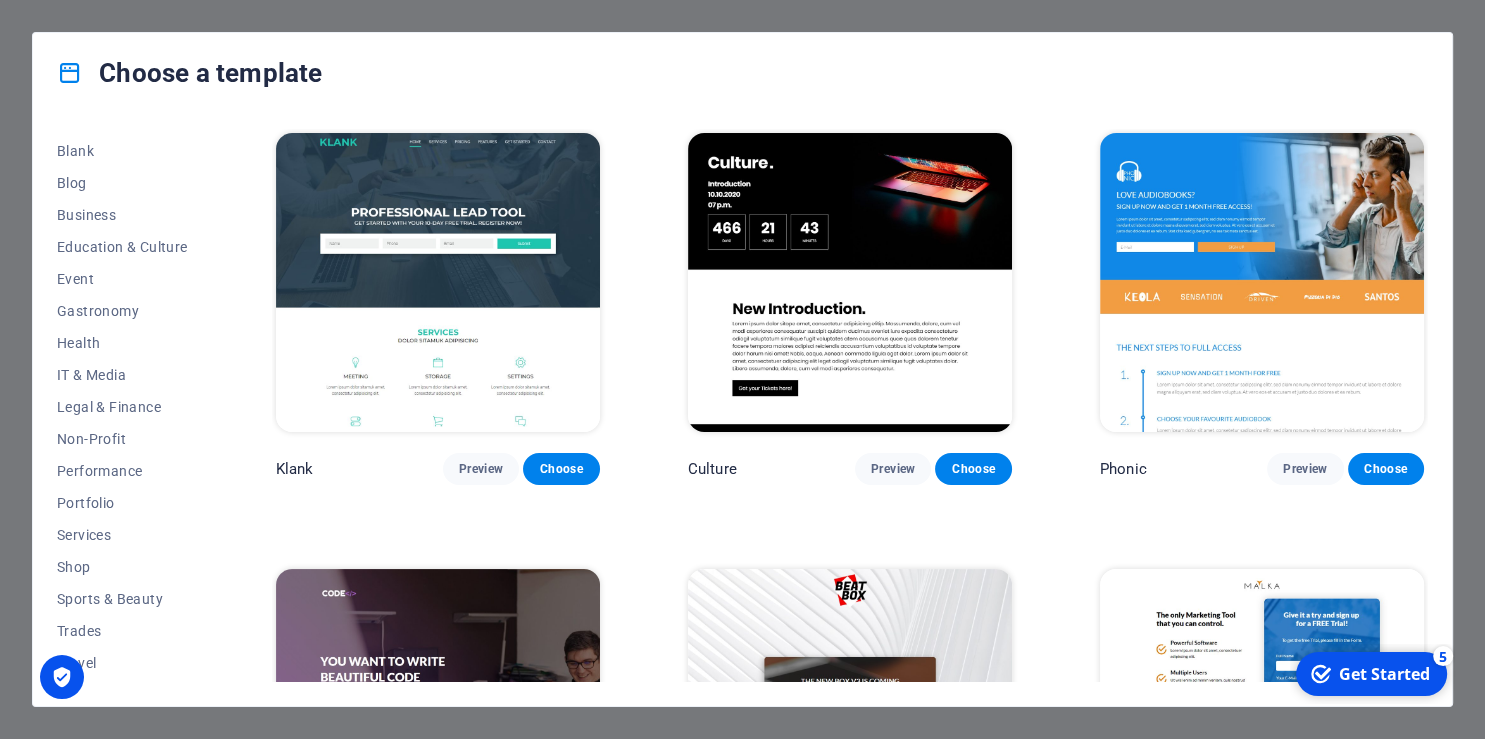 scroll, scrollTop: 278, scrollLeft: 0, axis: vertical 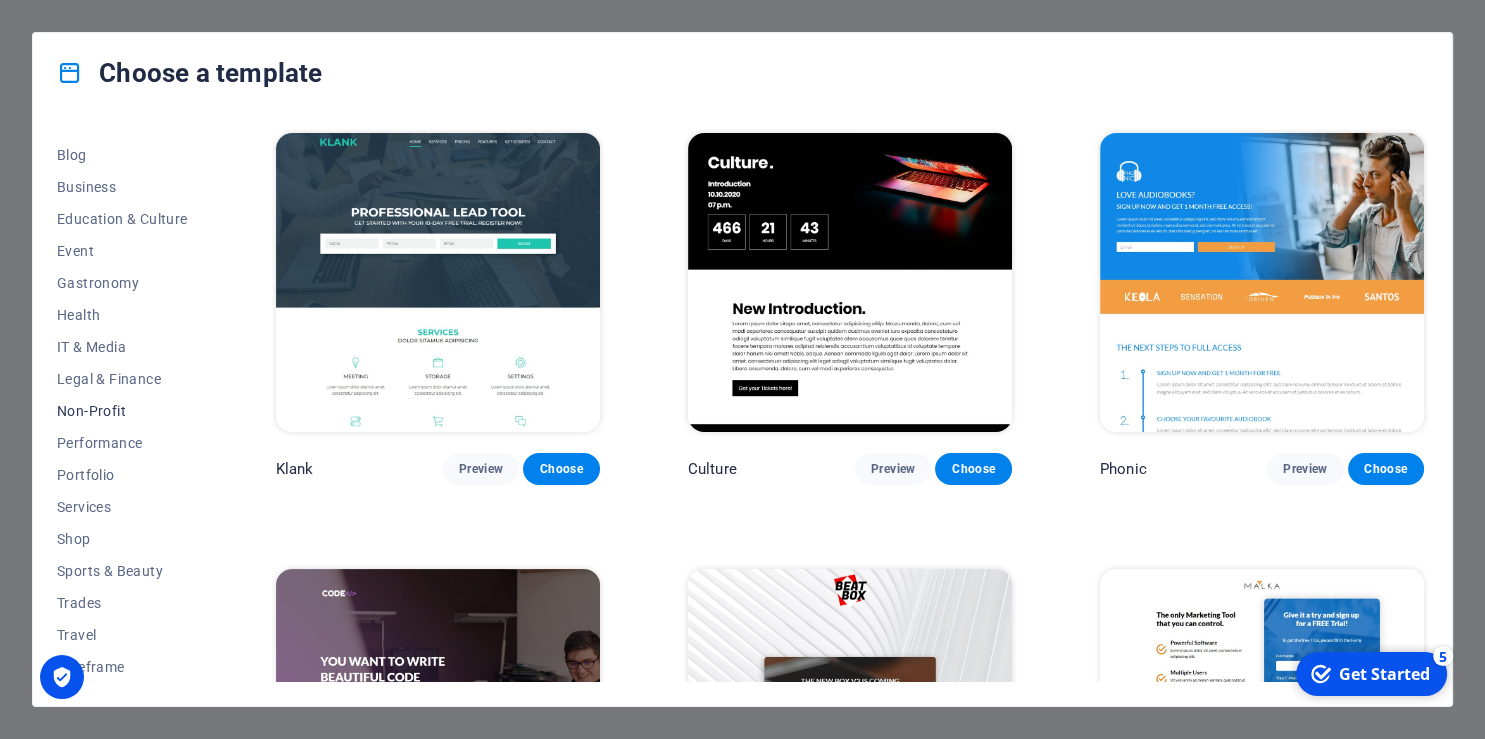 click on "Non-Profit" at bounding box center (122, 411) 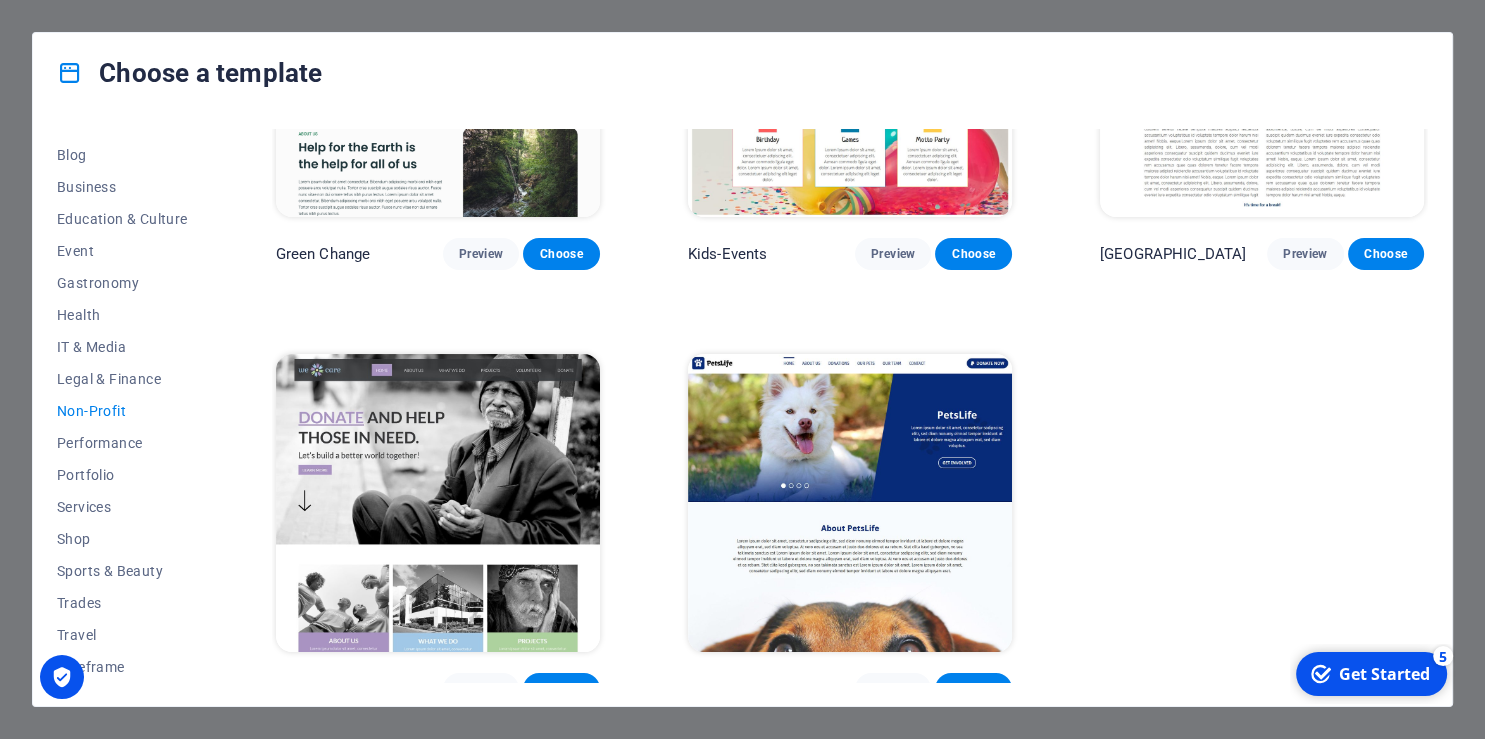 scroll, scrollTop: 218, scrollLeft: 0, axis: vertical 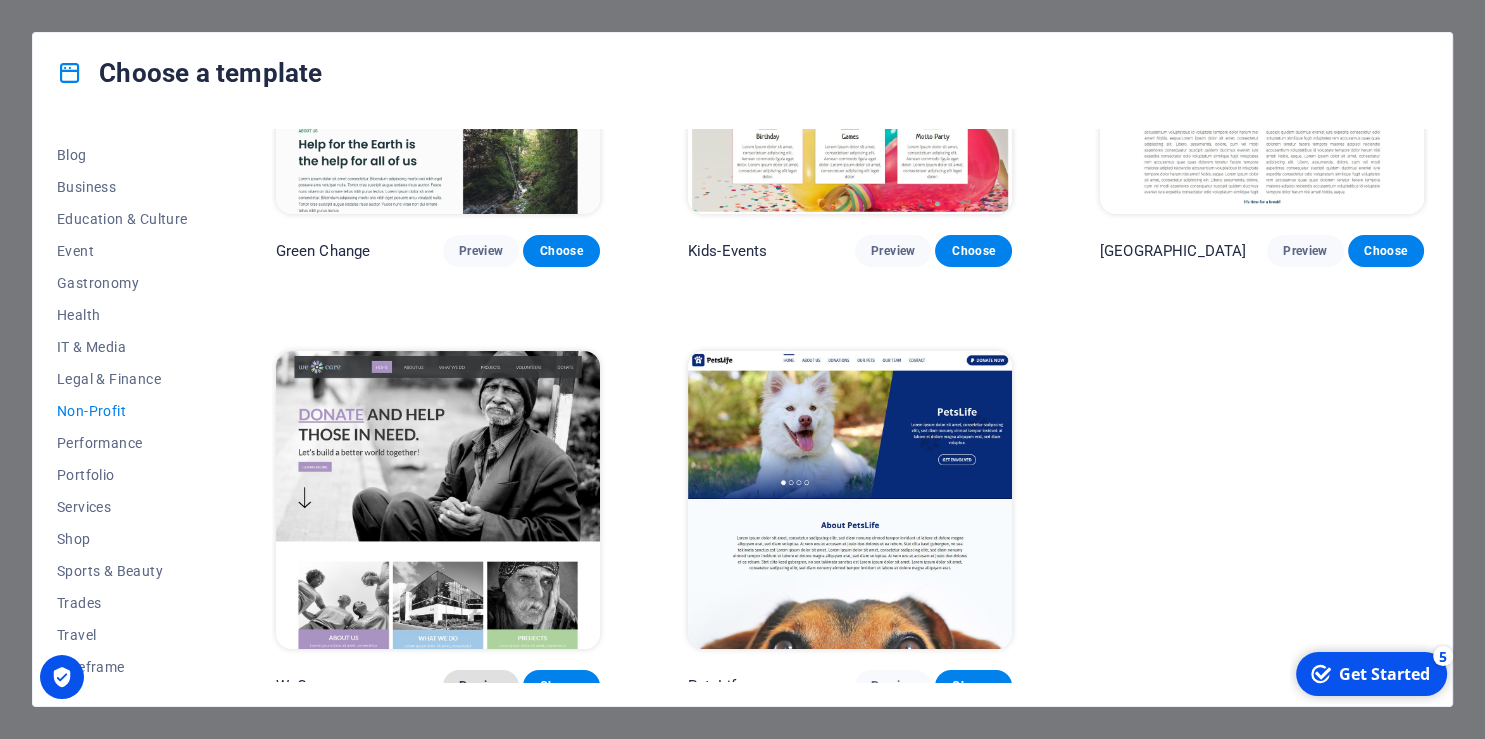 click on "Preview" at bounding box center [481, 686] 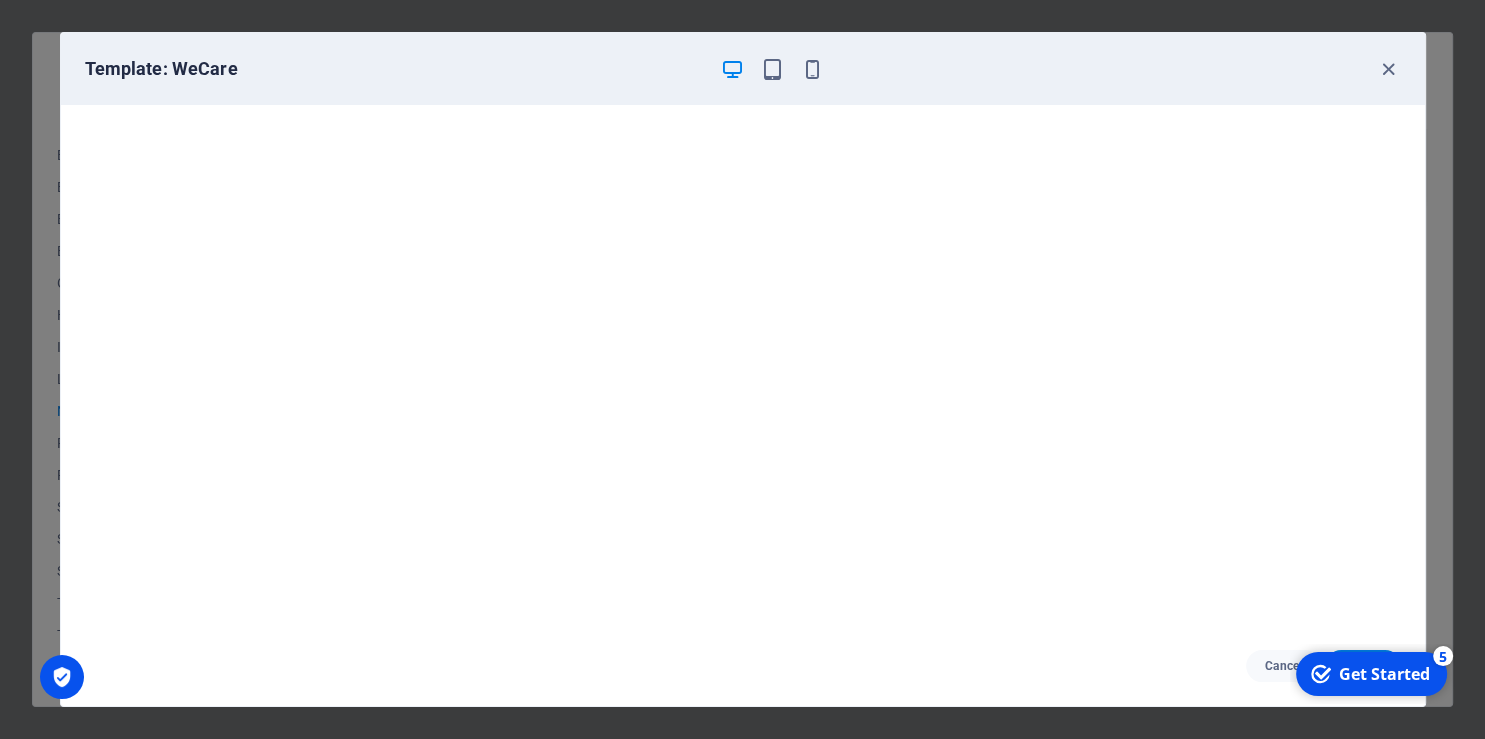 click on "checkmark Get Started 5" at bounding box center [1370, 674] 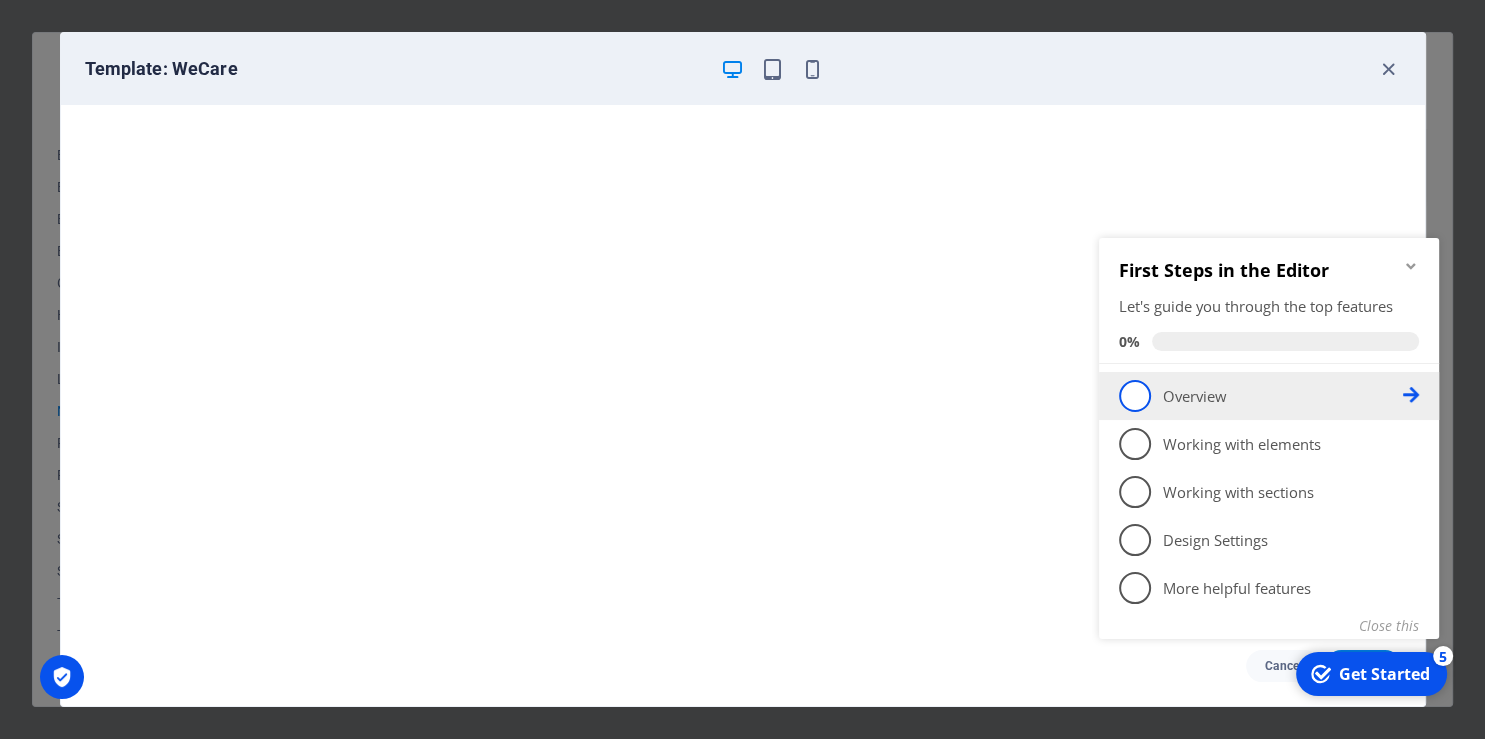 click on "1" at bounding box center (1135, 396) 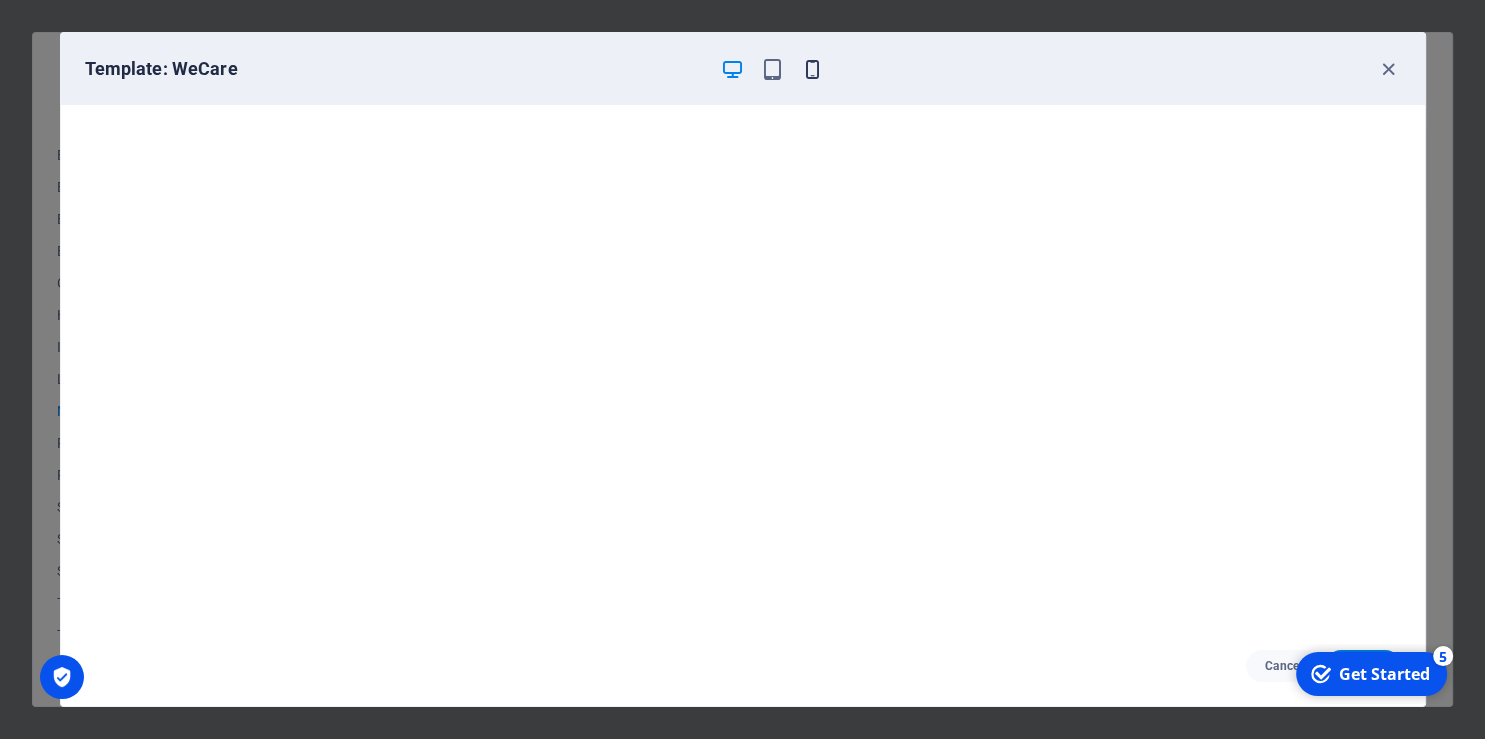 click at bounding box center (812, 69) 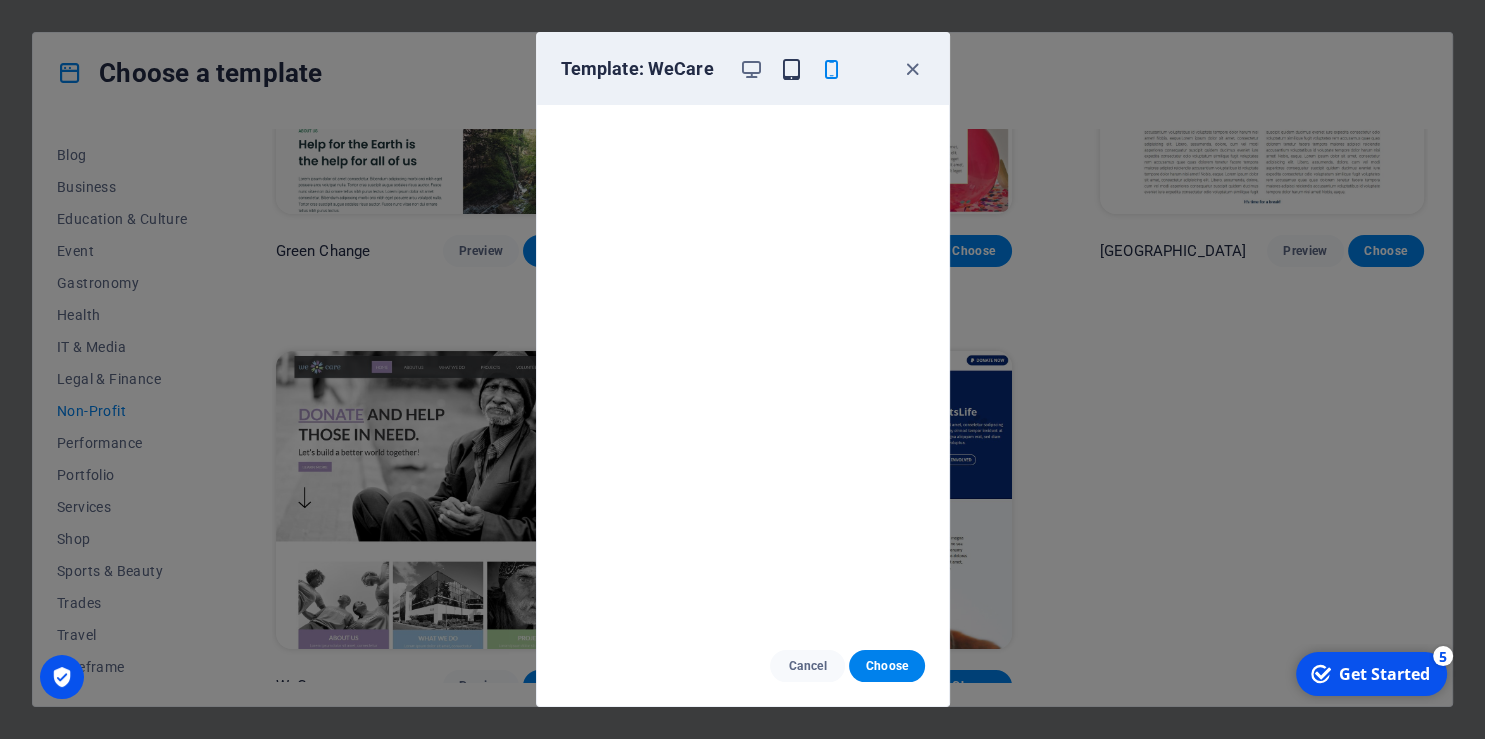 click at bounding box center (791, 69) 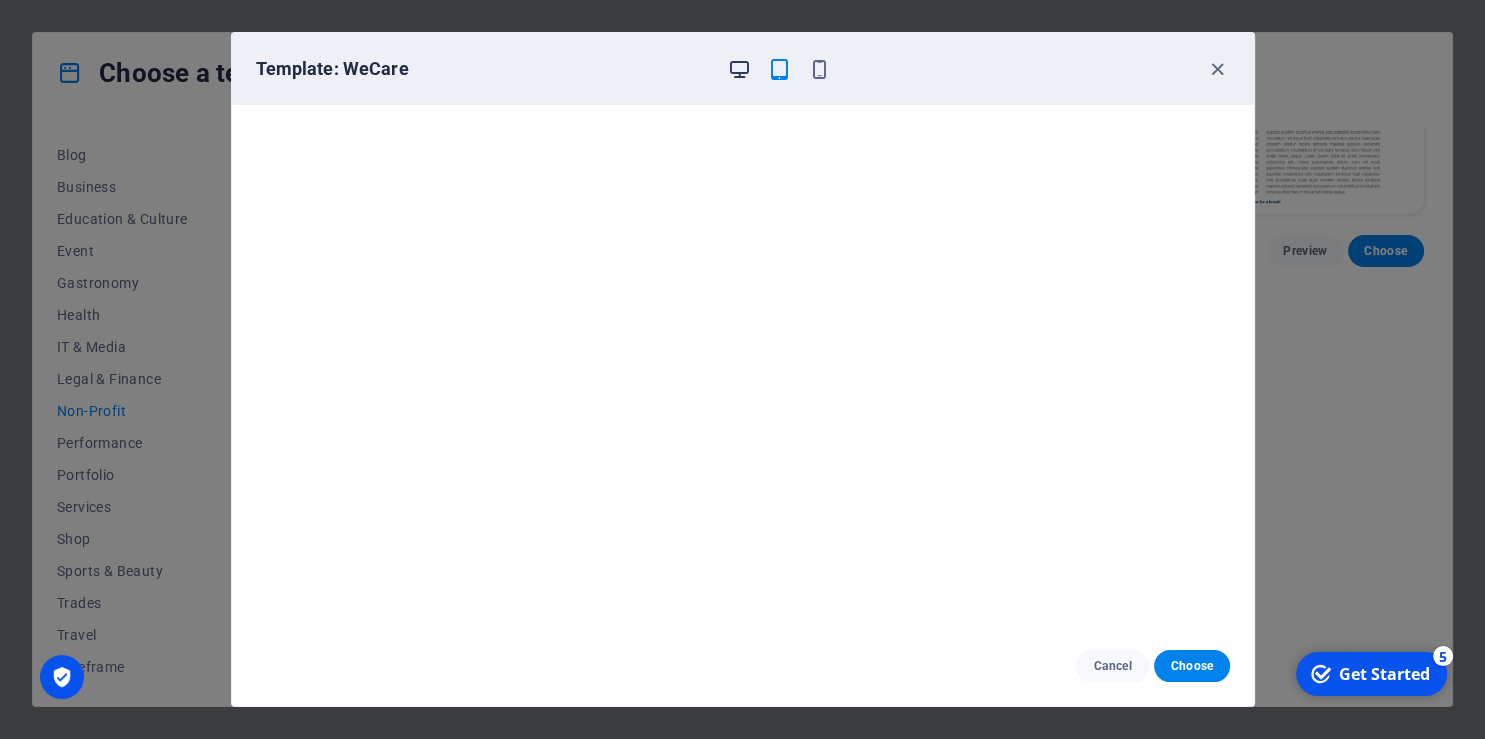 click at bounding box center [739, 69] 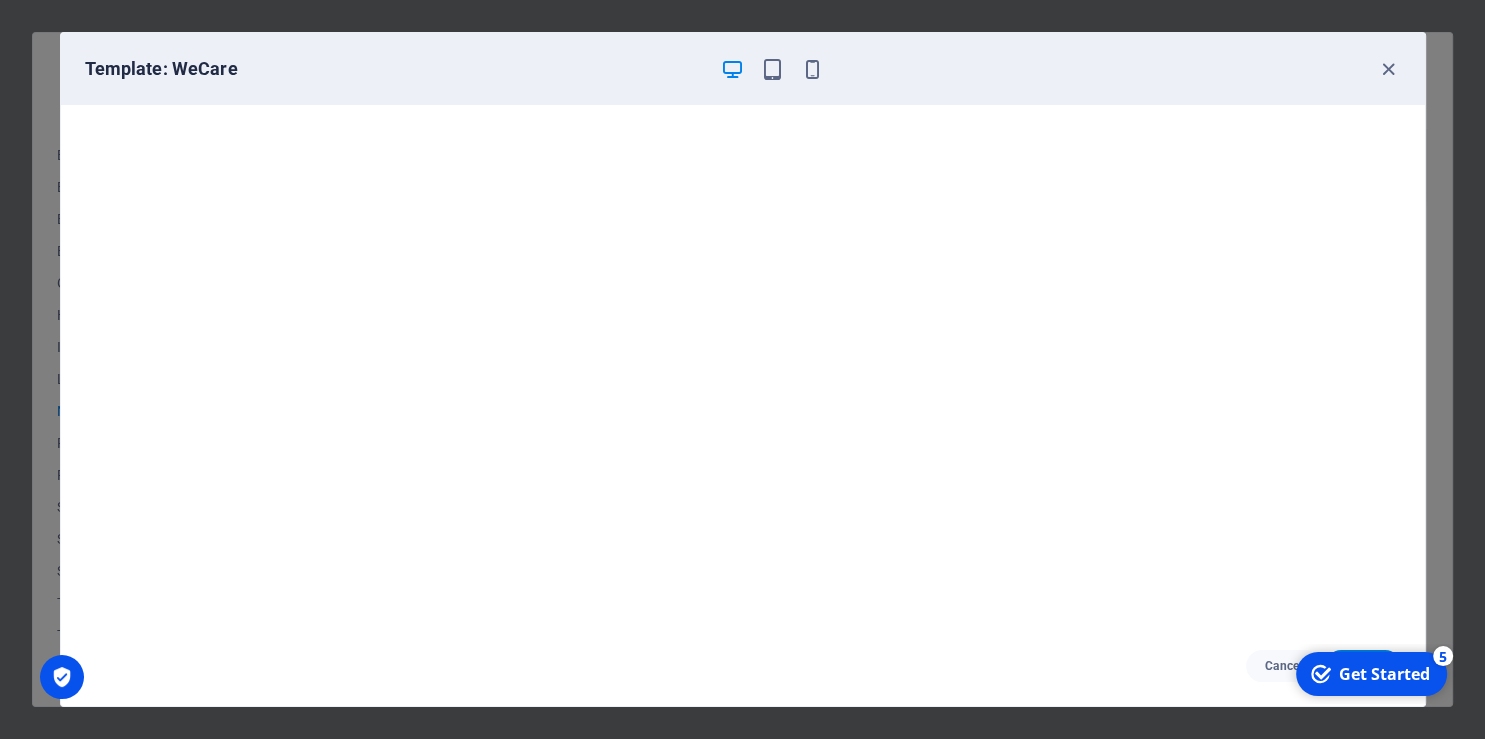 click on "Get Started" at bounding box center [1384, 674] 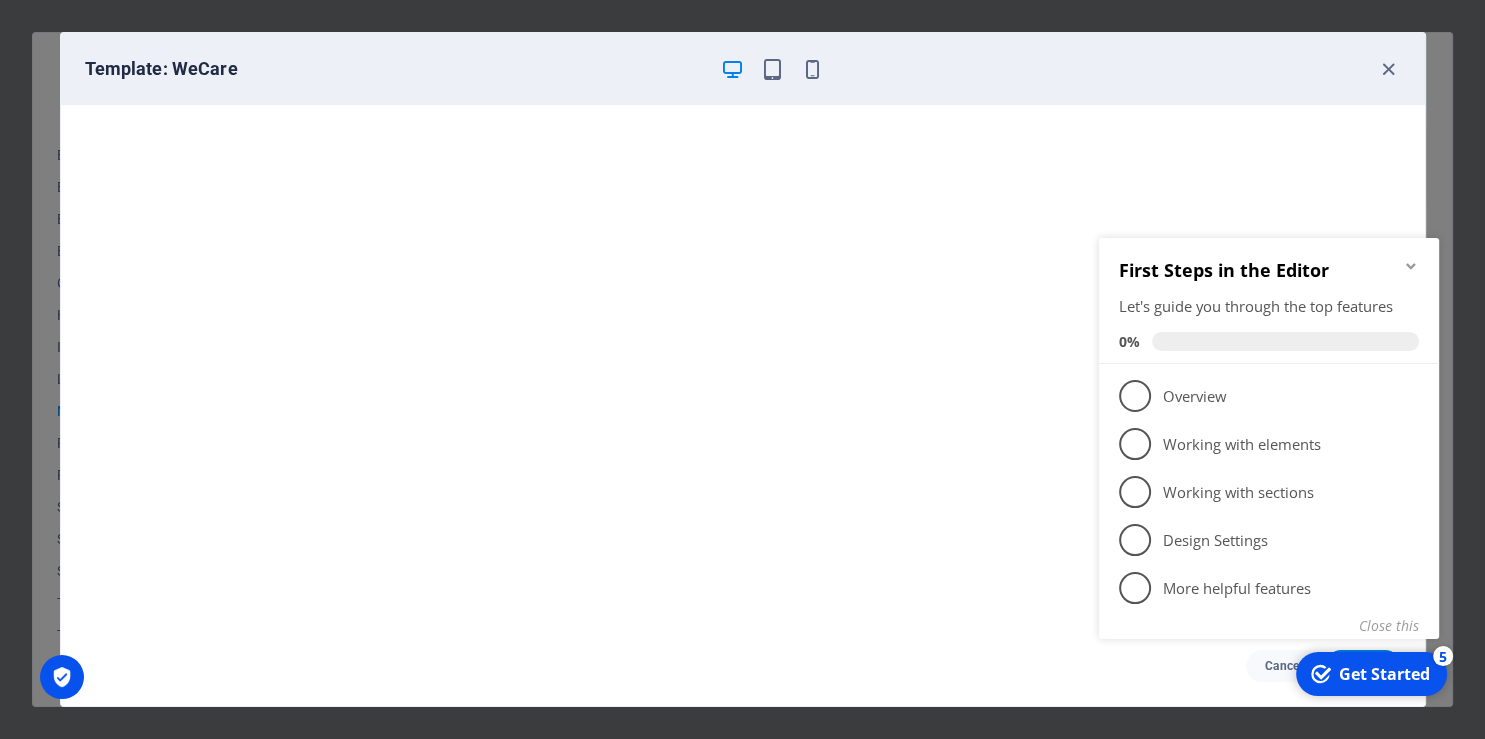 click on "Let's guide you through the top features" at bounding box center [1269, 306] 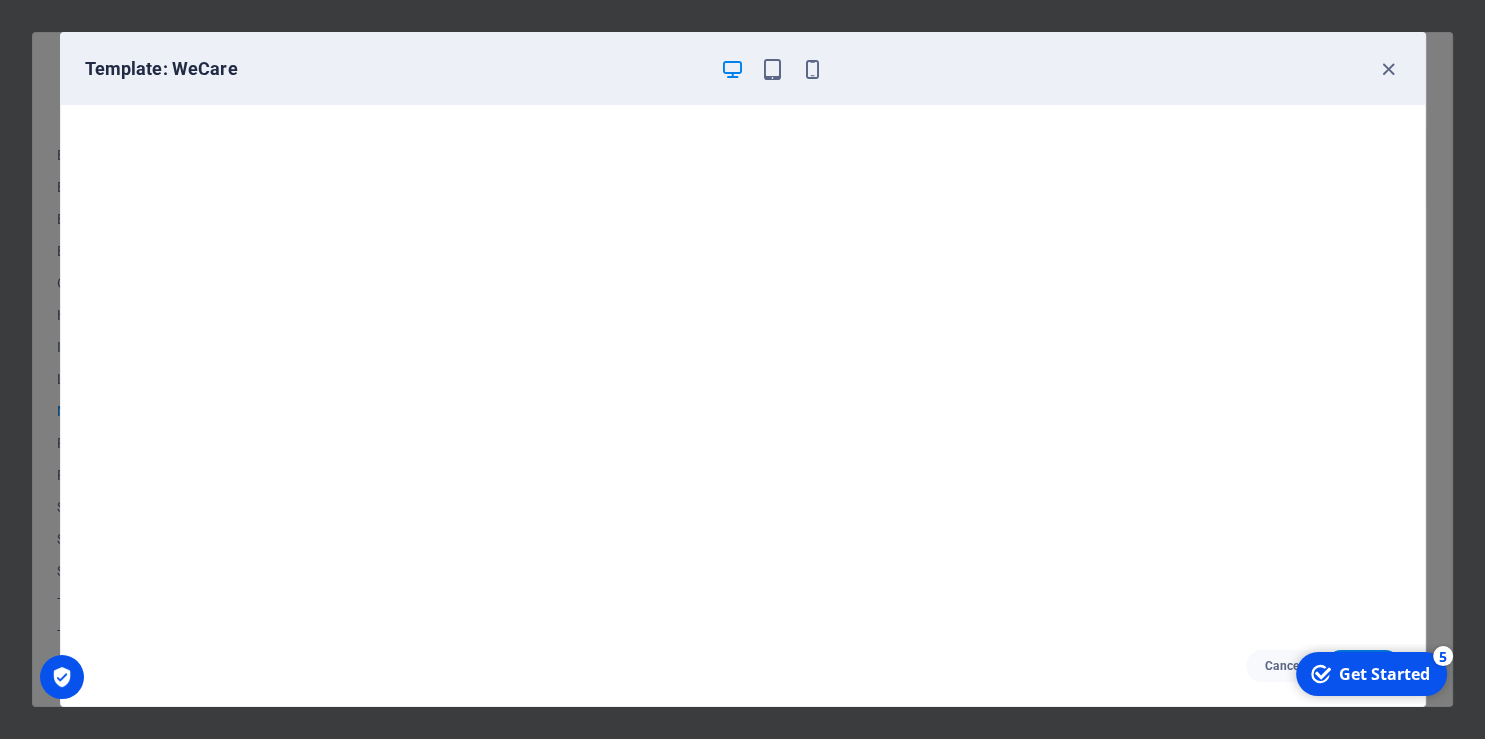 scroll, scrollTop: 5, scrollLeft: 0, axis: vertical 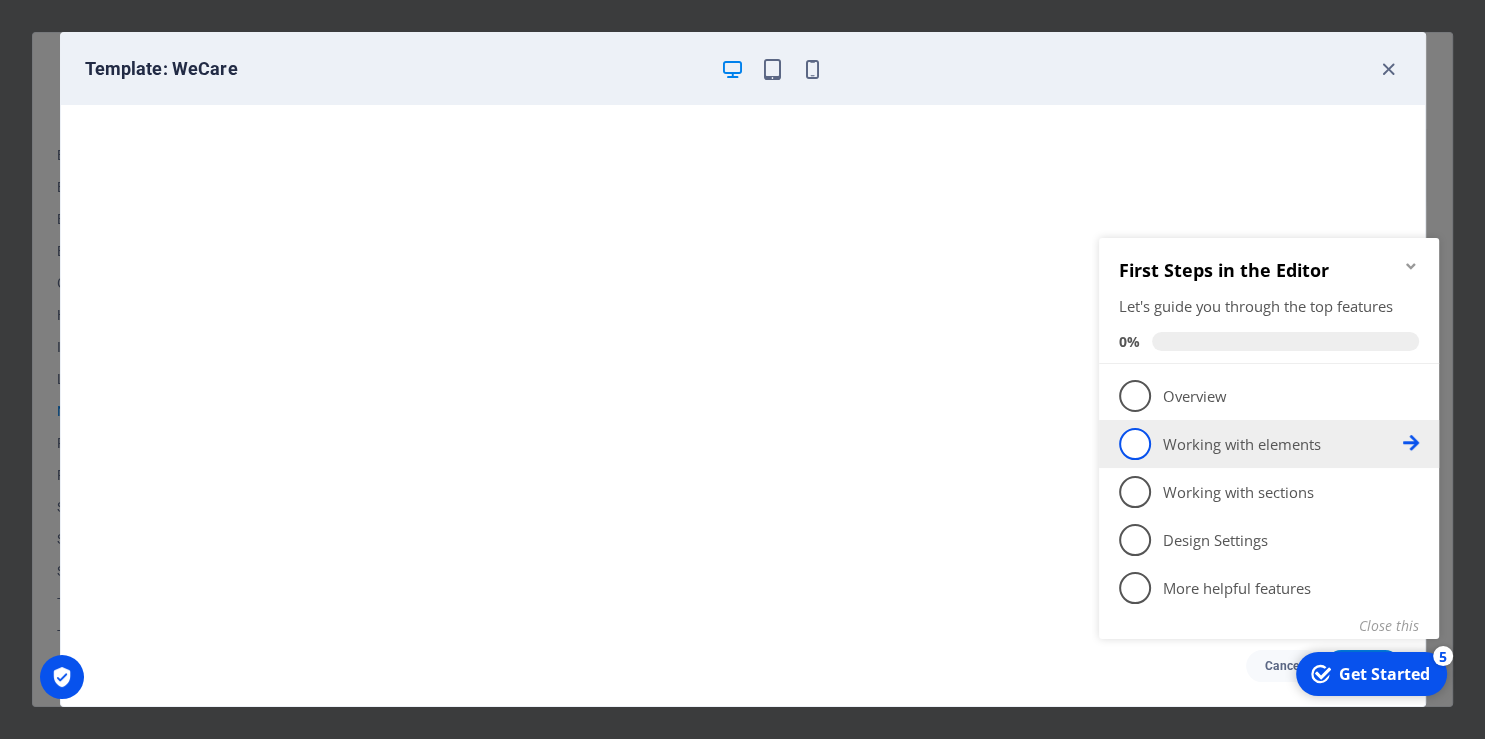 click on "Working with elements  - incomplete" at bounding box center [1283, 444] 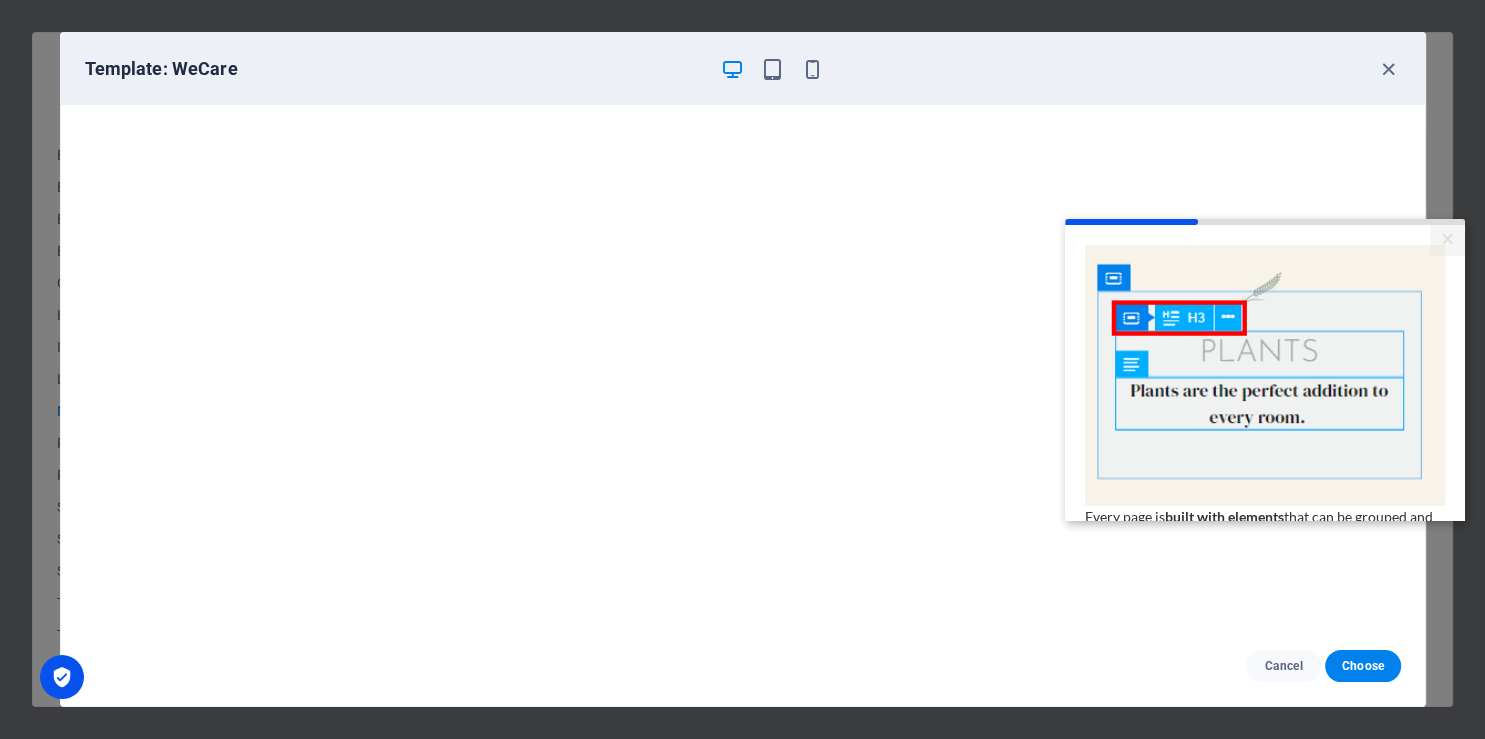 scroll, scrollTop: 0, scrollLeft: 0, axis: both 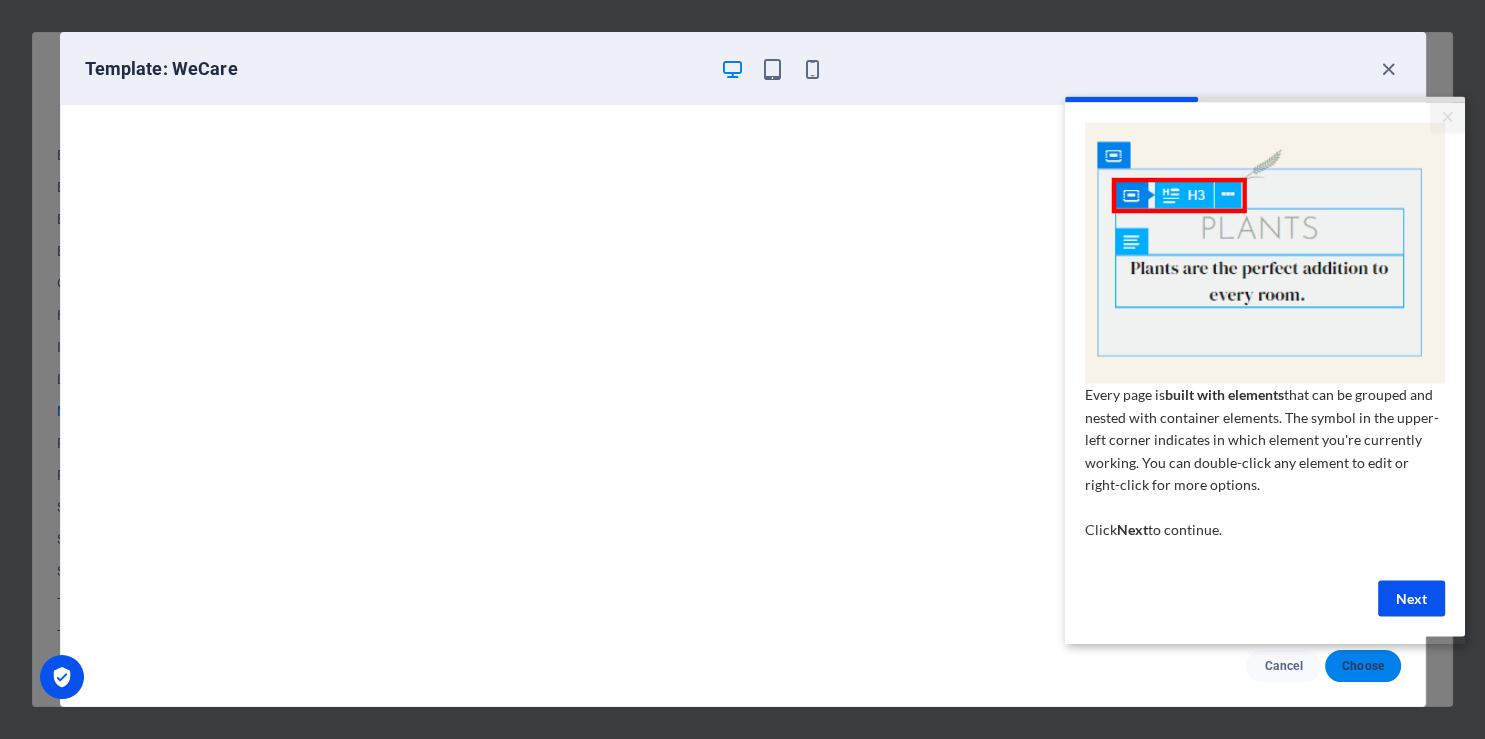 click on "Choose" at bounding box center (1362, 666) 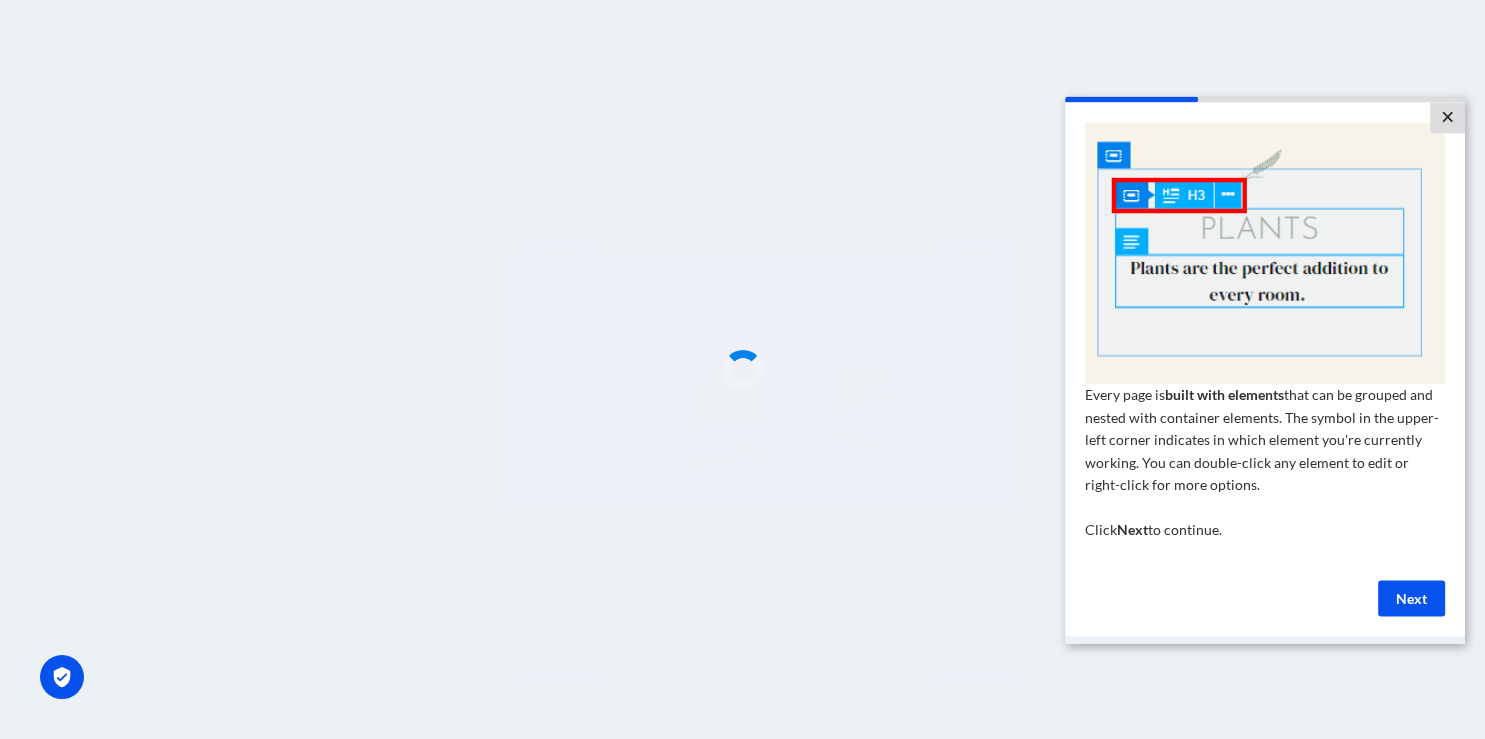 click on "×" at bounding box center [1447, 117] 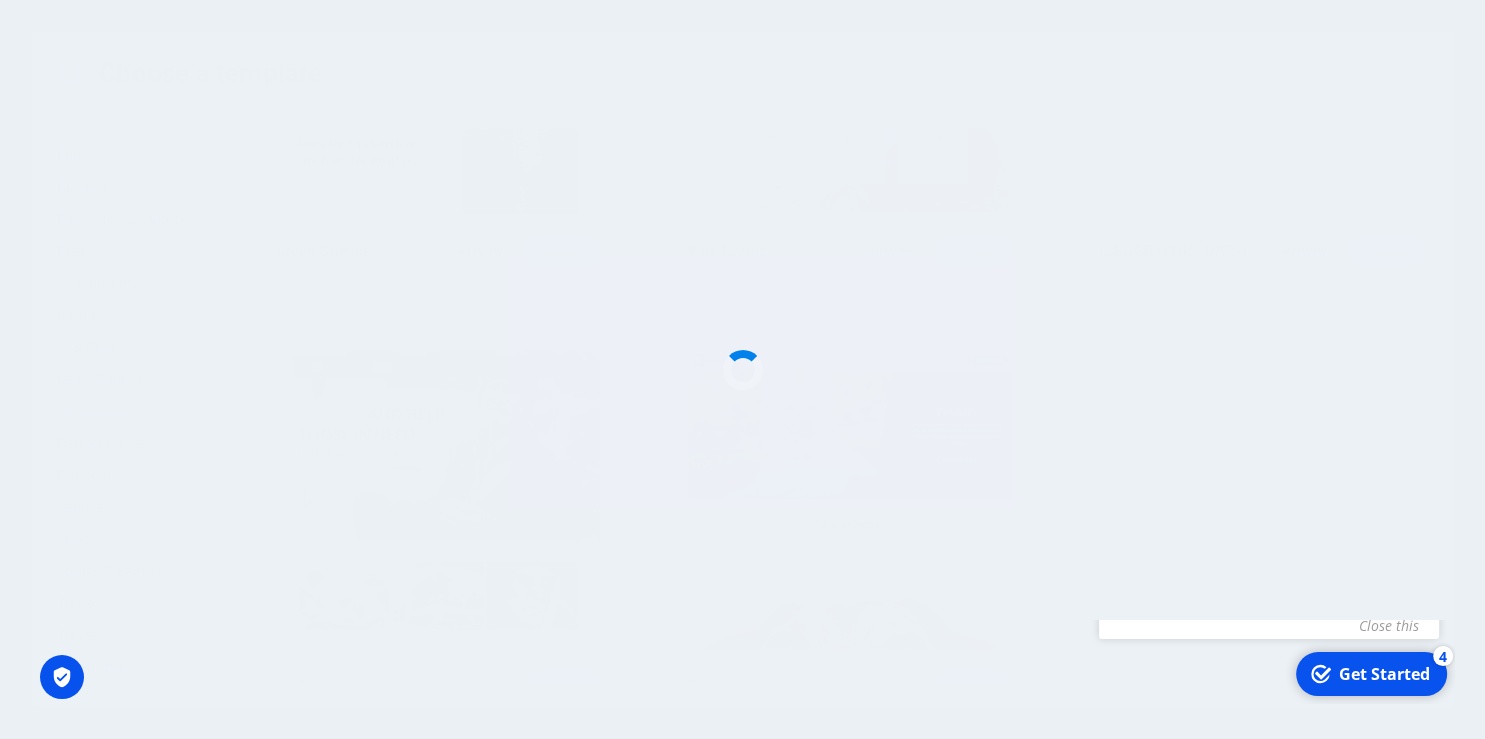scroll, scrollTop: 0, scrollLeft: 0, axis: both 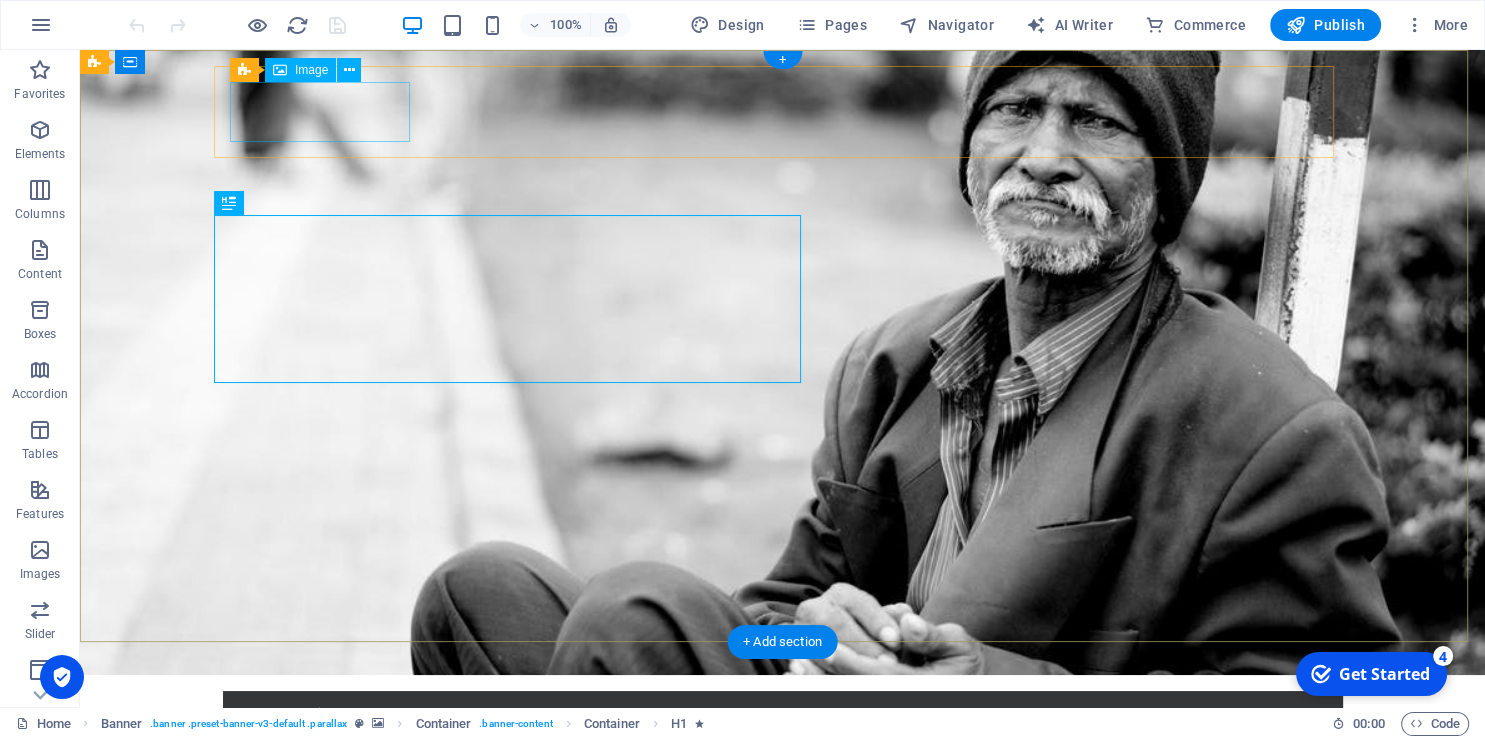 click at bounding box center [783, 737] 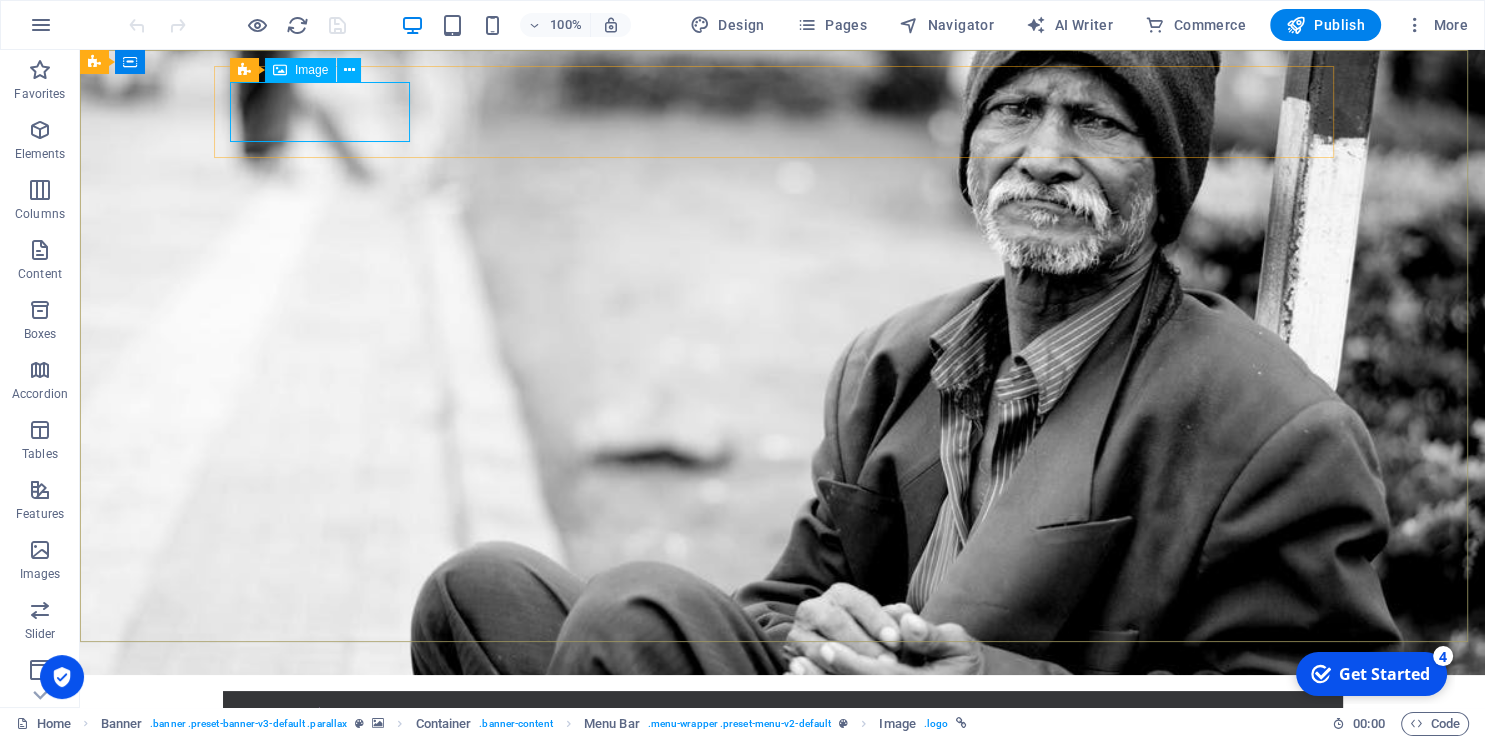 click on "Image" at bounding box center [311, 70] 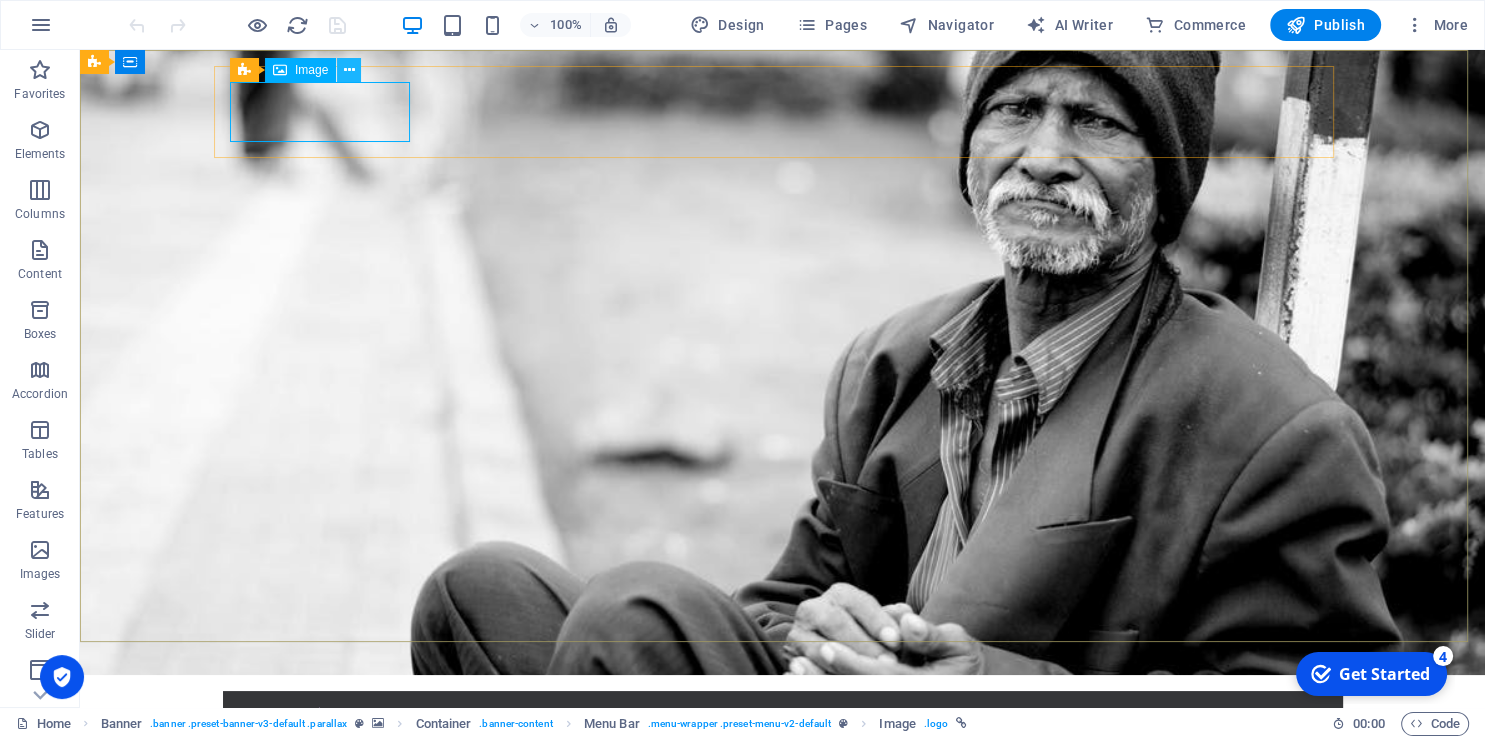 click at bounding box center [349, 70] 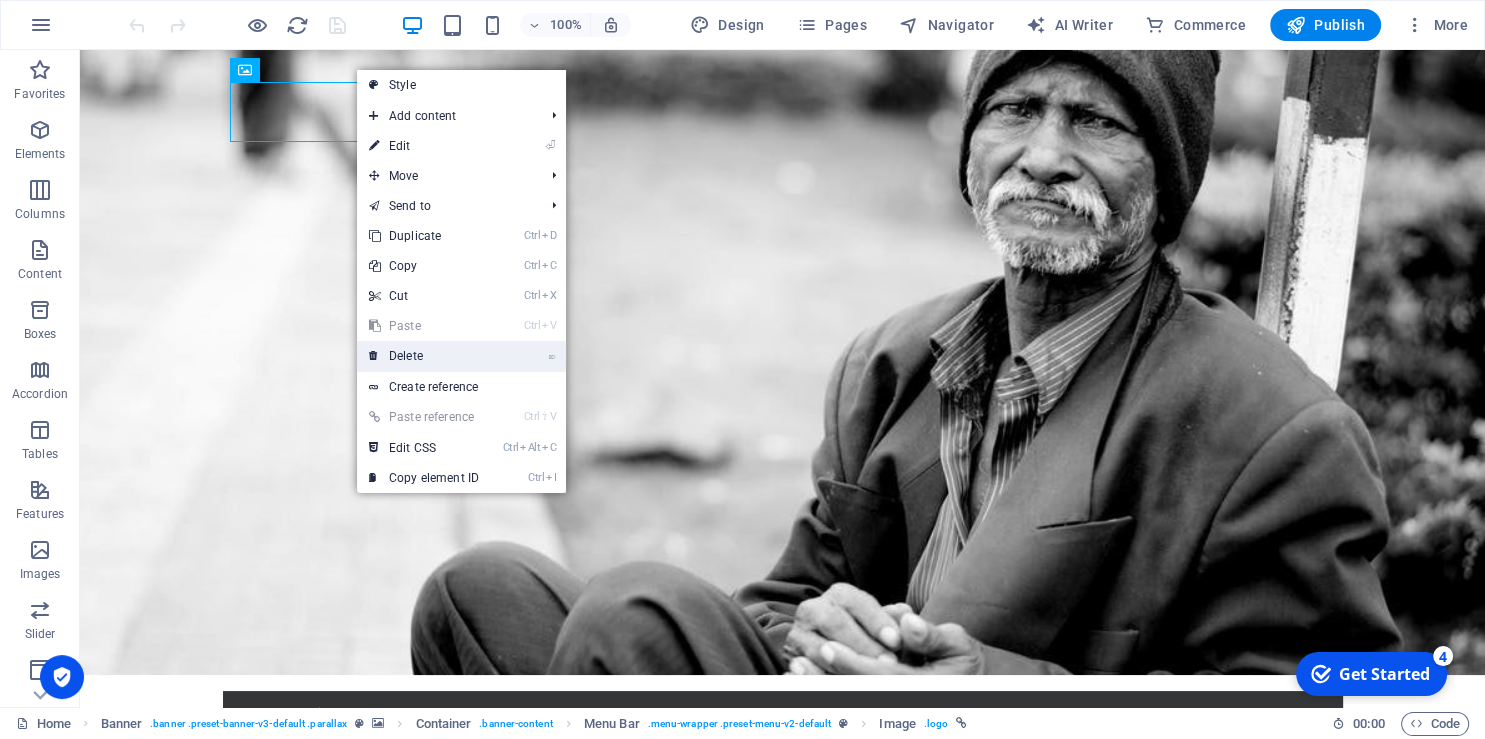 click on "⌦  Delete" at bounding box center [424, 356] 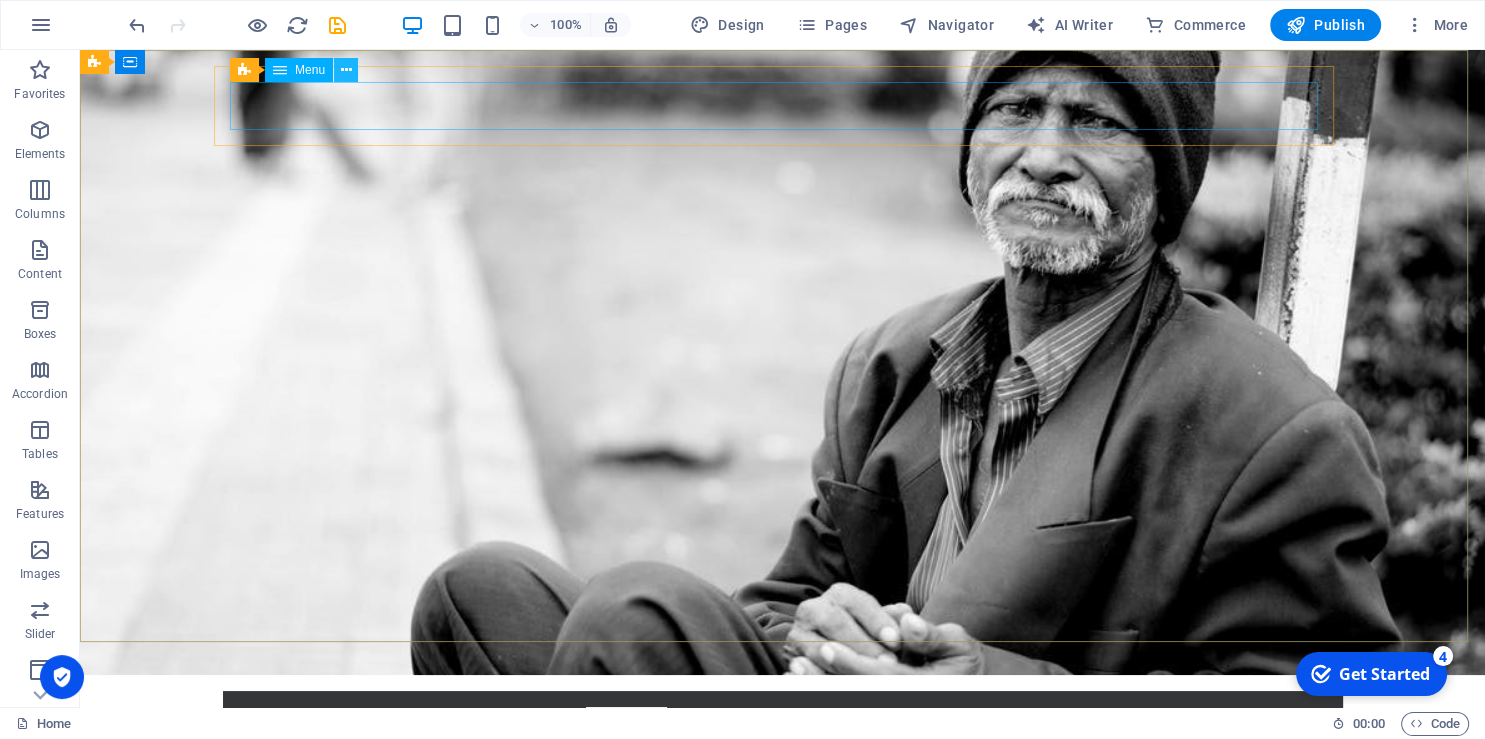 click at bounding box center (346, 70) 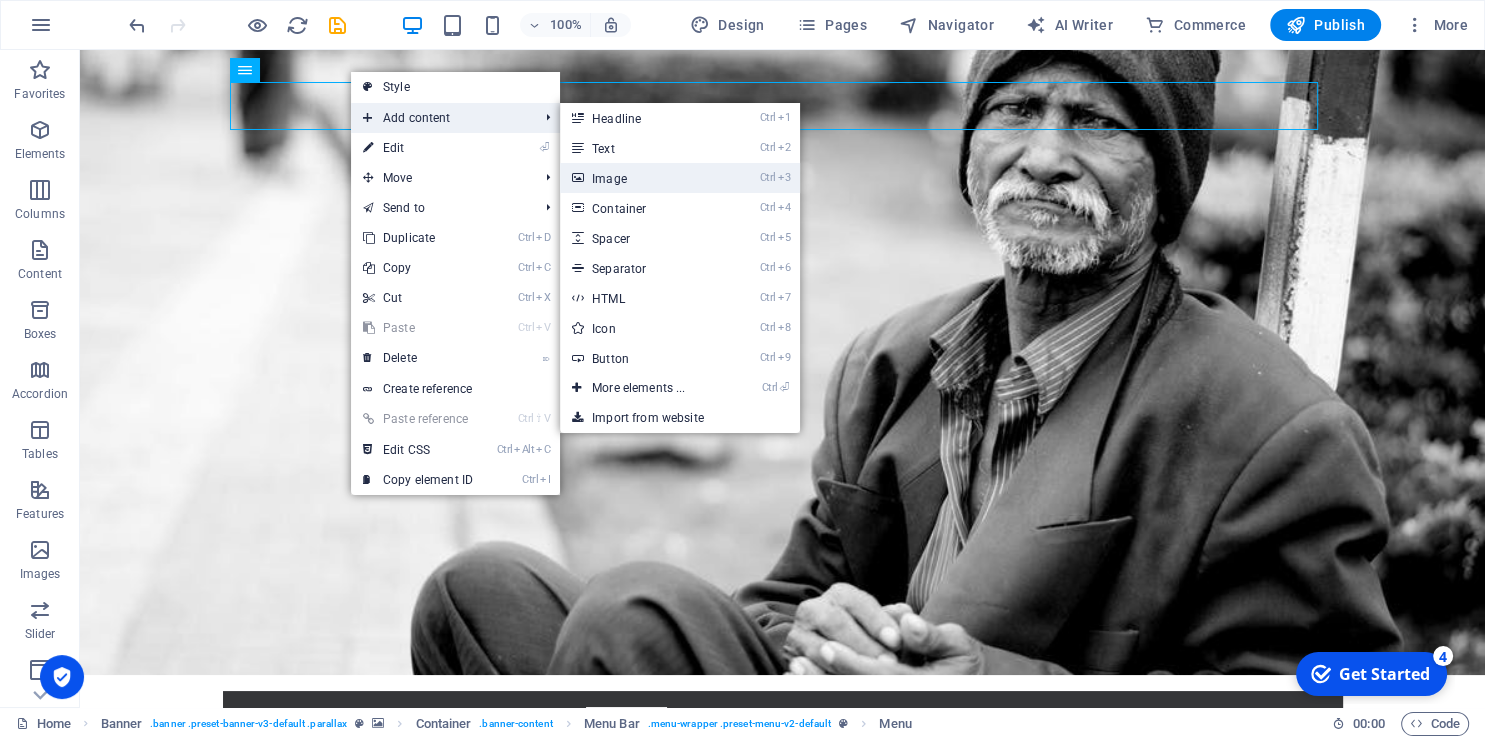 click on "Ctrl 3  Image" at bounding box center [642, 178] 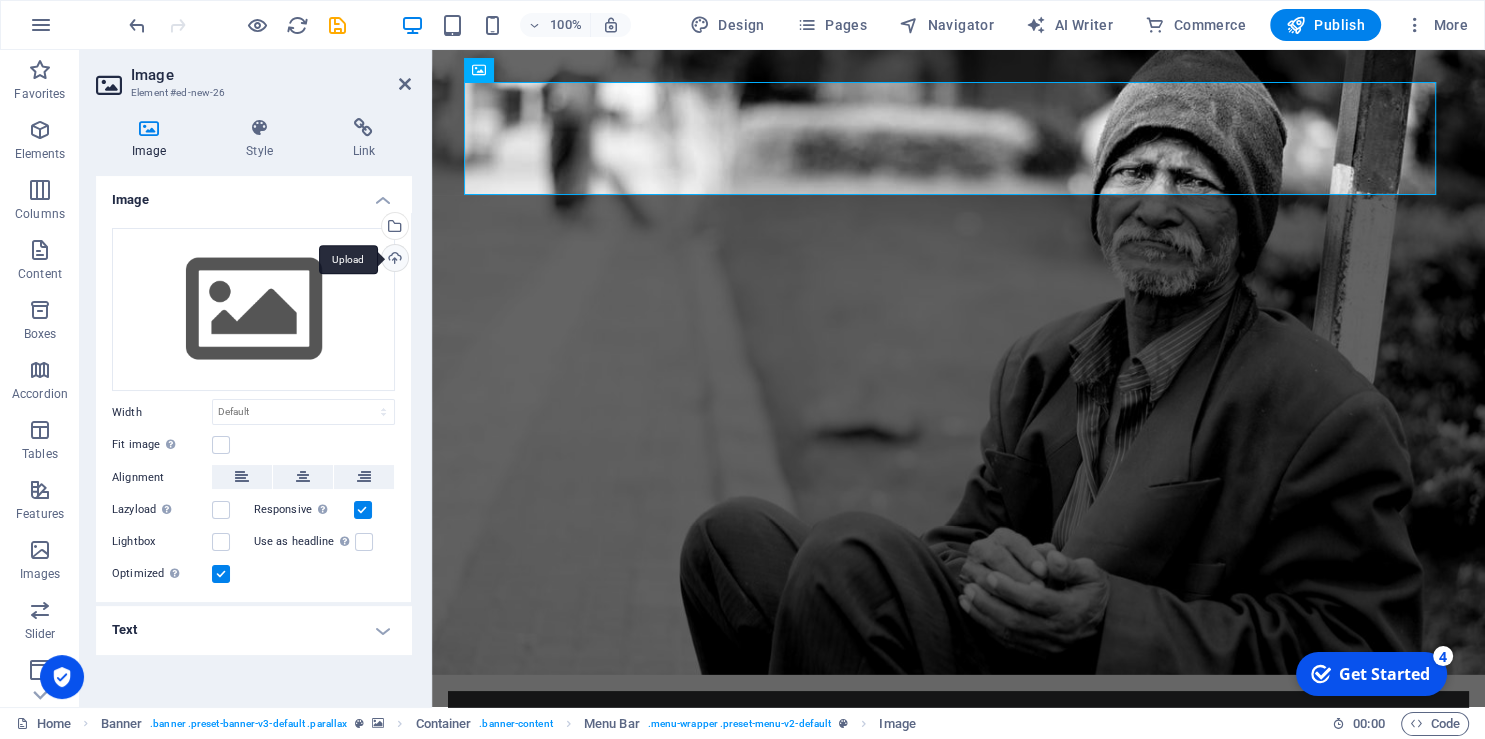 click on "Upload" at bounding box center (393, 260) 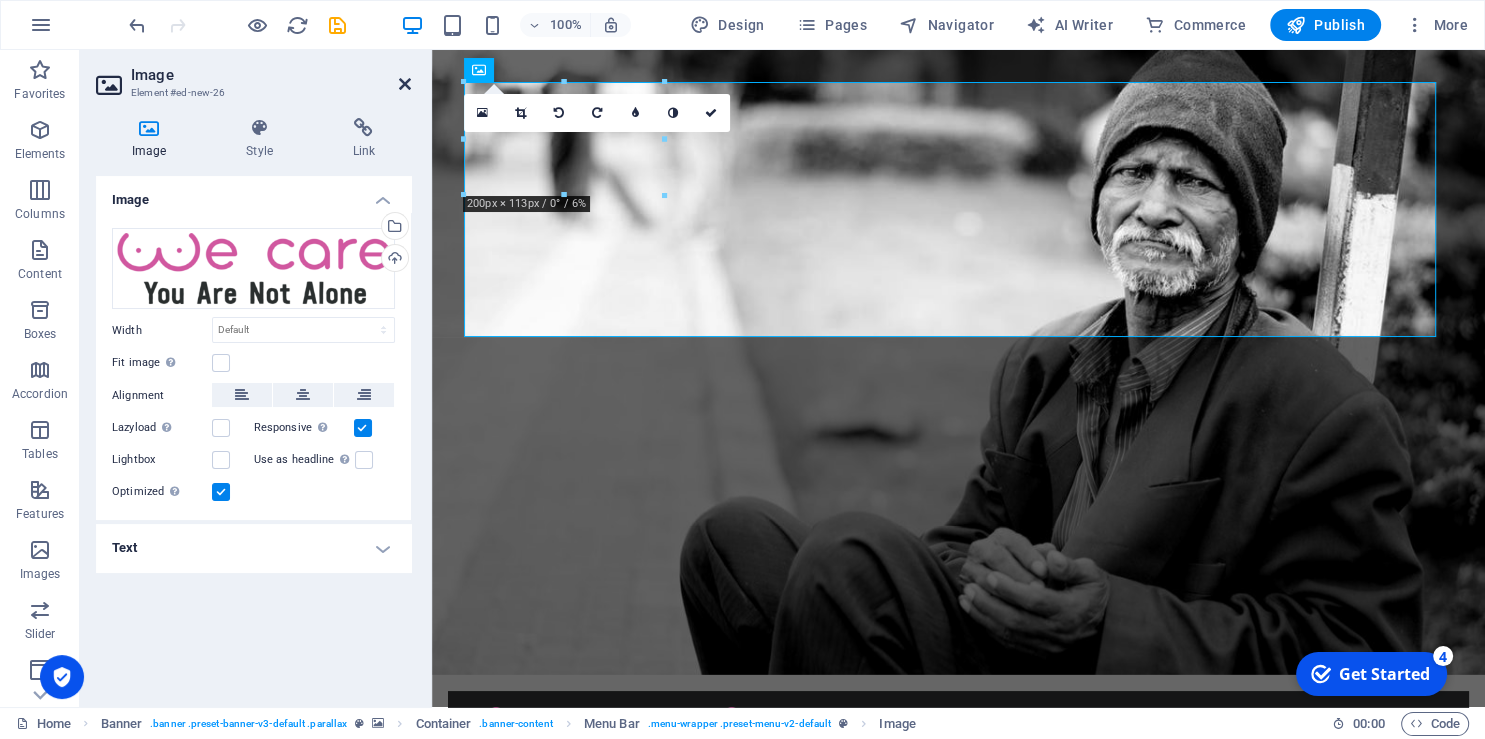 click at bounding box center (405, 84) 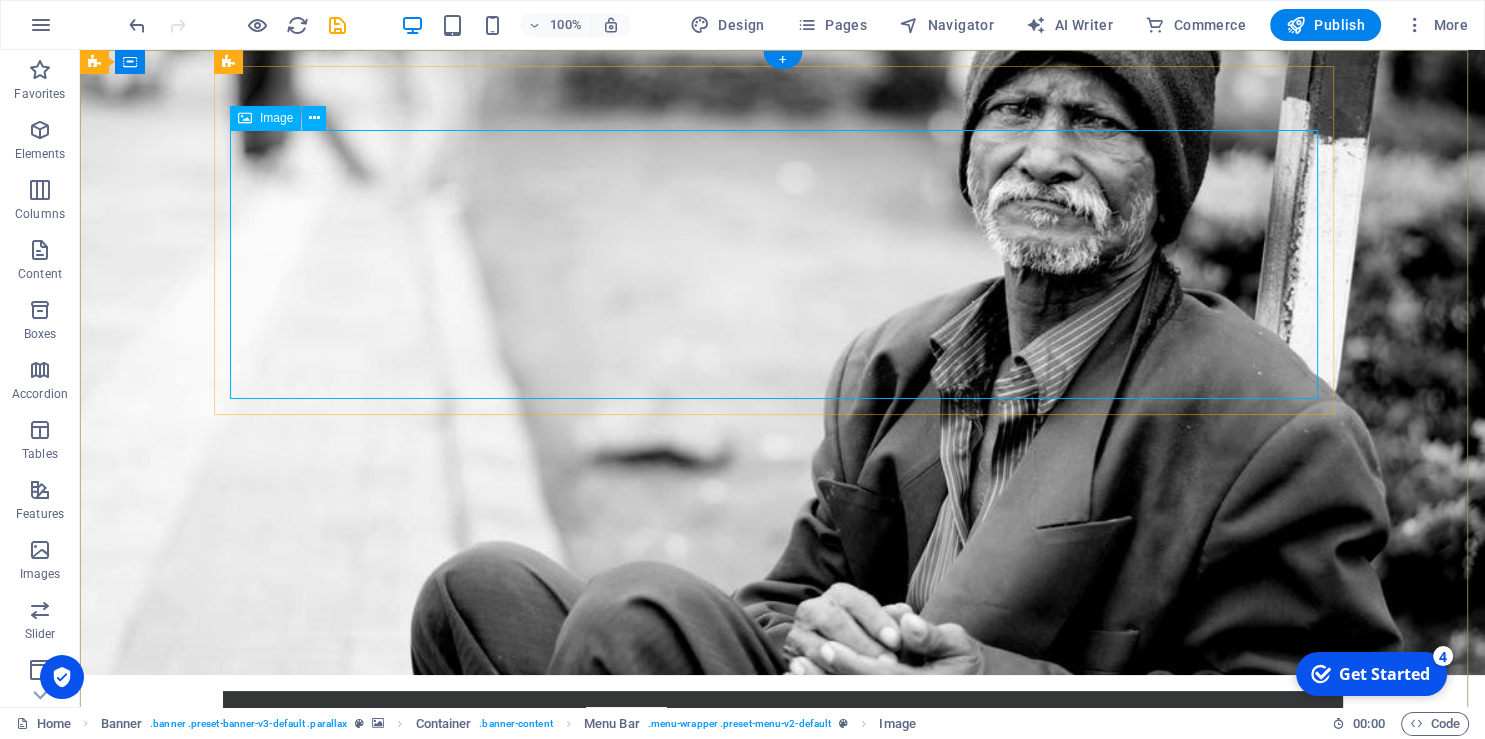 click at bounding box center (783, 889) 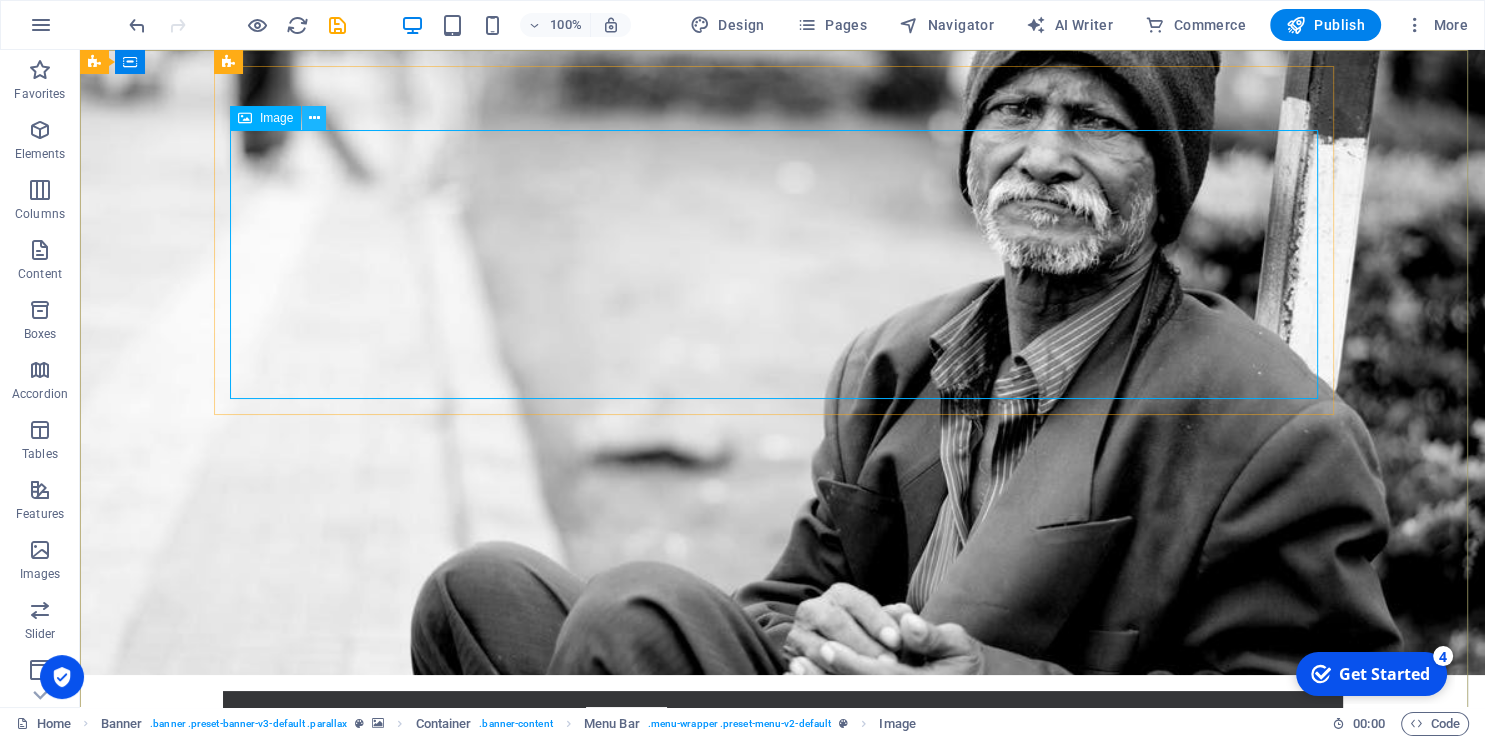 click at bounding box center (314, 118) 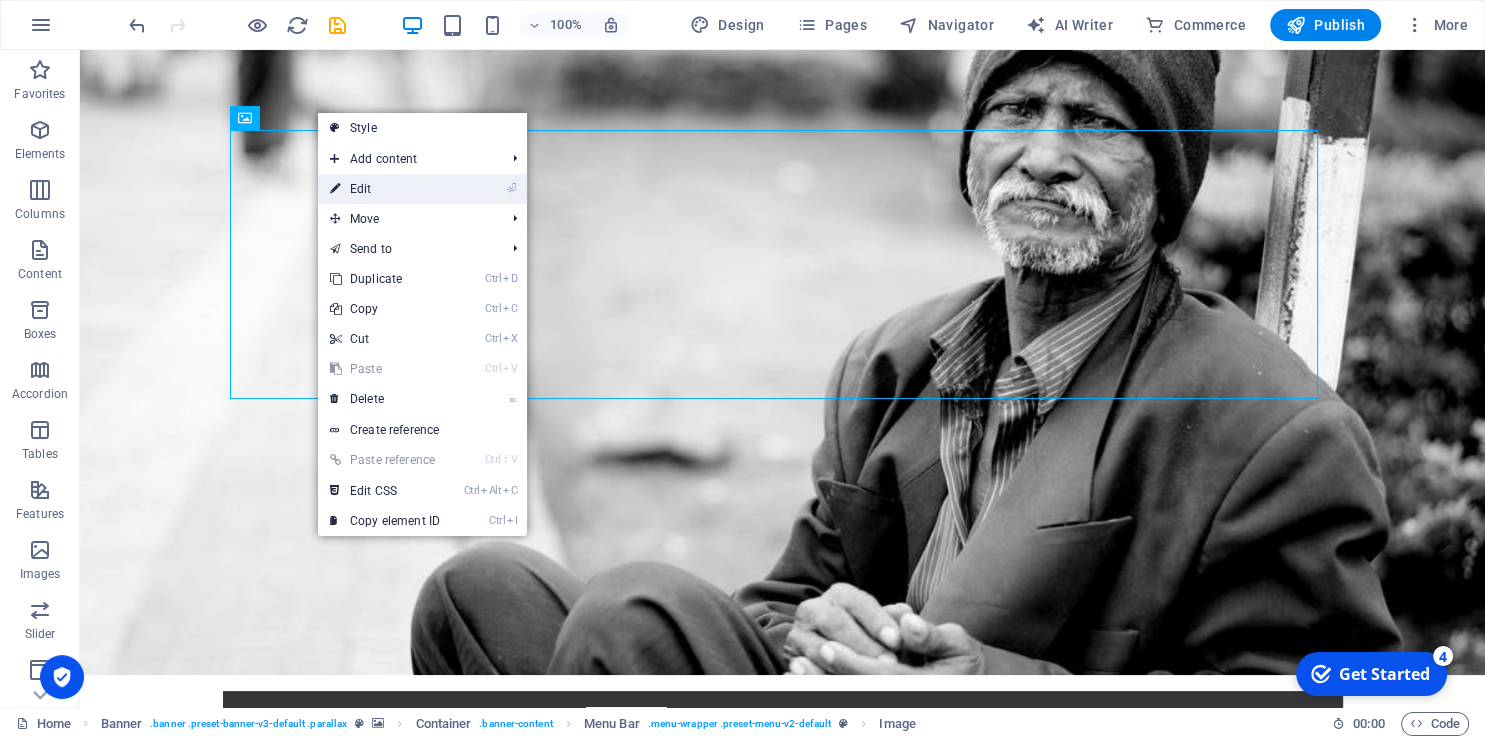 click on "⏎  Edit" at bounding box center [385, 189] 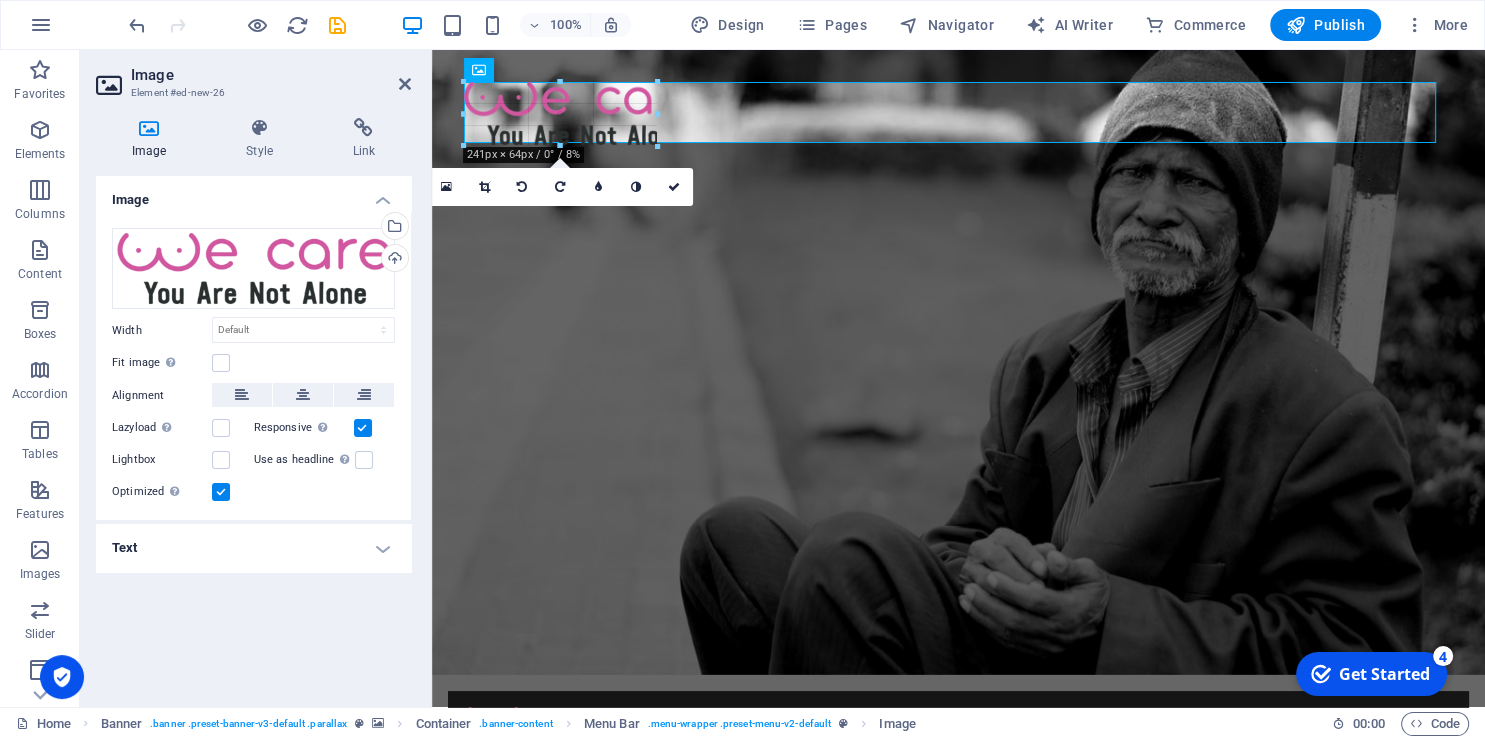 drag, startPoint x: 1437, startPoint y: 335, endPoint x: 552, endPoint y: 131, distance: 908.2076 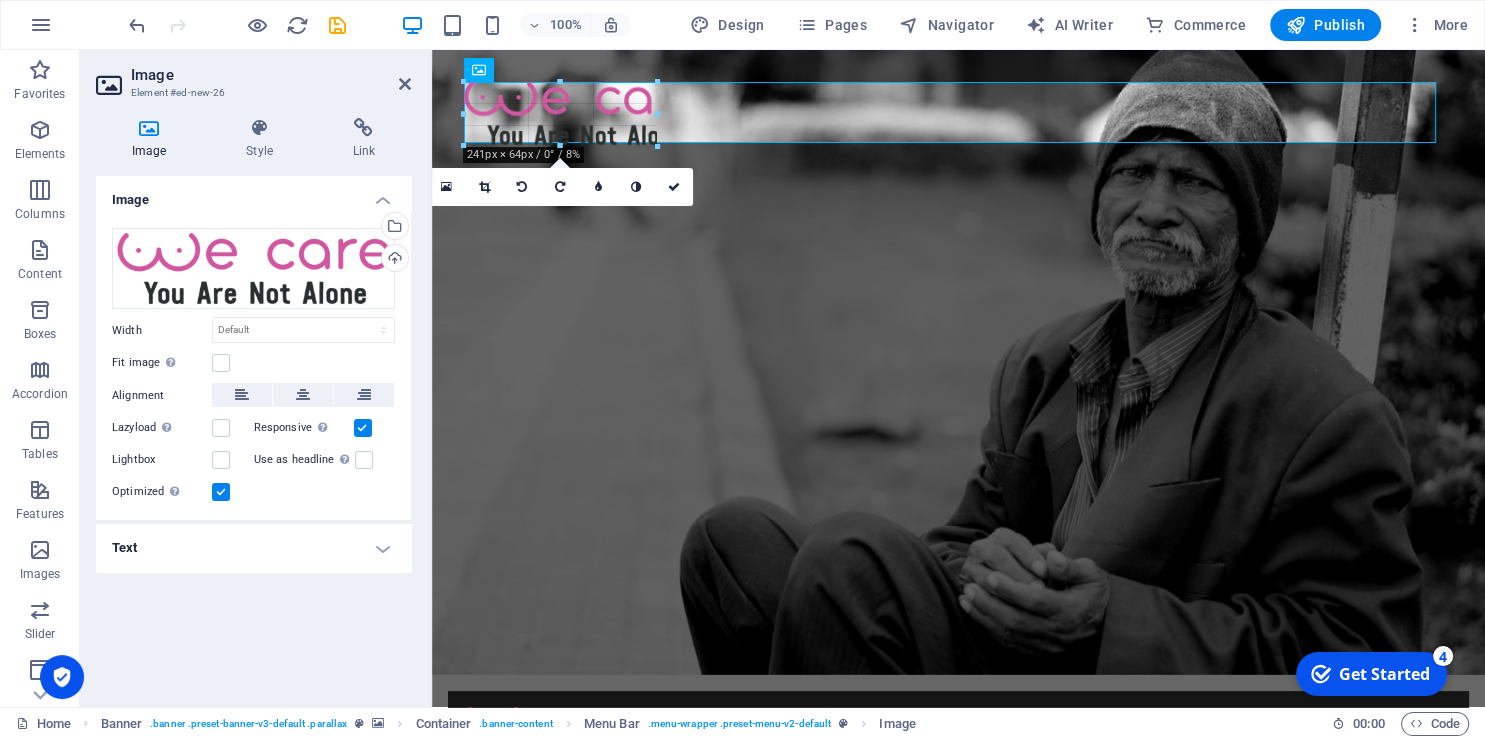 type on "193" 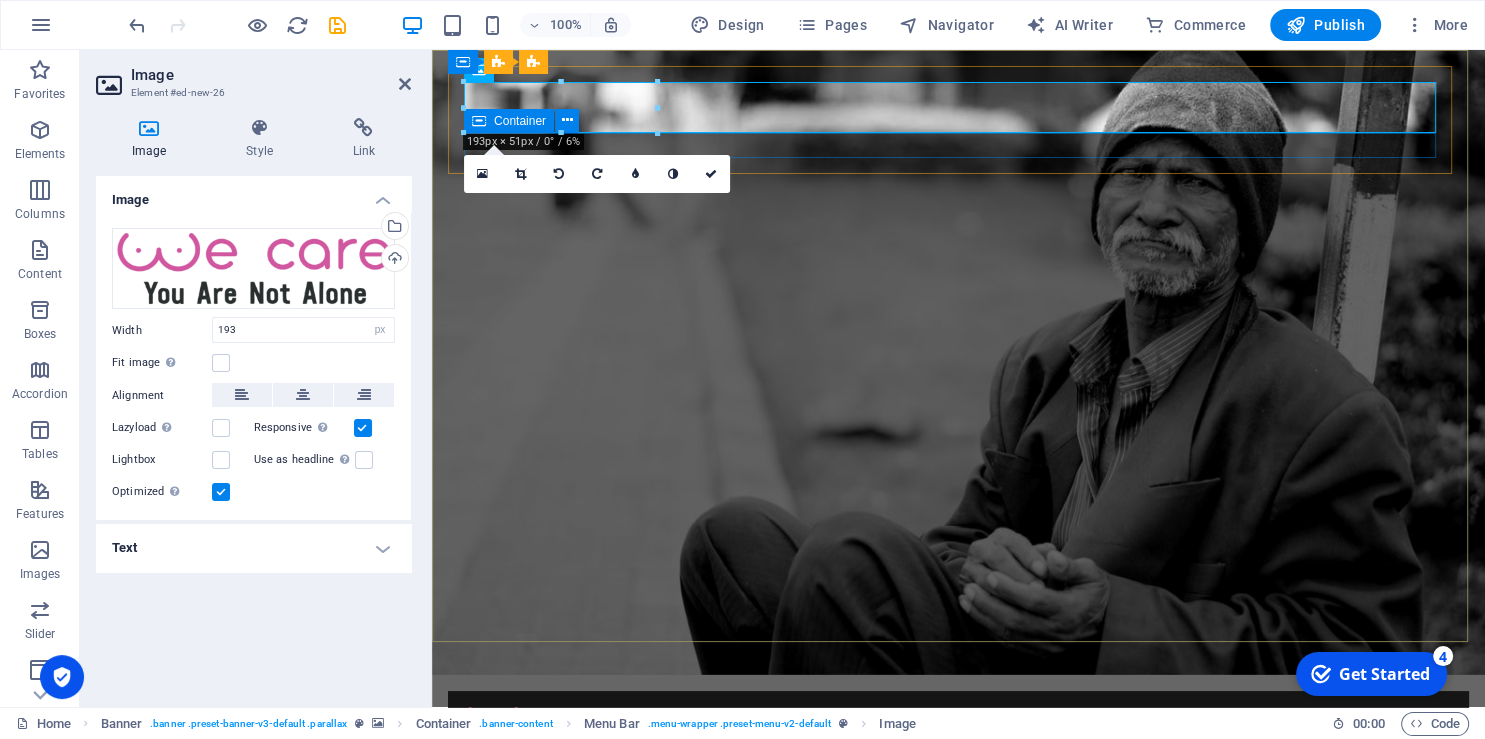 click at bounding box center [958, 783] 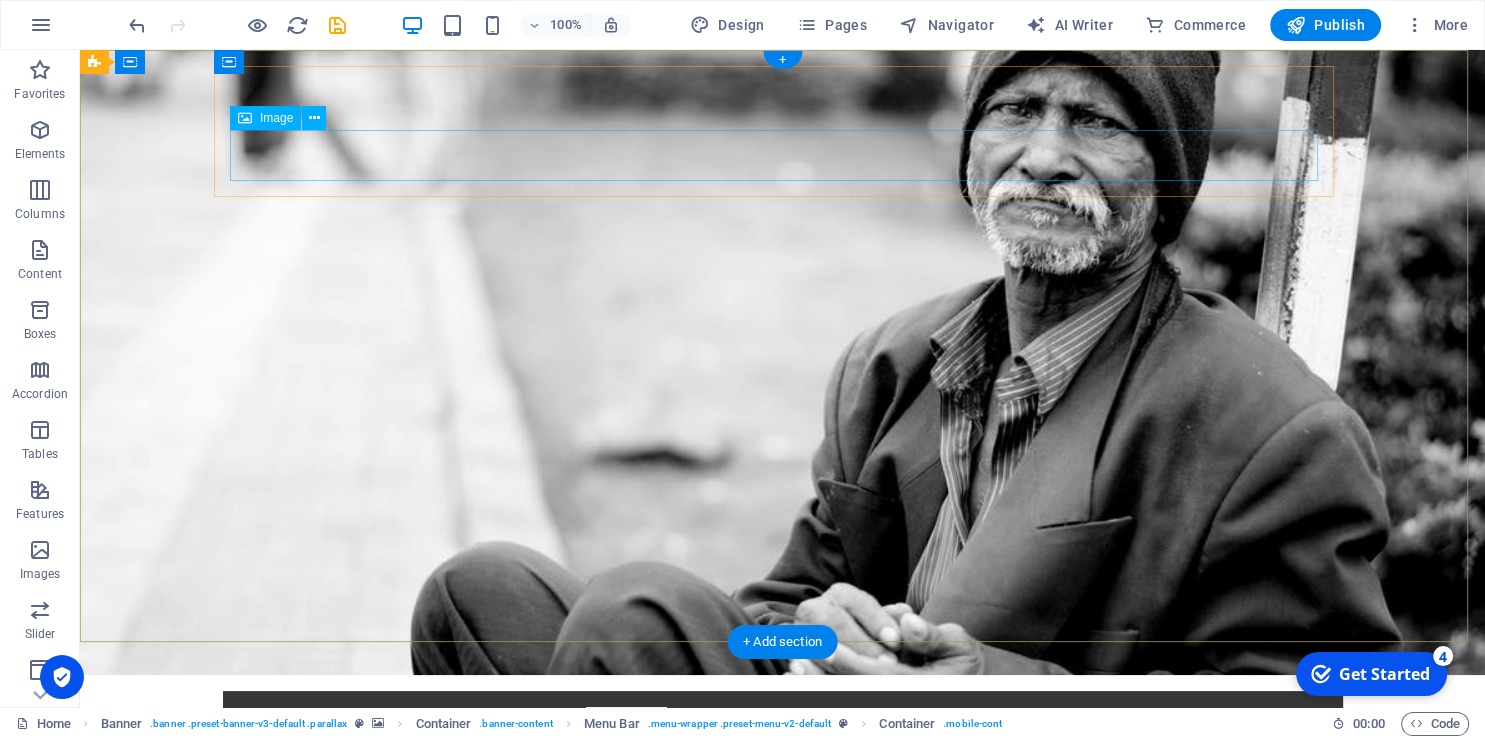click at bounding box center [783, 780] 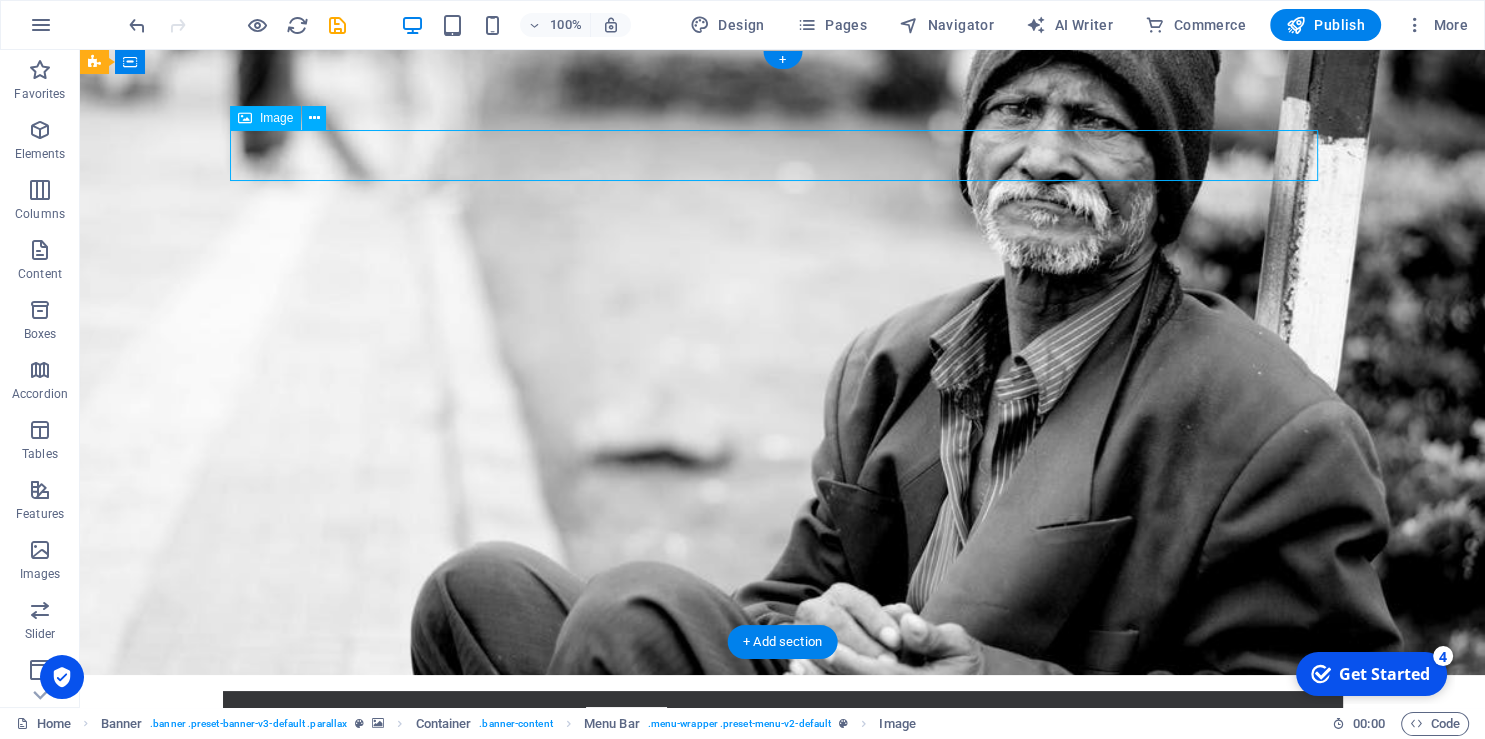 click at bounding box center (783, 780) 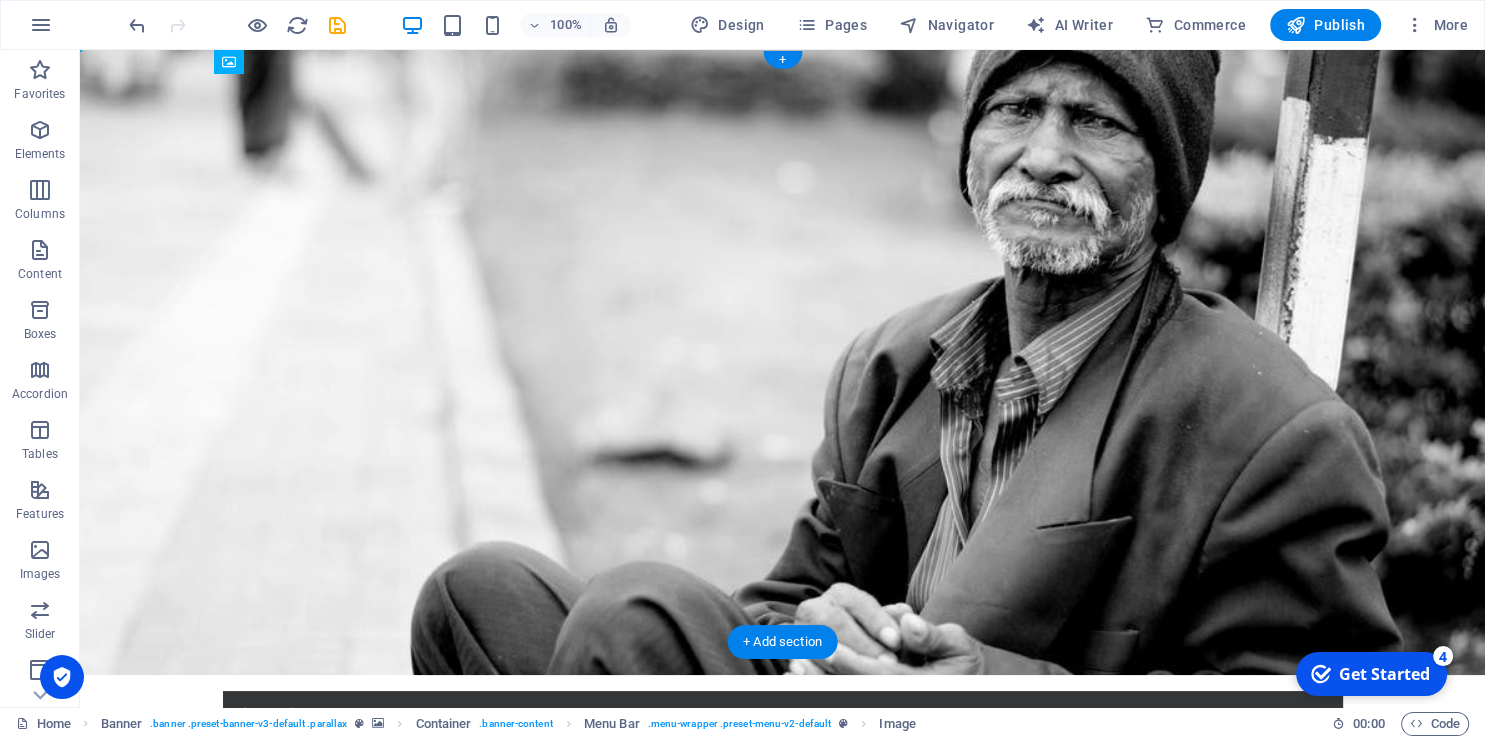 drag, startPoint x: 348, startPoint y: 148, endPoint x: 345, endPoint y: 124, distance: 24.186773 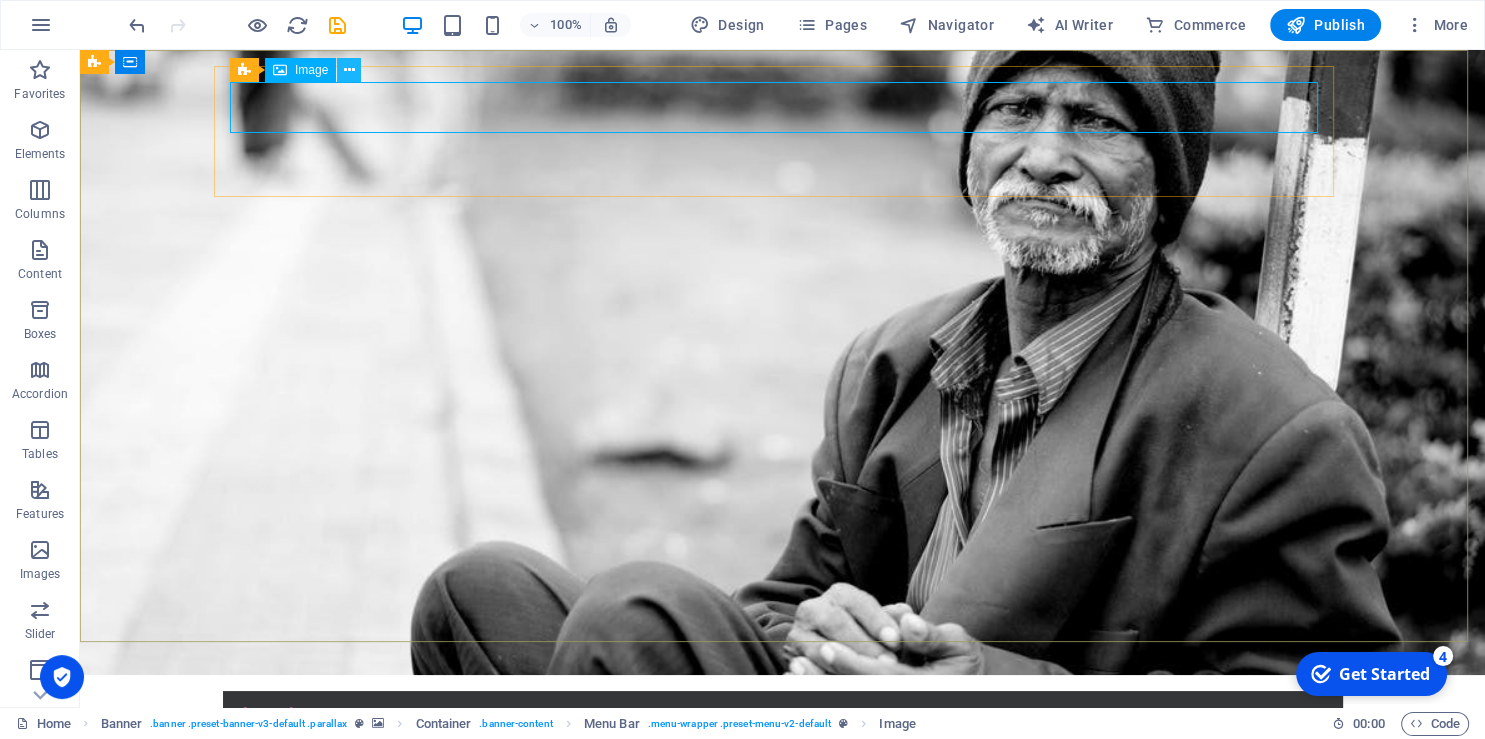 click at bounding box center (349, 70) 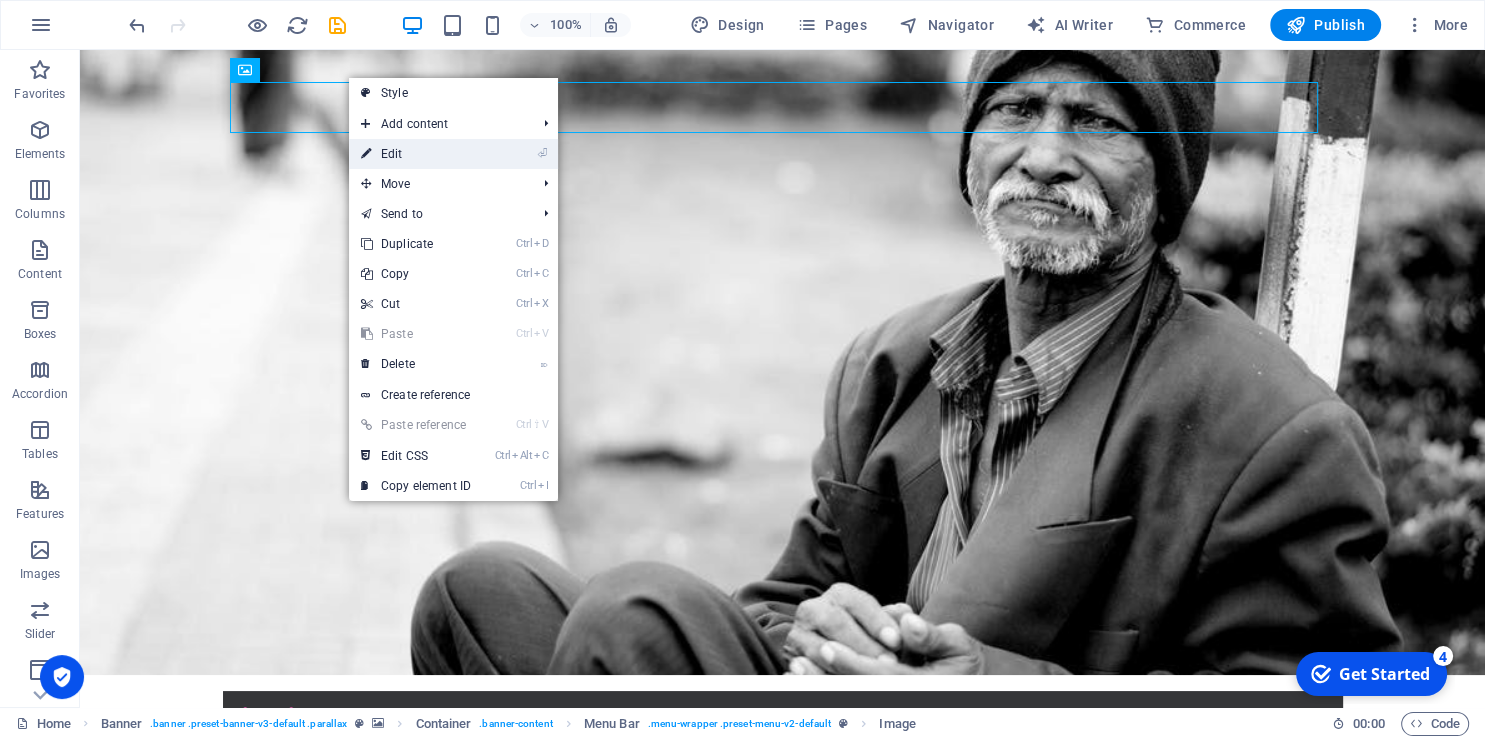 click on "⏎  Edit" at bounding box center [416, 154] 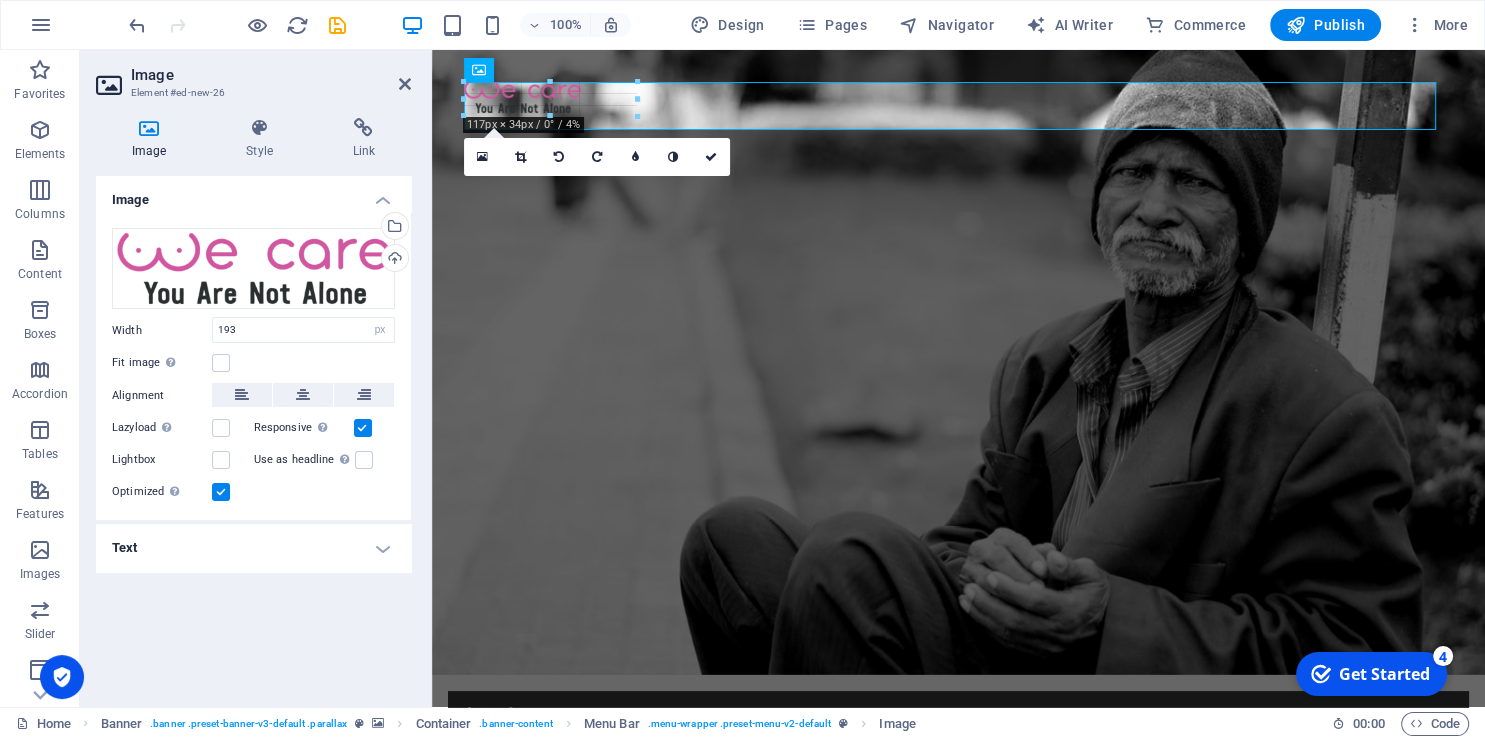drag, startPoint x: 654, startPoint y: 134, endPoint x: 537, endPoint y: 131, distance: 117.03845 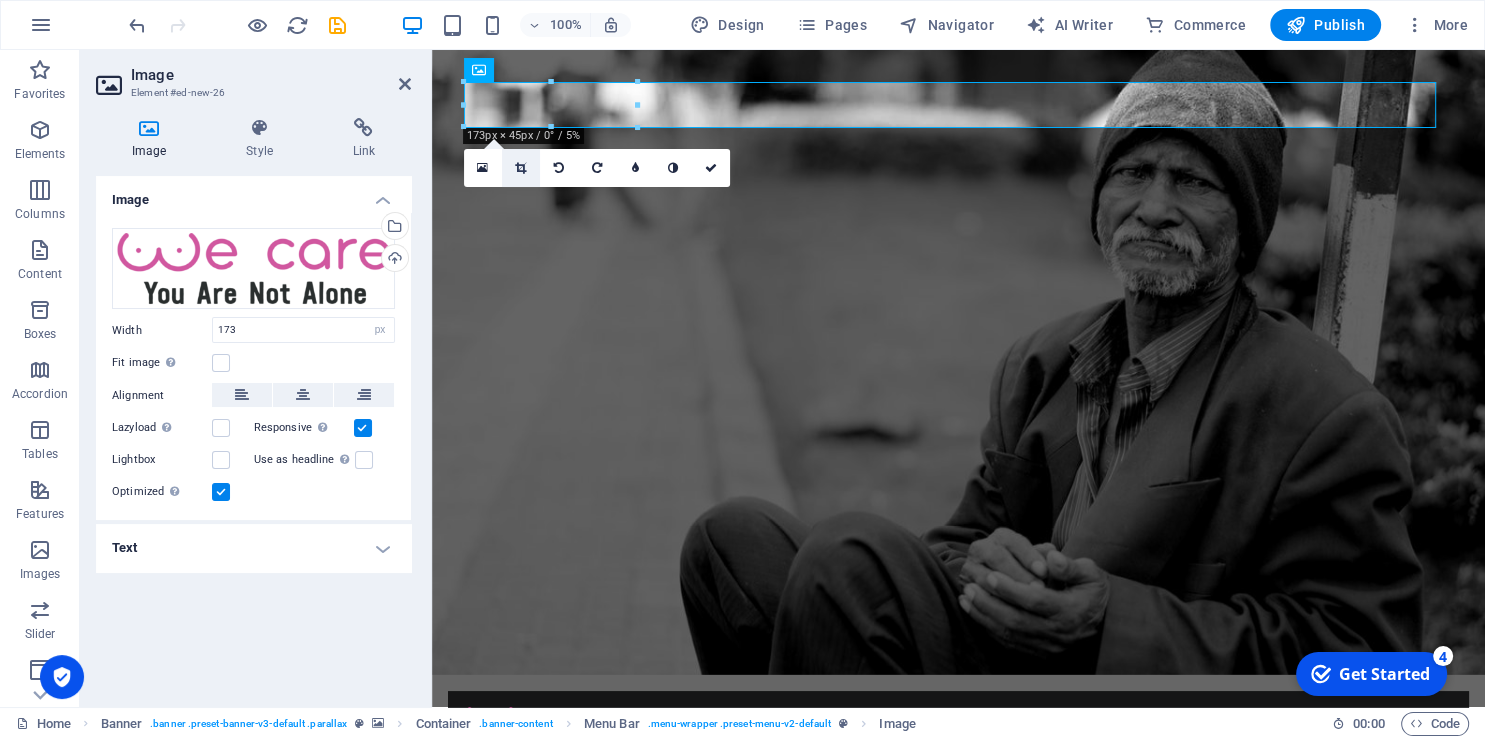 click at bounding box center (520, 168) 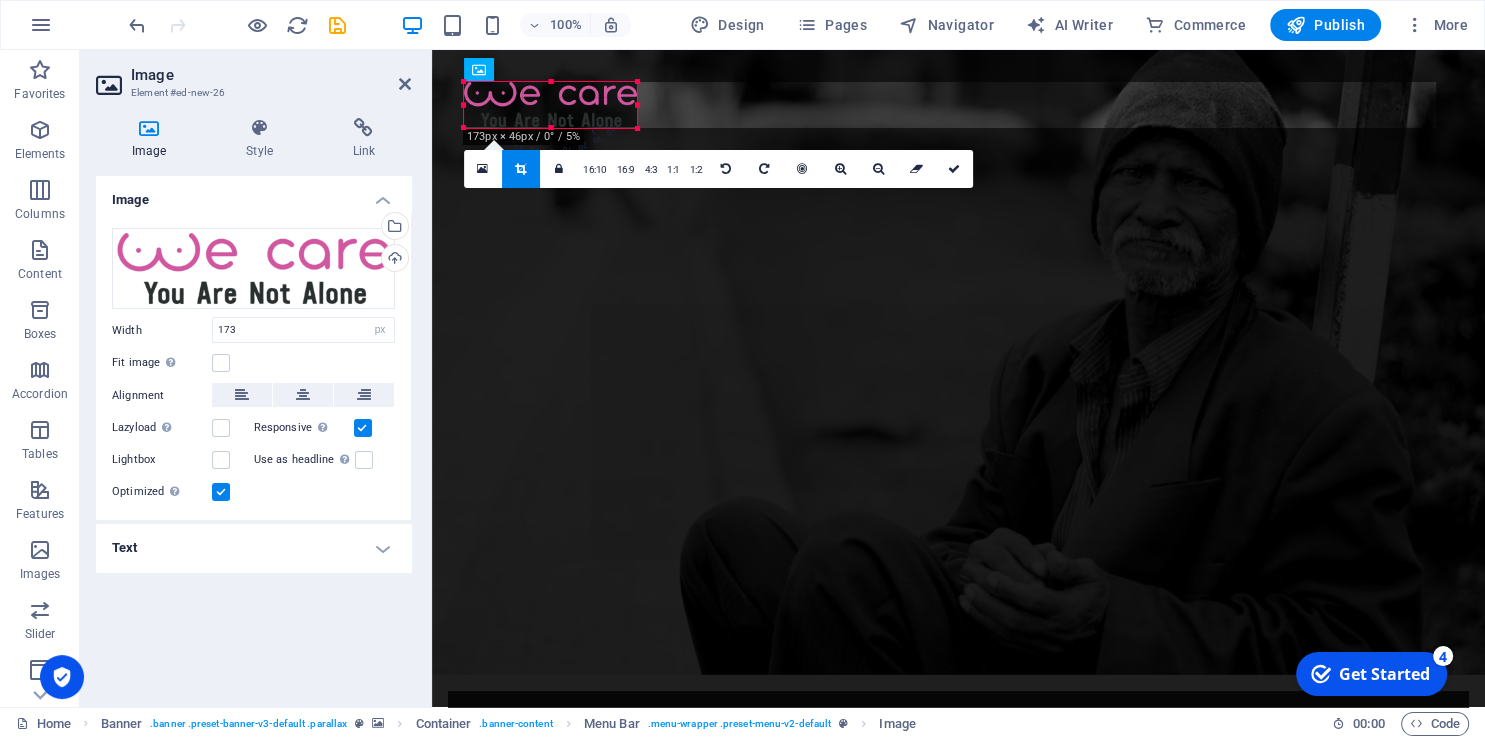 click at bounding box center [521, 169] 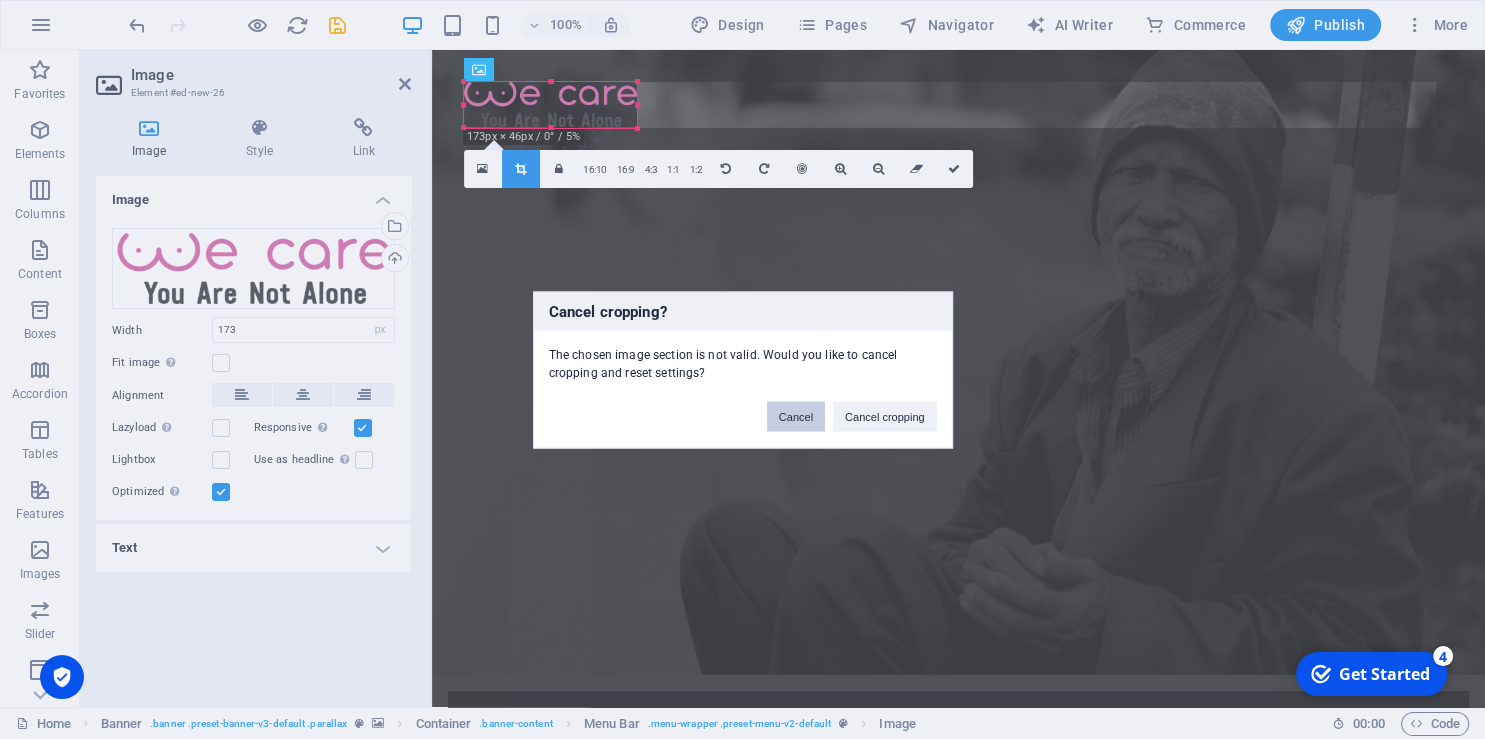 click on "Cancel" at bounding box center (796, 416) 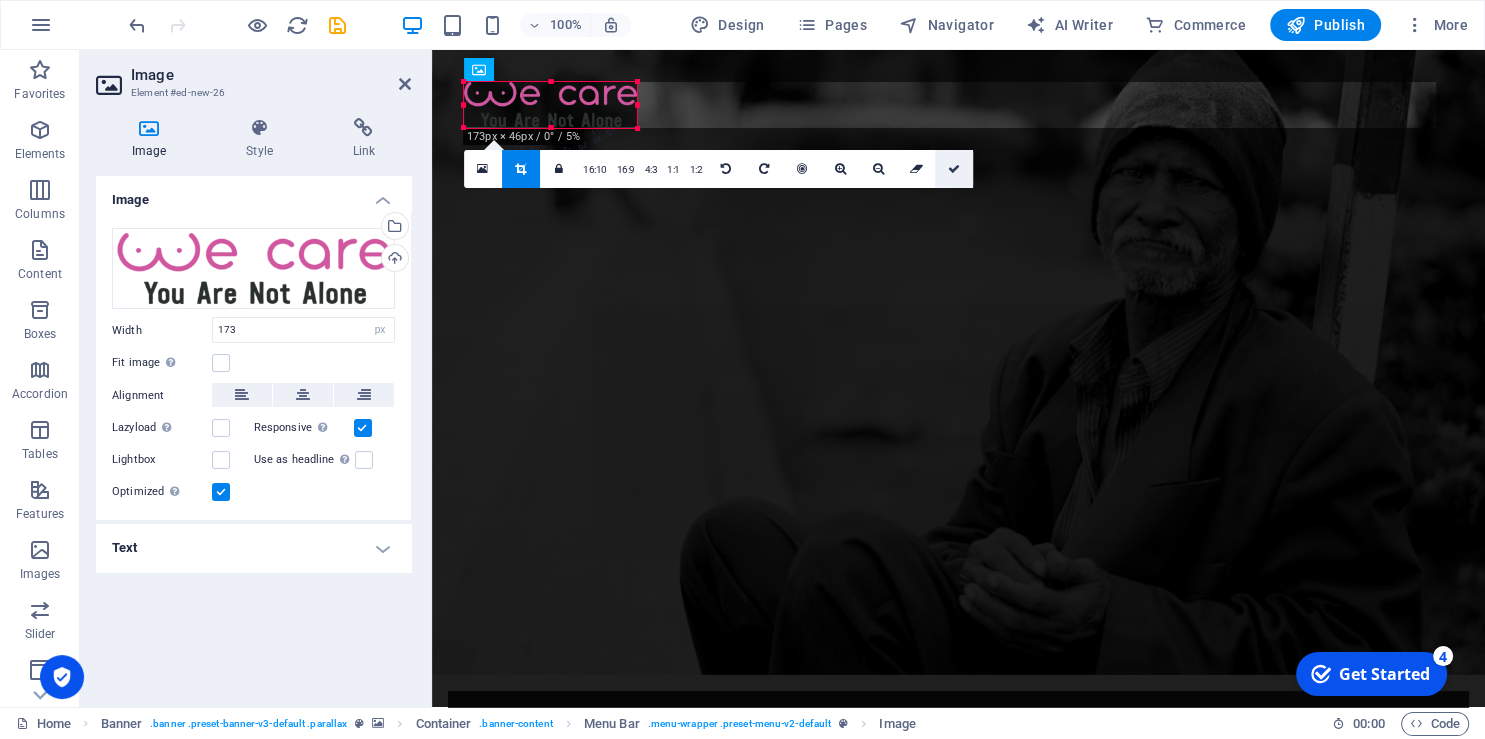 click at bounding box center (954, 169) 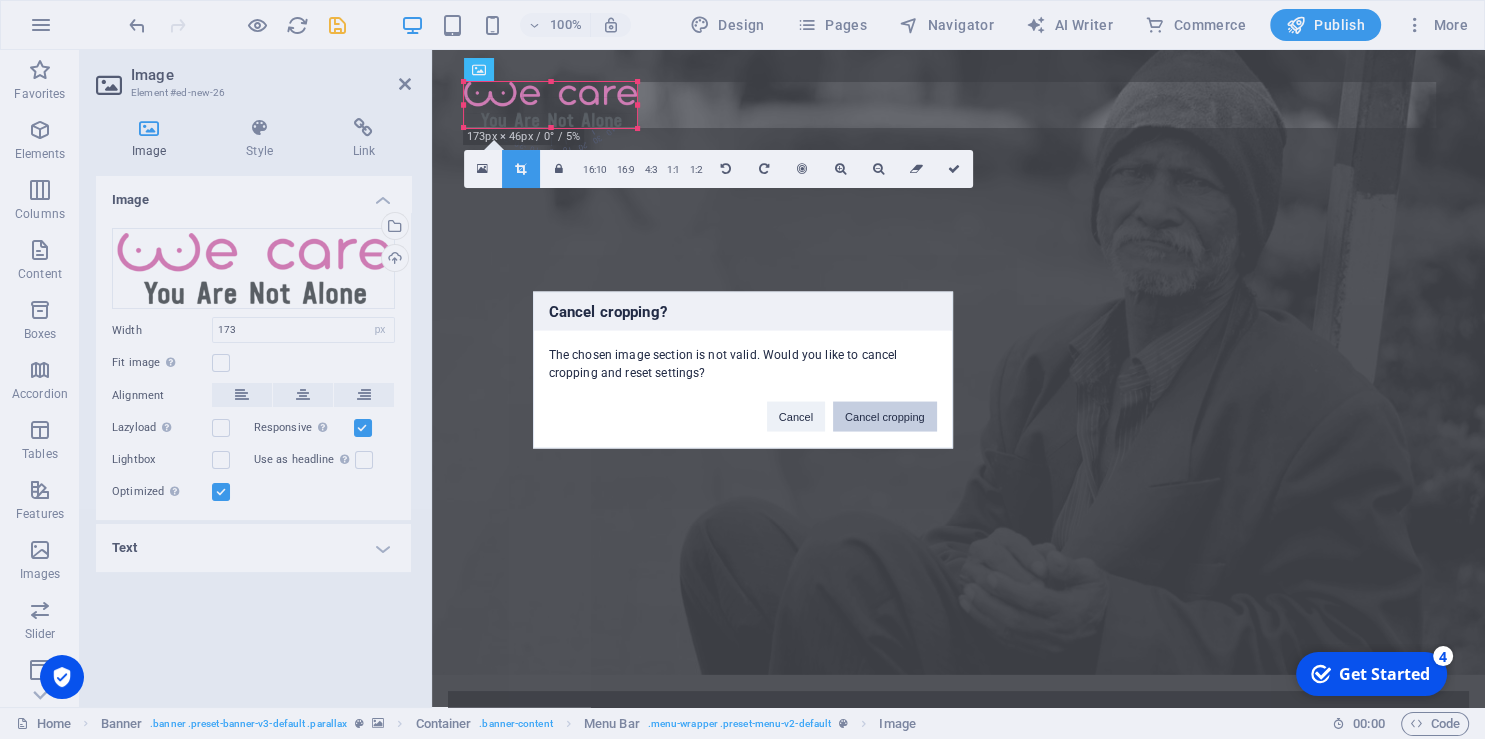 click on "Cancel cropping" at bounding box center (885, 416) 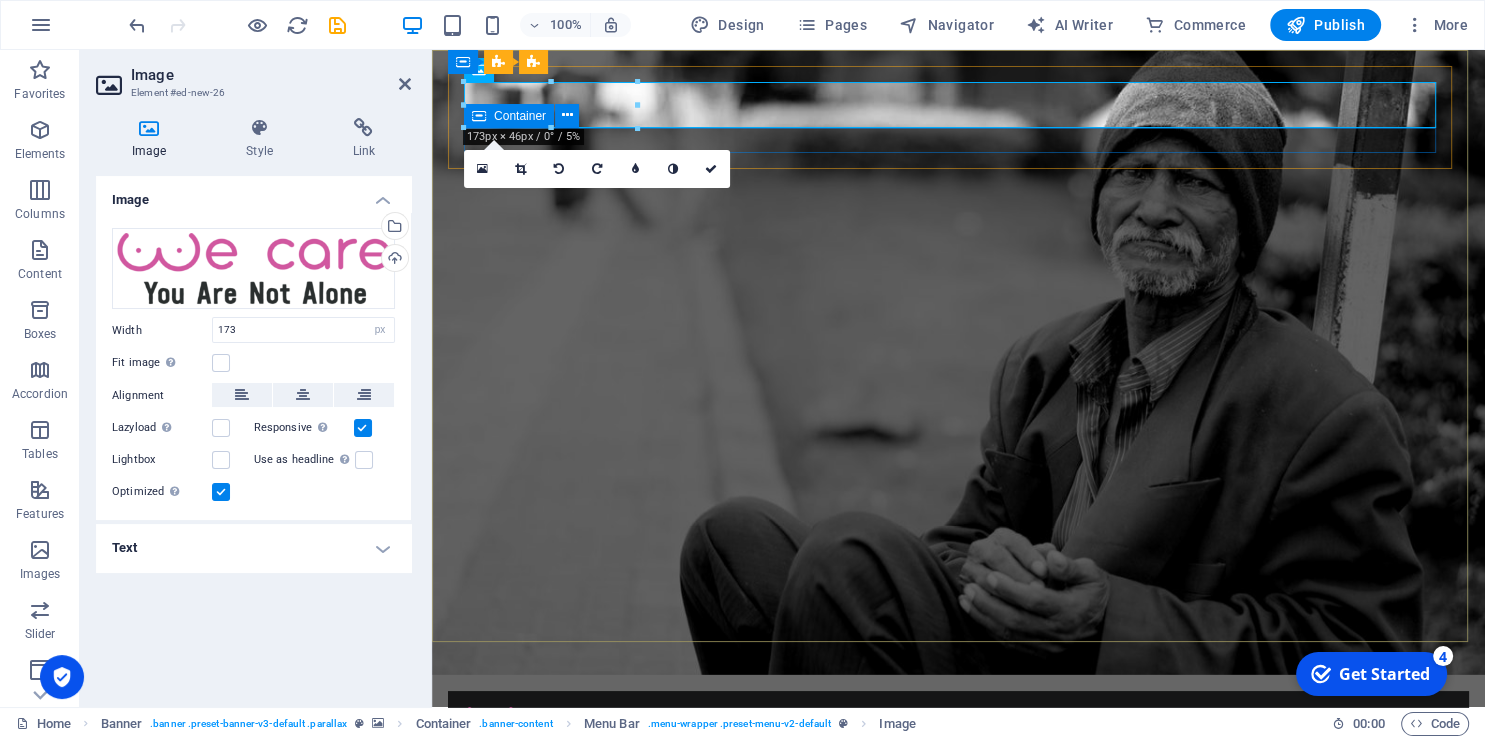 click at bounding box center (958, 777) 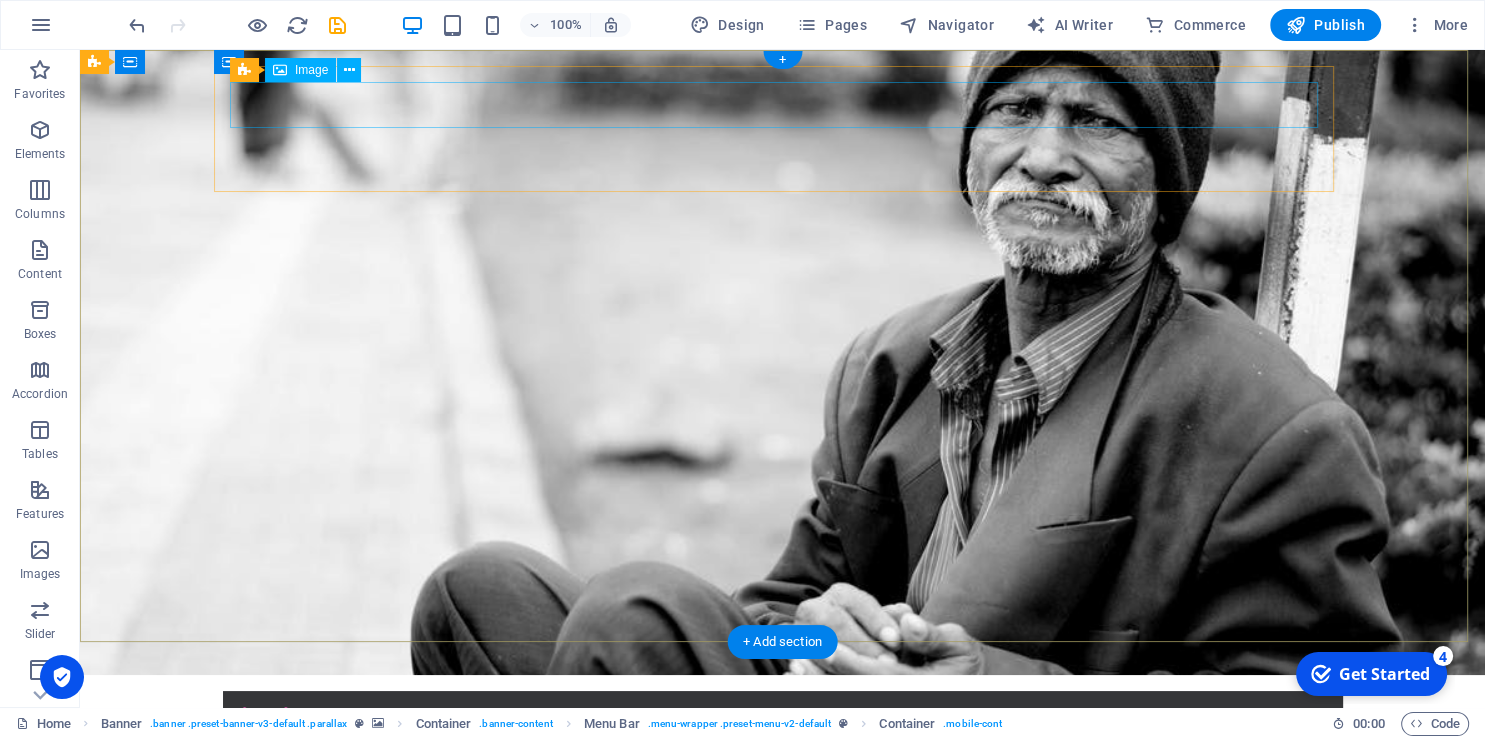 click at bounding box center (783, 729) 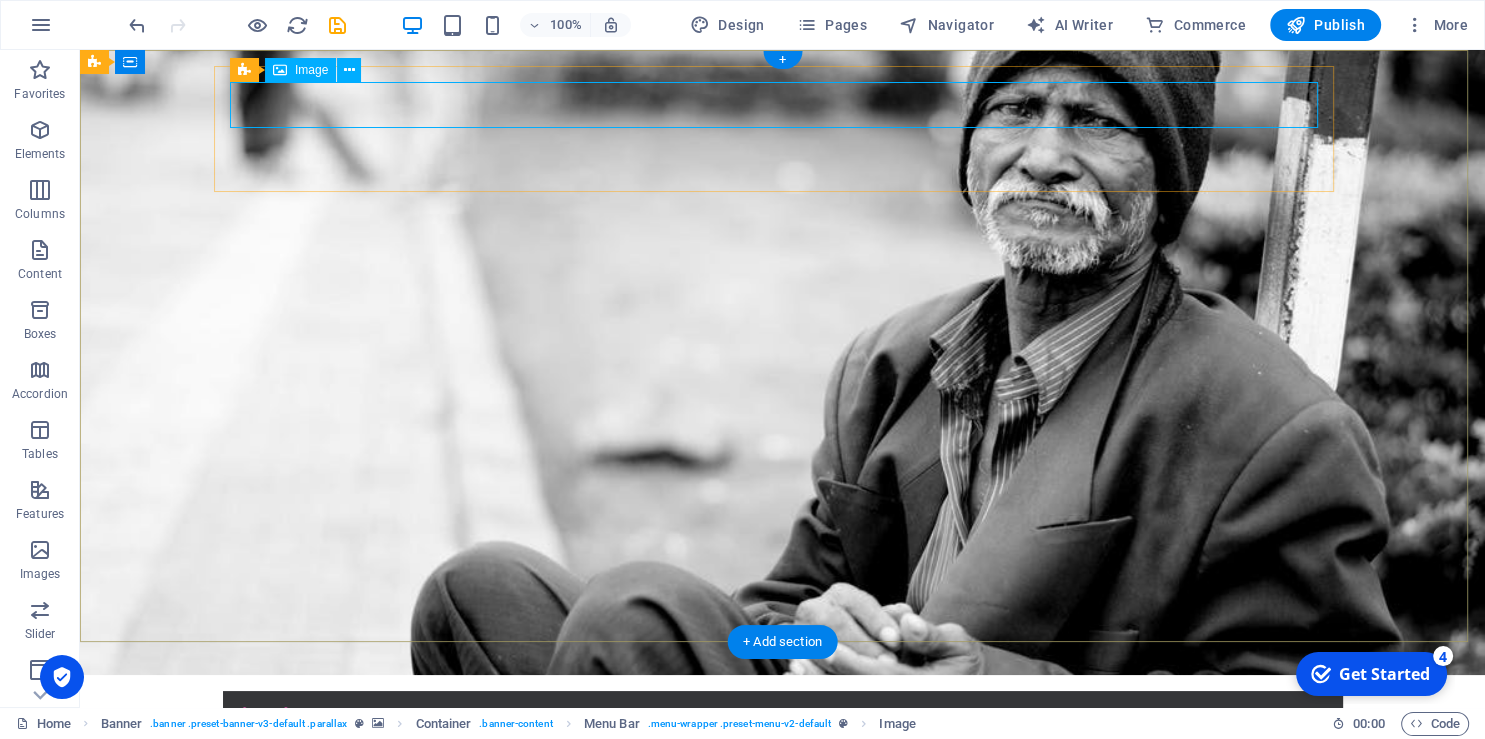 click at bounding box center (783, 729) 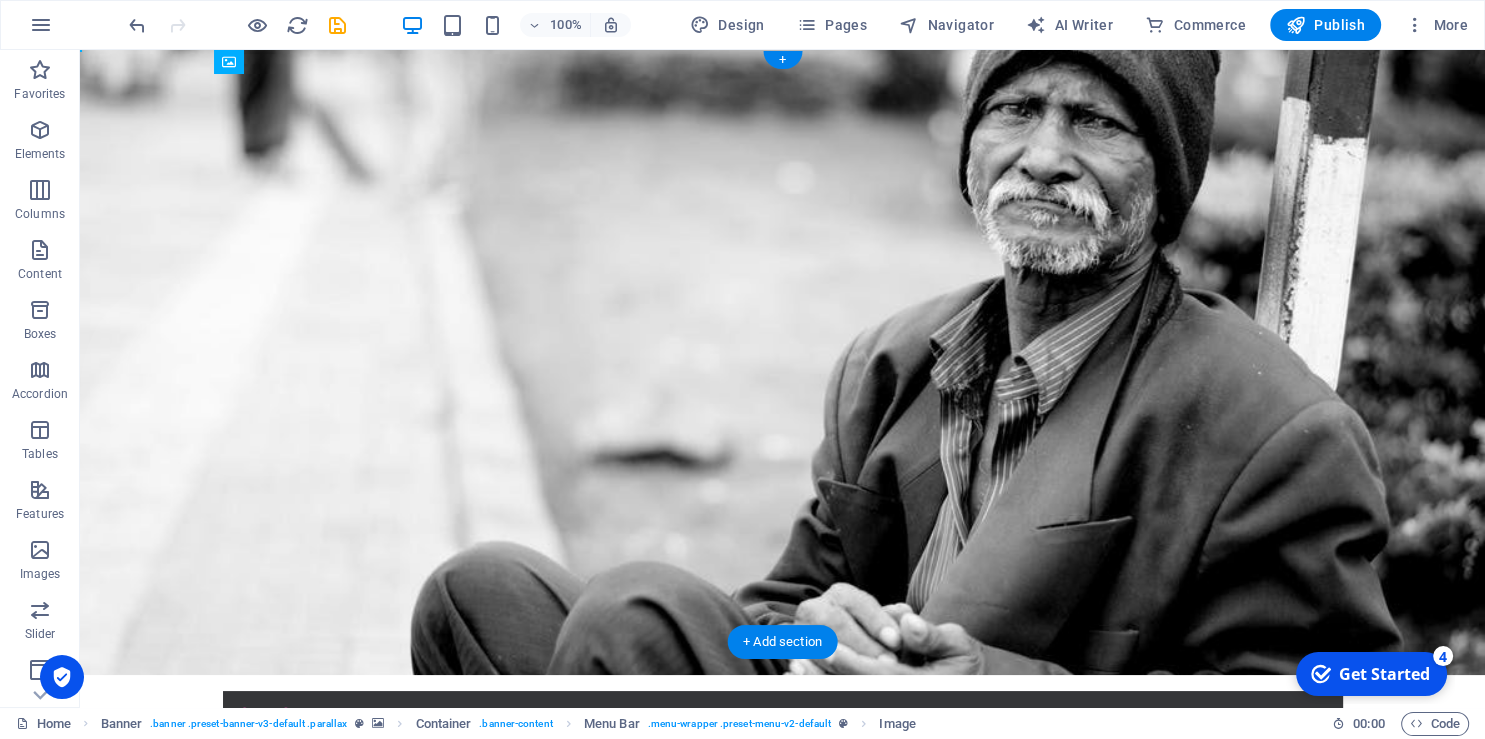 drag, startPoint x: 954, startPoint y: 118, endPoint x: 770, endPoint y: 110, distance: 184.17383 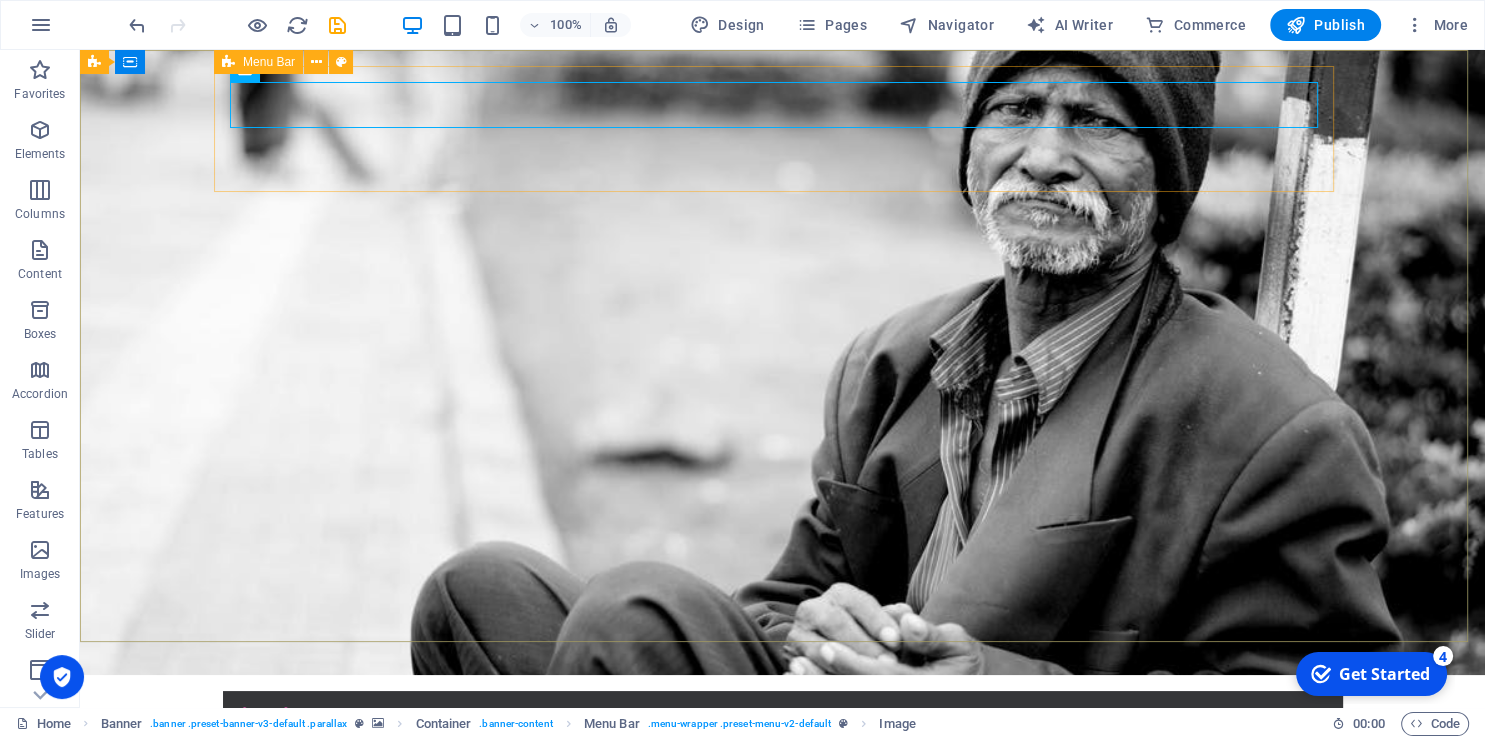 click on "Menu Bar" at bounding box center (269, 62) 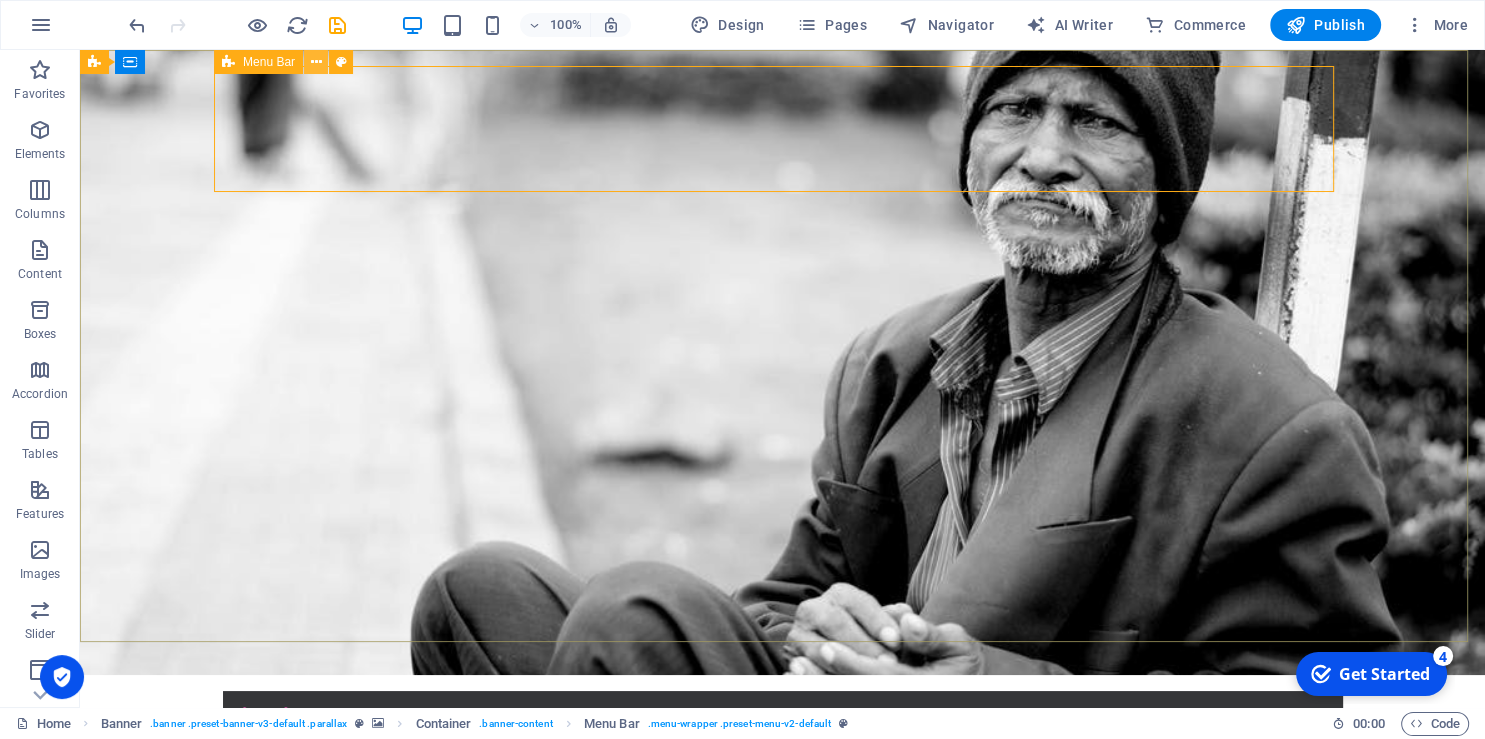 click at bounding box center [316, 62] 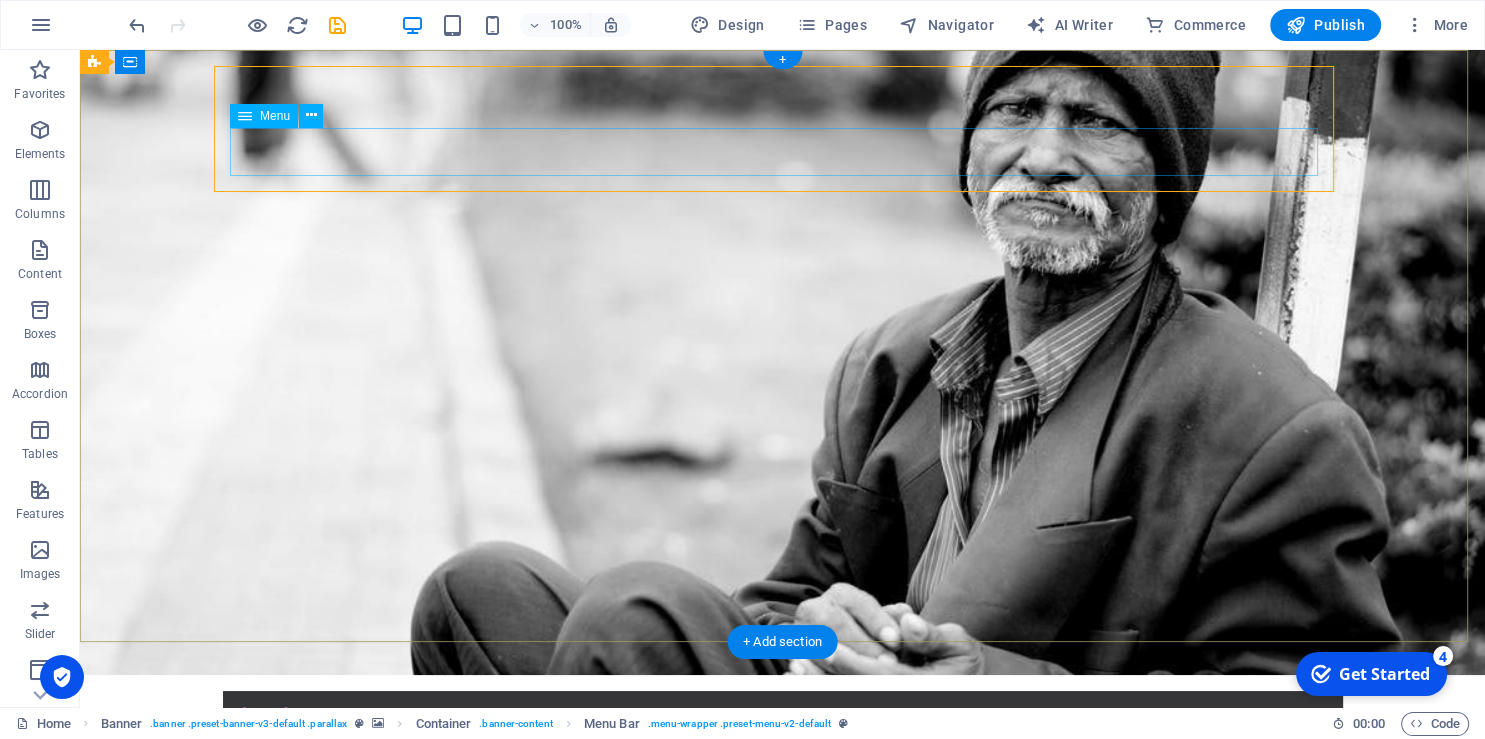 click on "Home About us What we do Projects Volunteers Donate" at bounding box center [783, 776] 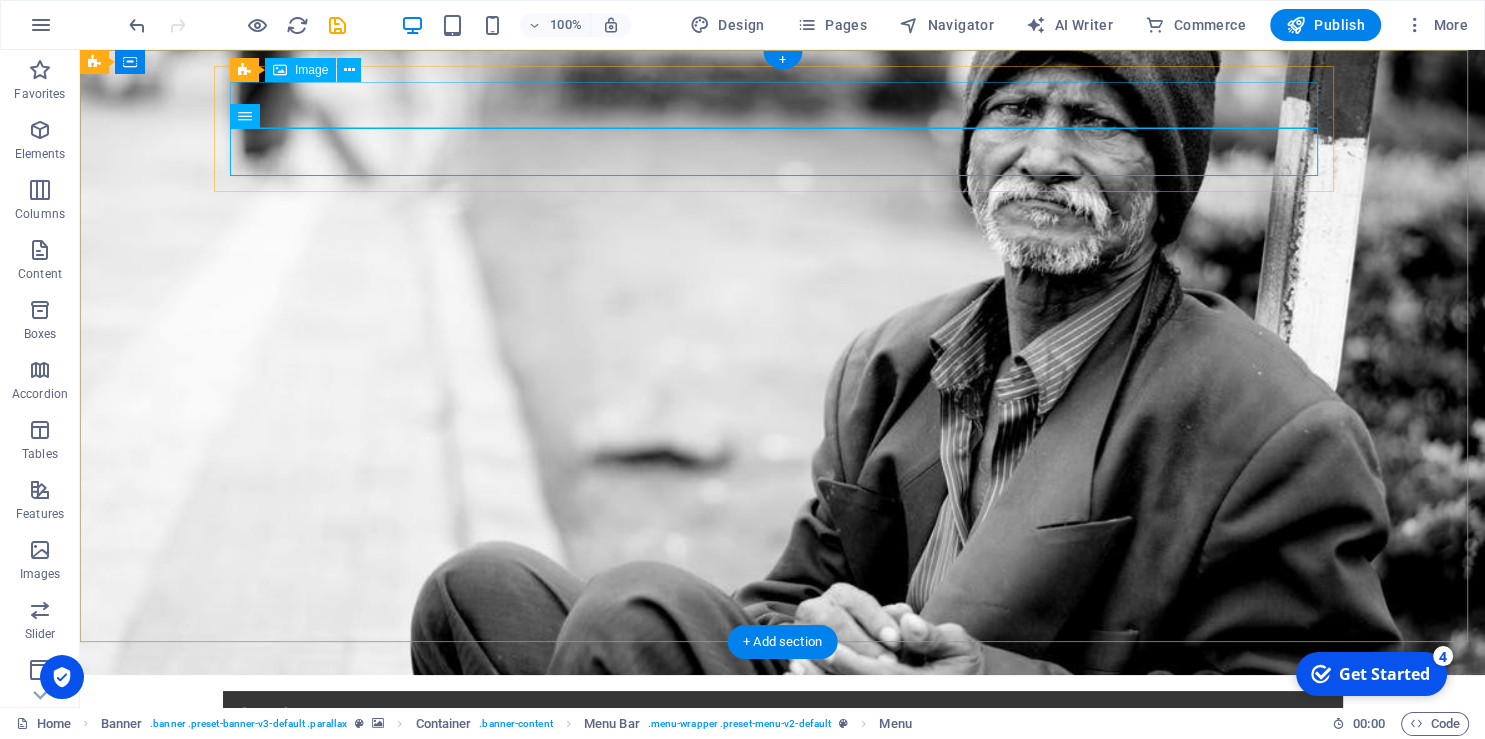 click at bounding box center (783, 729) 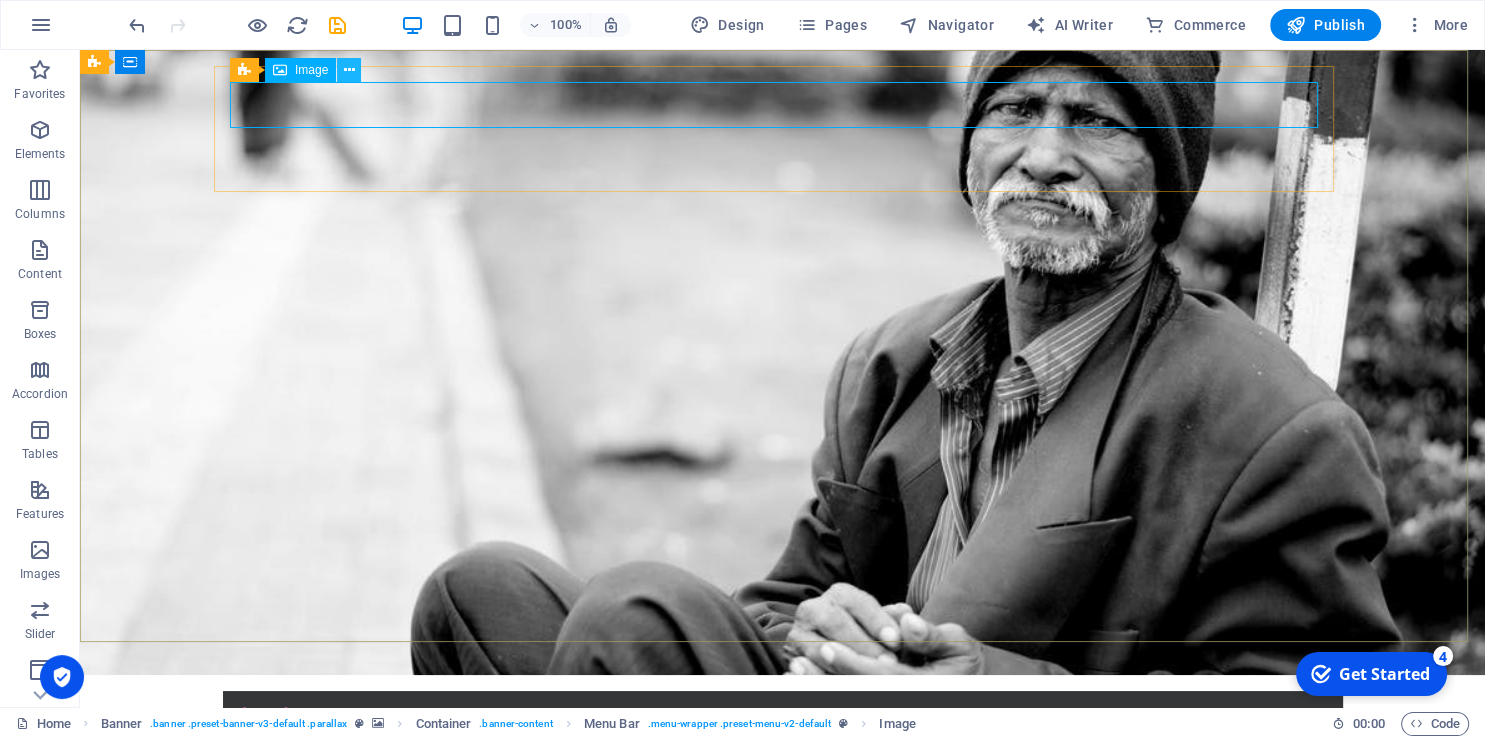 click at bounding box center [349, 70] 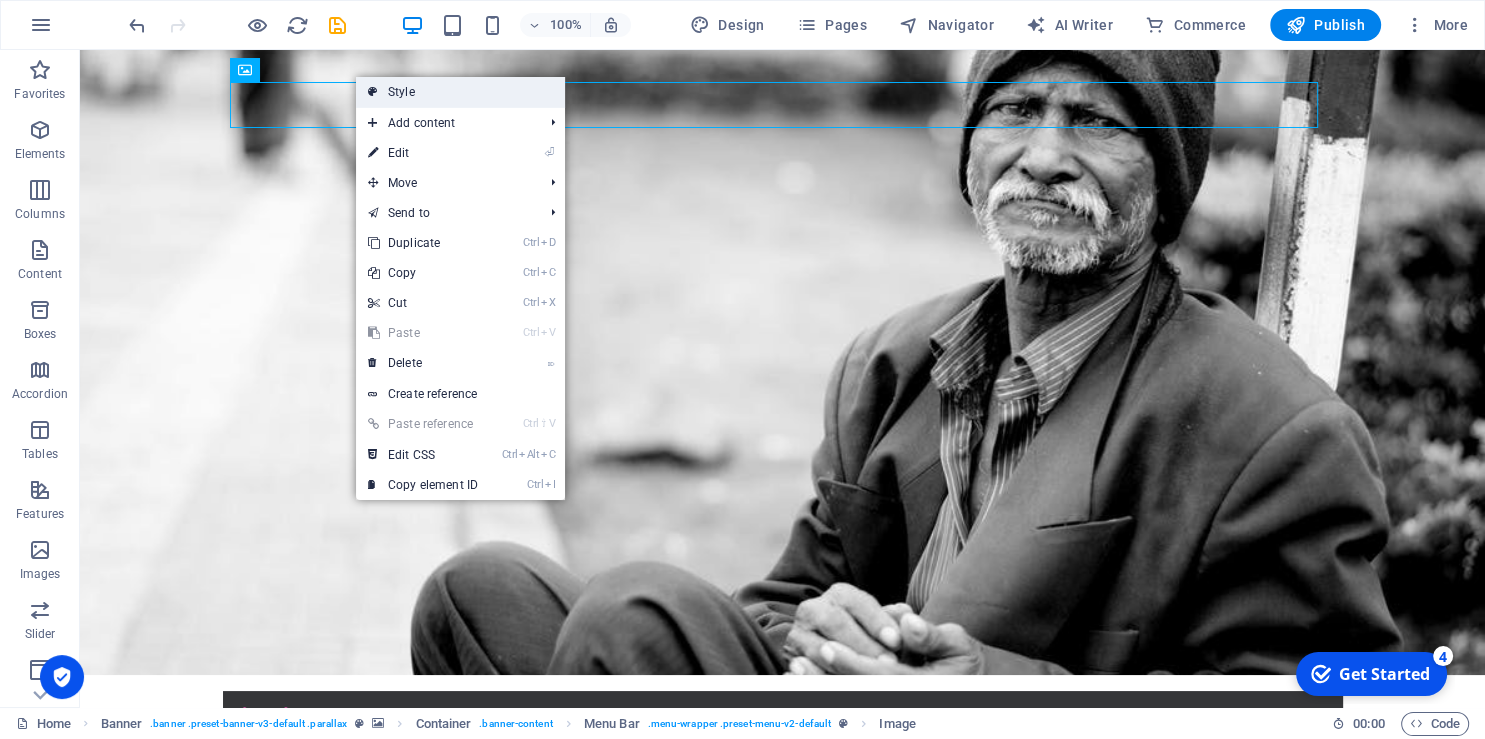 click on "Style" at bounding box center [460, 92] 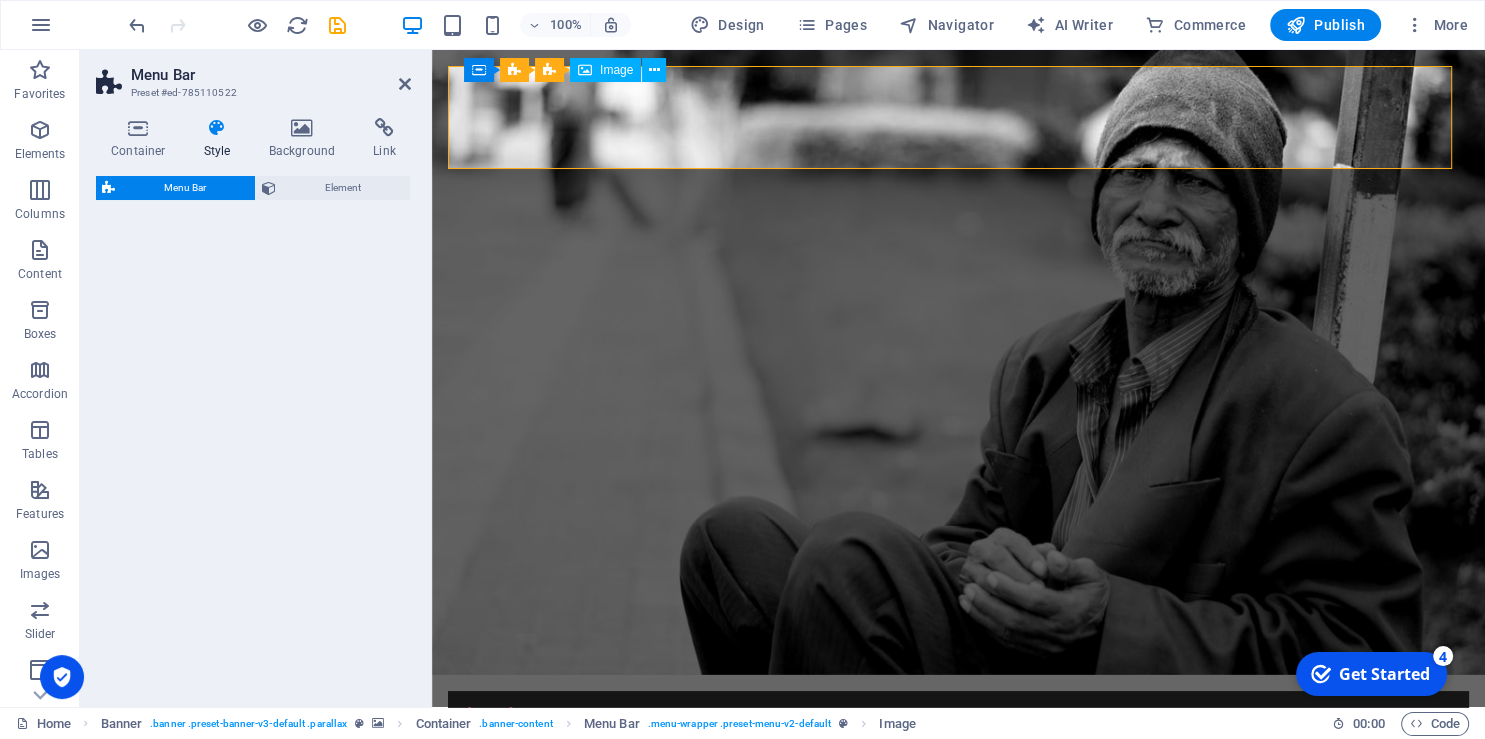 select on "rem" 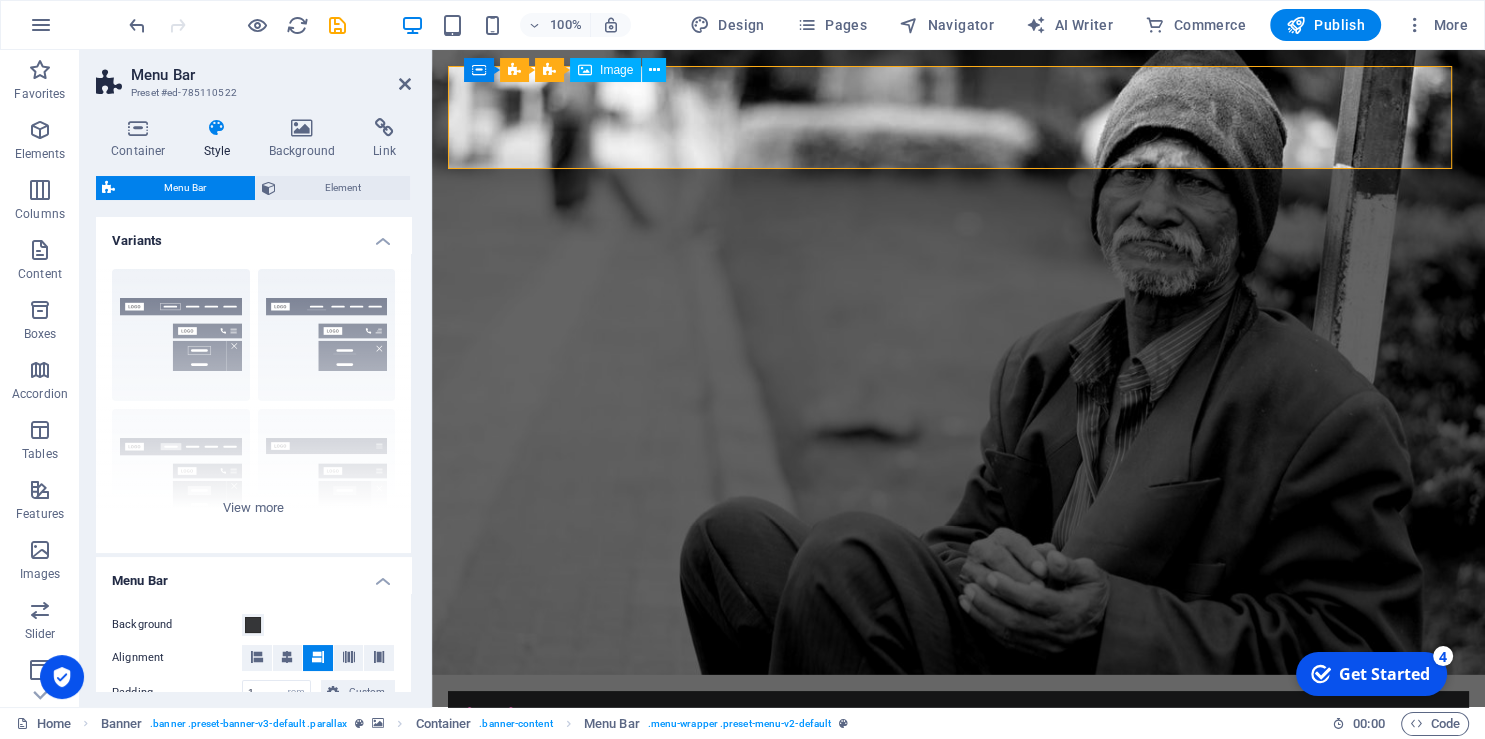 click at bounding box center [958, 729] 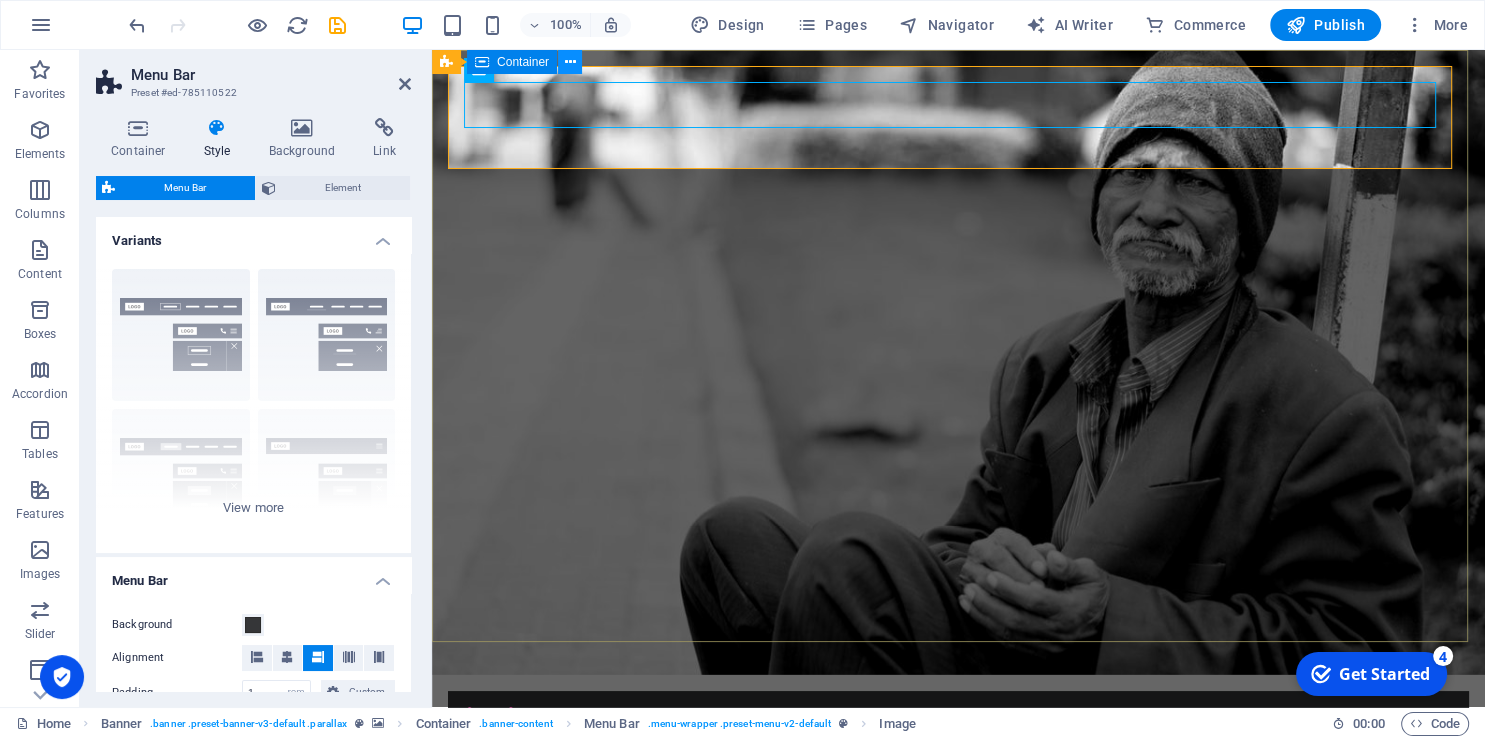 click at bounding box center (570, 62) 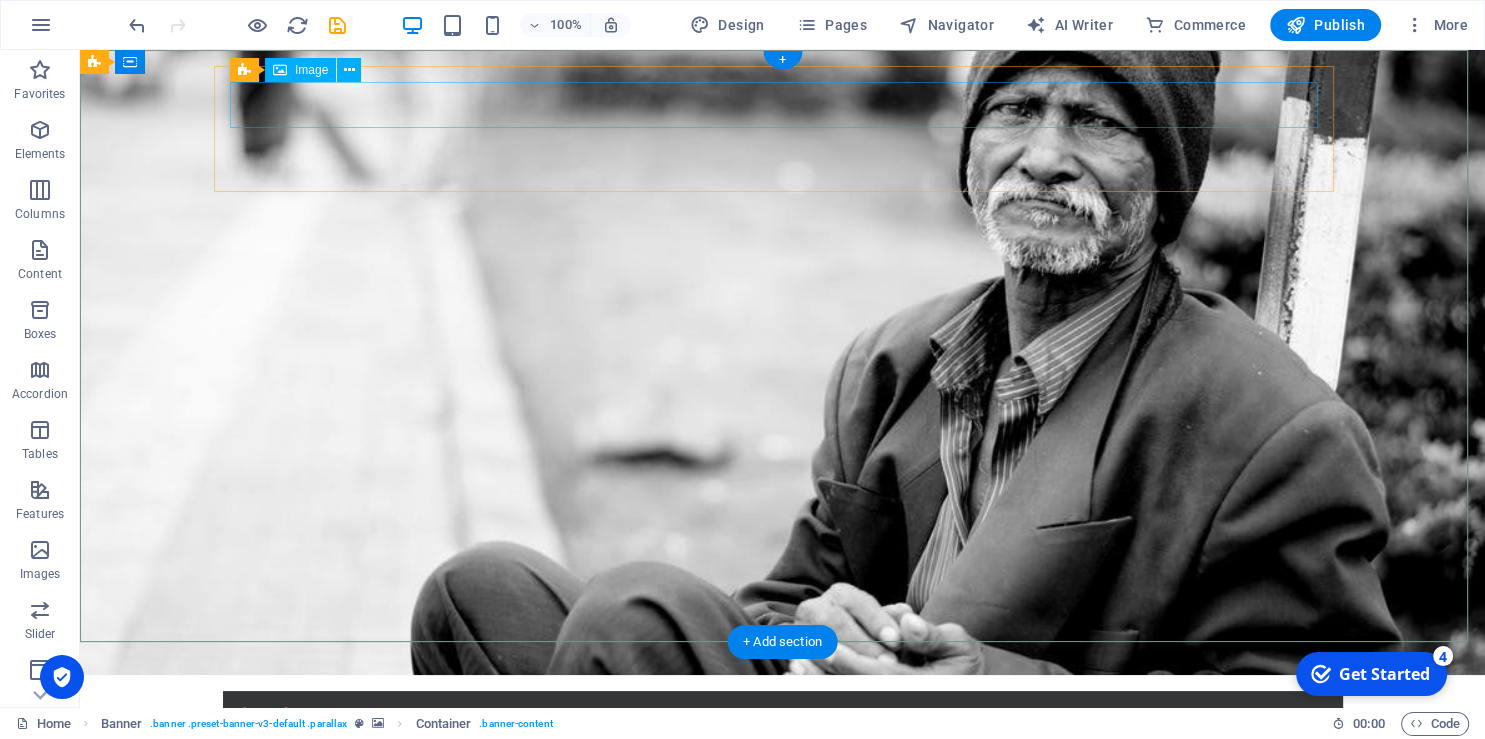 click at bounding box center [783, 729] 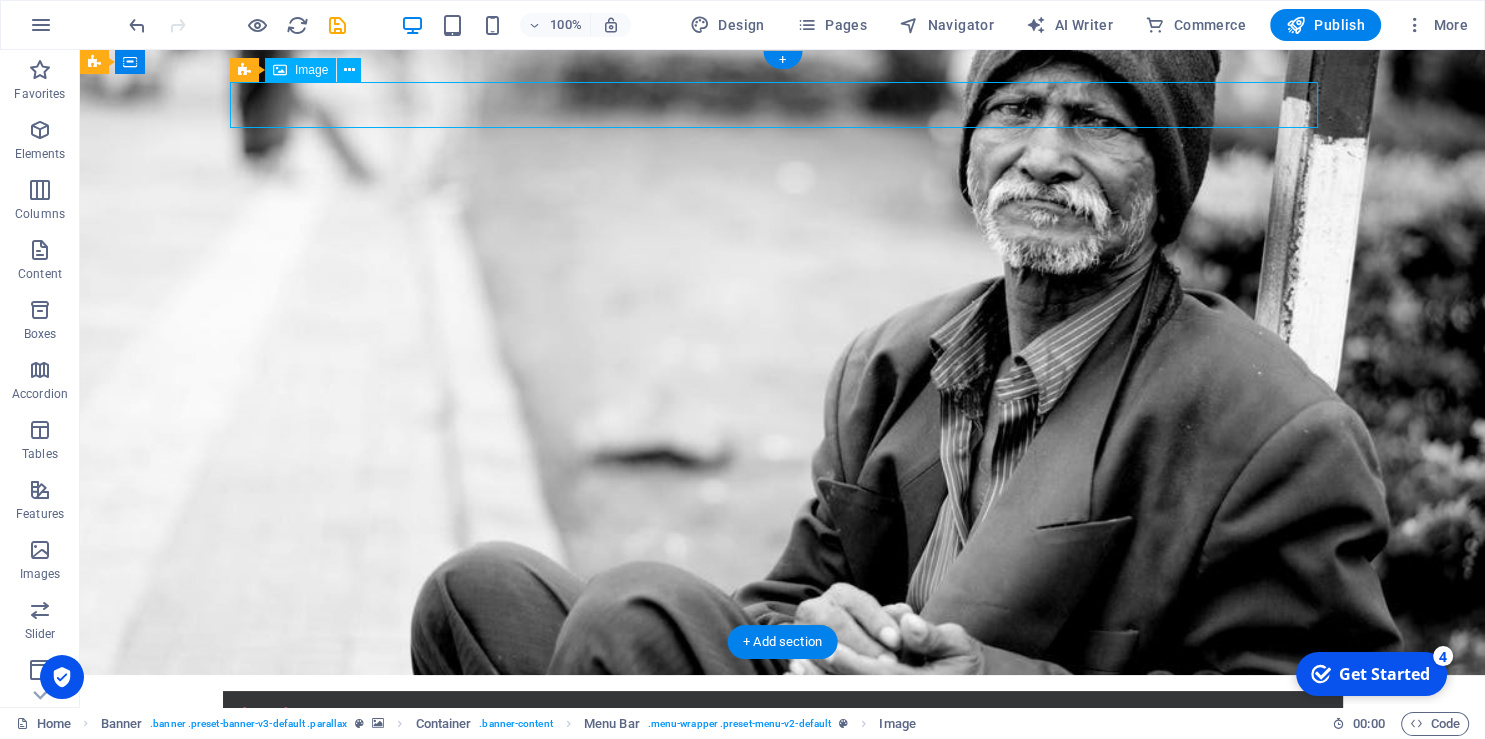 drag, startPoint x: 1317, startPoint y: 98, endPoint x: 1184, endPoint y: 112, distance: 133.73482 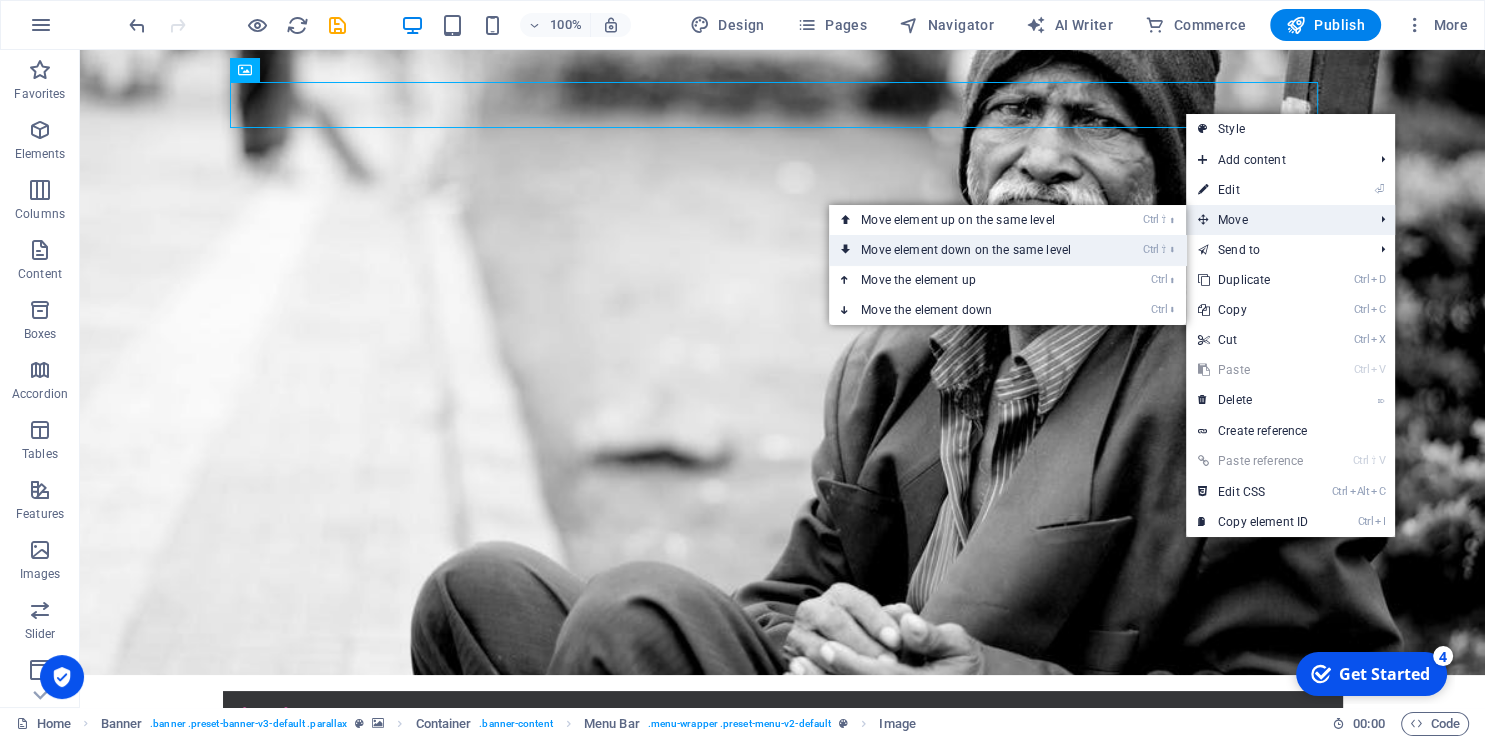 click on "Ctrl ⇧ ⬇  Move element down on the same level" at bounding box center [970, 250] 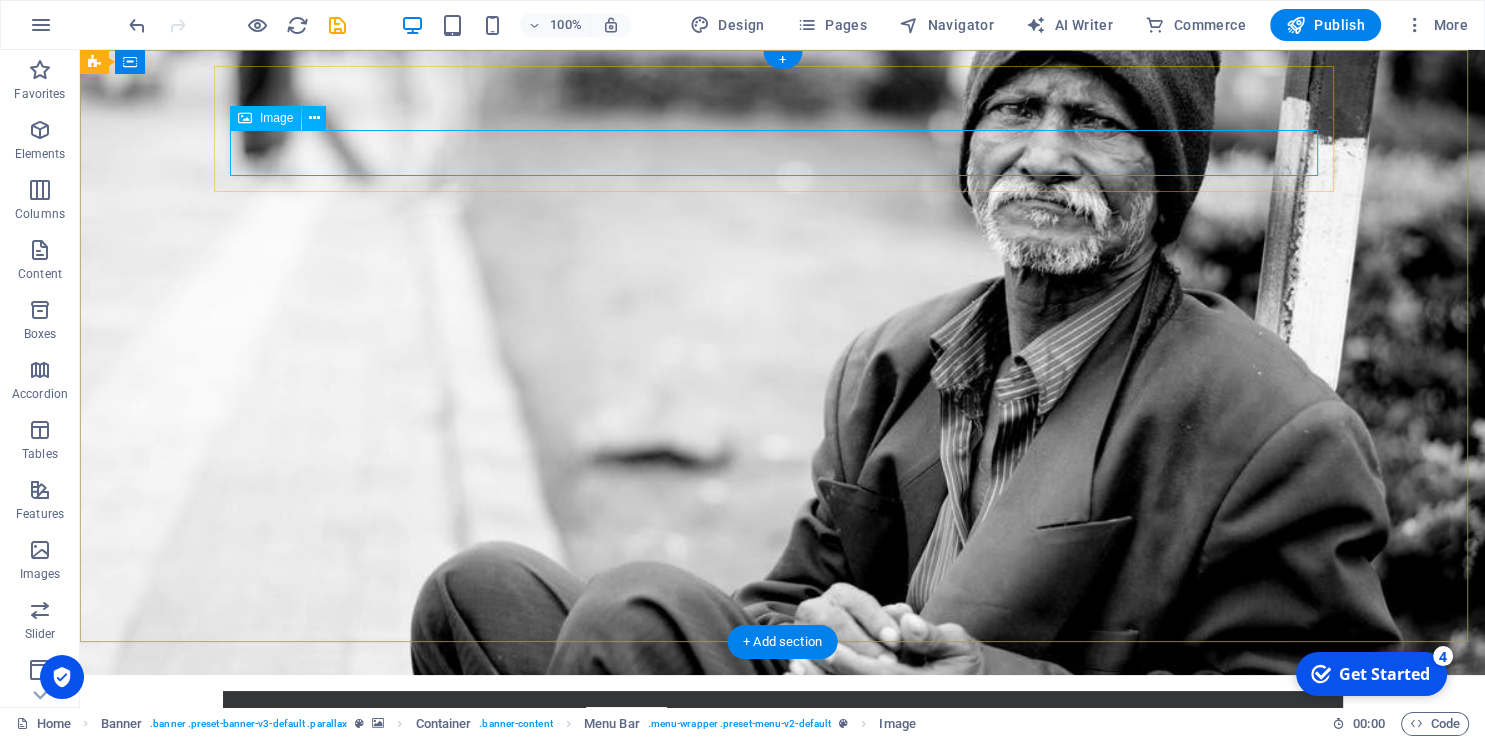 click at bounding box center (783, 777) 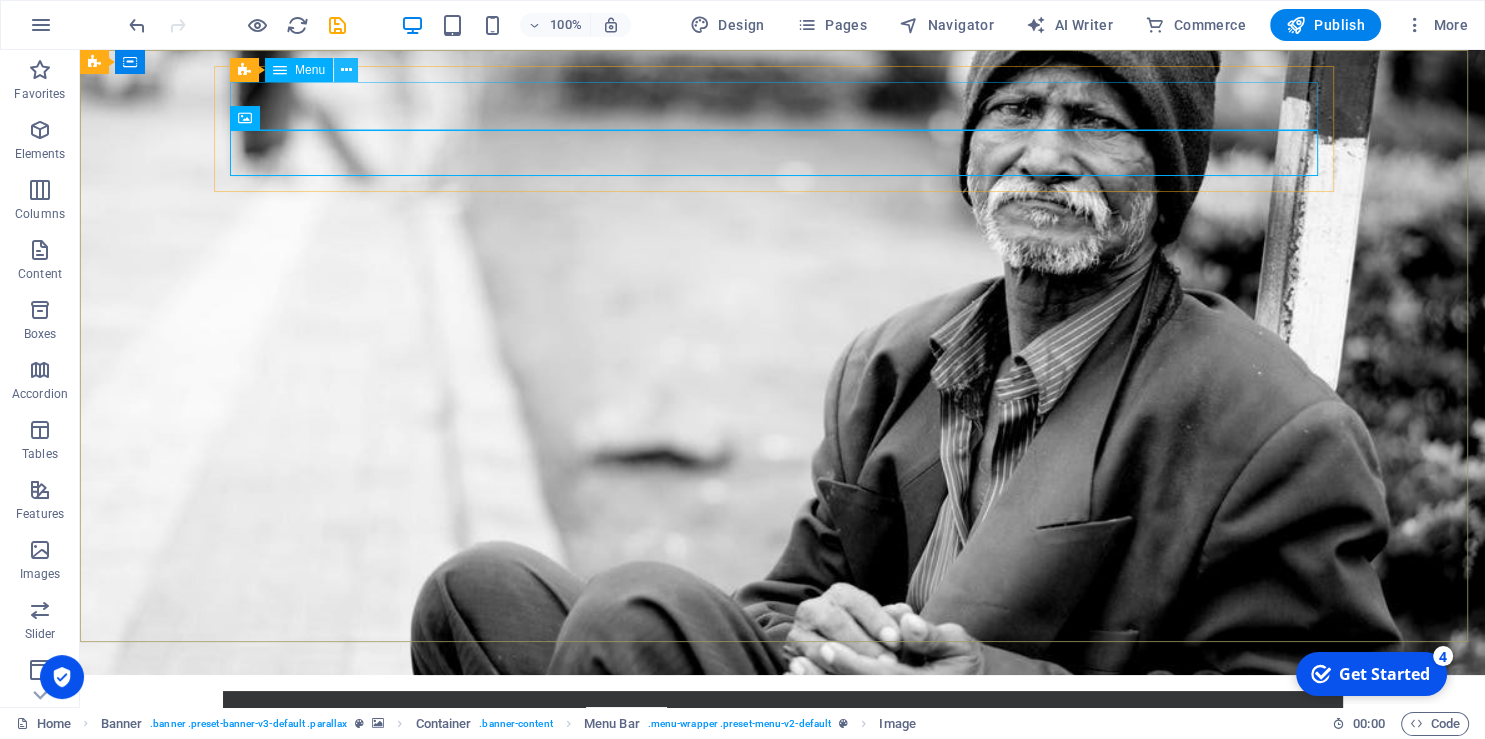 click at bounding box center [346, 70] 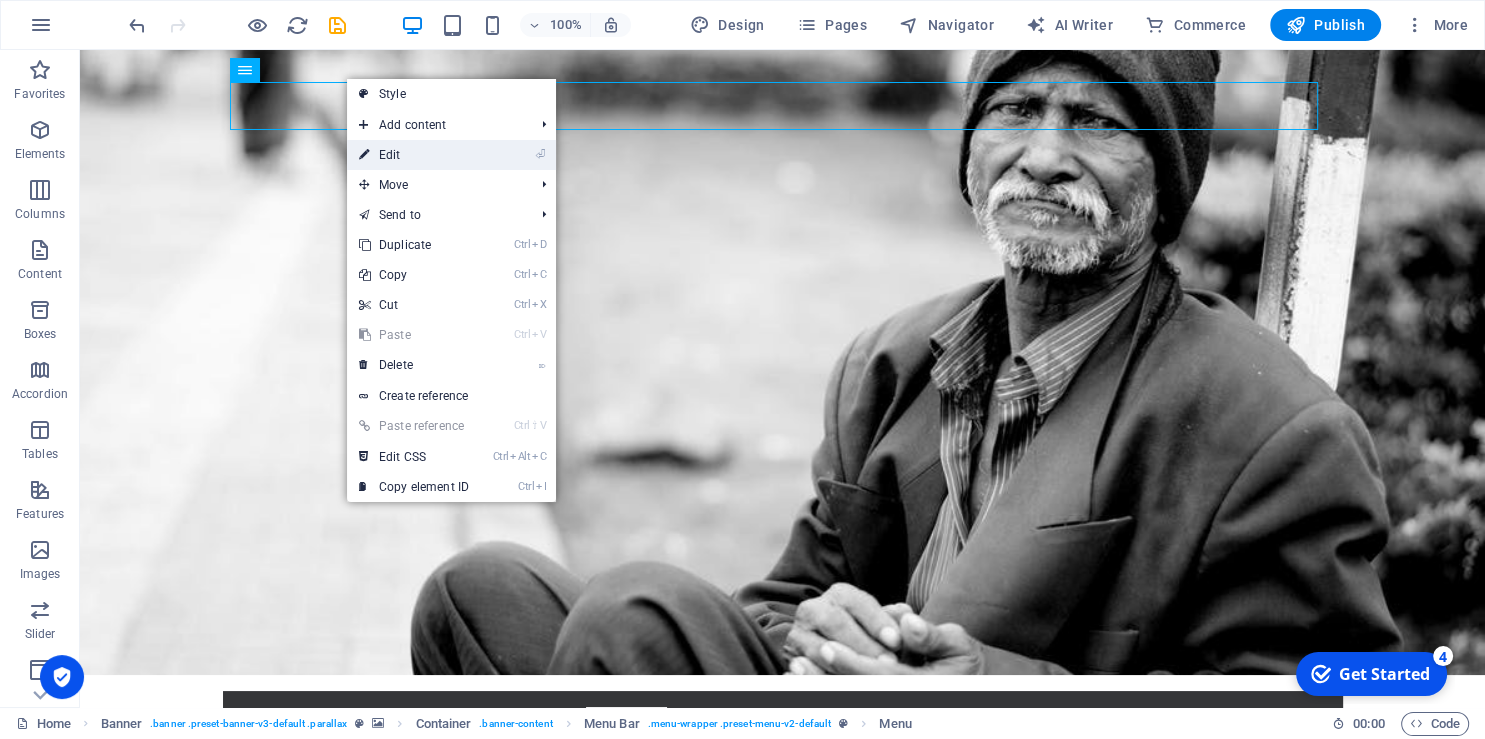 click on "⏎  Edit" at bounding box center [414, 155] 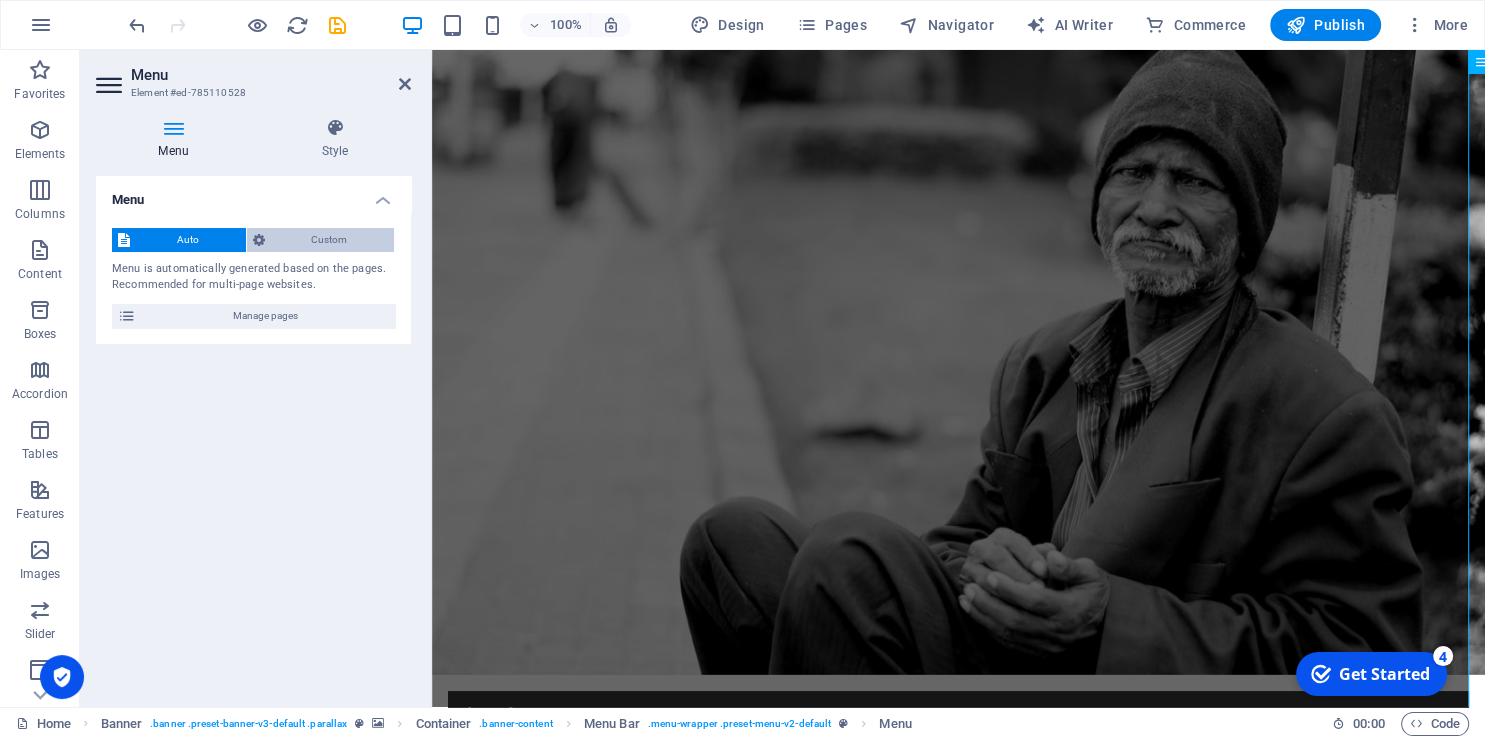 click on "Custom" at bounding box center [321, 240] 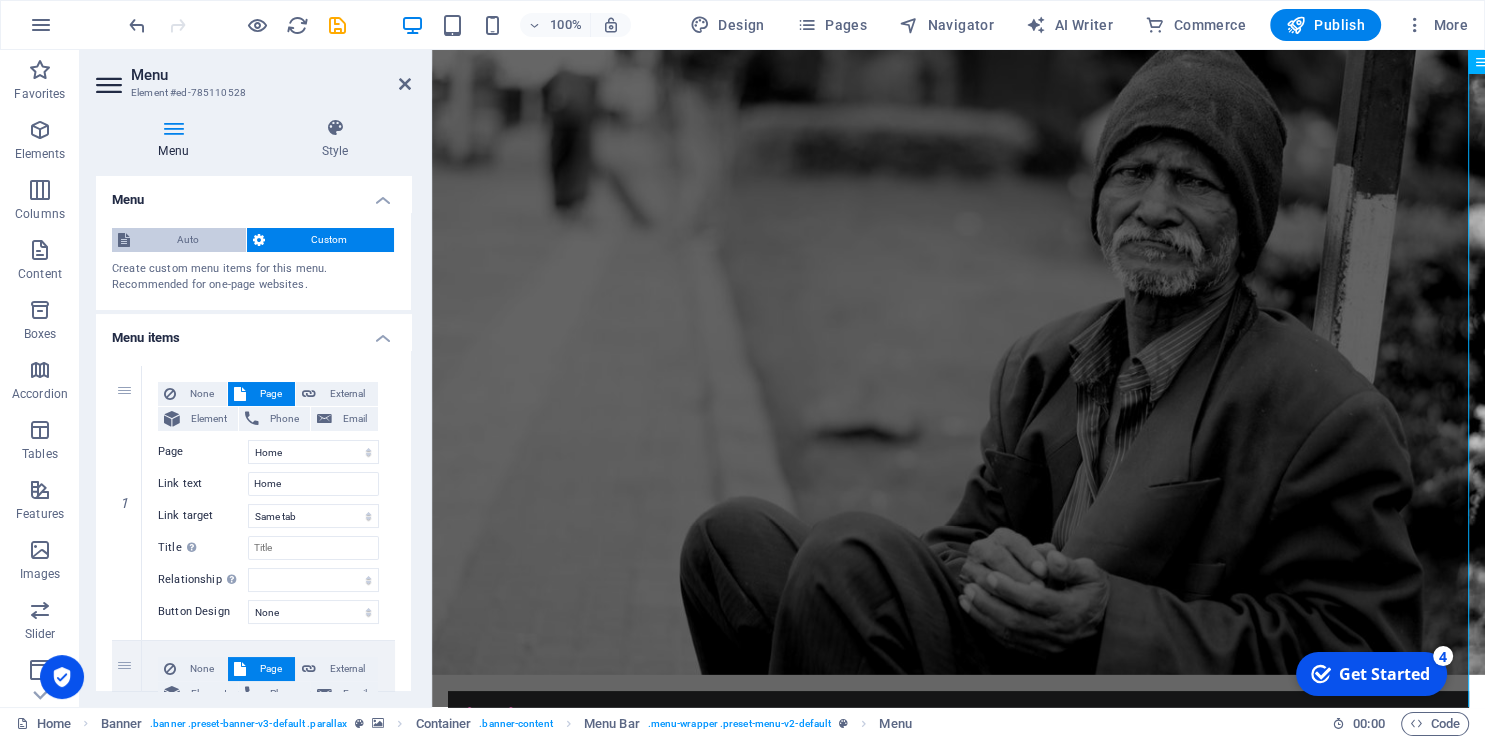 click on "Auto" at bounding box center [188, 240] 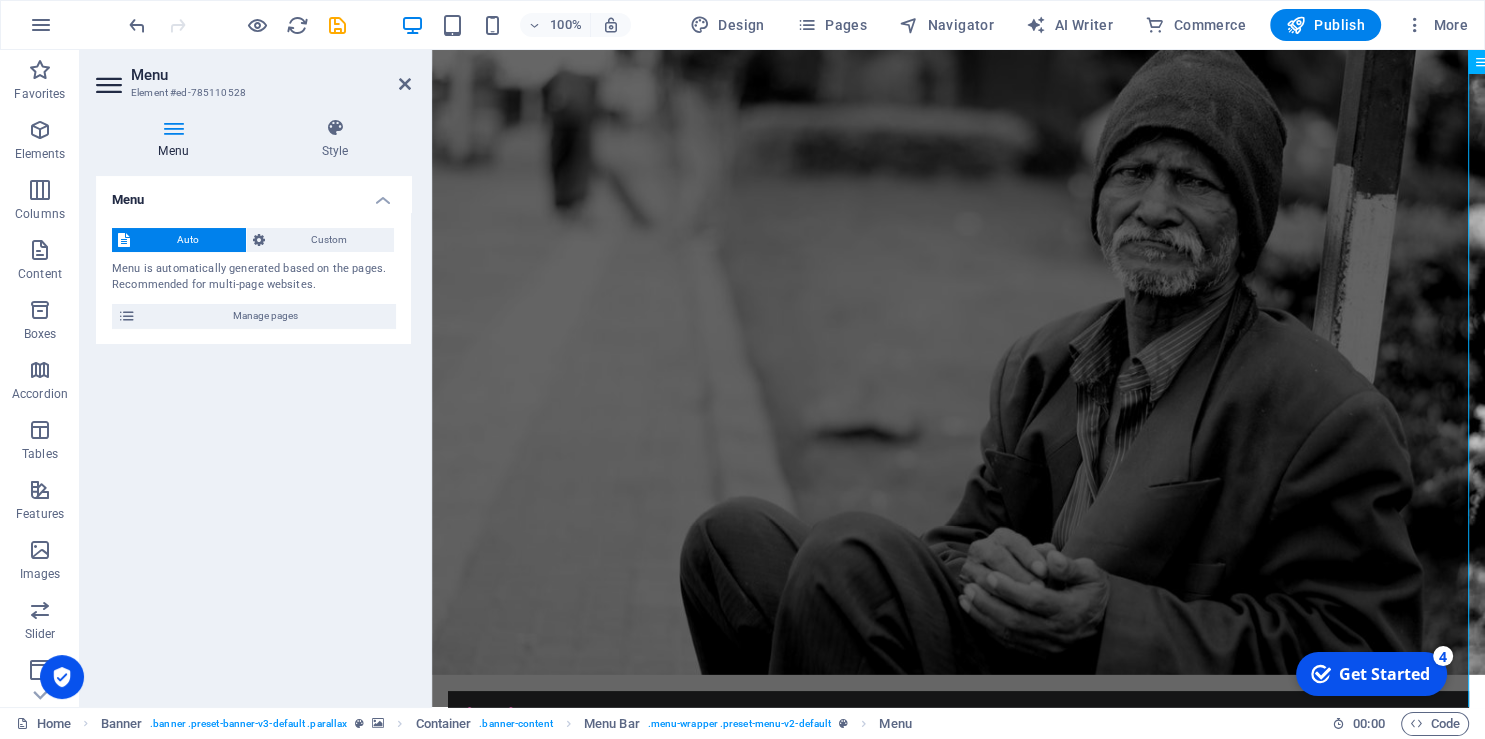 click on "Menu" at bounding box center [271, 75] 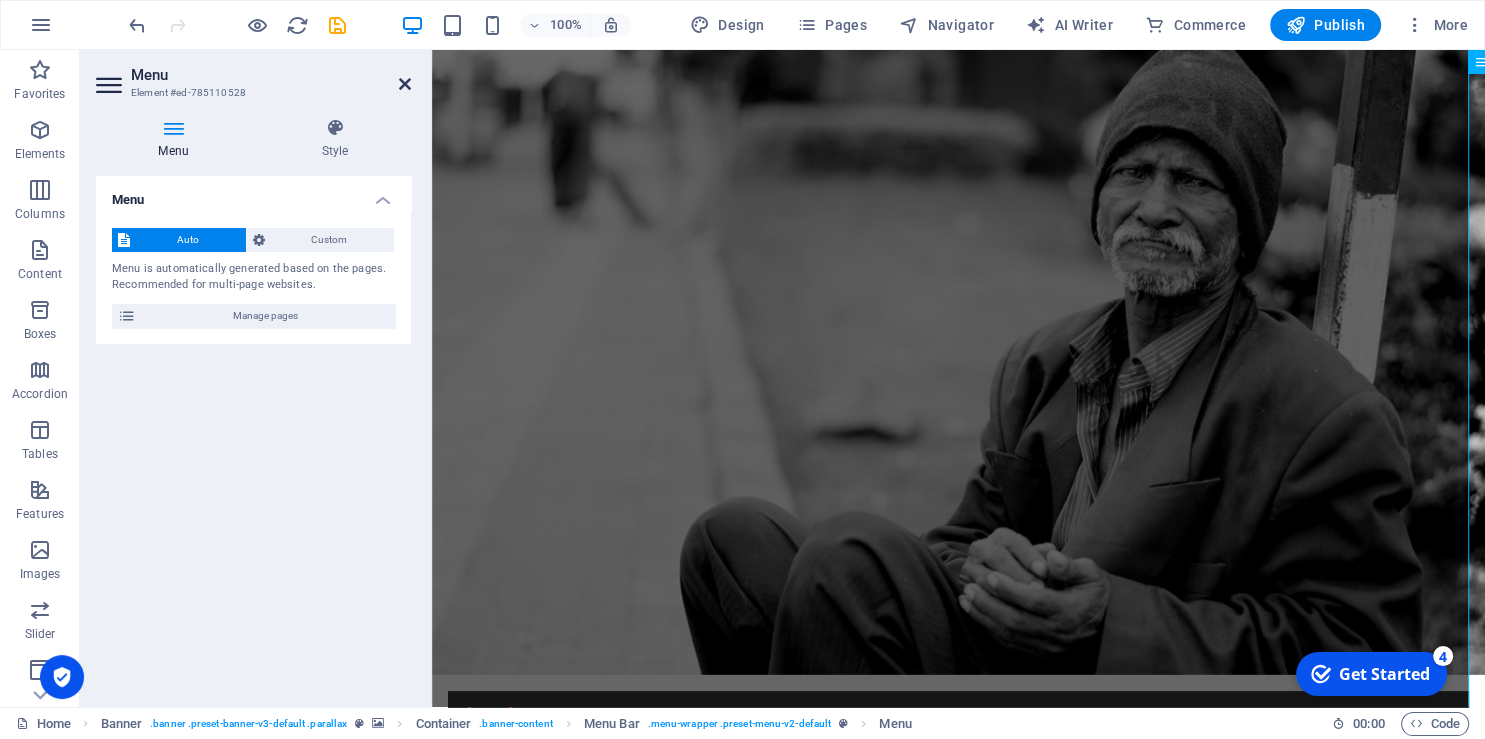 click at bounding box center [405, 84] 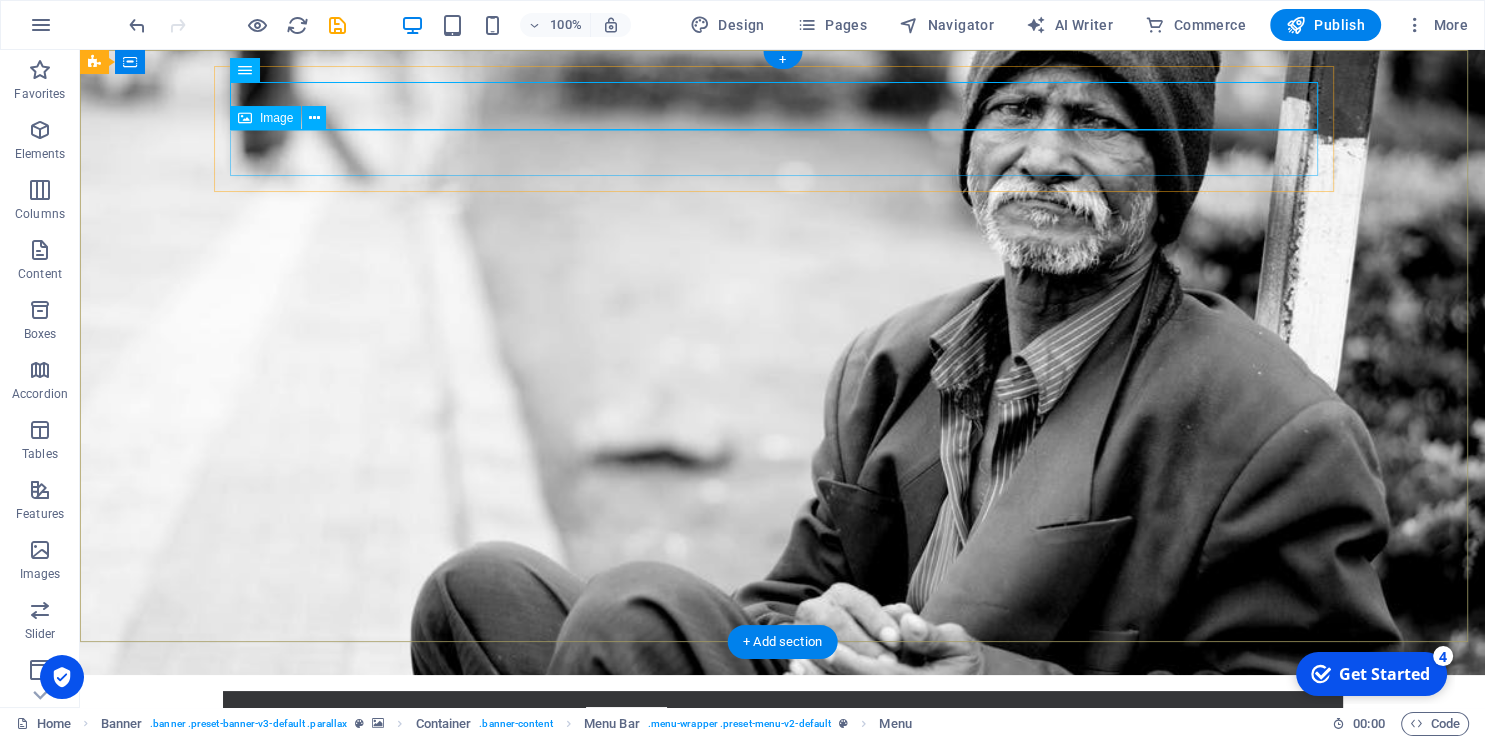 click at bounding box center (783, 777) 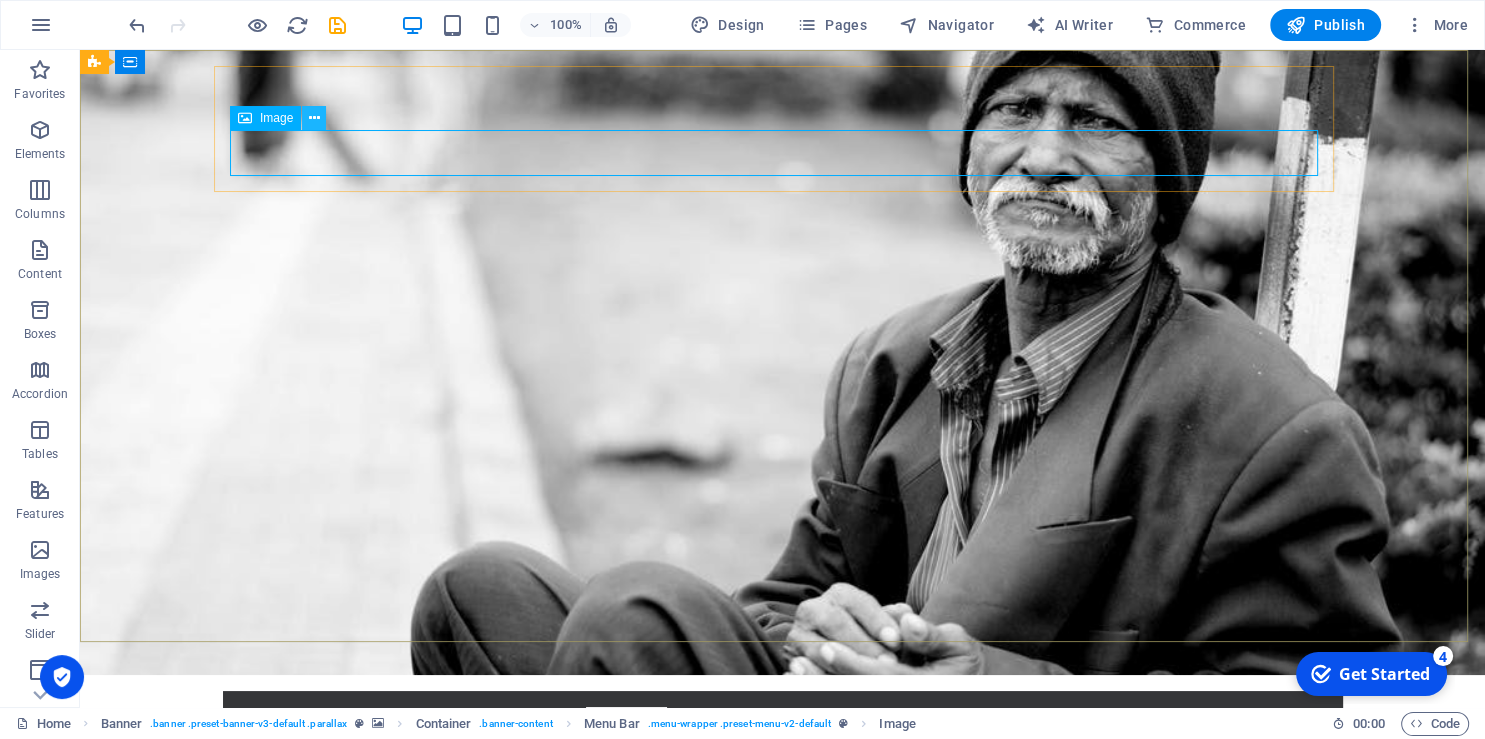click at bounding box center [314, 118] 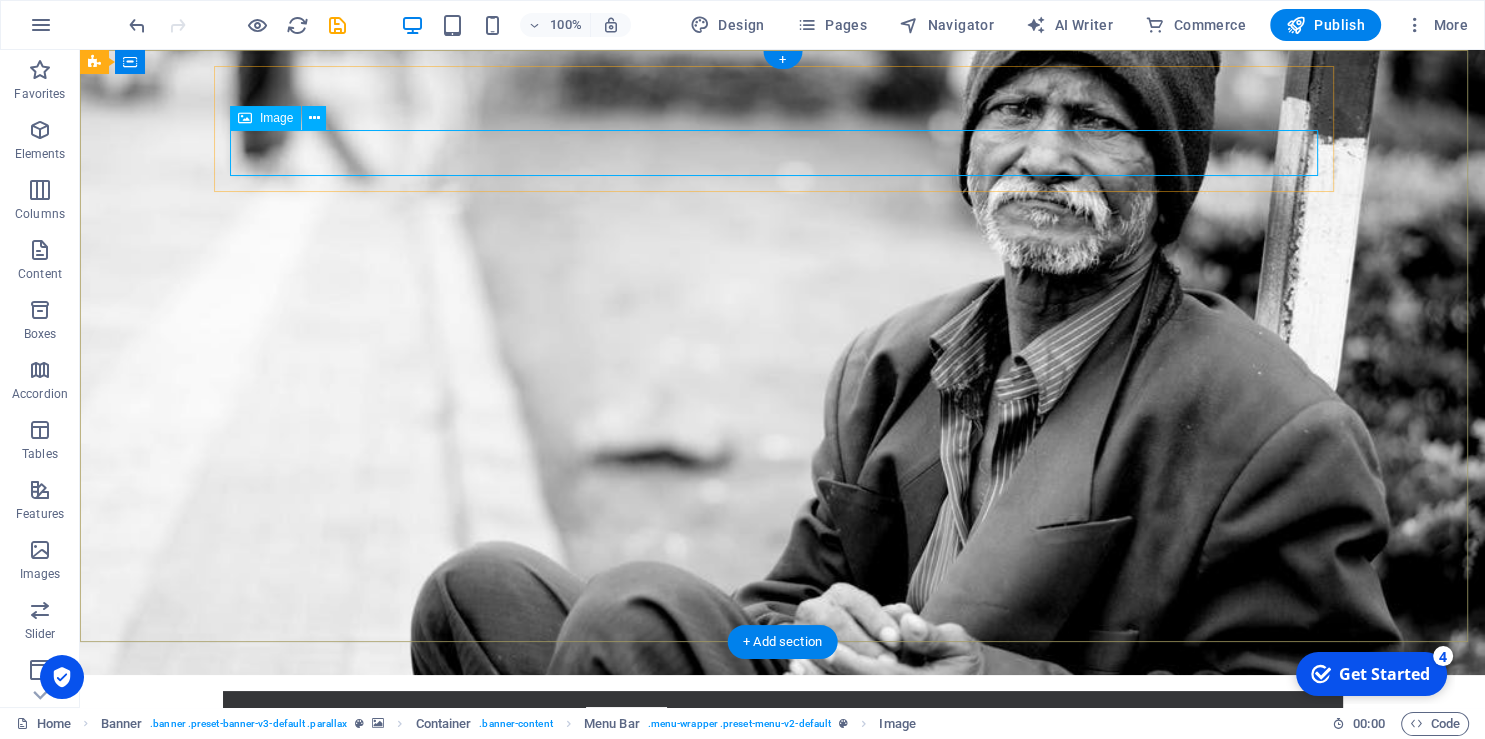 click at bounding box center (783, 777) 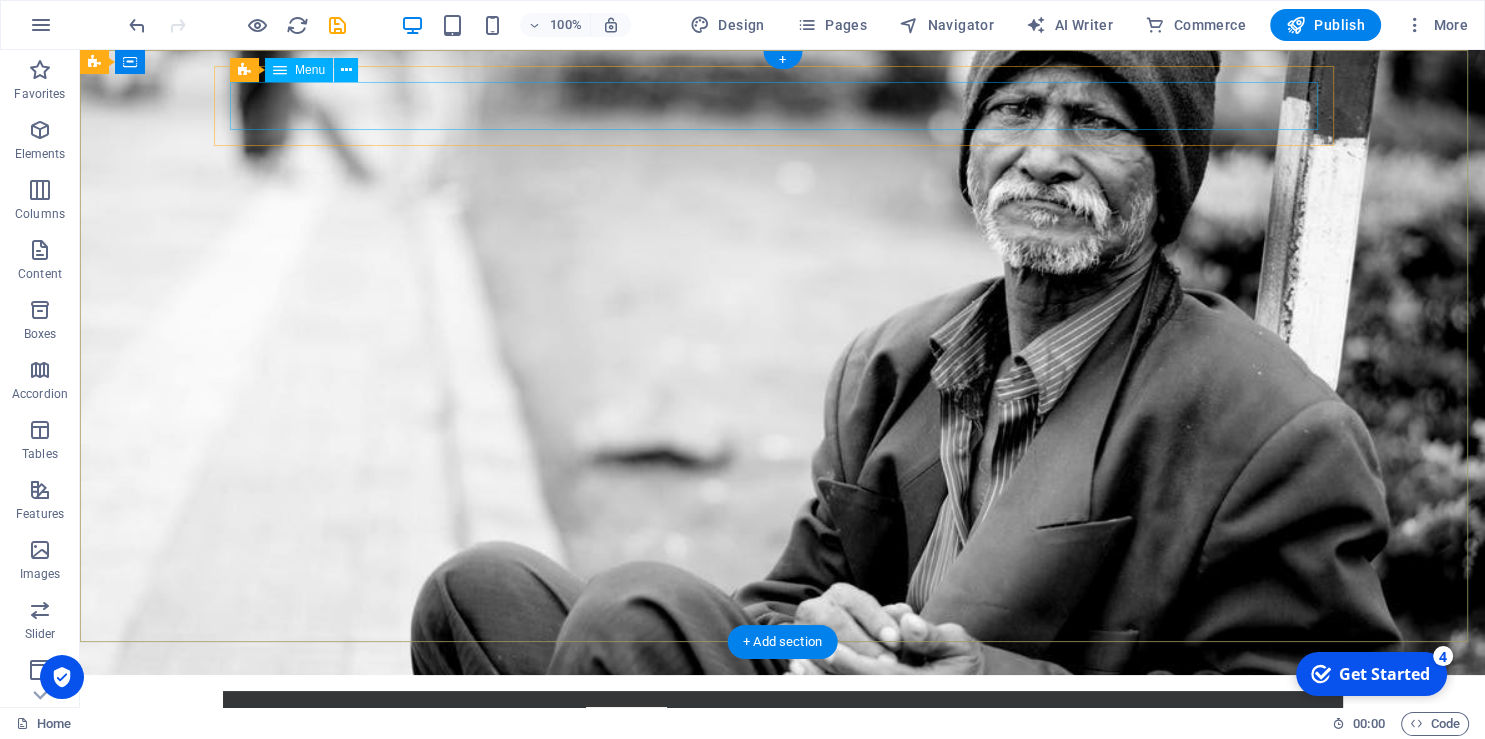 click on "Home About us What we do Projects Volunteers Donate" at bounding box center [783, 731] 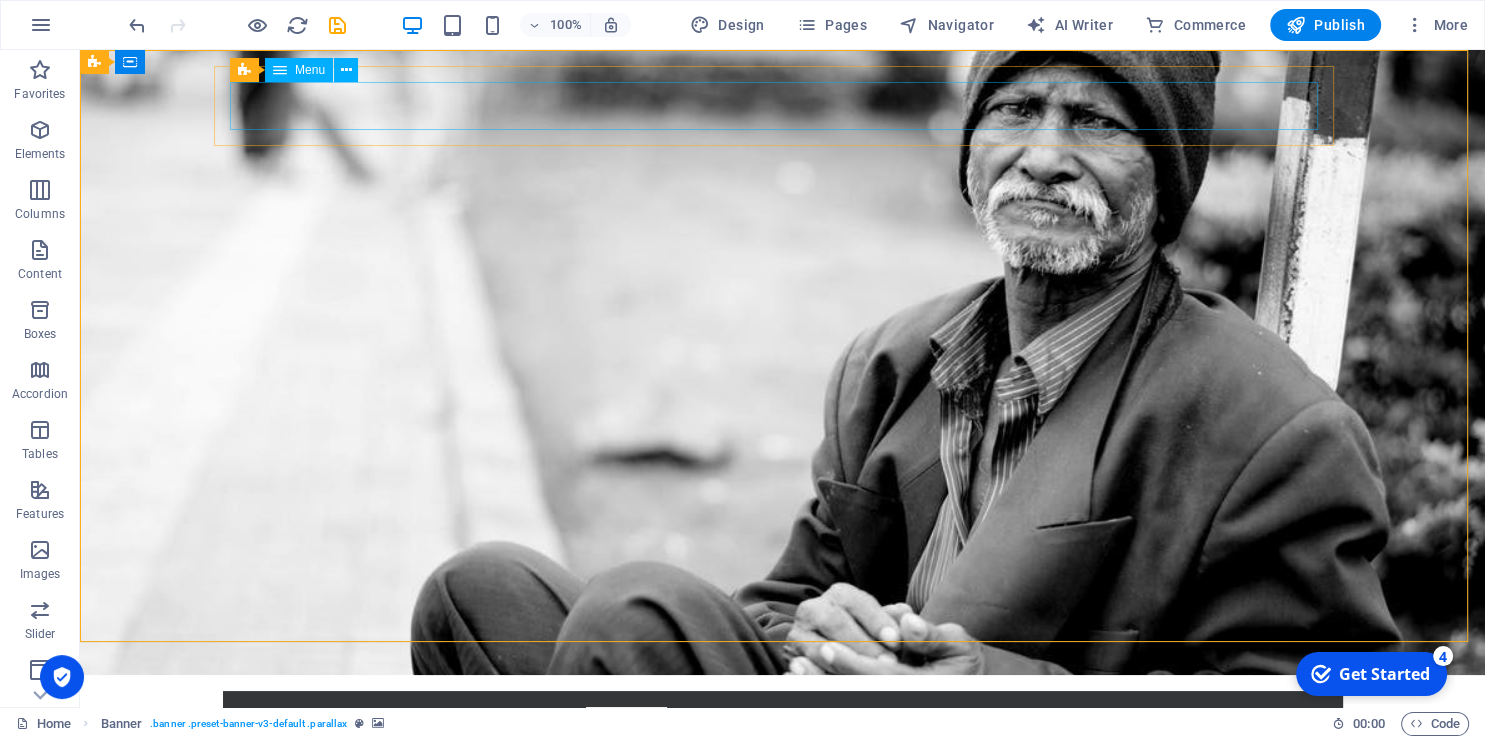click on "Menu" at bounding box center [299, 70] 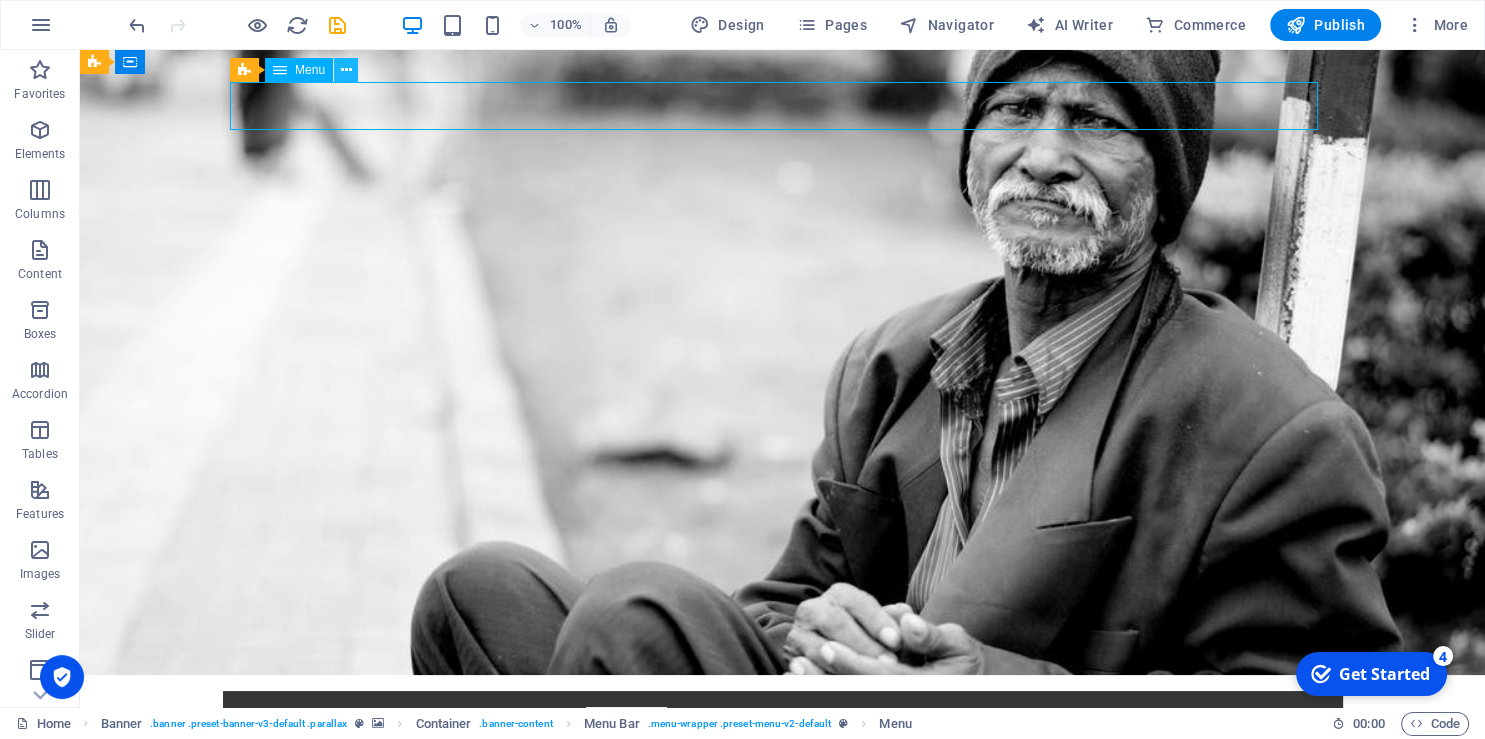 click at bounding box center [346, 70] 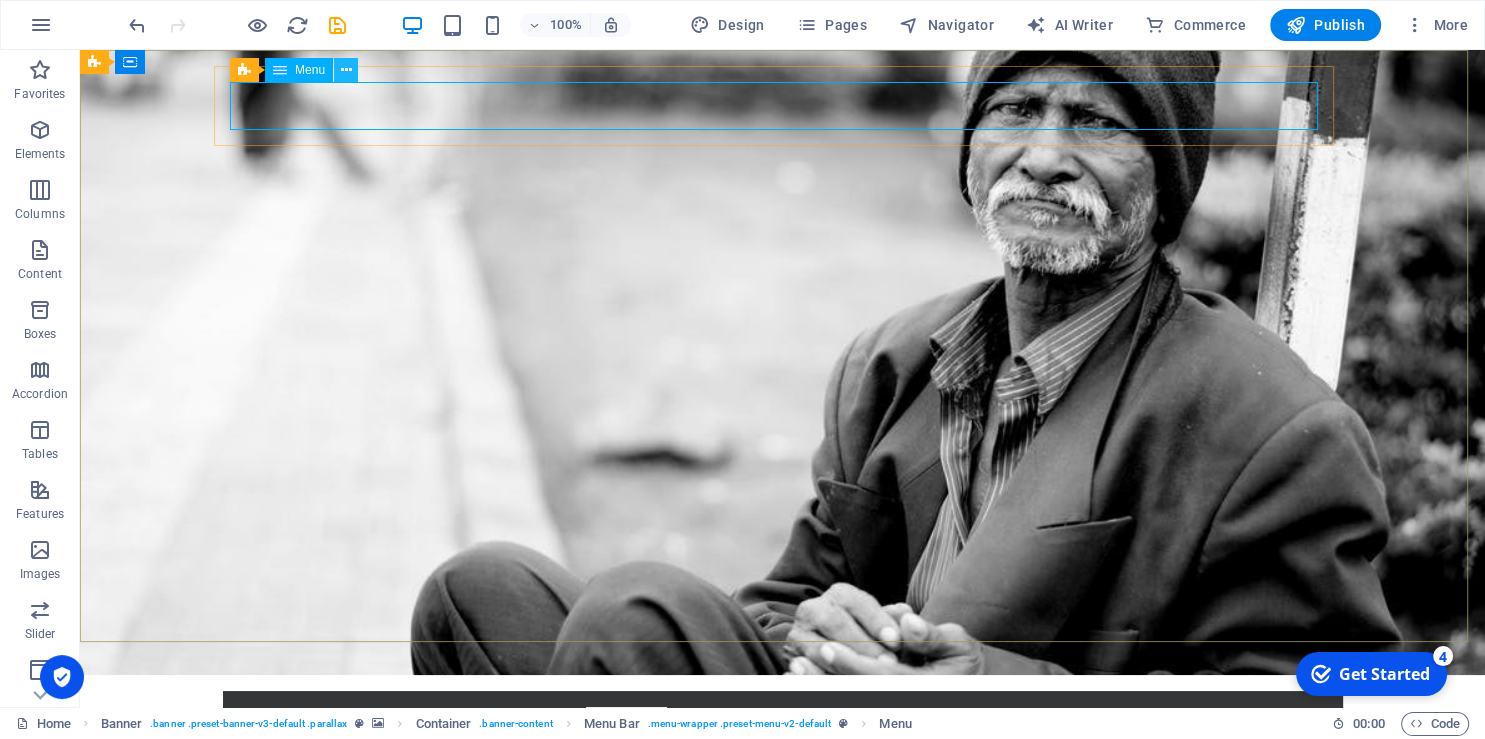 click at bounding box center (346, 70) 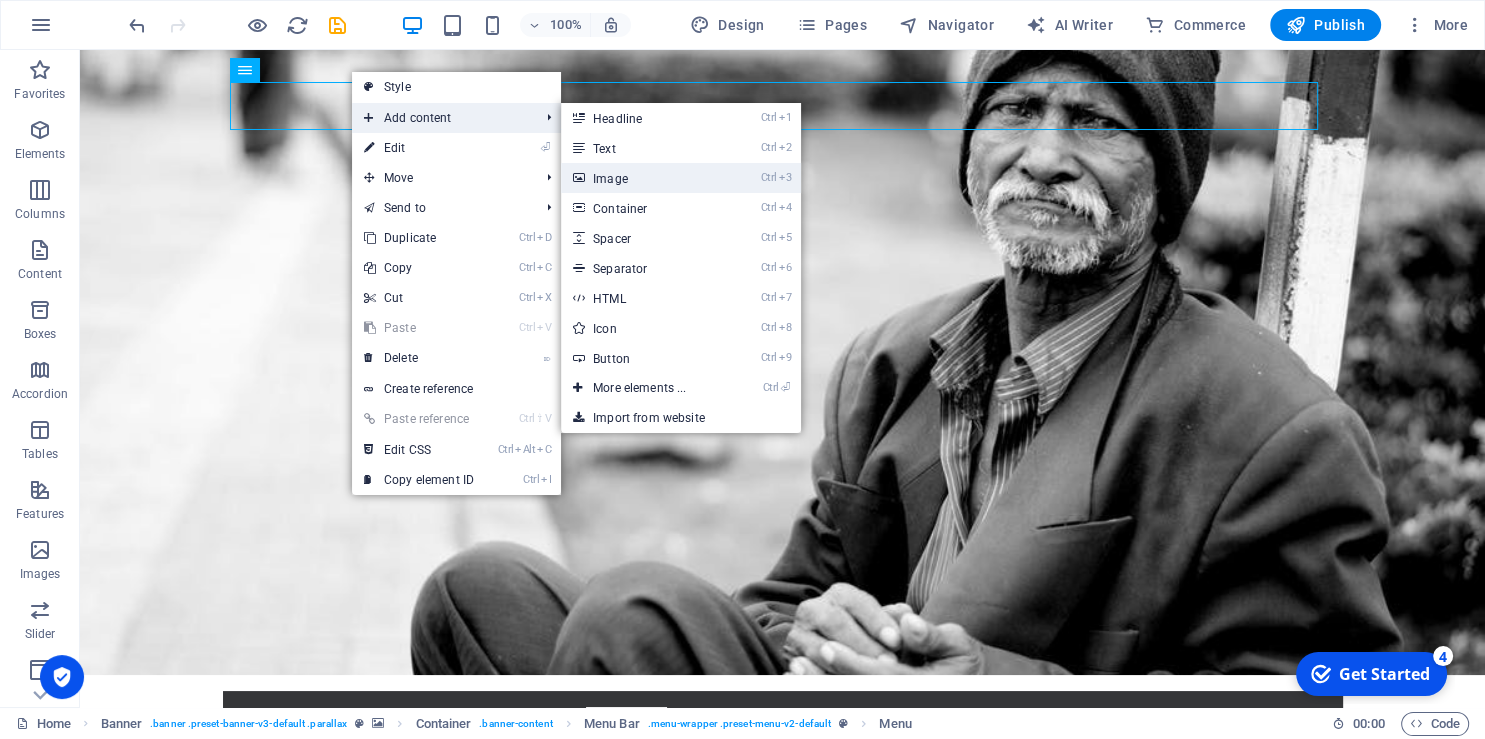 click on "Ctrl 3  Image" at bounding box center (643, 178) 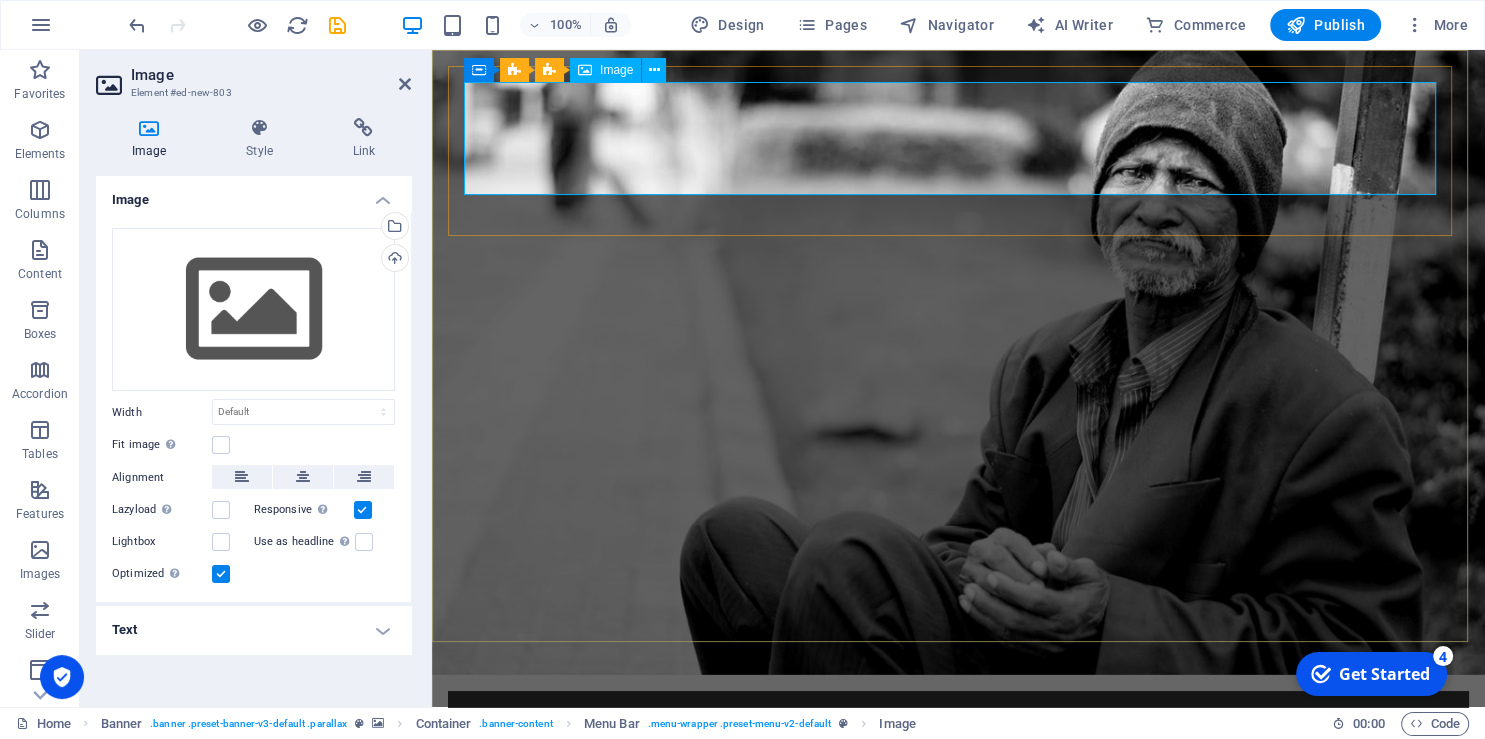 click at bounding box center (958, 819) 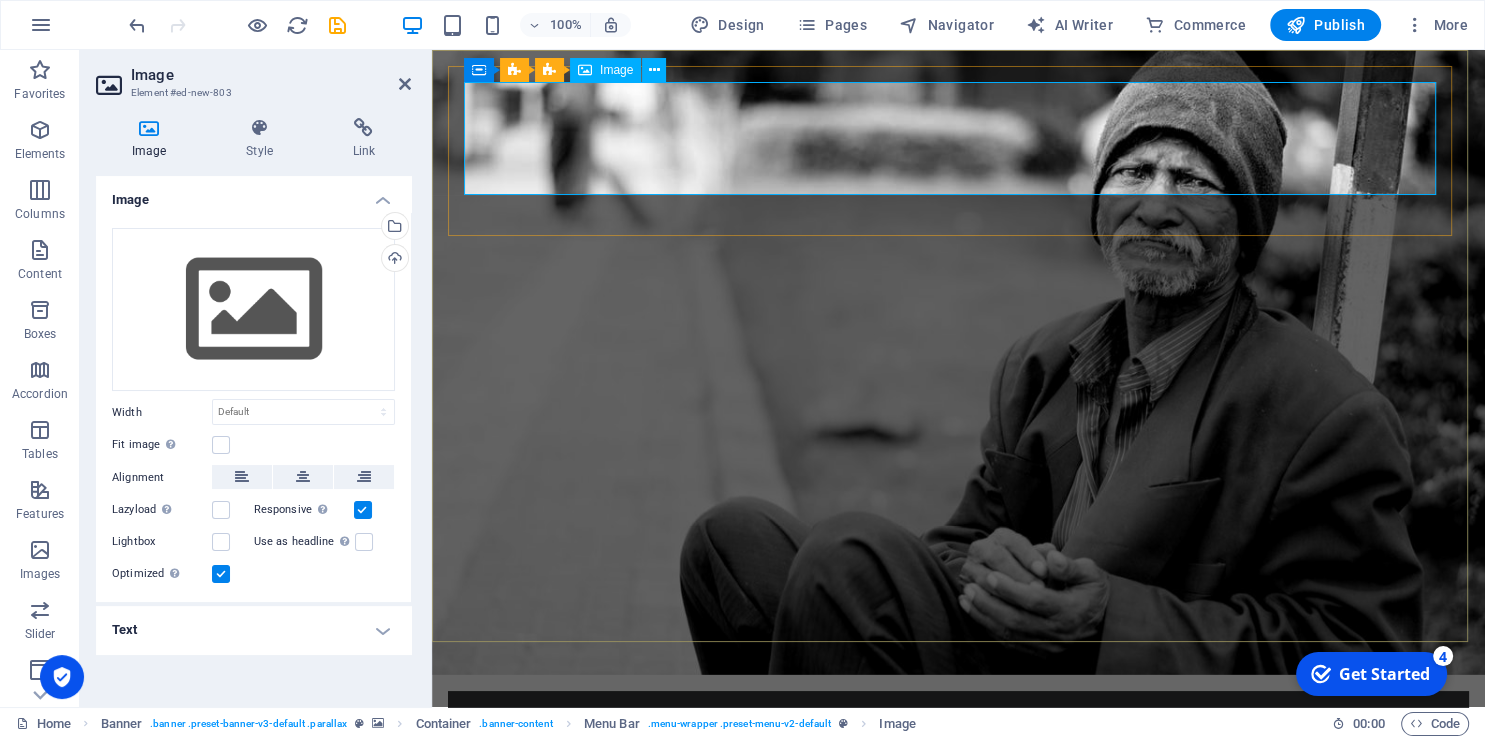 click at bounding box center (958, 819) 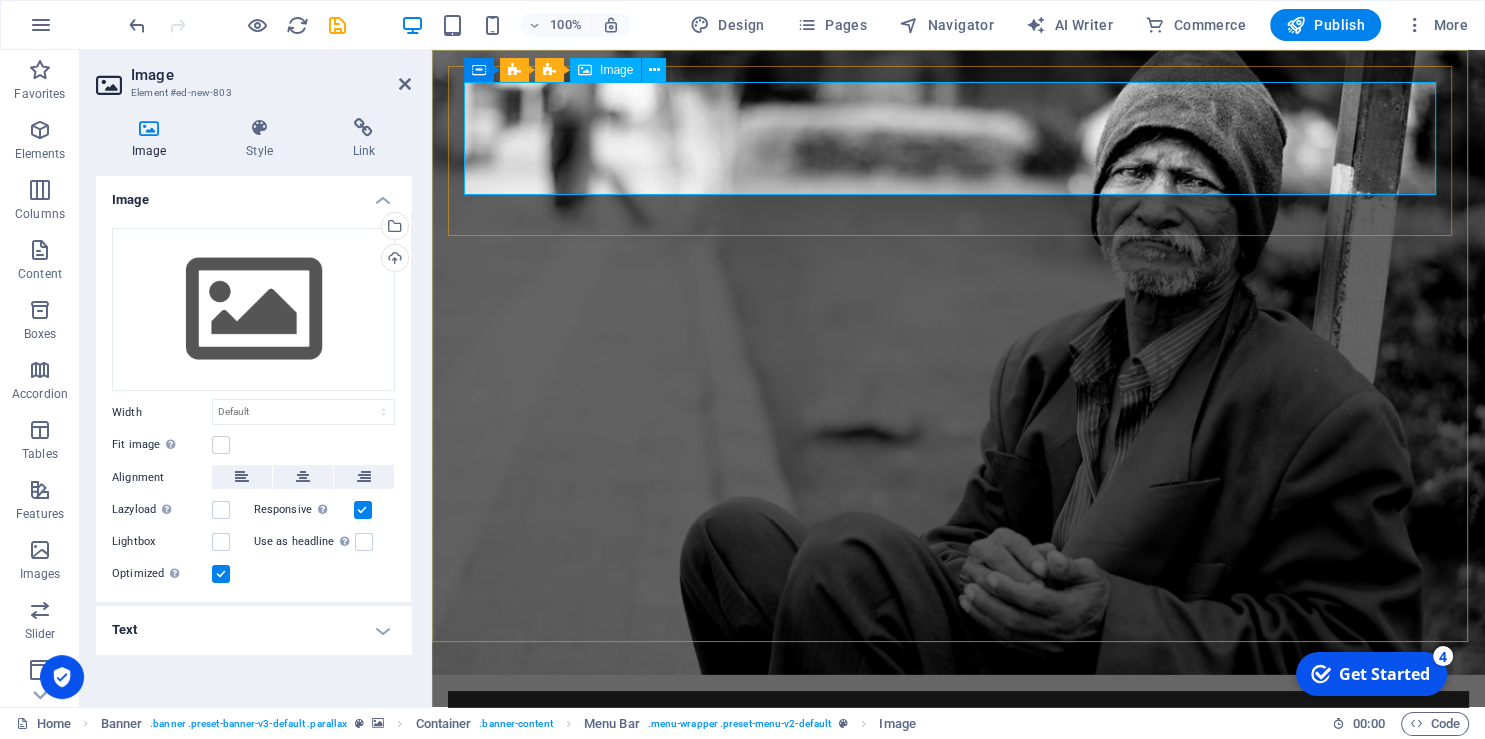 click at bounding box center [958, 819] 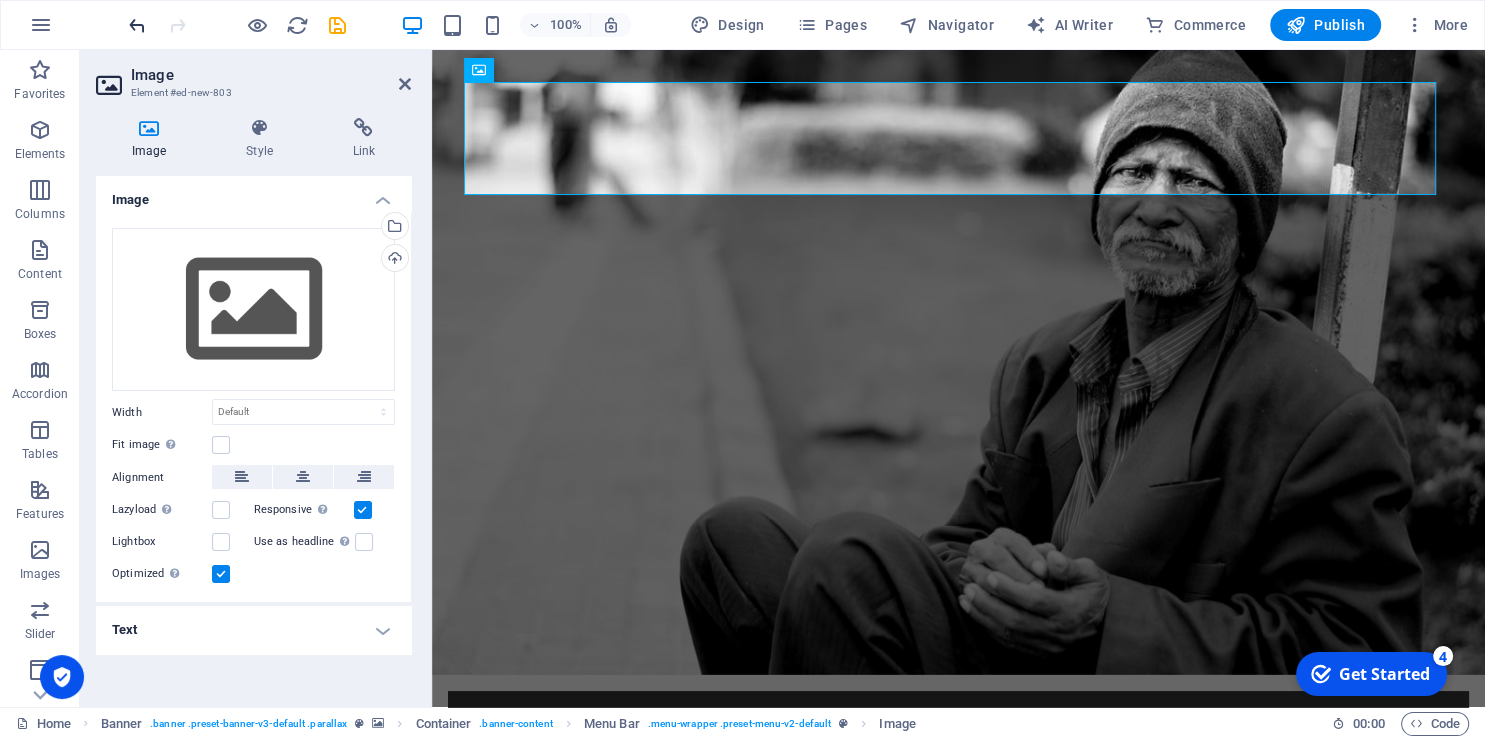 click at bounding box center (137, 25) 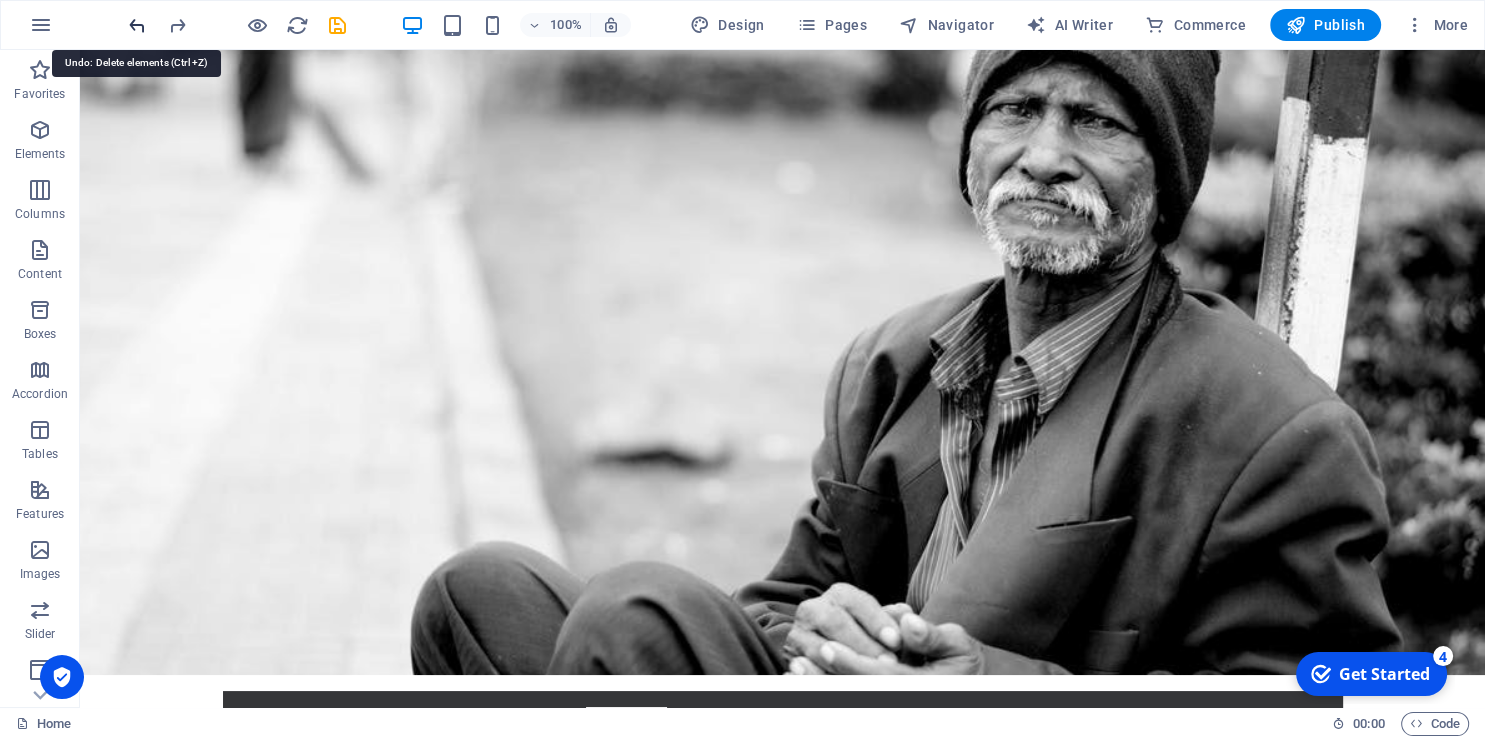 click at bounding box center (137, 25) 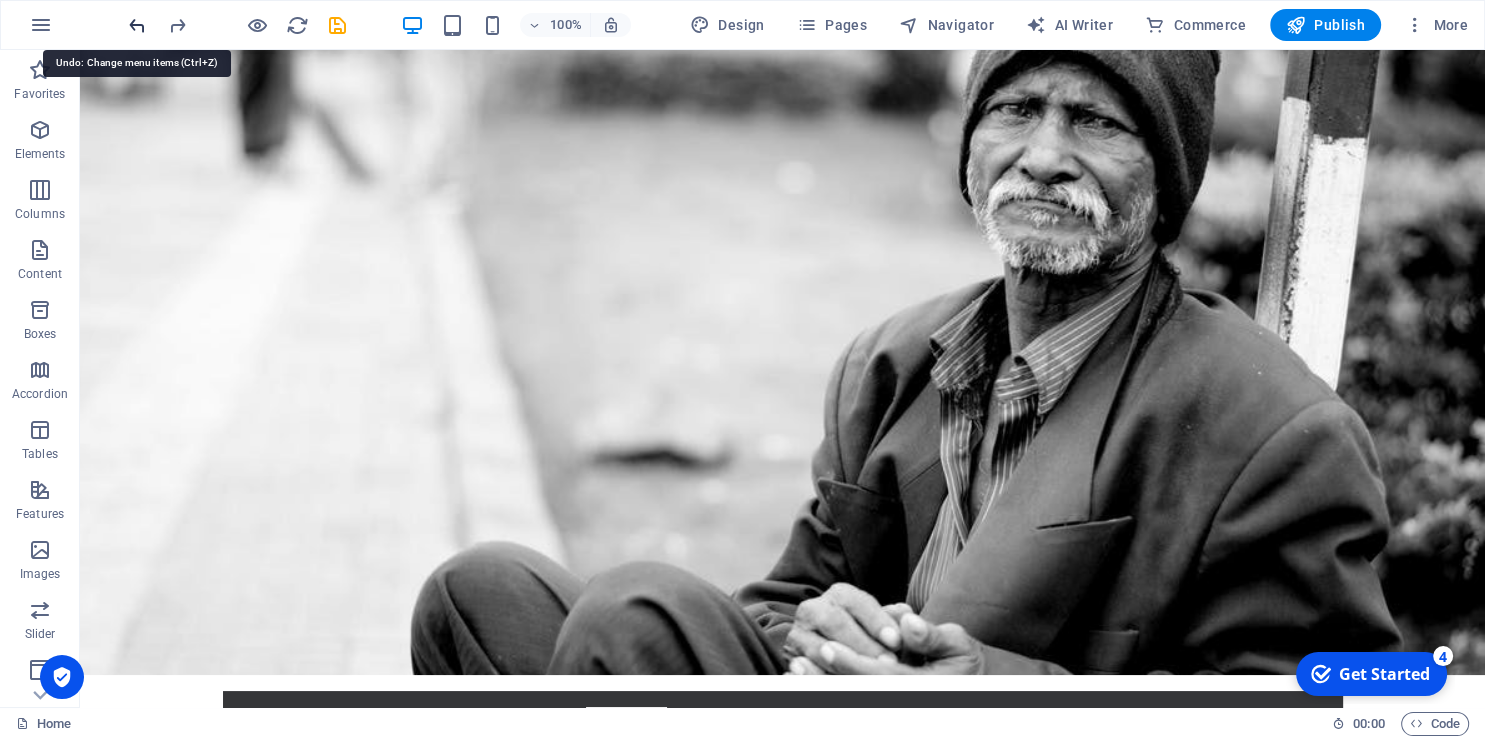 click at bounding box center [137, 25] 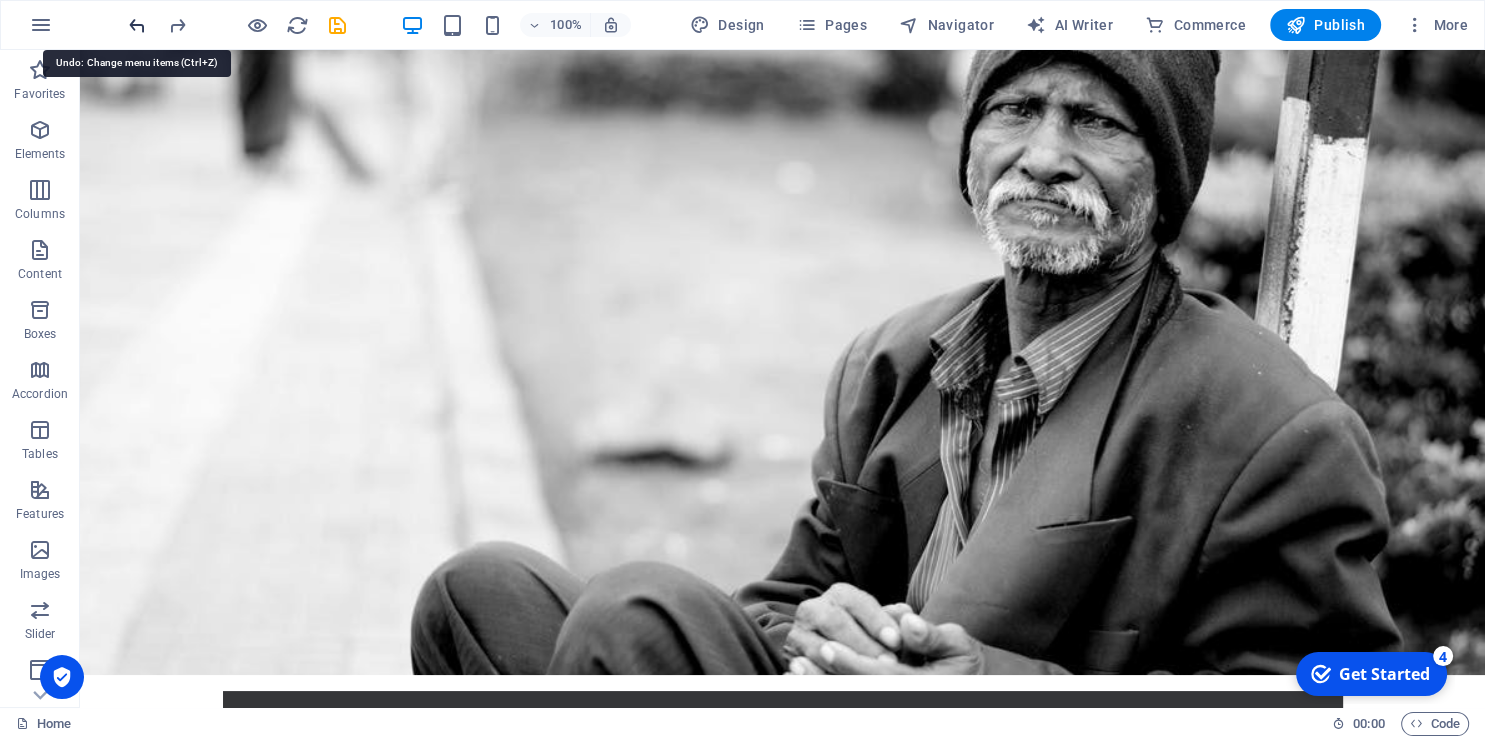 click at bounding box center (137, 25) 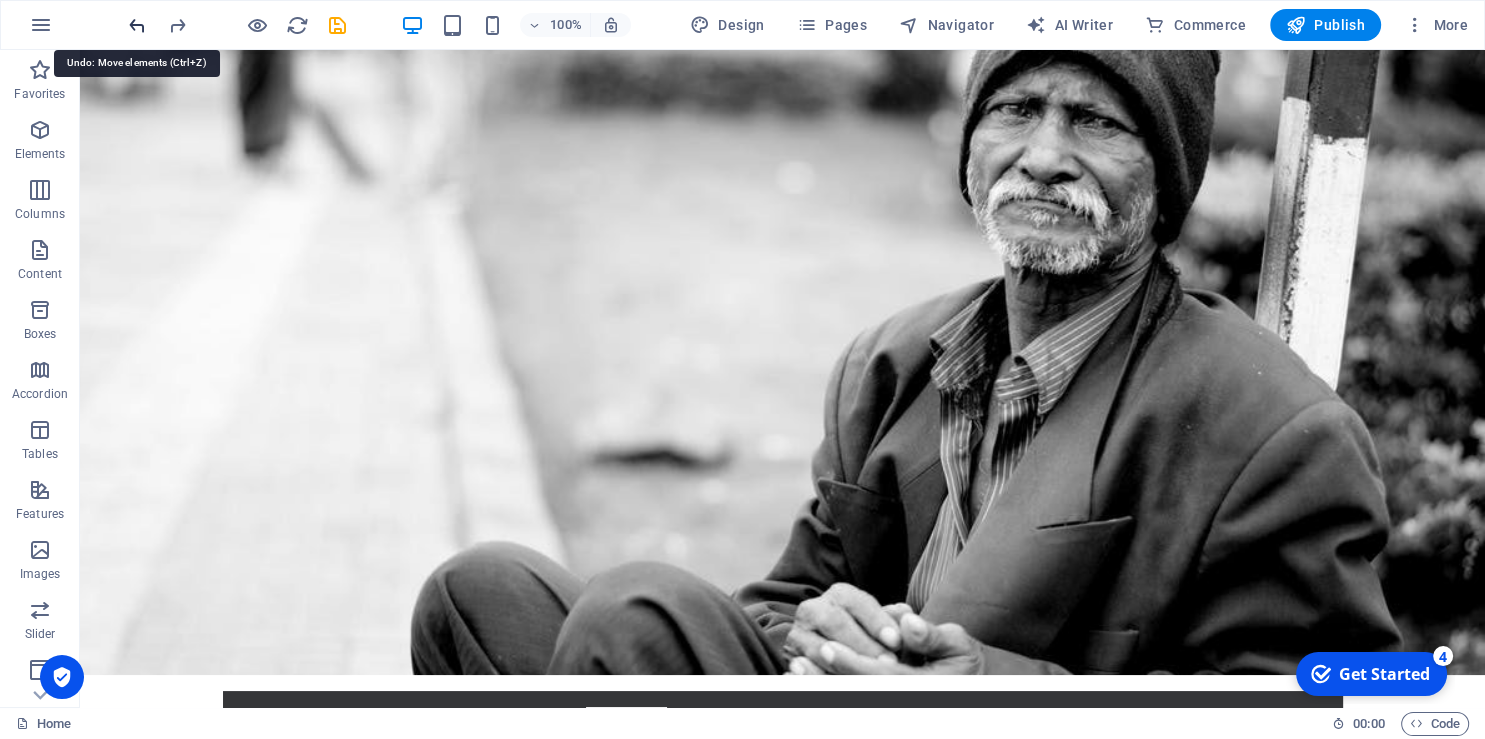 click at bounding box center (137, 25) 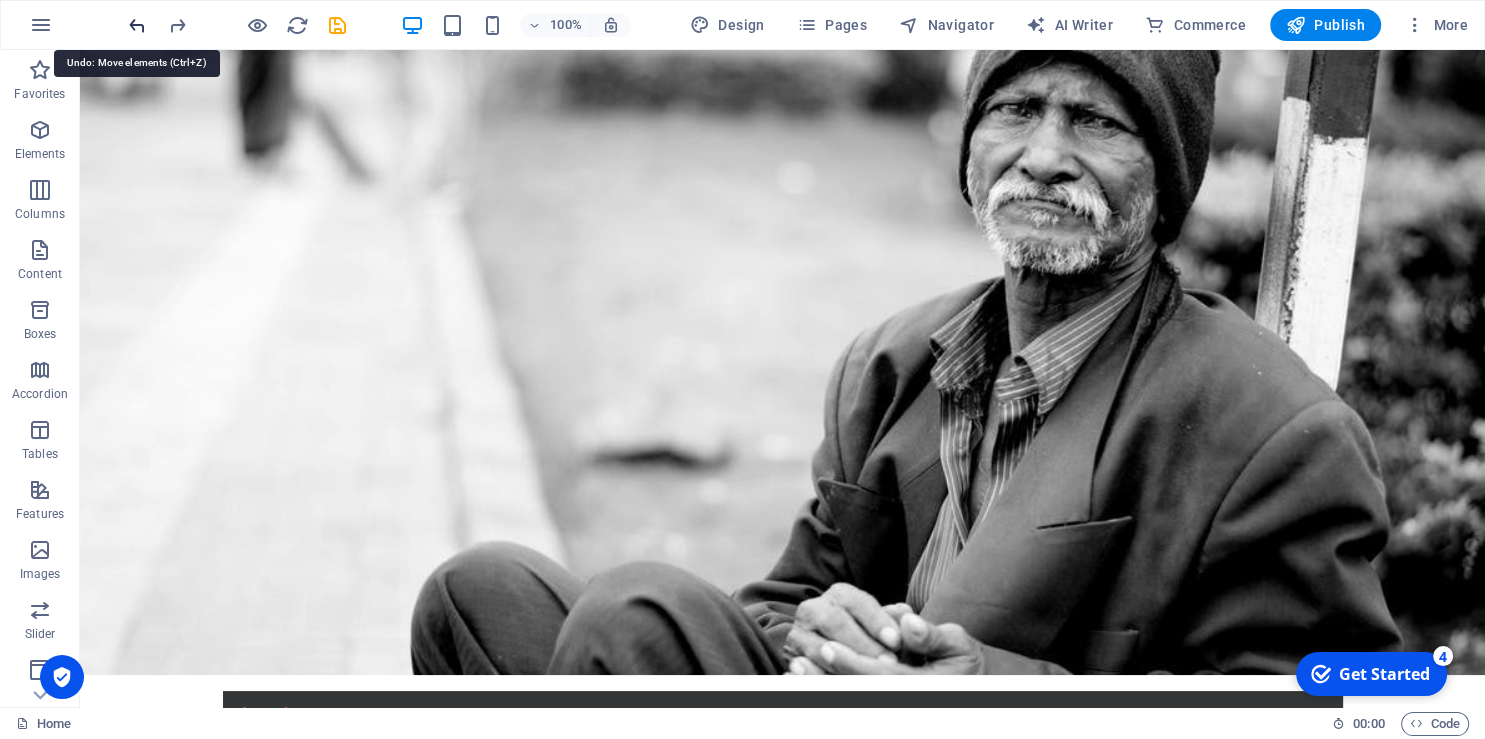 click at bounding box center [137, 25] 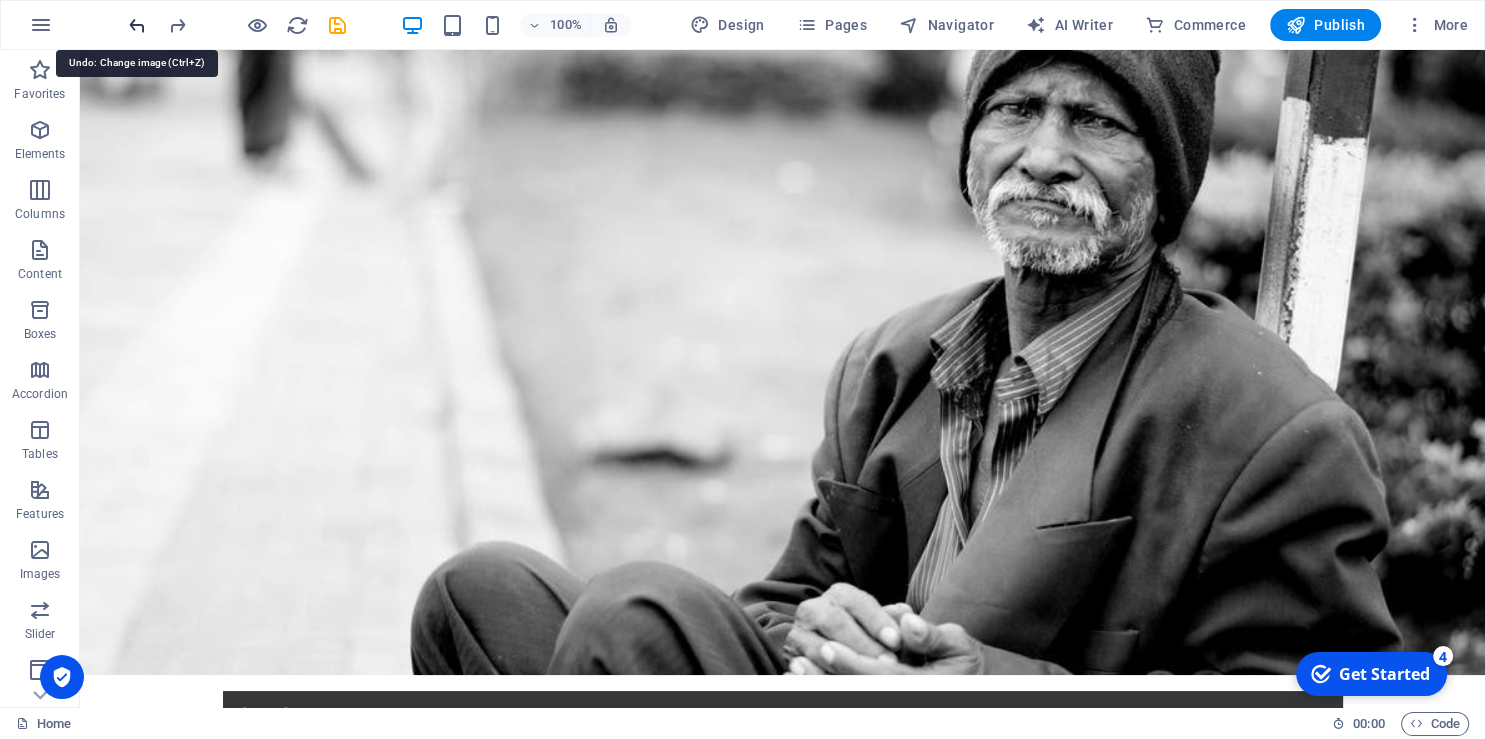 click at bounding box center (137, 25) 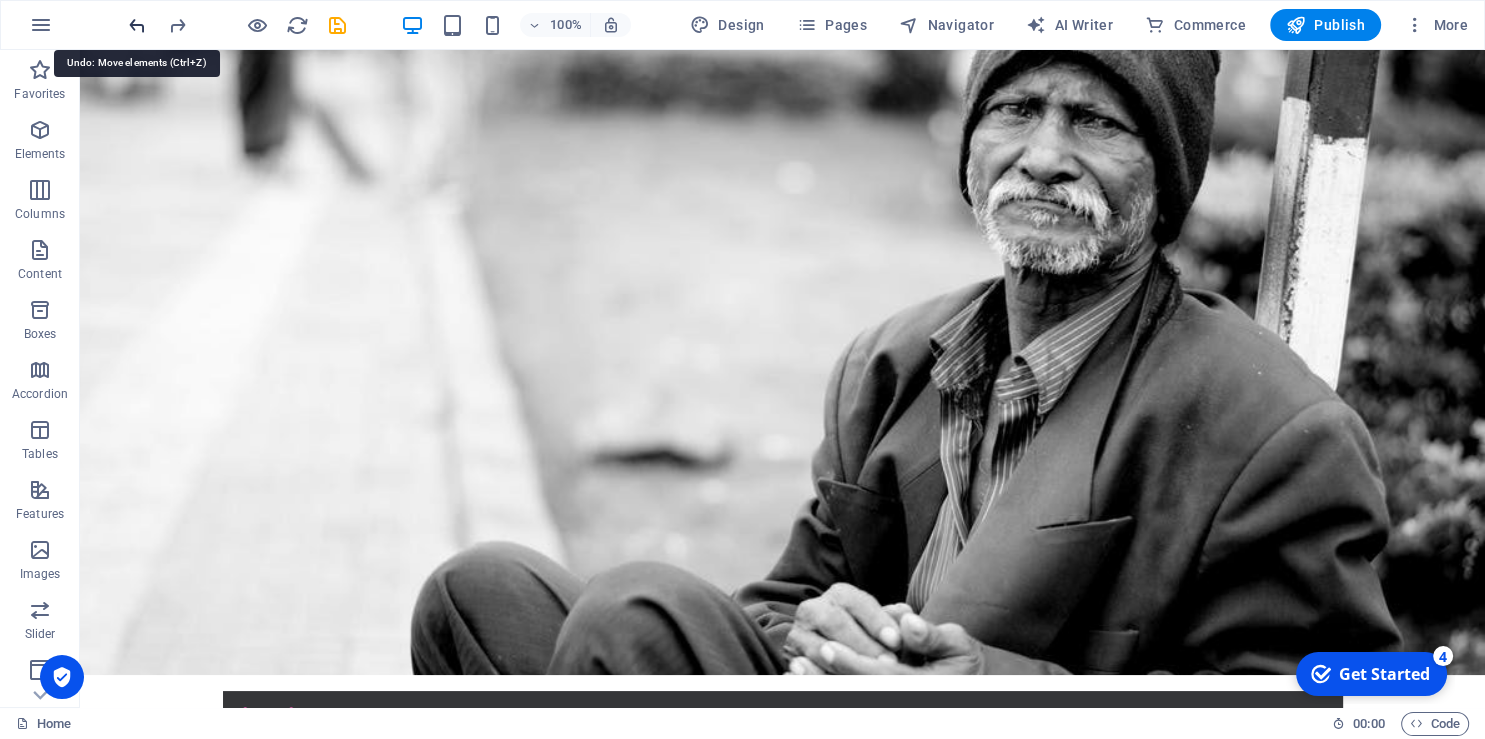 click at bounding box center (137, 25) 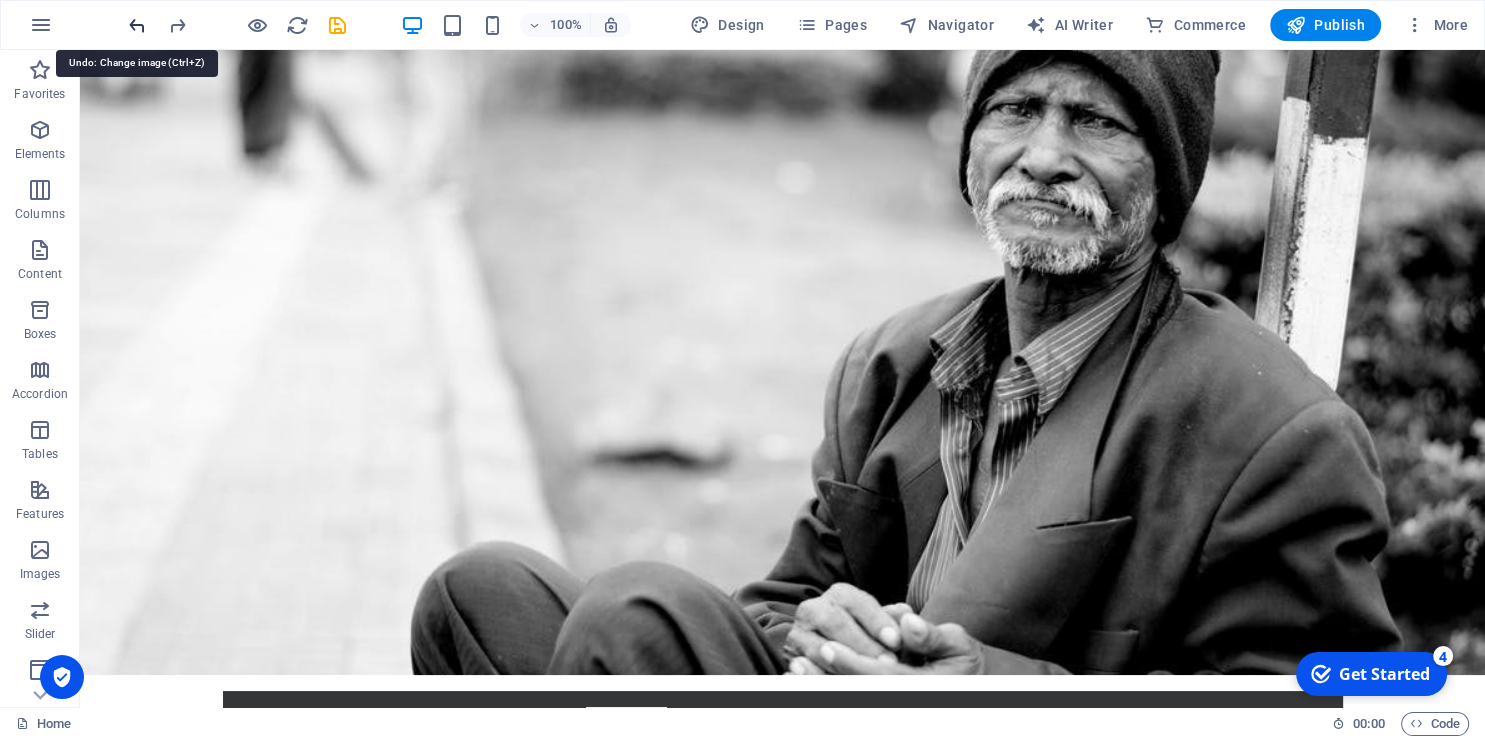 click at bounding box center [137, 25] 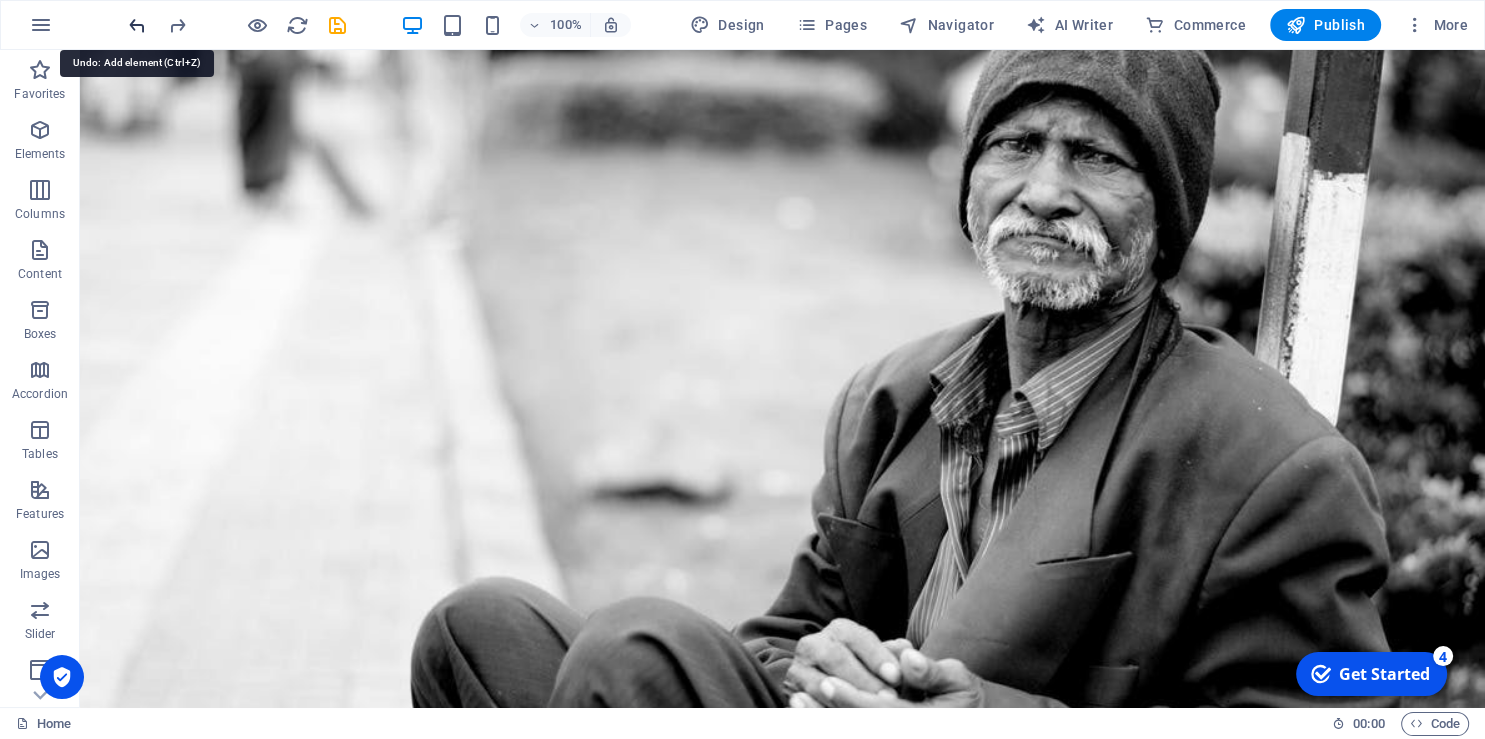 click at bounding box center [137, 25] 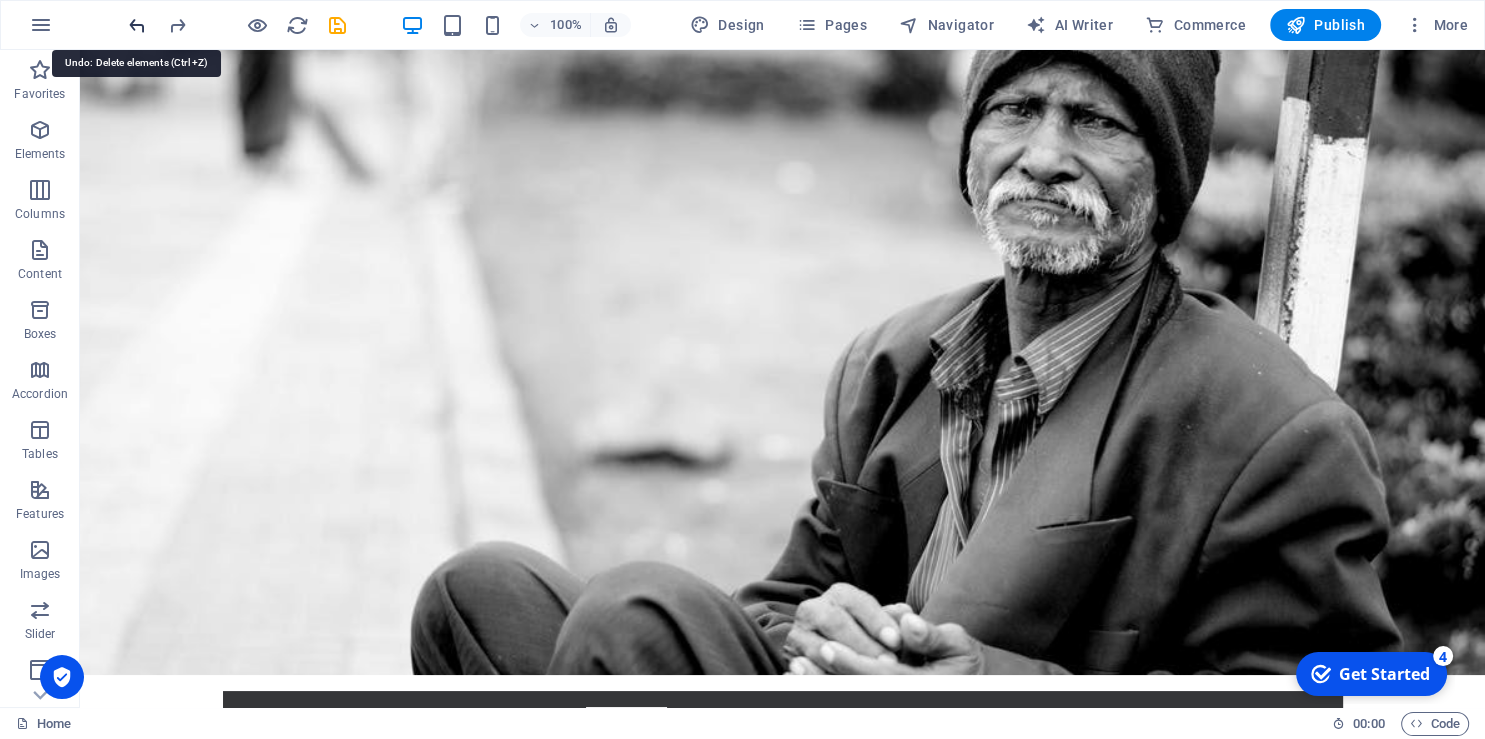 click at bounding box center [137, 25] 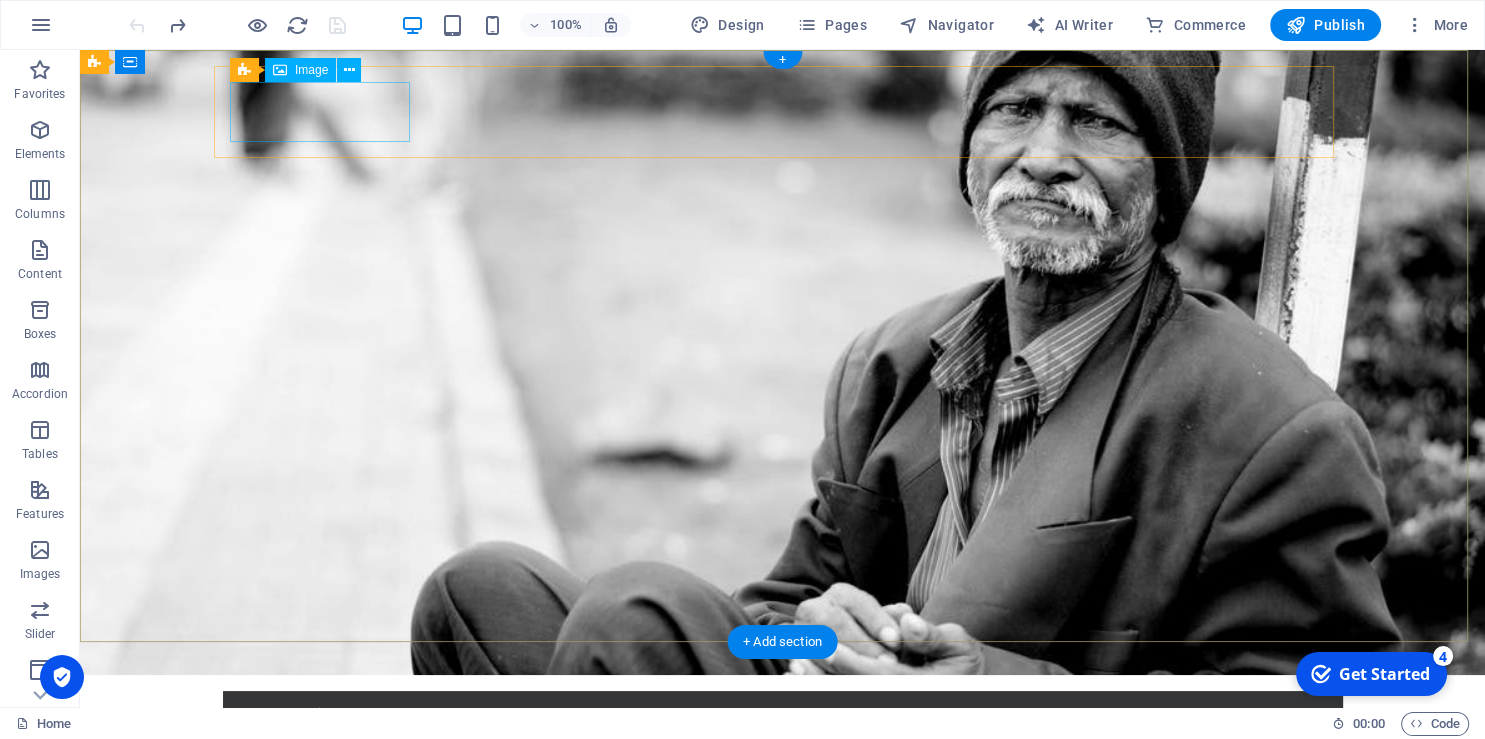 click at bounding box center [783, 737] 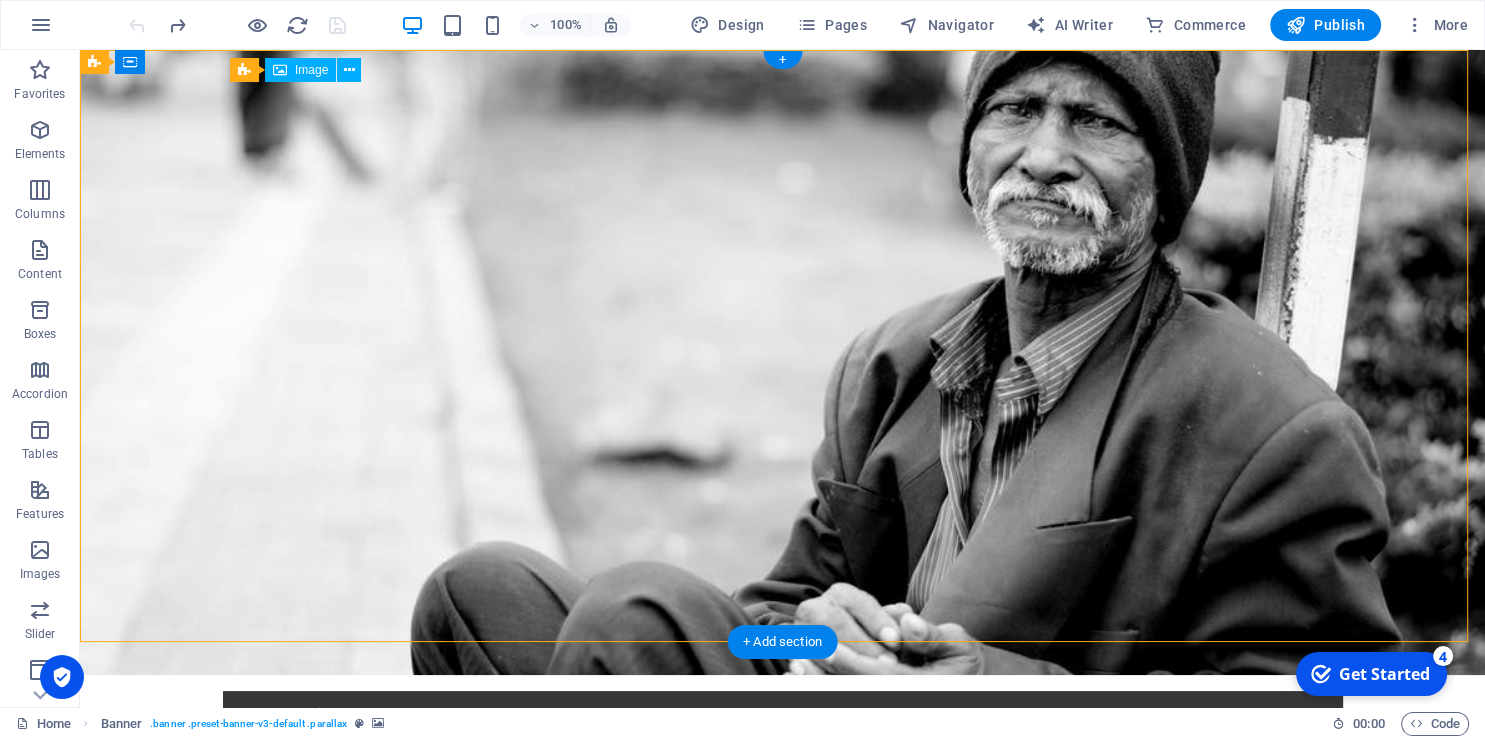 click at bounding box center [783, 737] 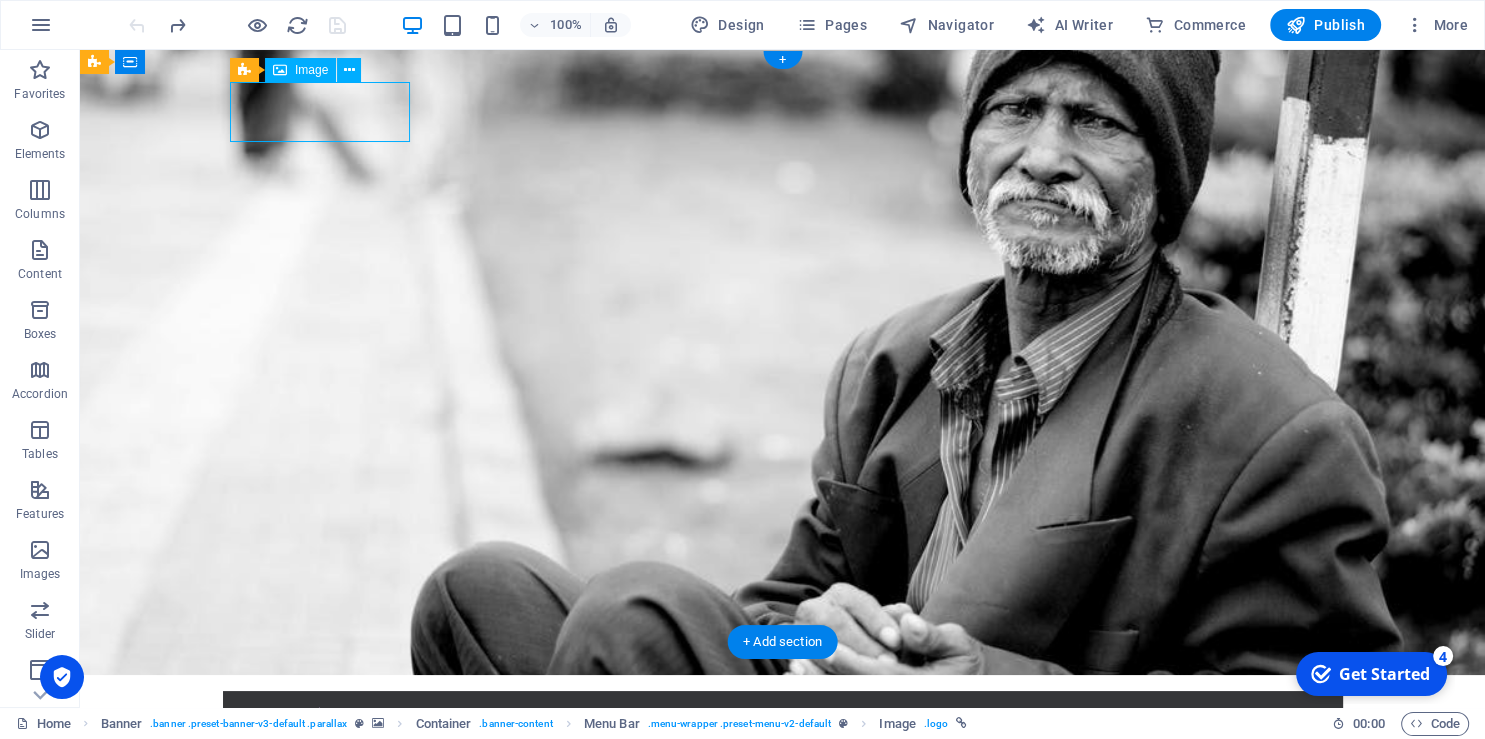 click at bounding box center [783, 737] 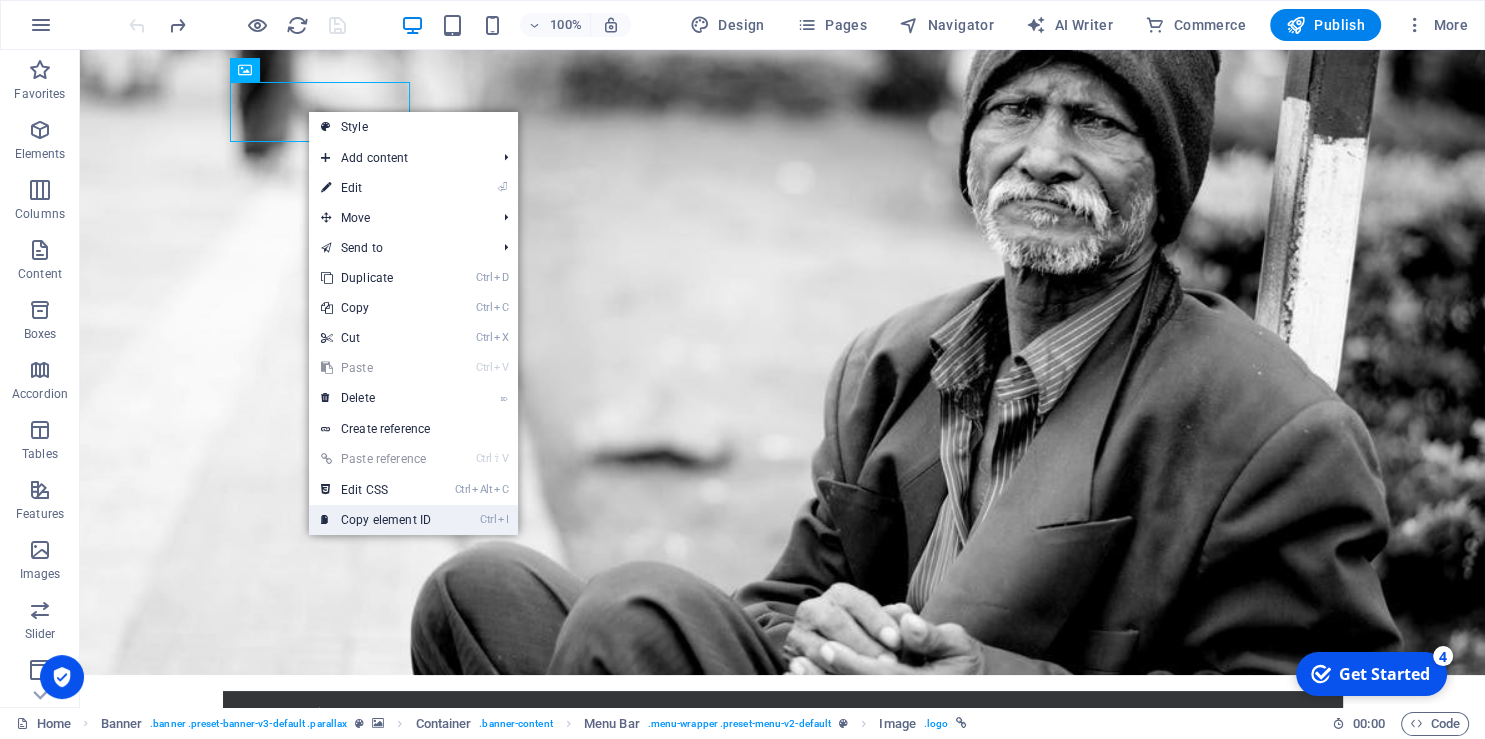 click on "Ctrl I  Copy element ID" at bounding box center (376, 520) 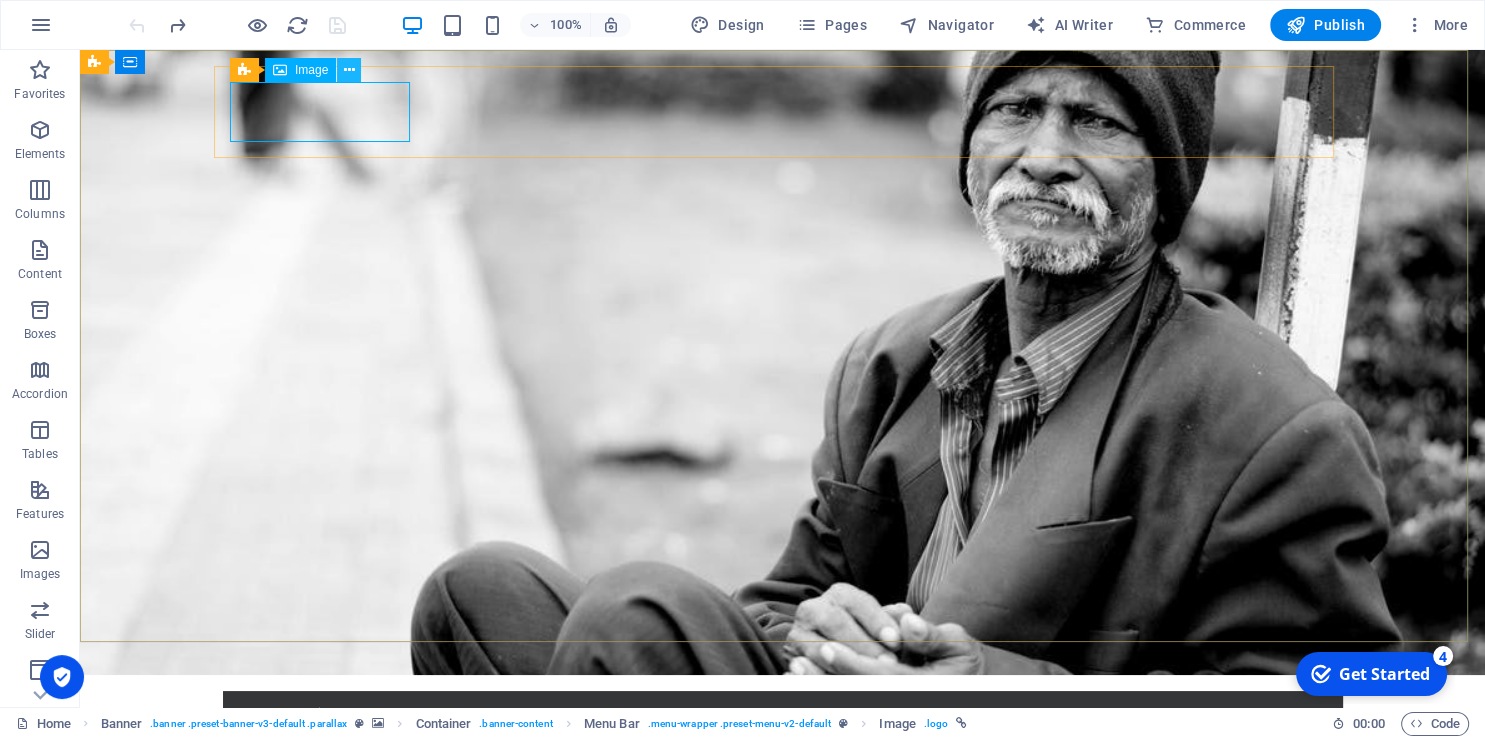 click at bounding box center (349, 70) 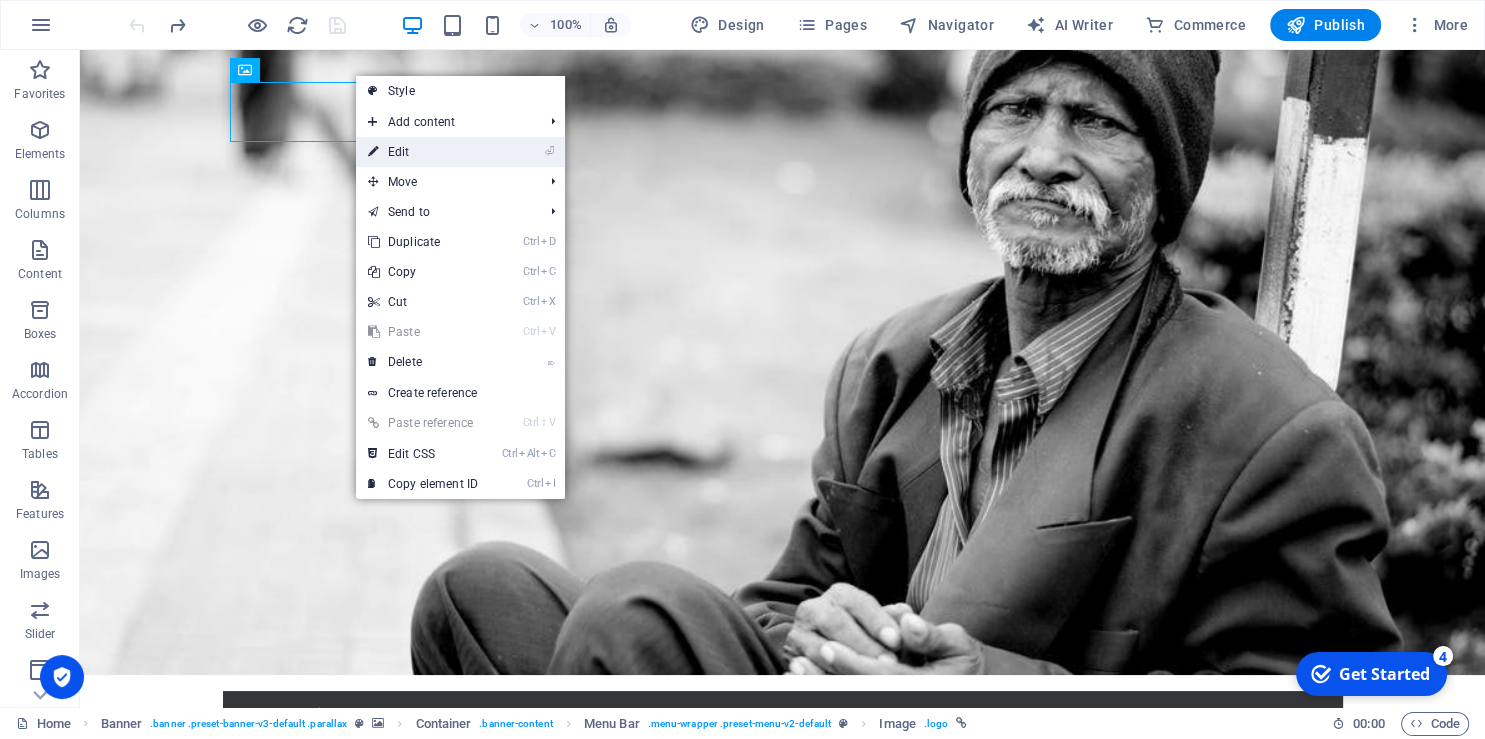 click on "⏎  Edit" at bounding box center (423, 152) 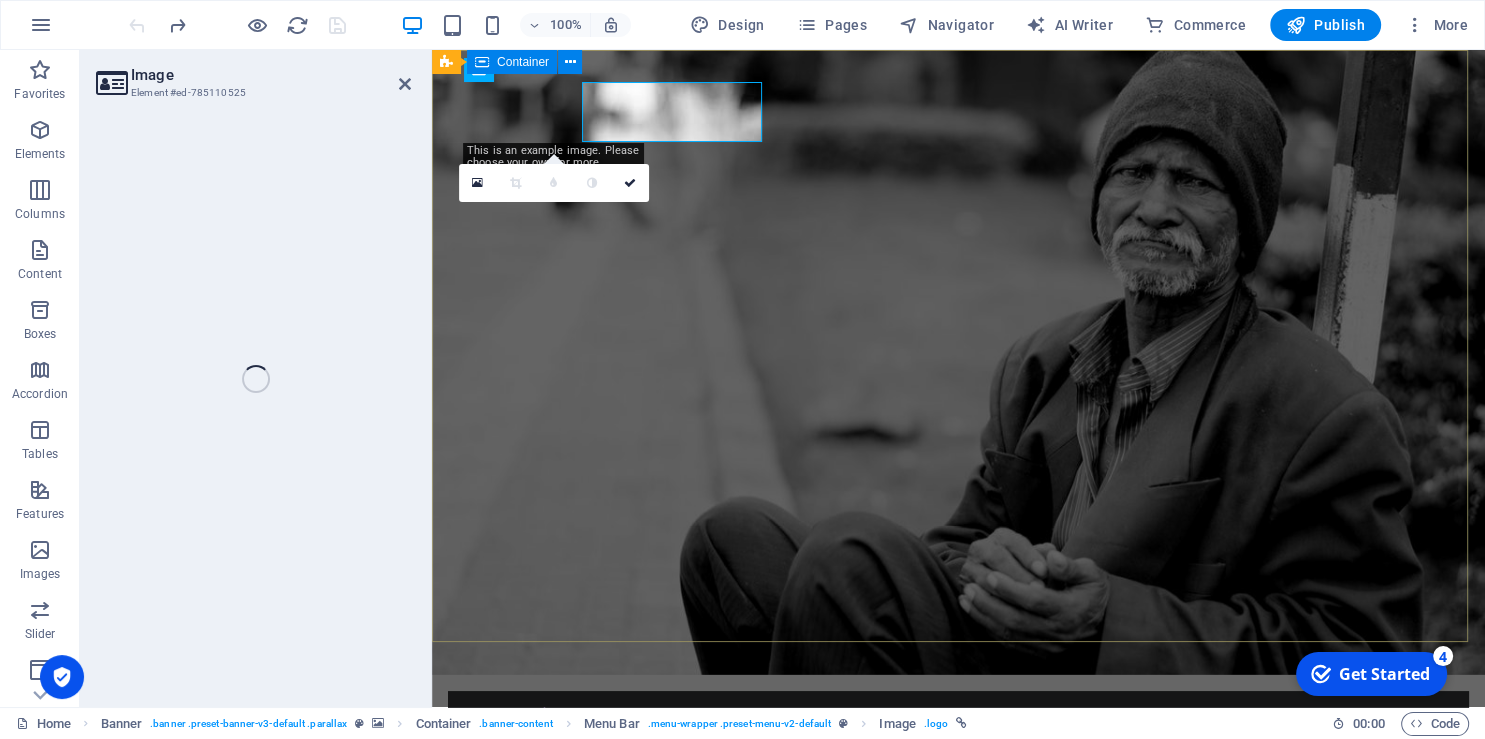 select on "px" 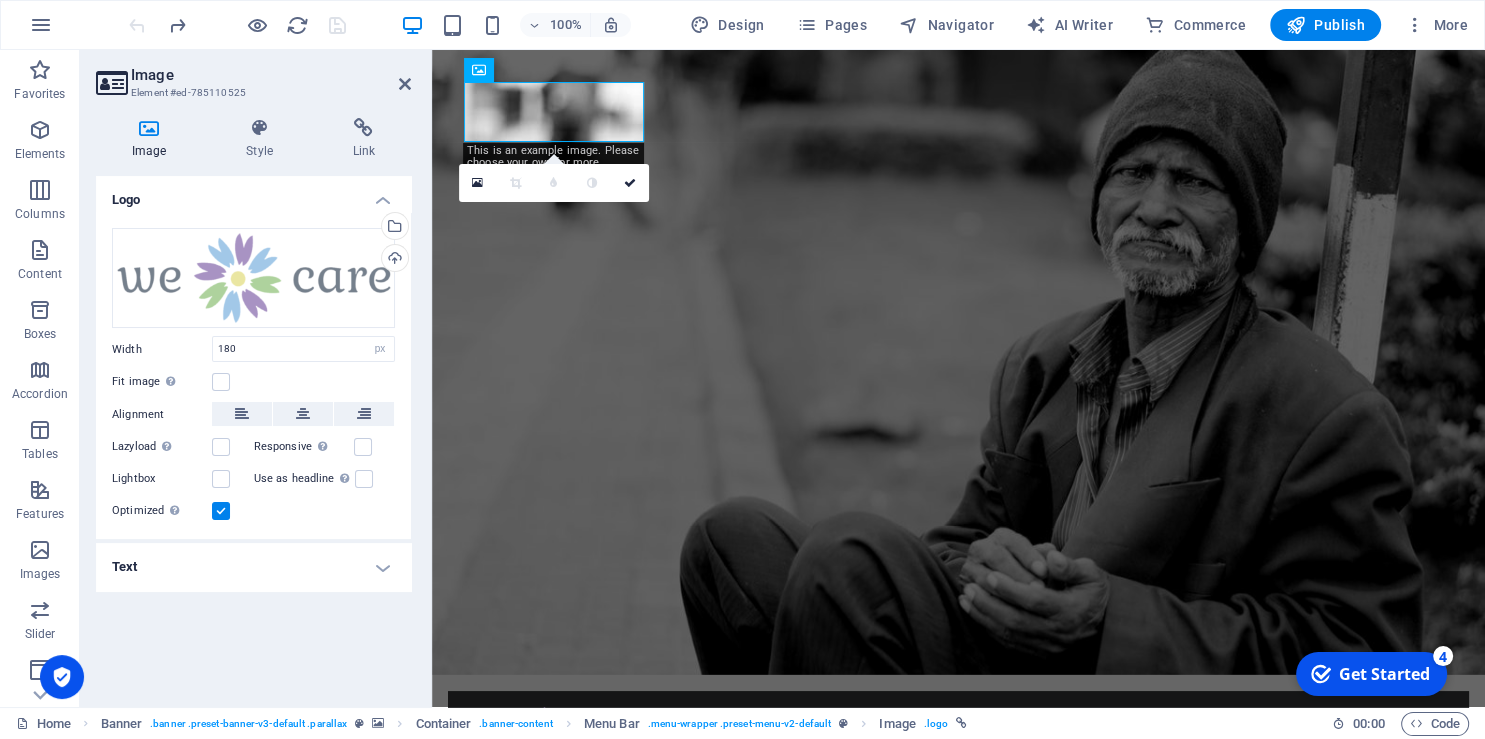 click on "This is an example image. Please choose your own for more options.  Or import this image" at bounding box center (553, 163) 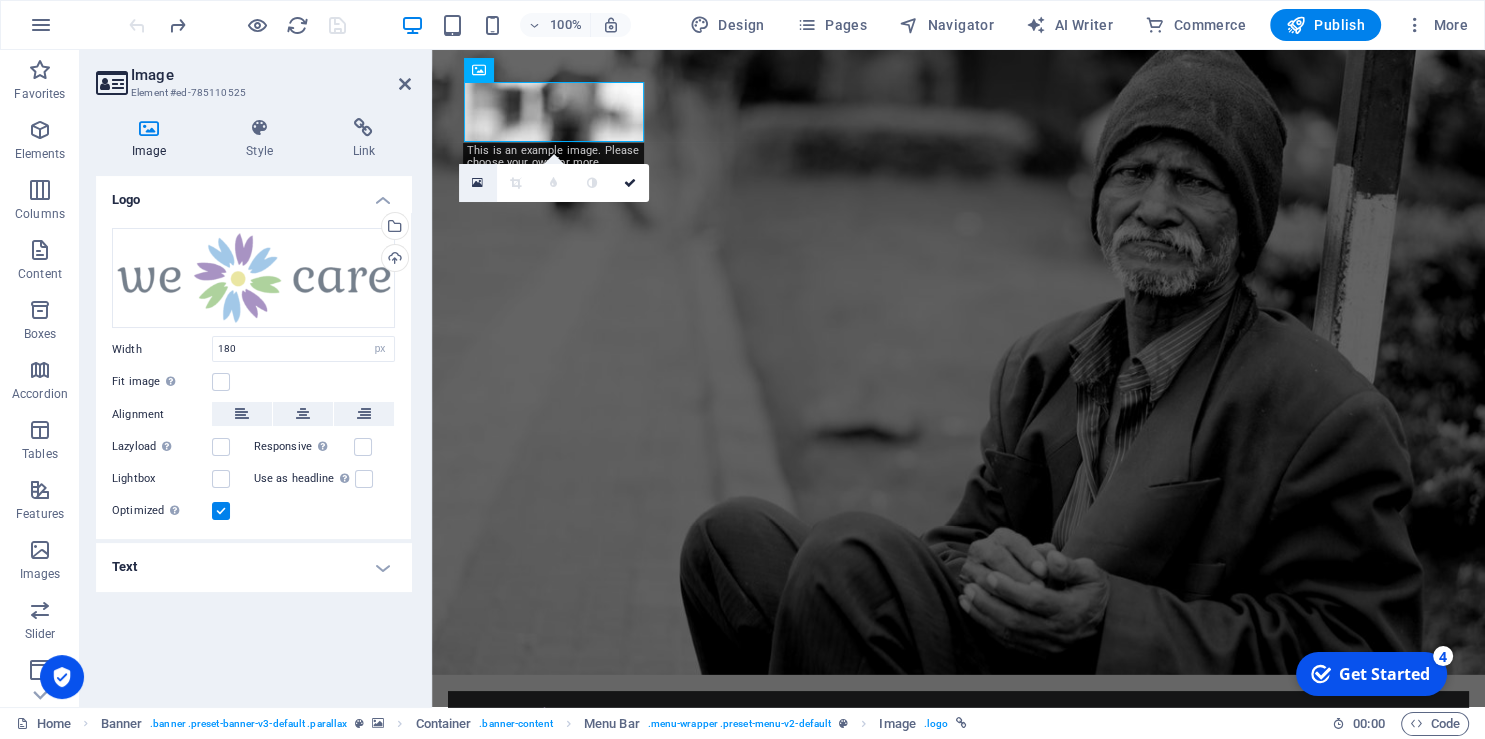 click at bounding box center (477, 183) 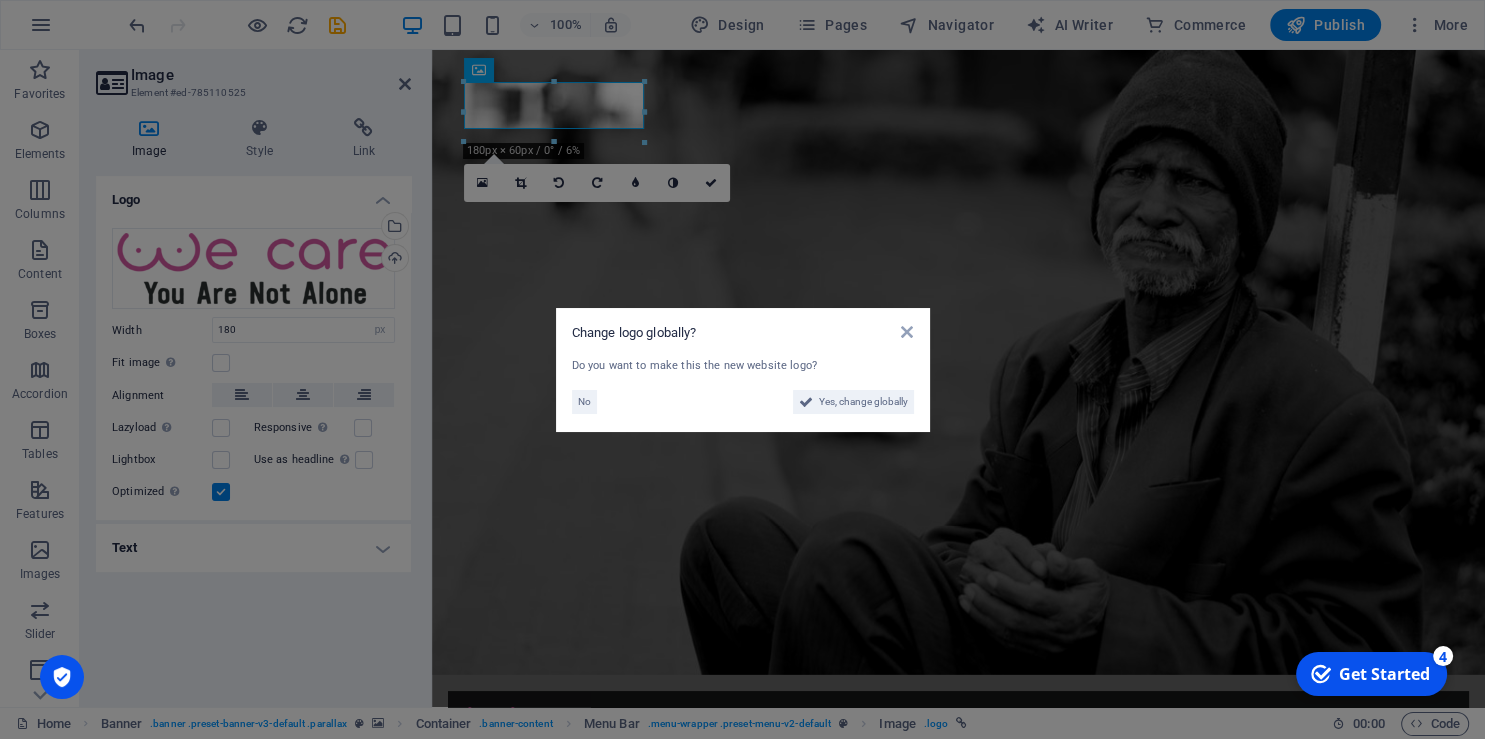 click on "Change logo globally? Do you want to make this the new website logo? No Yes, change globally" at bounding box center [743, 370] 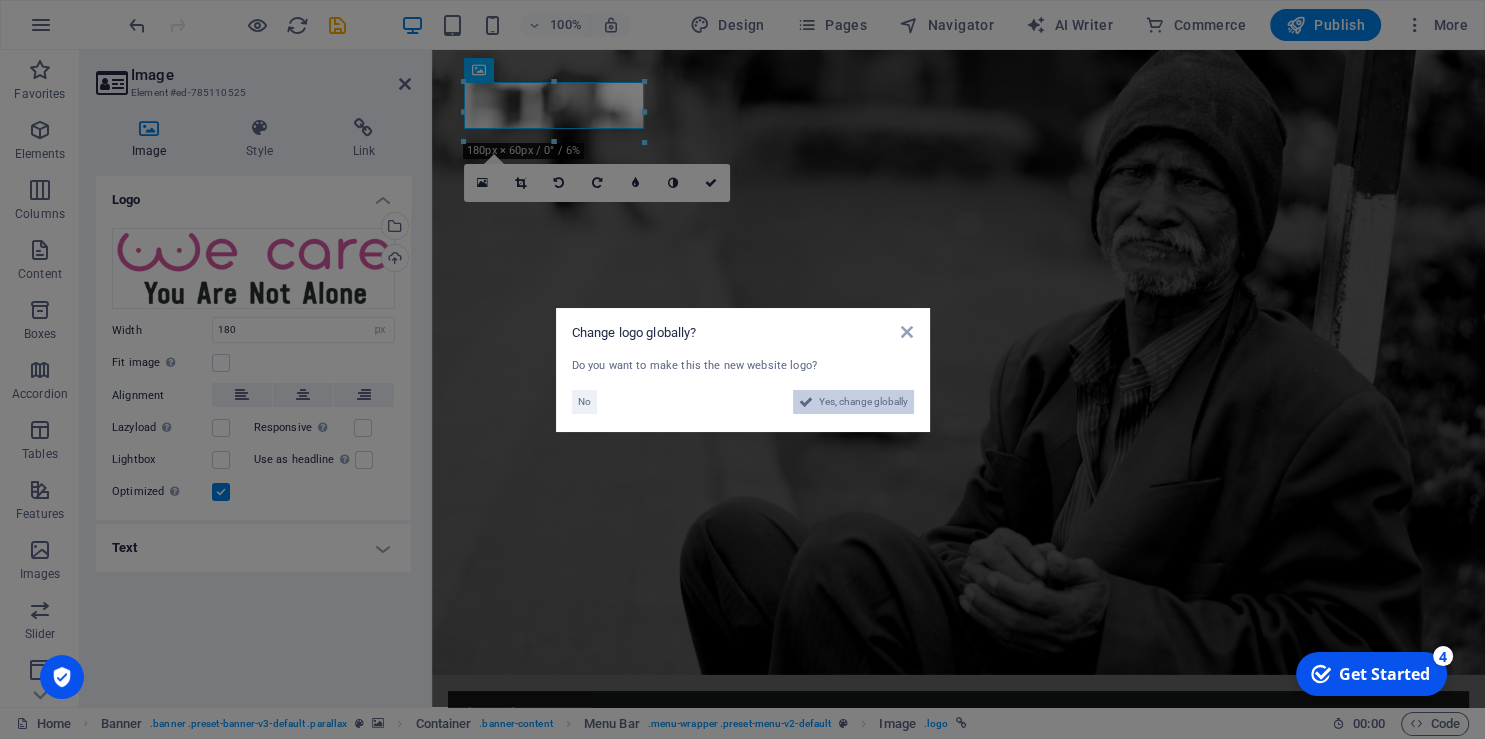 click on "Yes, change globally" at bounding box center (863, 402) 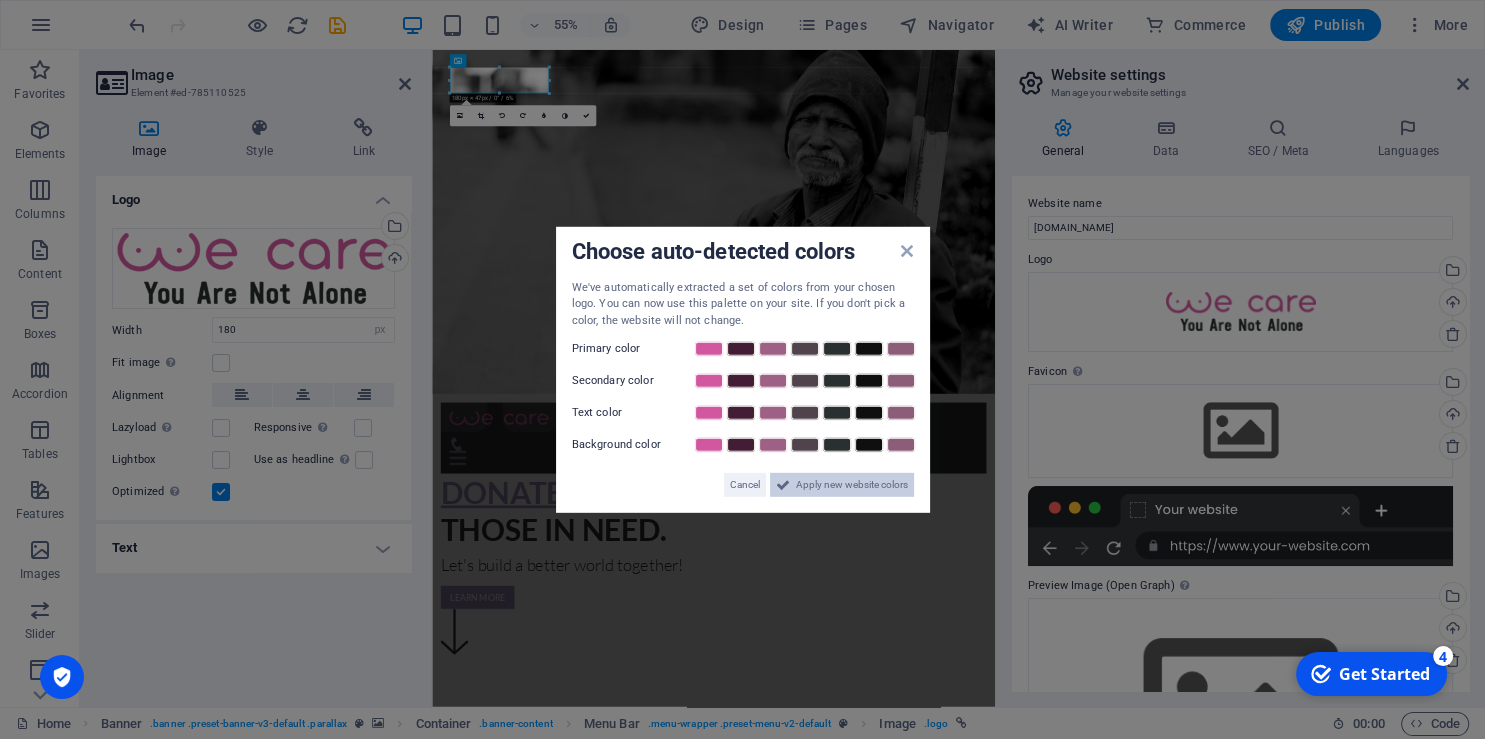 click on "Apply new website colors" at bounding box center [852, 485] 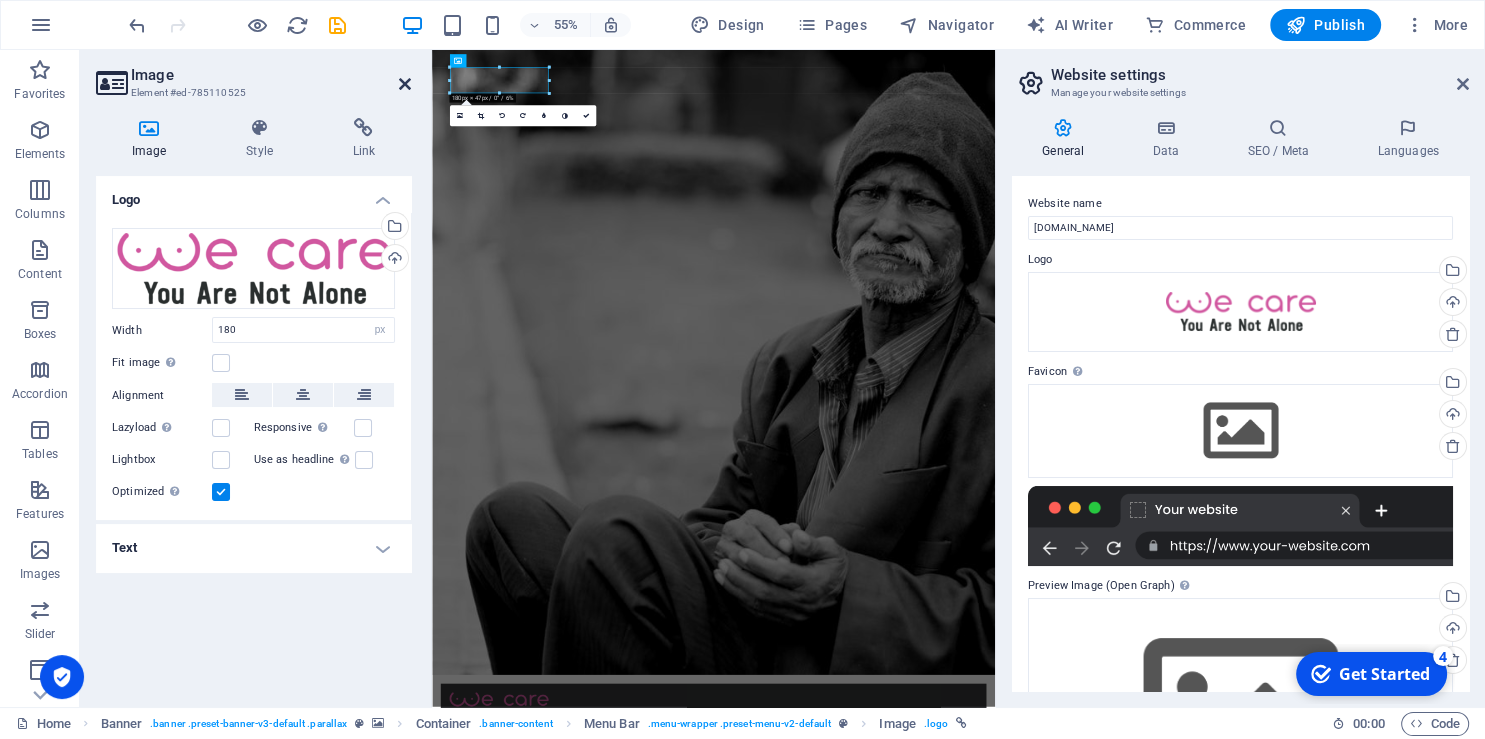 click at bounding box center [405, 84] 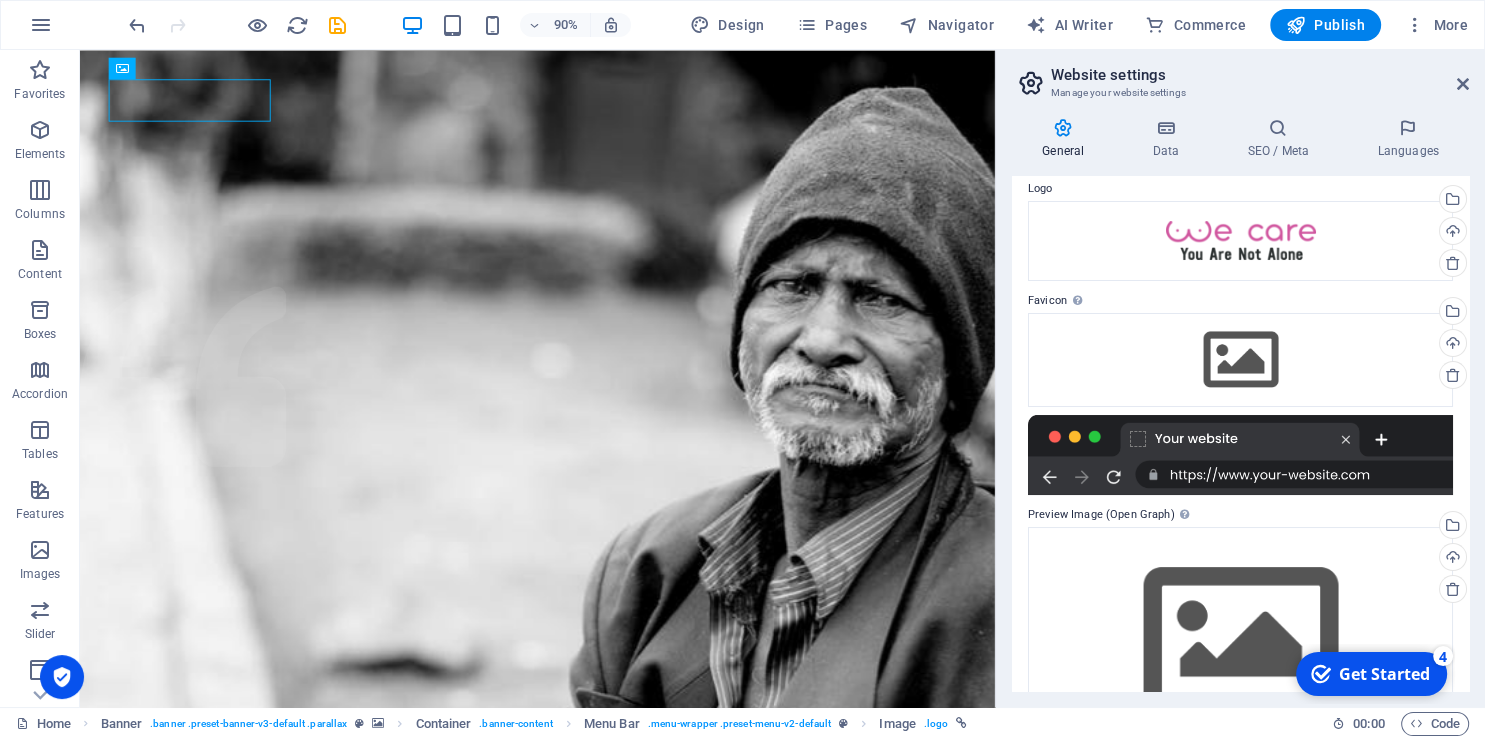 scroll, scrollTop: 78, scrollLeft: 0, axis: vertical 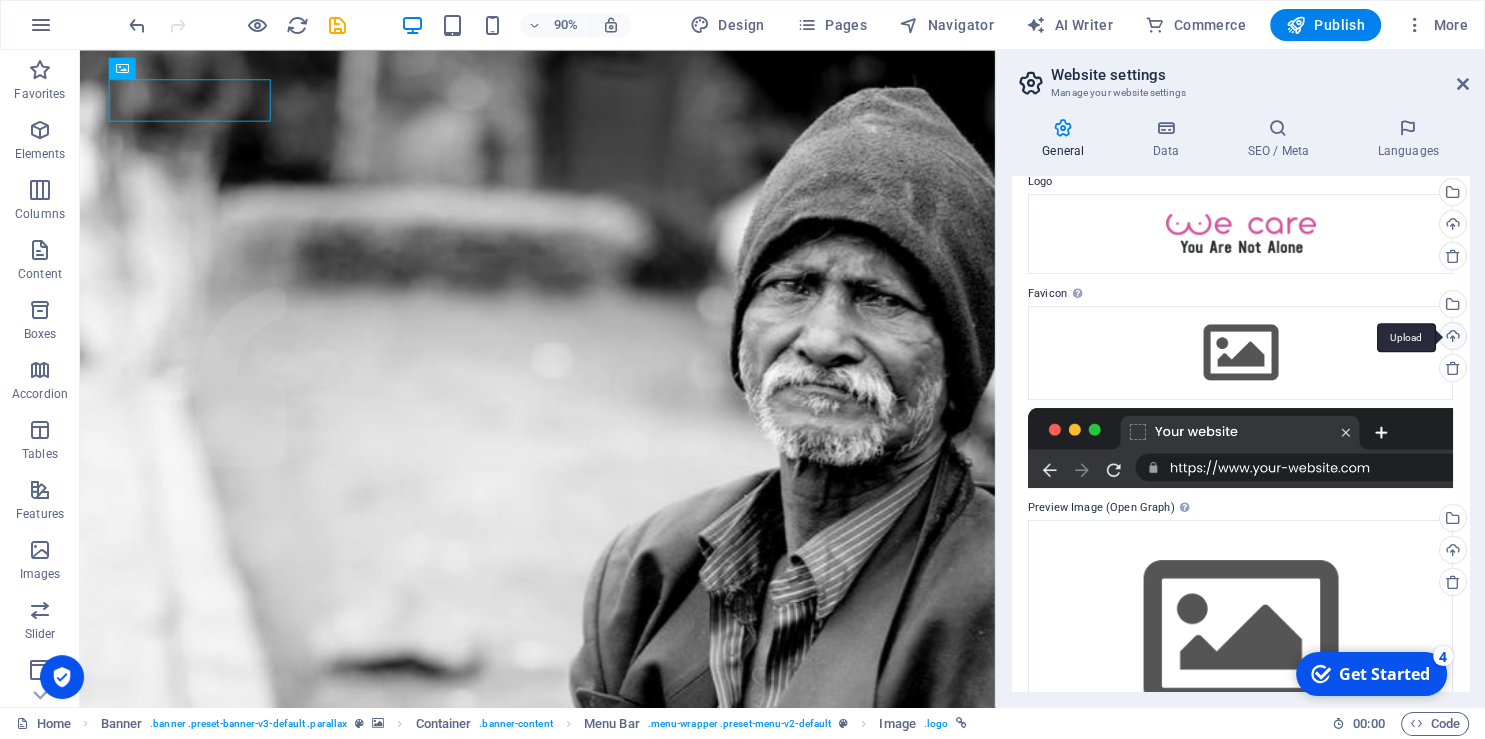 click on "Upload" at bounding box center [1451, 338] 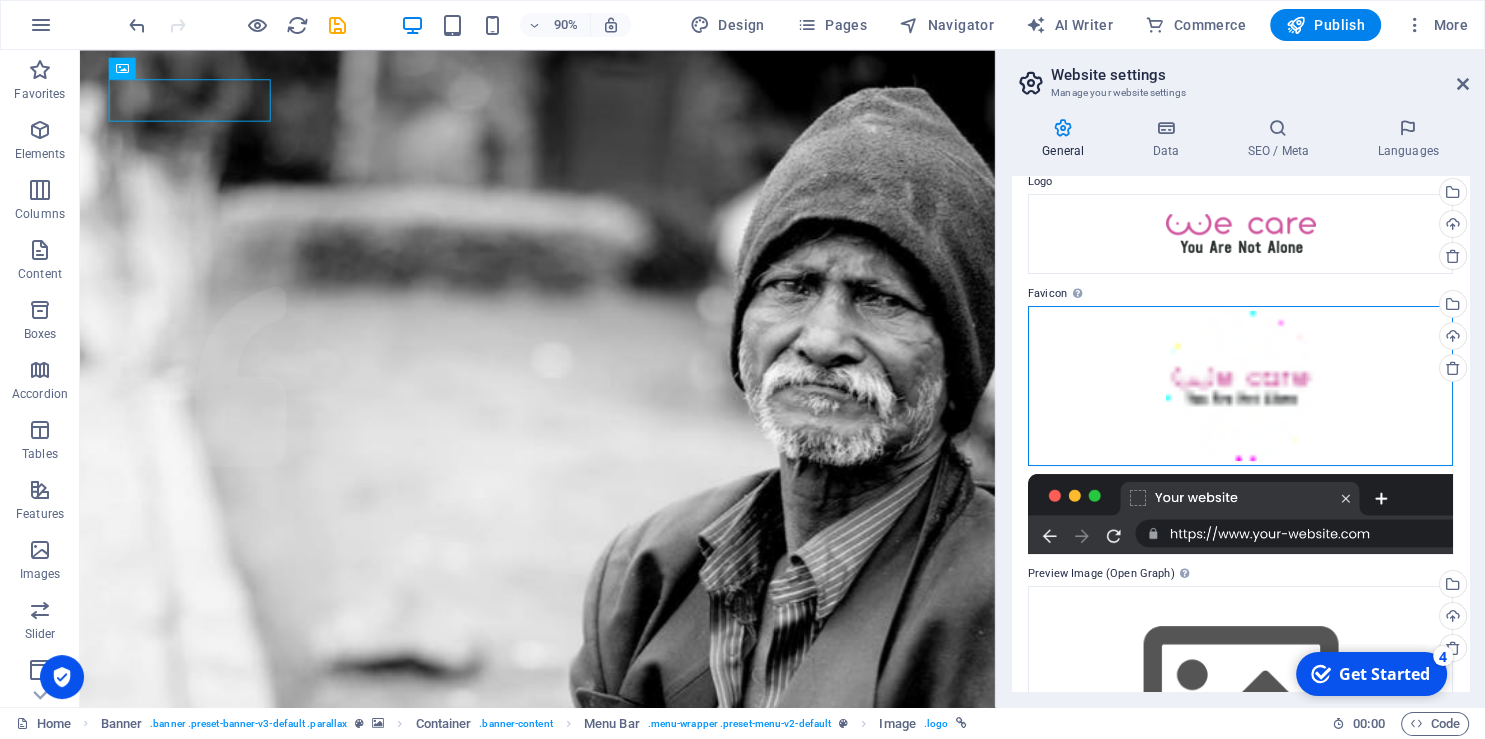 click on "Drag files here, click to choose files or select files from Files or our free stock photos & videos" at bounding box center (1240, 386) 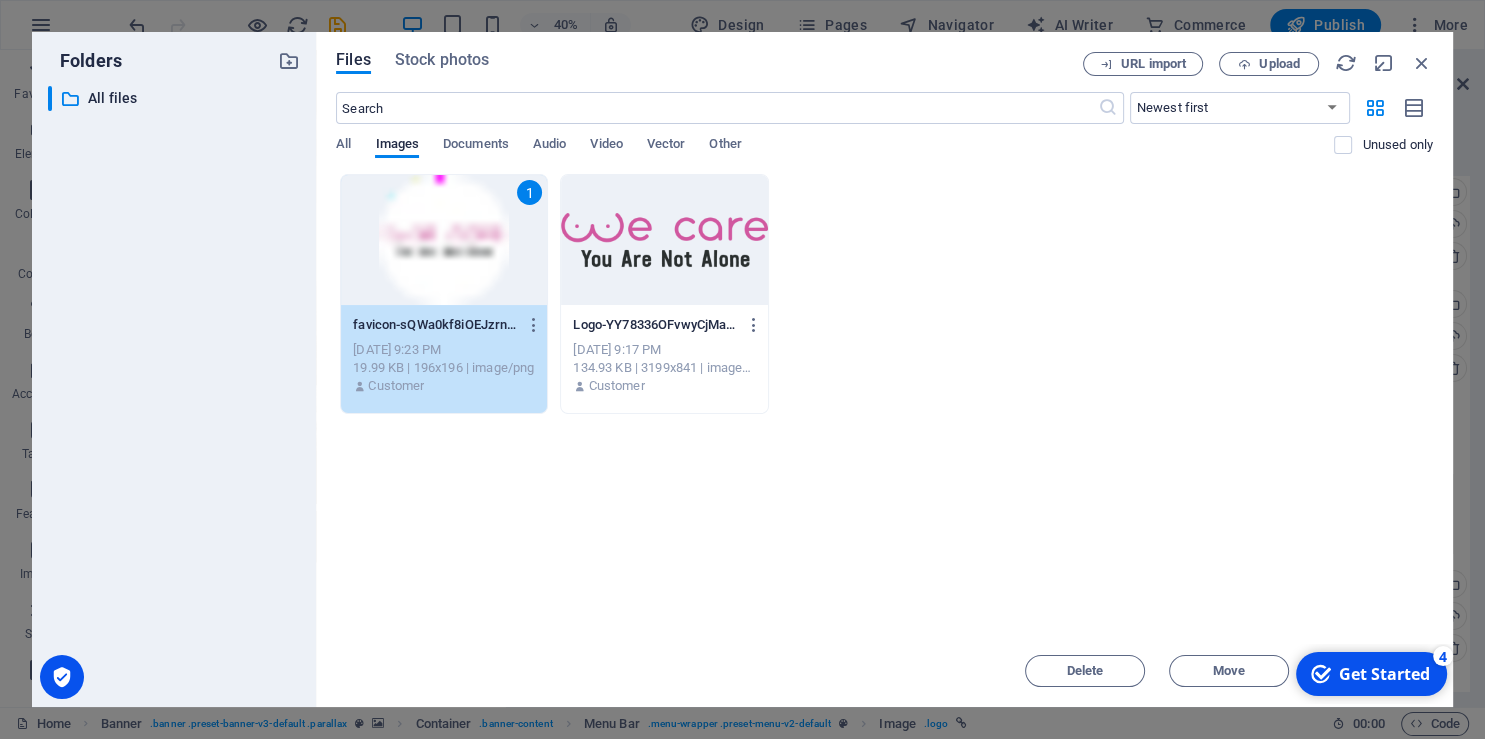 click on "1" at bounding box center (444, 240) 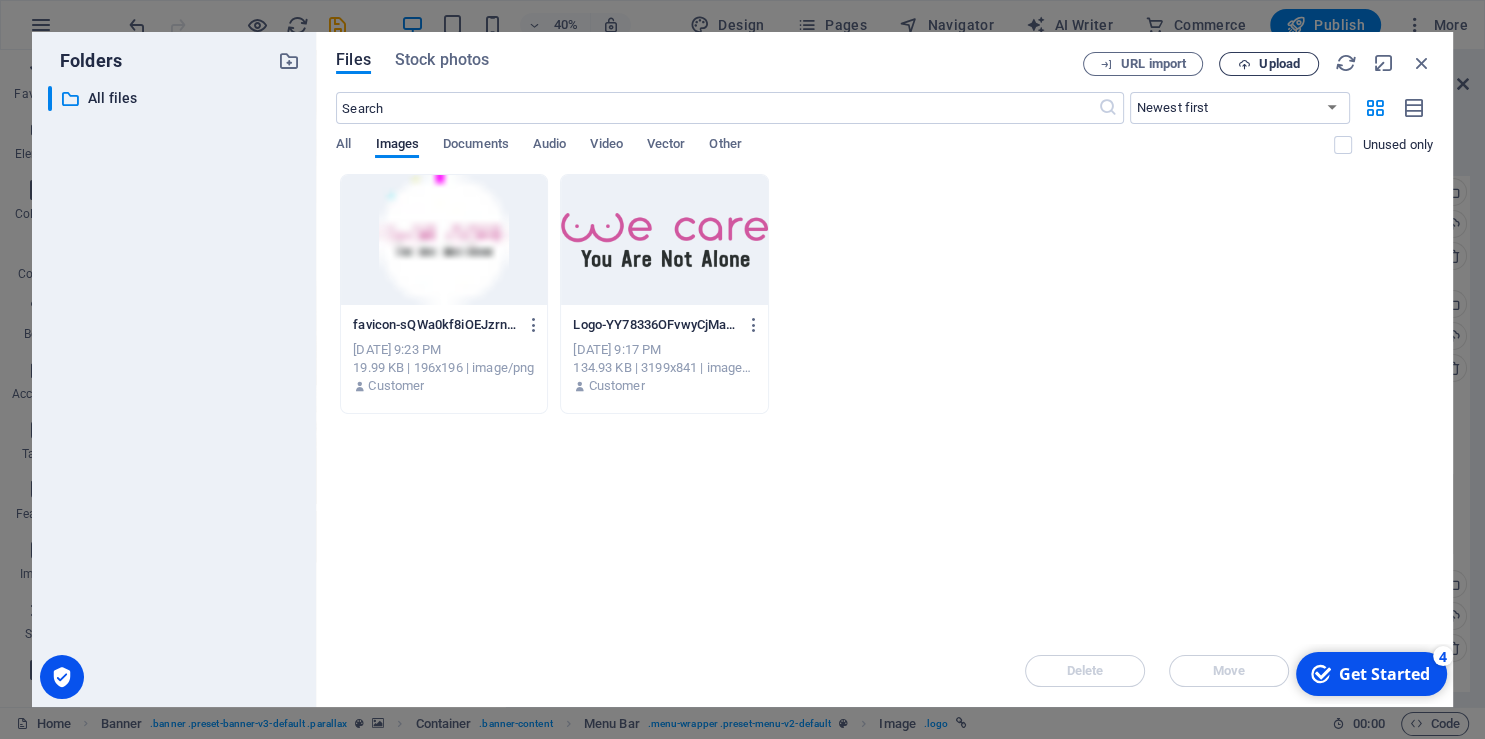 click on "Upload" at bounding box center (1279, 64) 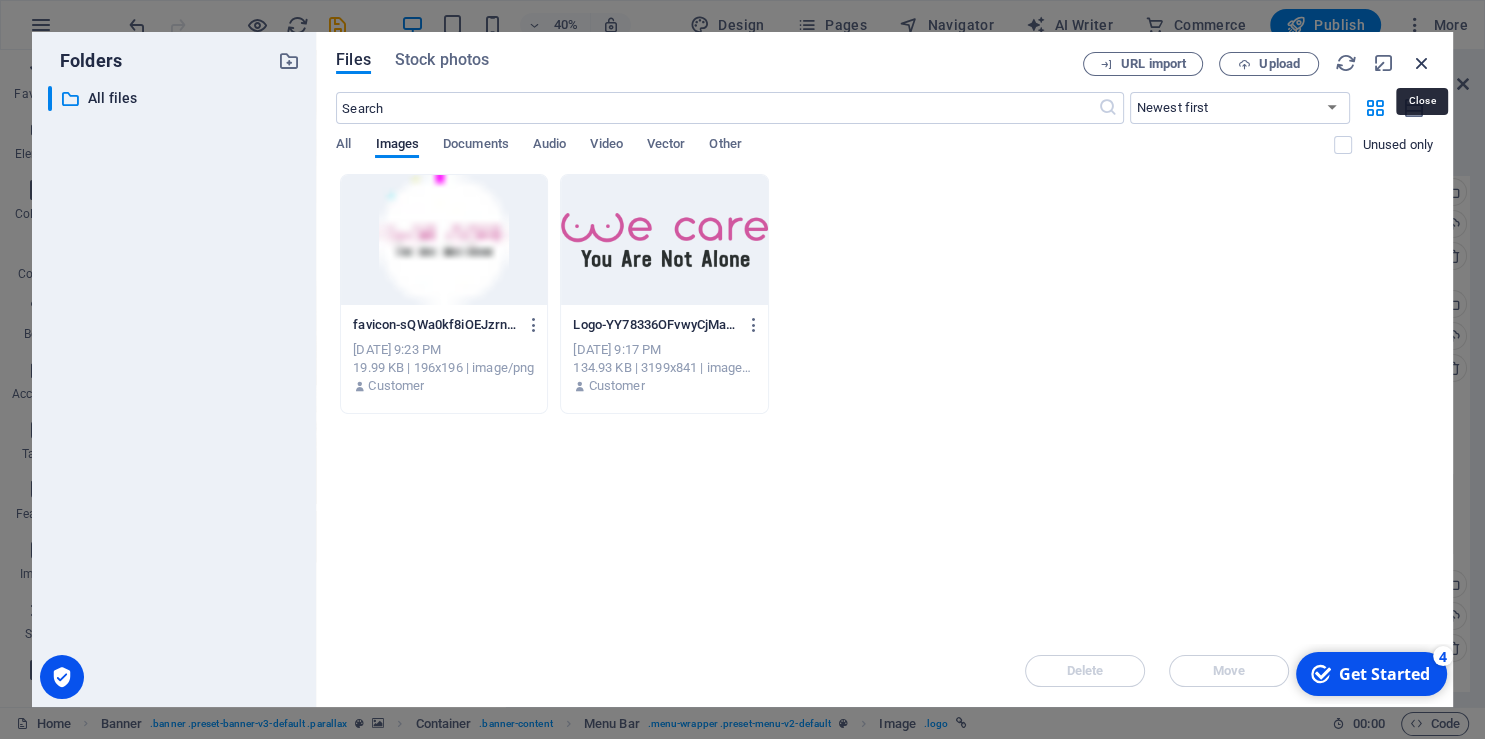 click at bounding box center (1422, 63) 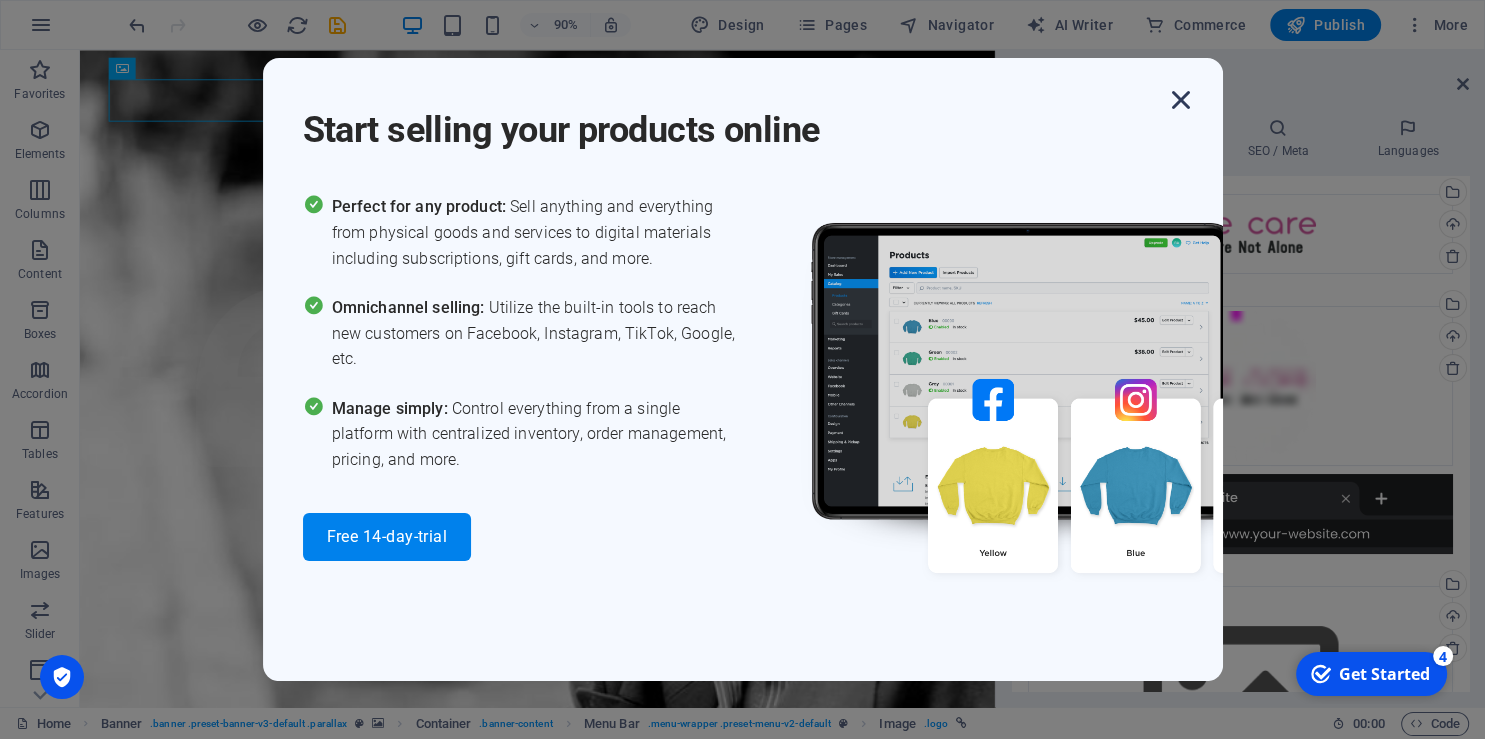 click at bounding box center (1181, 100) 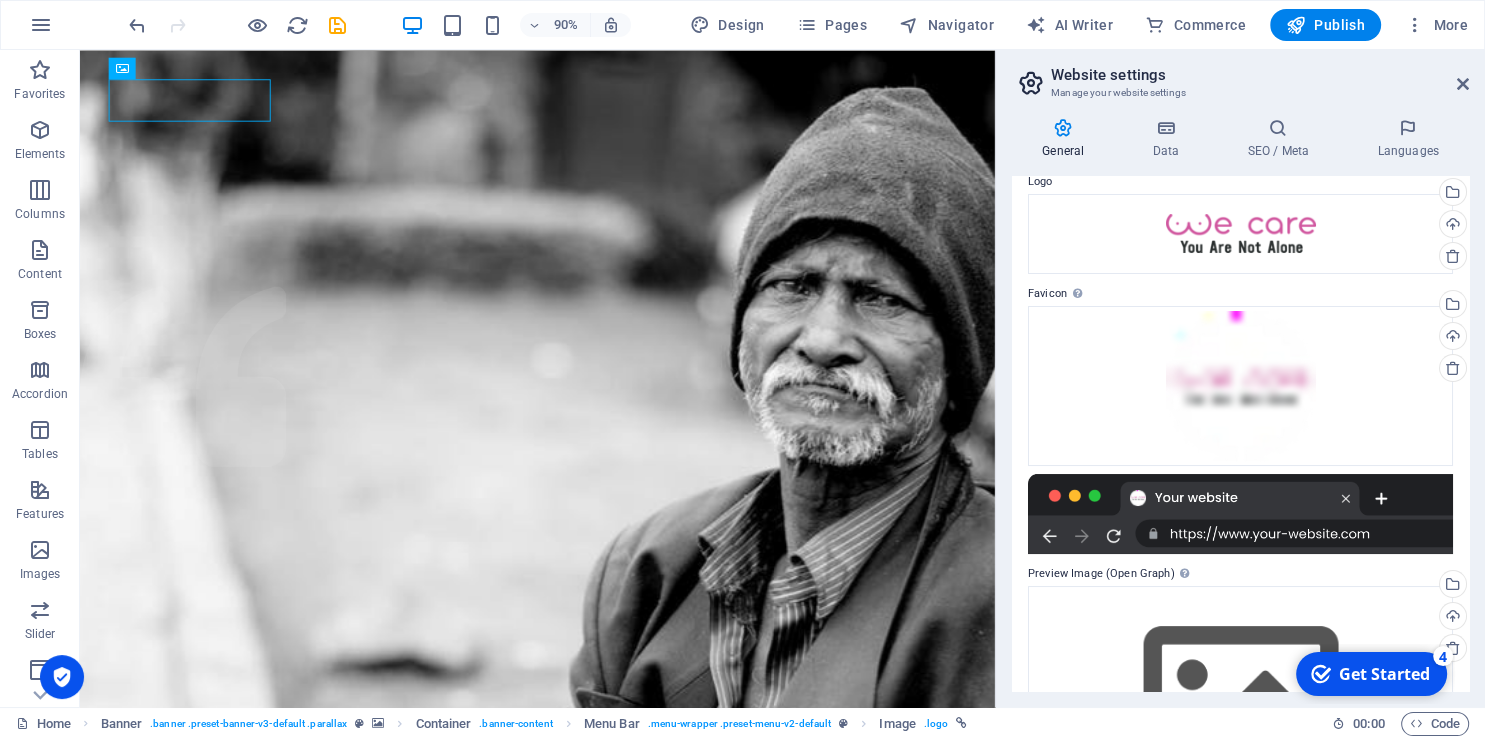scroll, scrollTop: 218, scrollLeft: 0, axis: vertical 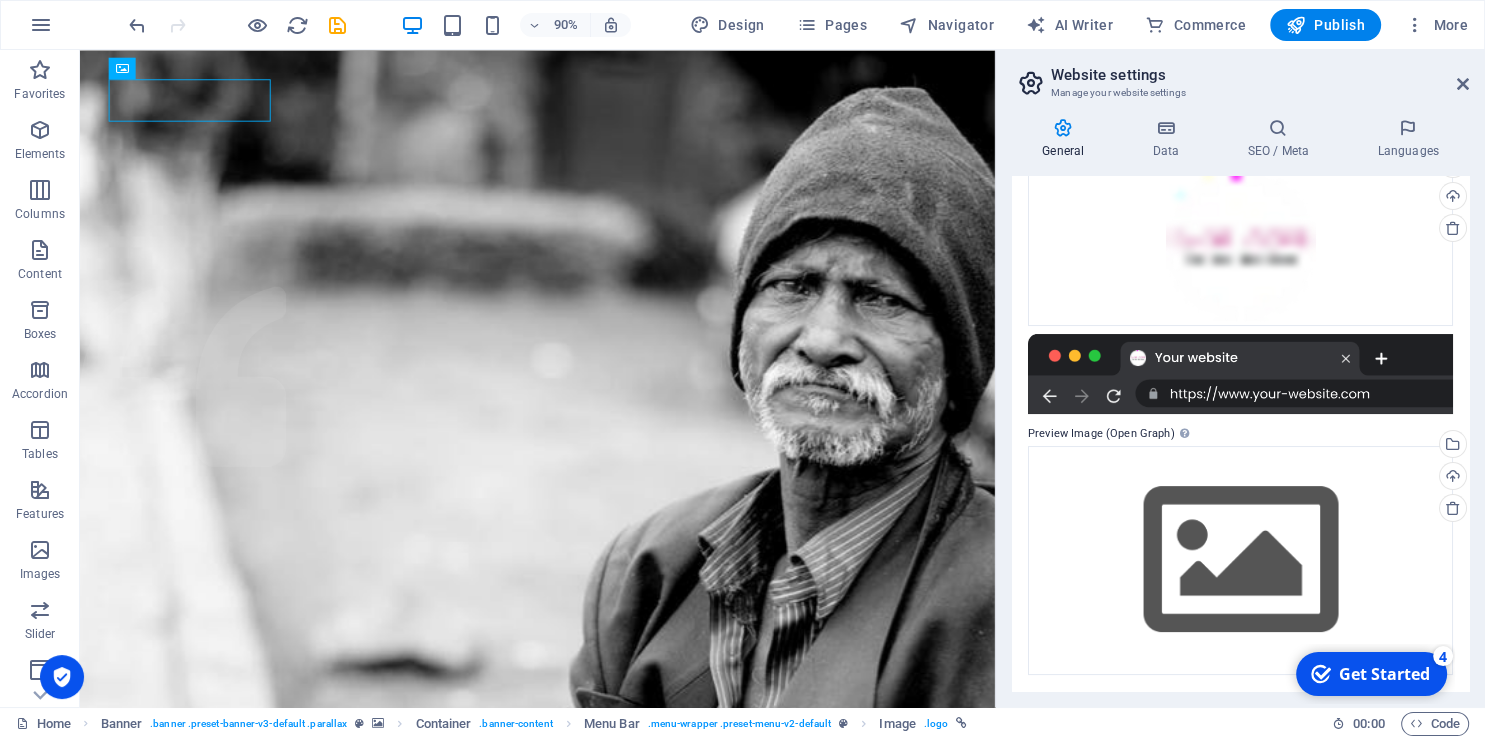 click on "checkmark Get Started 4" at bounding box center (1371, 674) 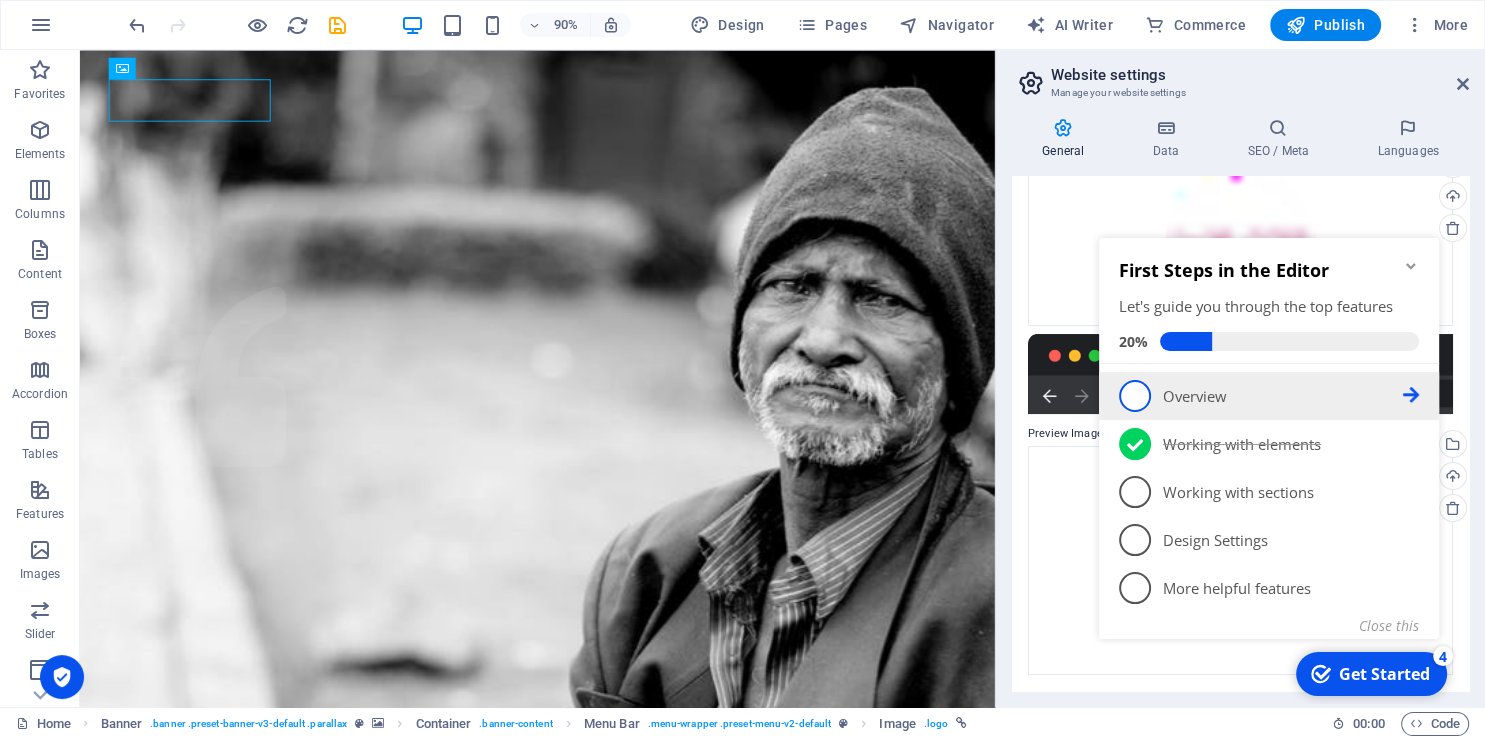 click on "1" at bounding box center (1135, 396) 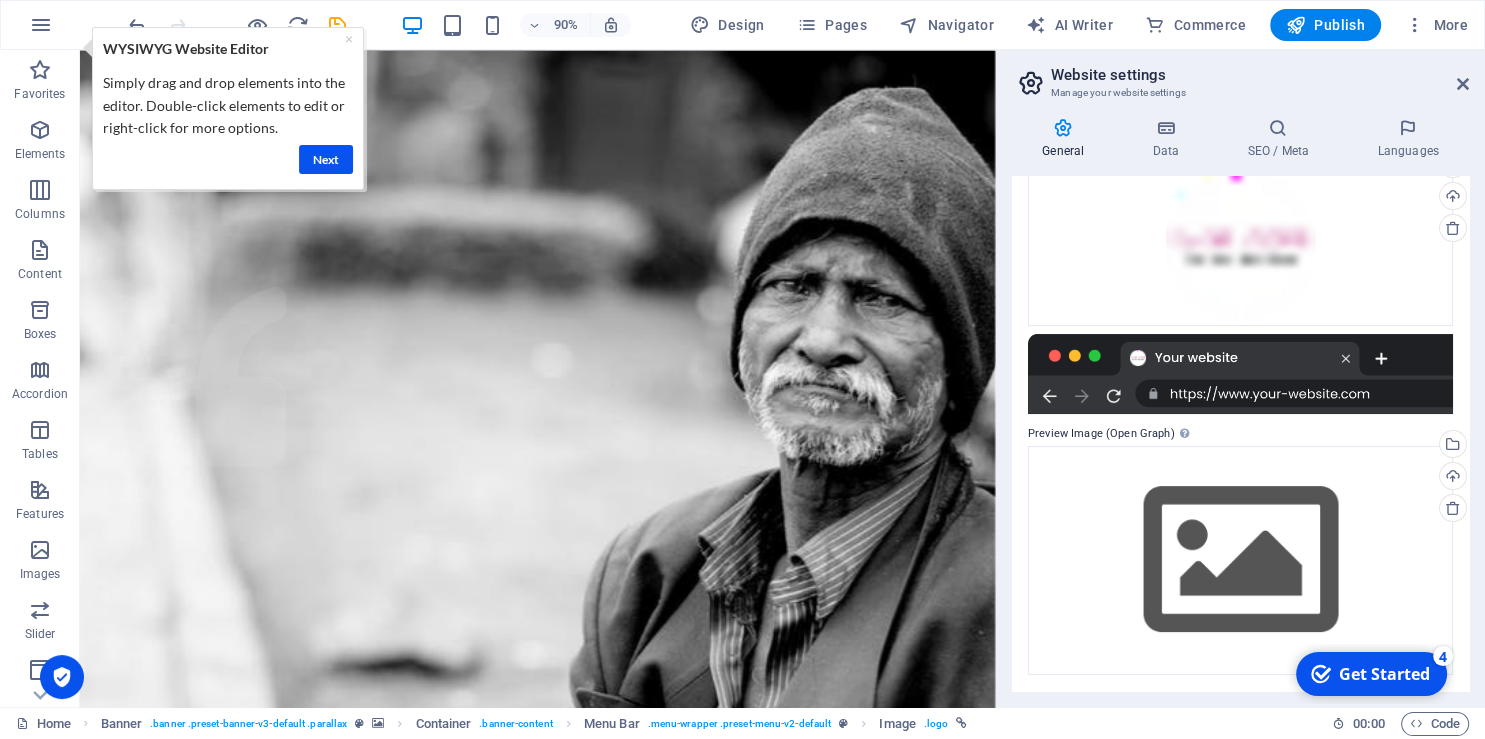 scroll, scrollTop: 0, scrollLeft: 0, axis: both 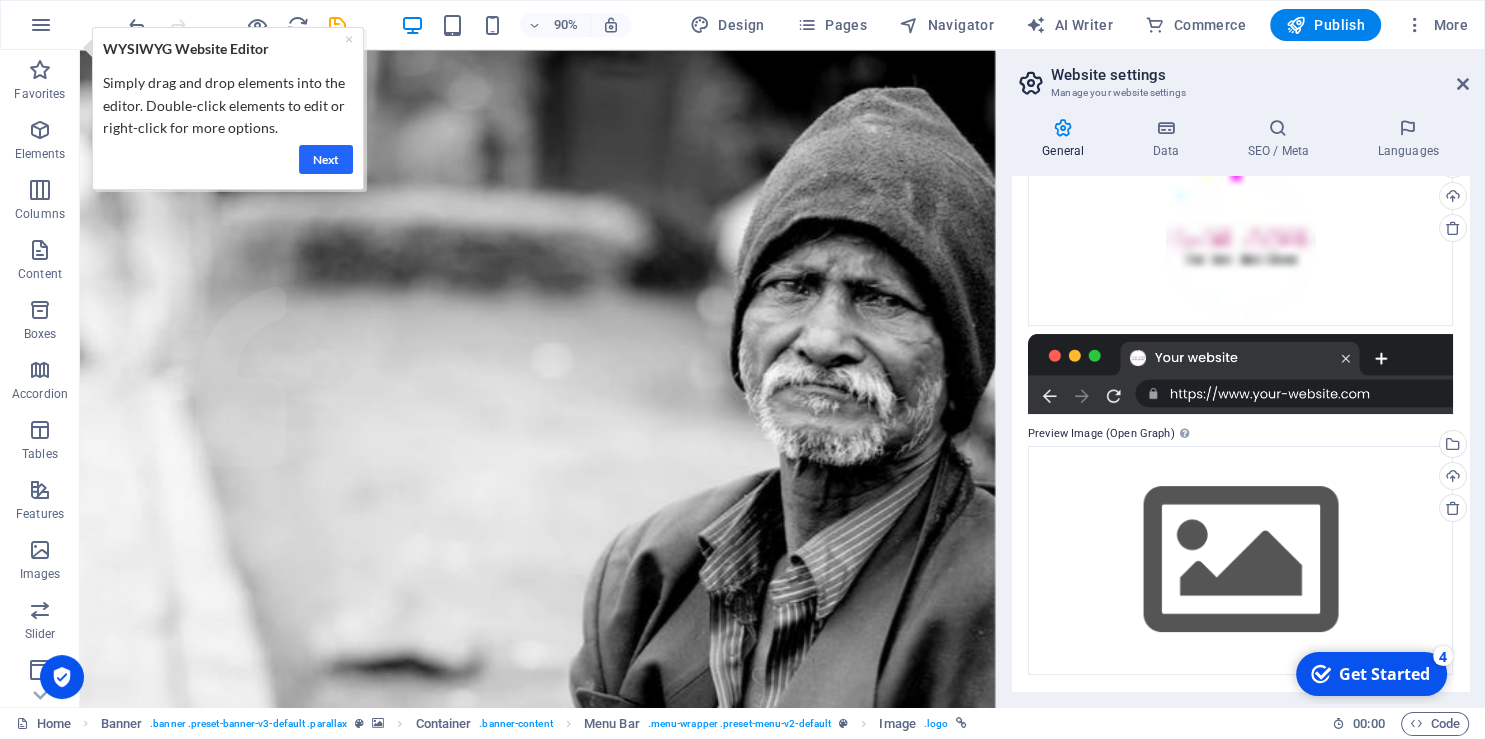click on "Next" at bounding box center (325, 158) 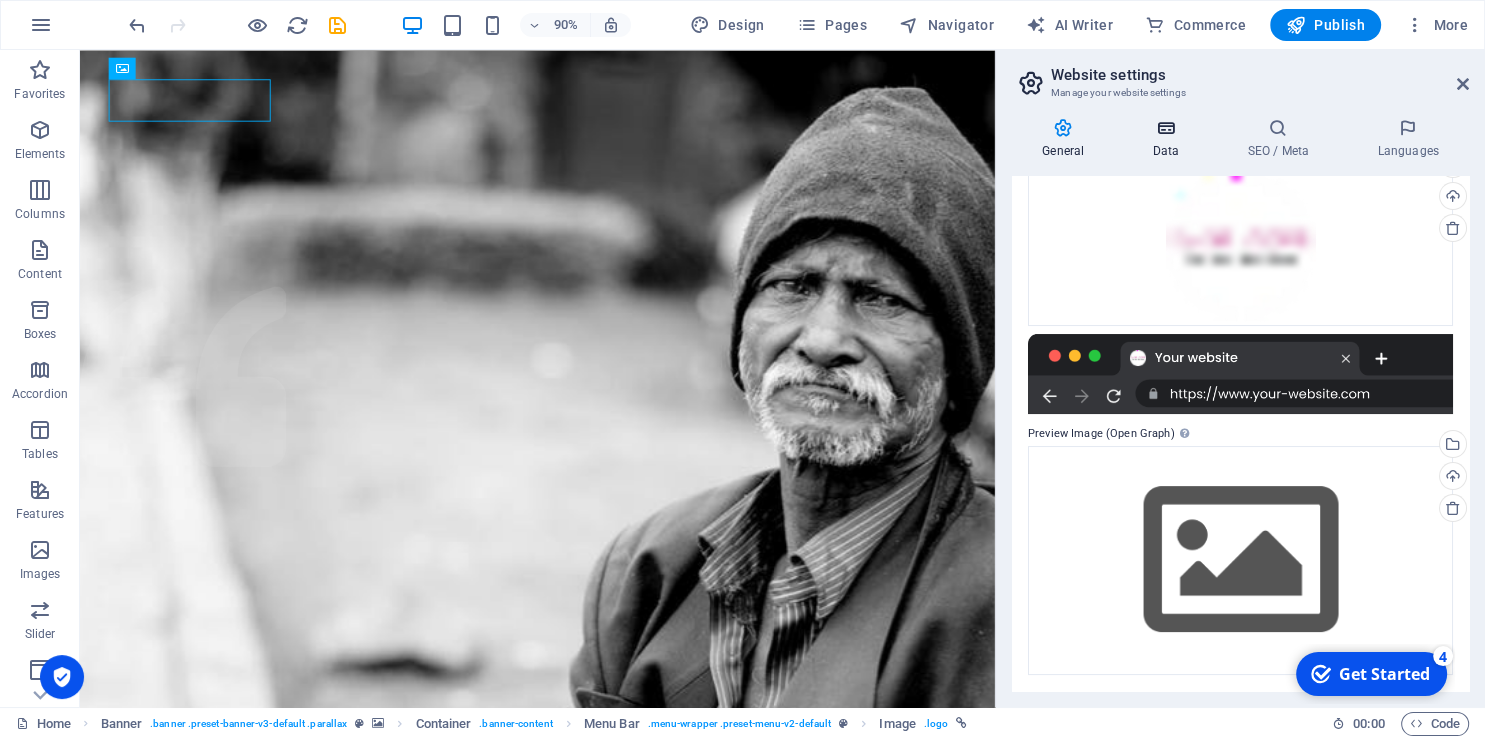click on "Data" at bounding box center [1169, 139] 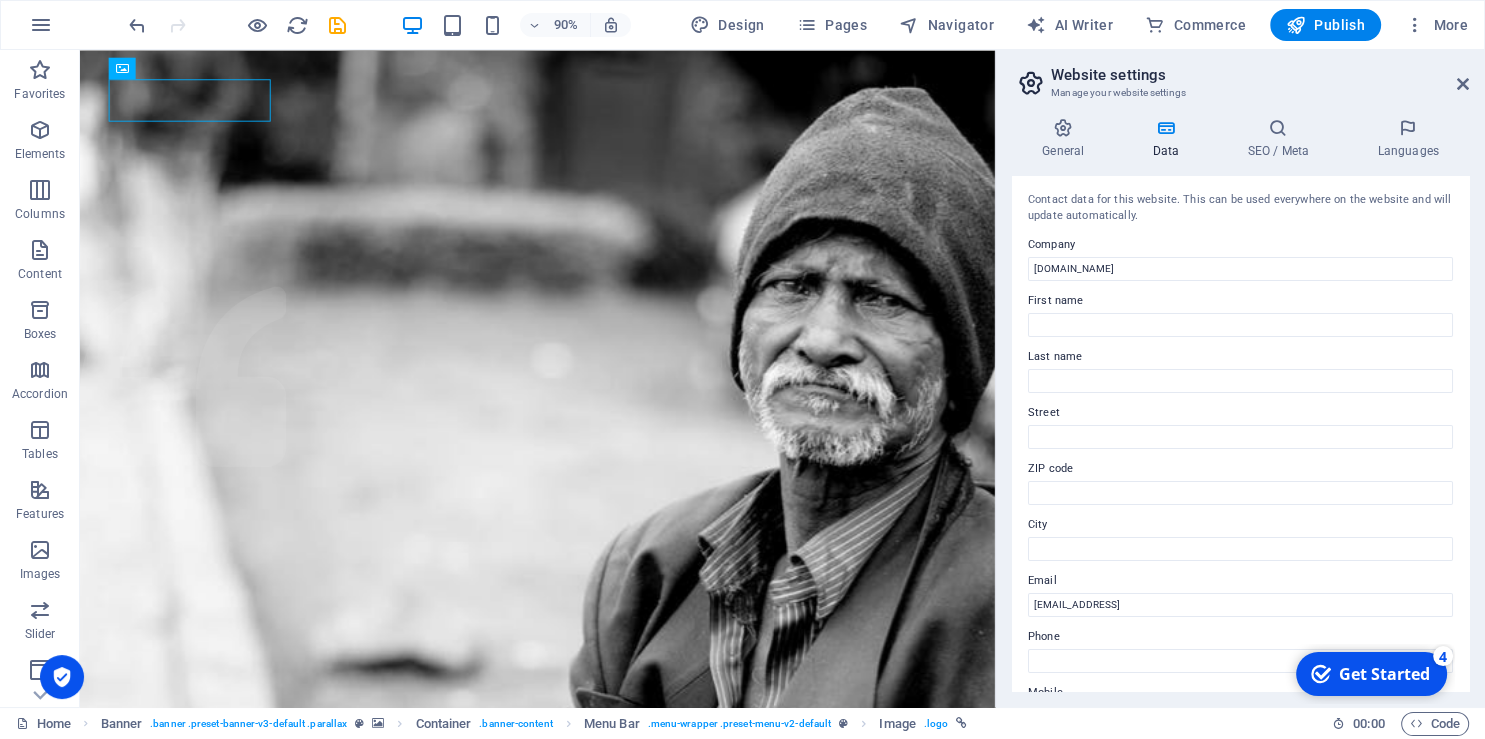 click on "First name" at bounding box center (1240, 301) 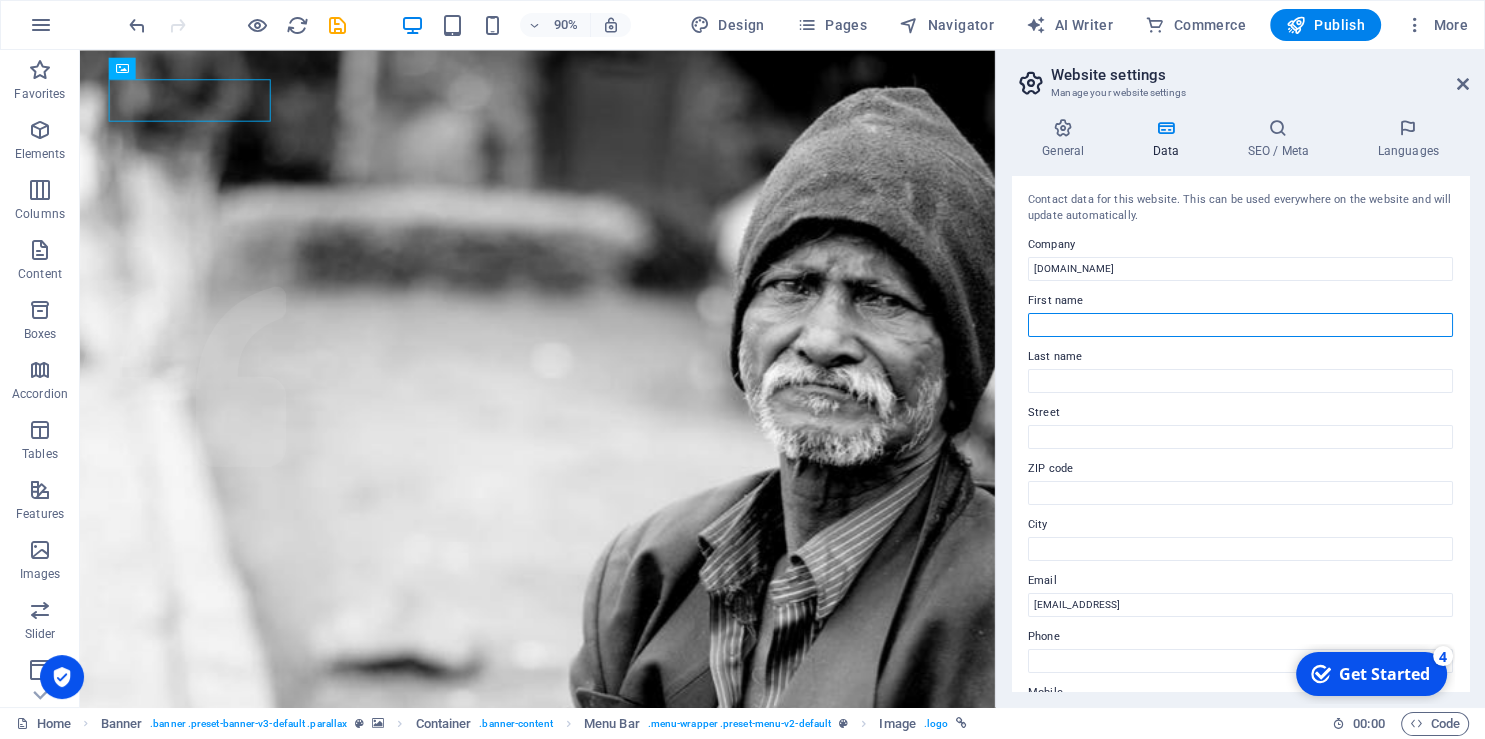 click on "First name" at bounding box center [1240, 325] 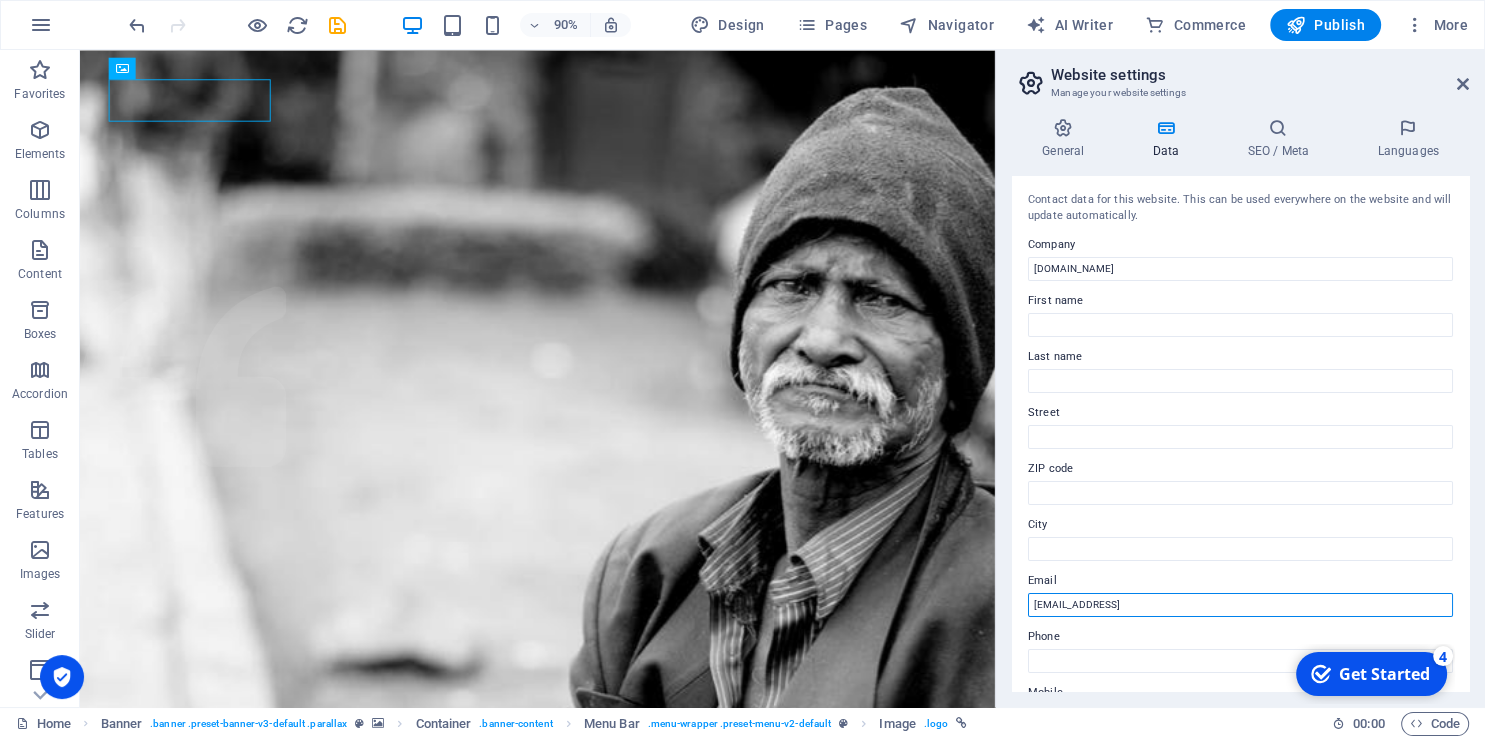 click on "682ef55fef72c15b74495e10146d55@plesk.local" at bounding box center (1240, 605) 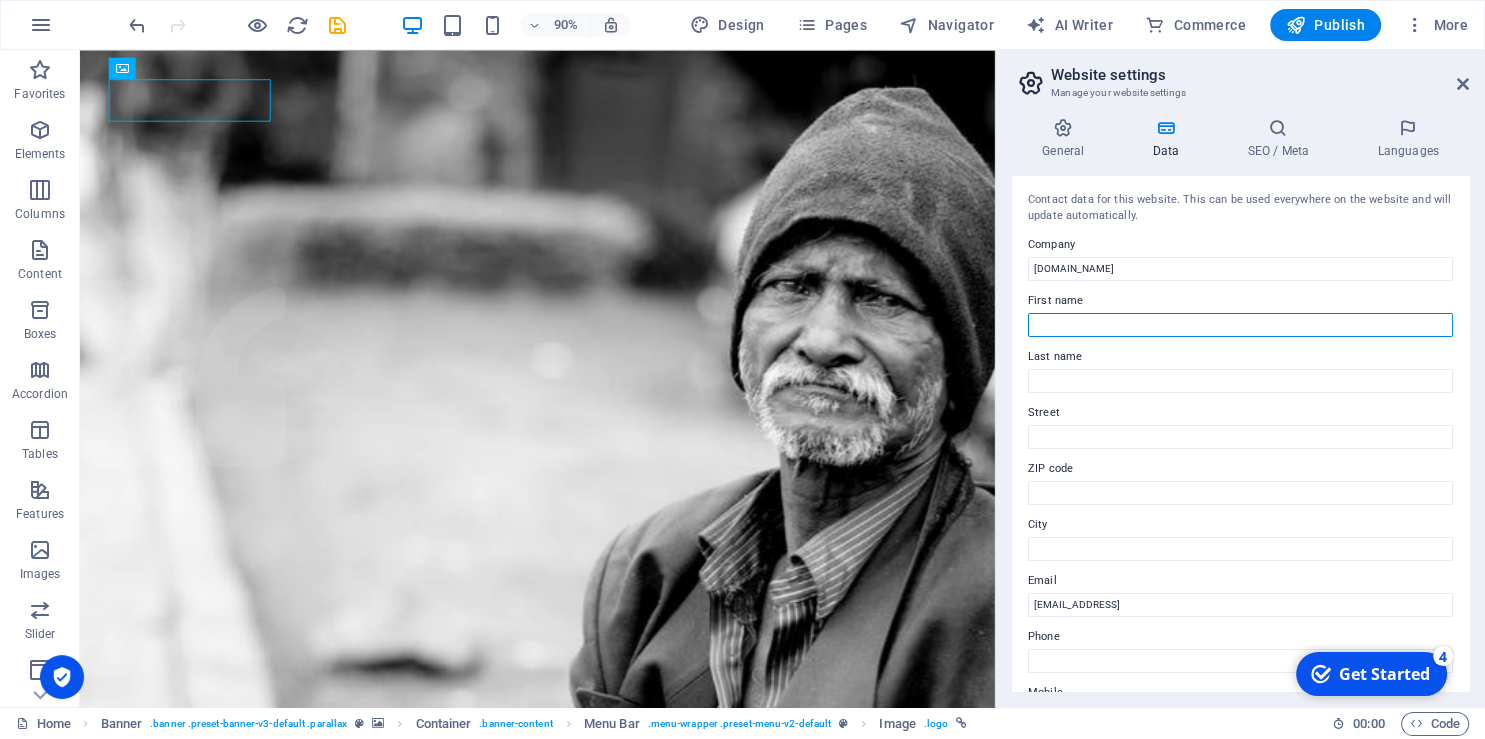 click on "First name" at bounding box center [1240, 325] 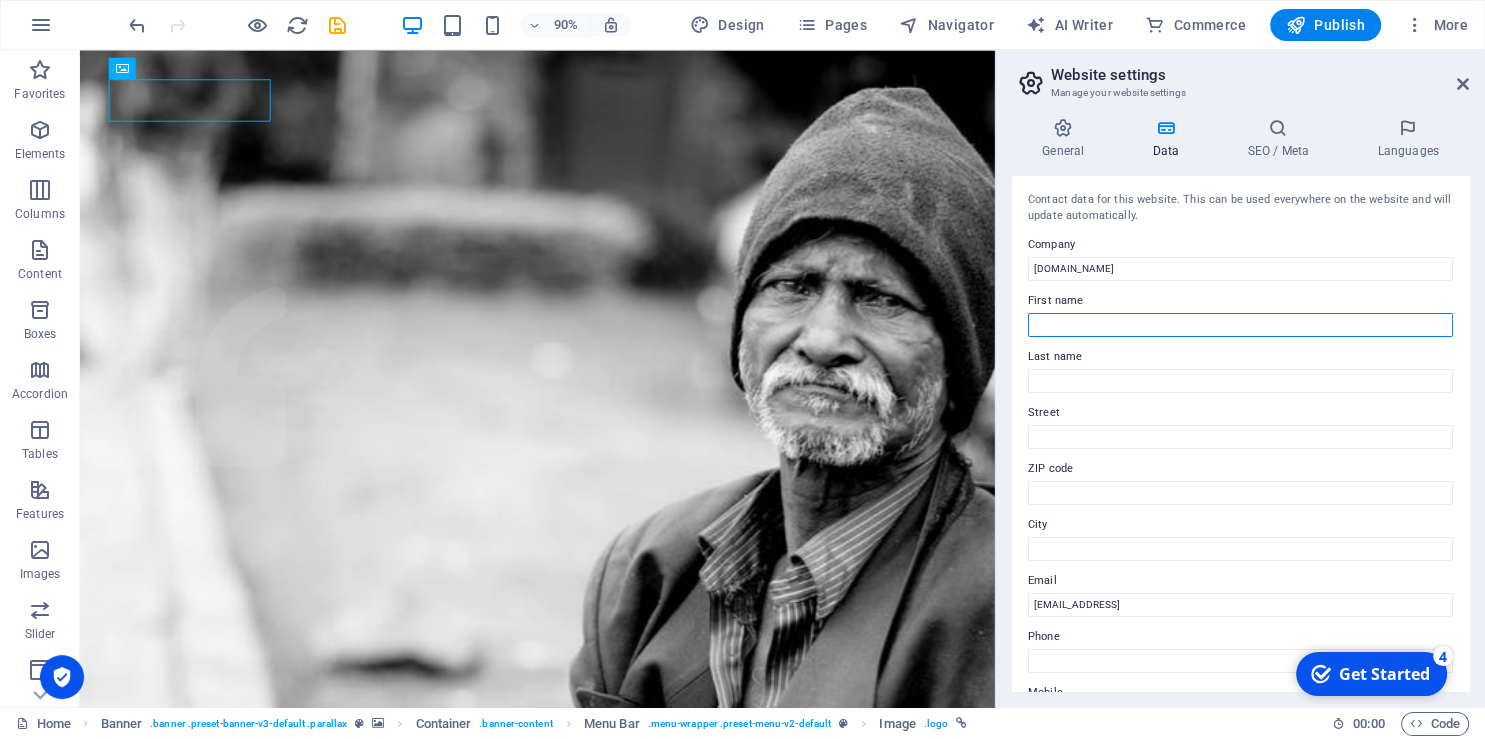 click on "First name" at bounding box center (1240, 325) 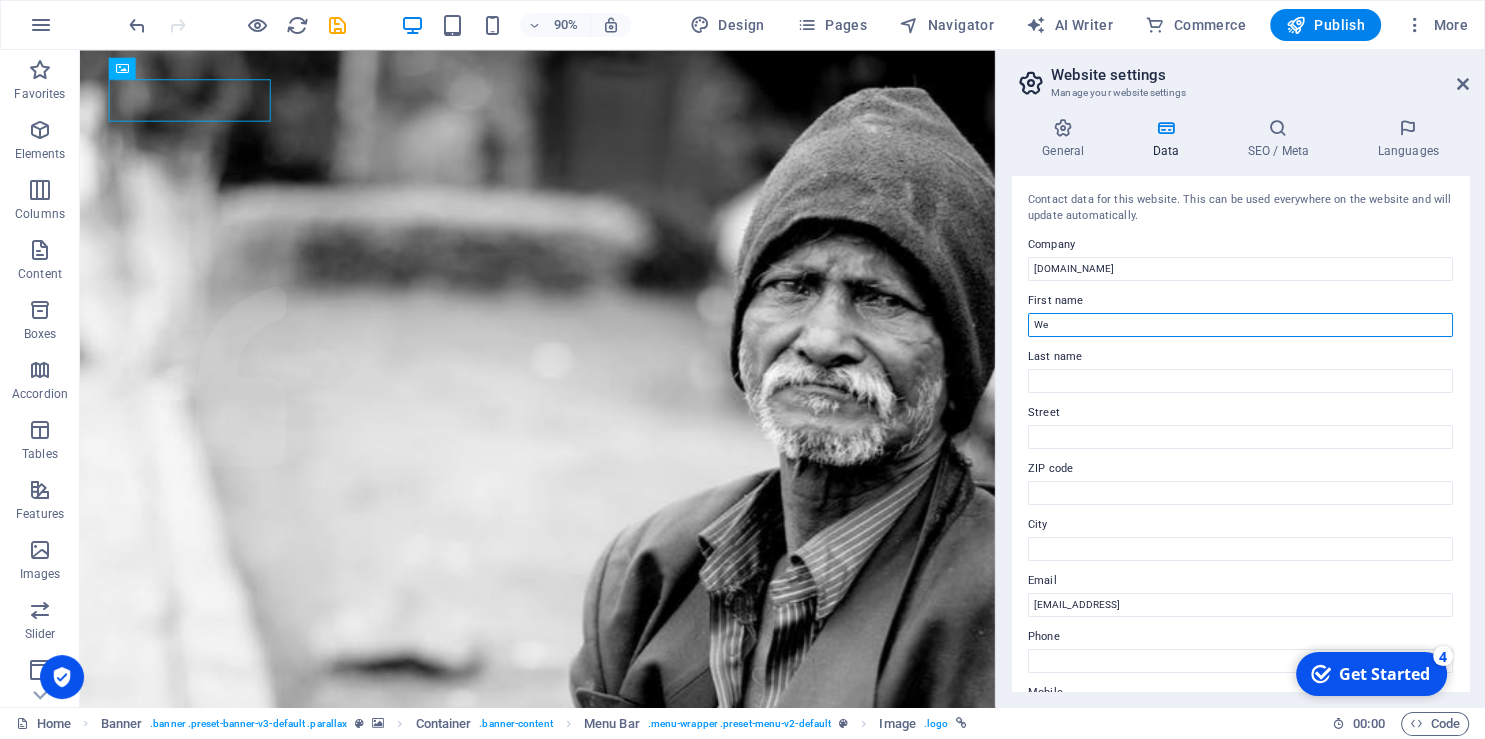 type on "W" 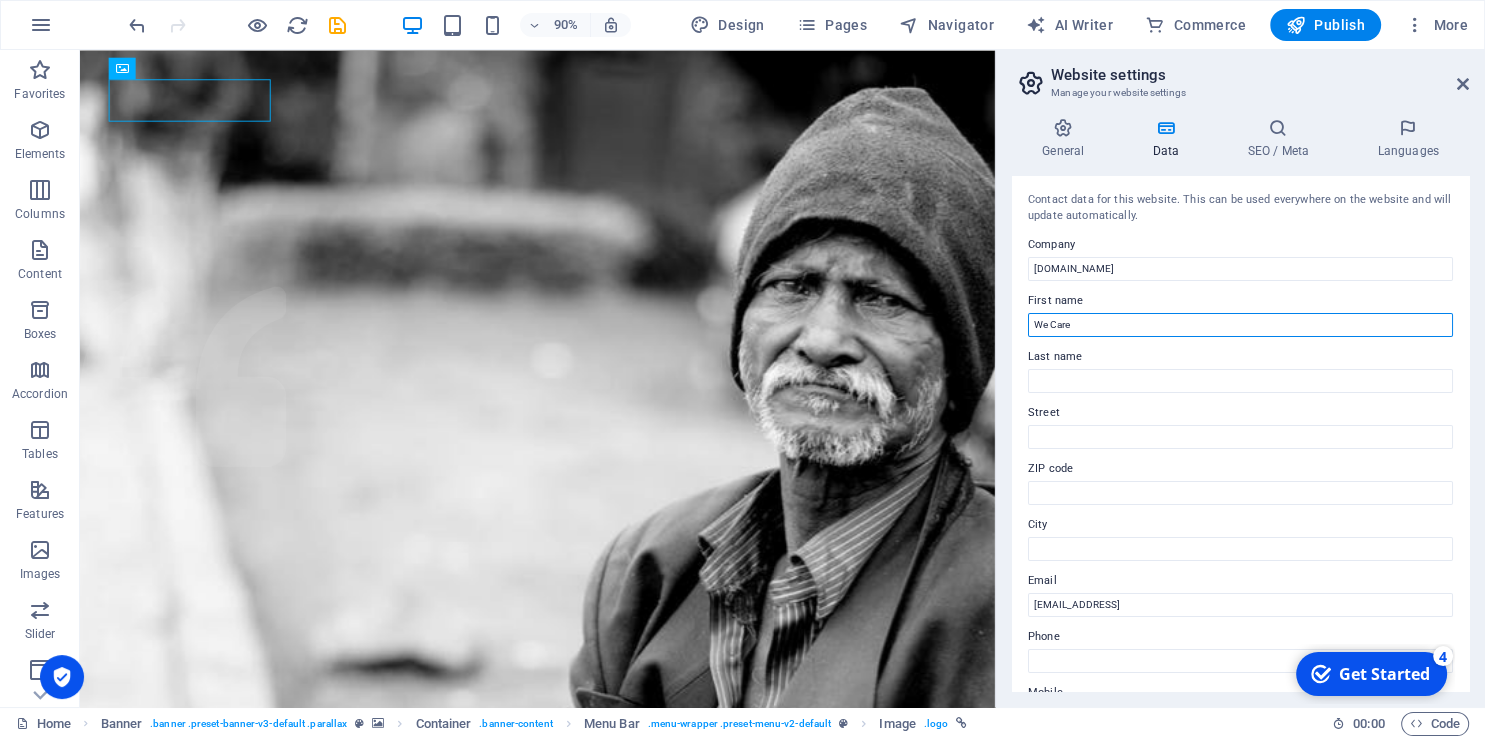 type on "We Care" 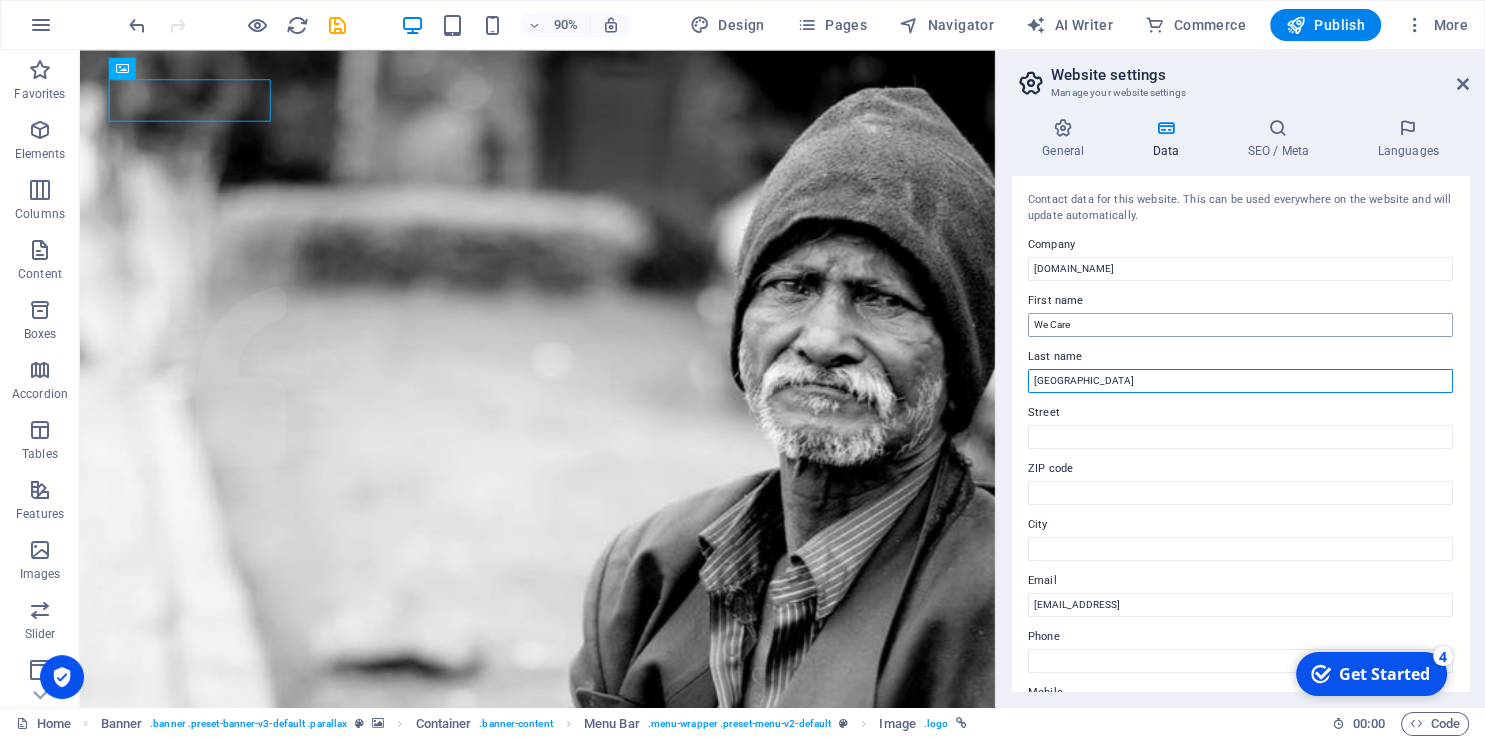 type on "Lebanon" 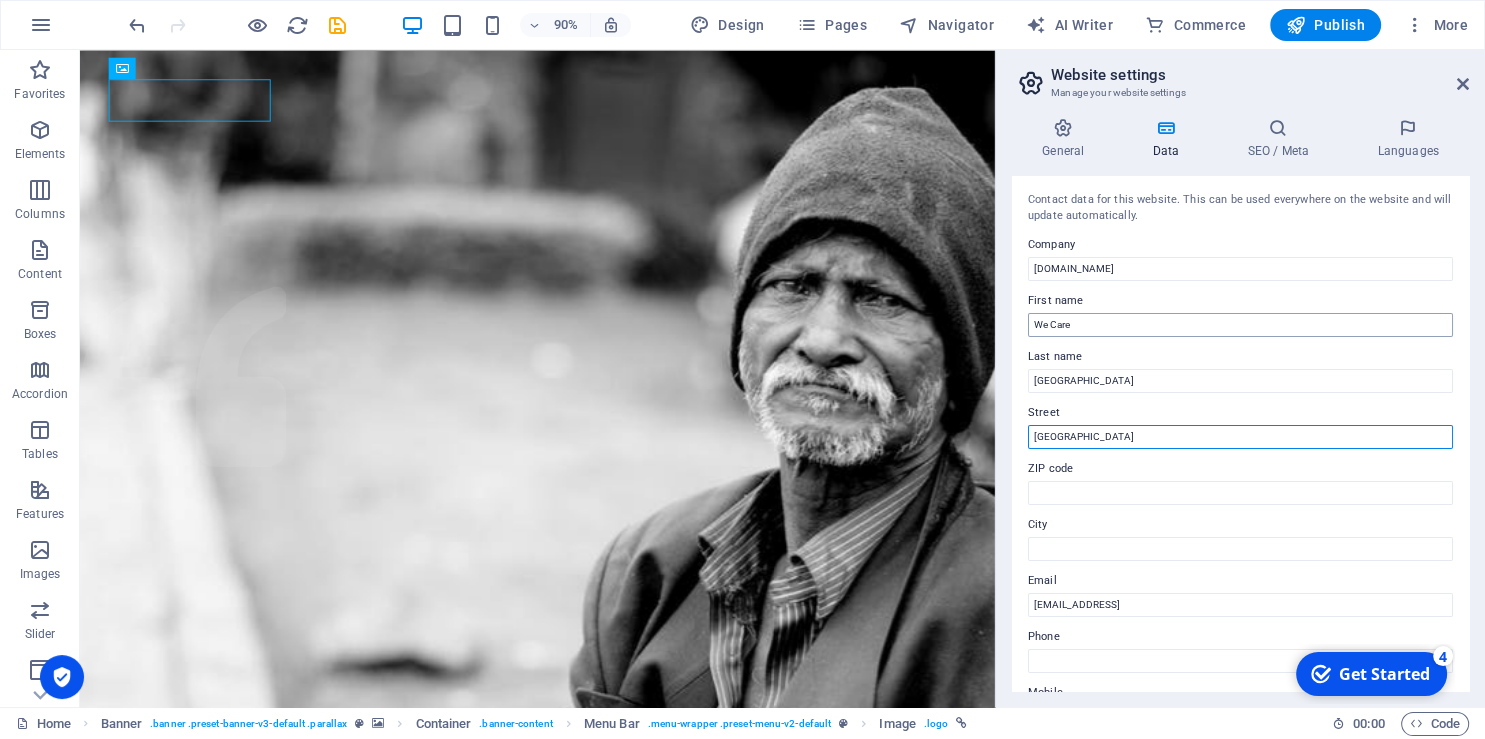type on "Beirut" 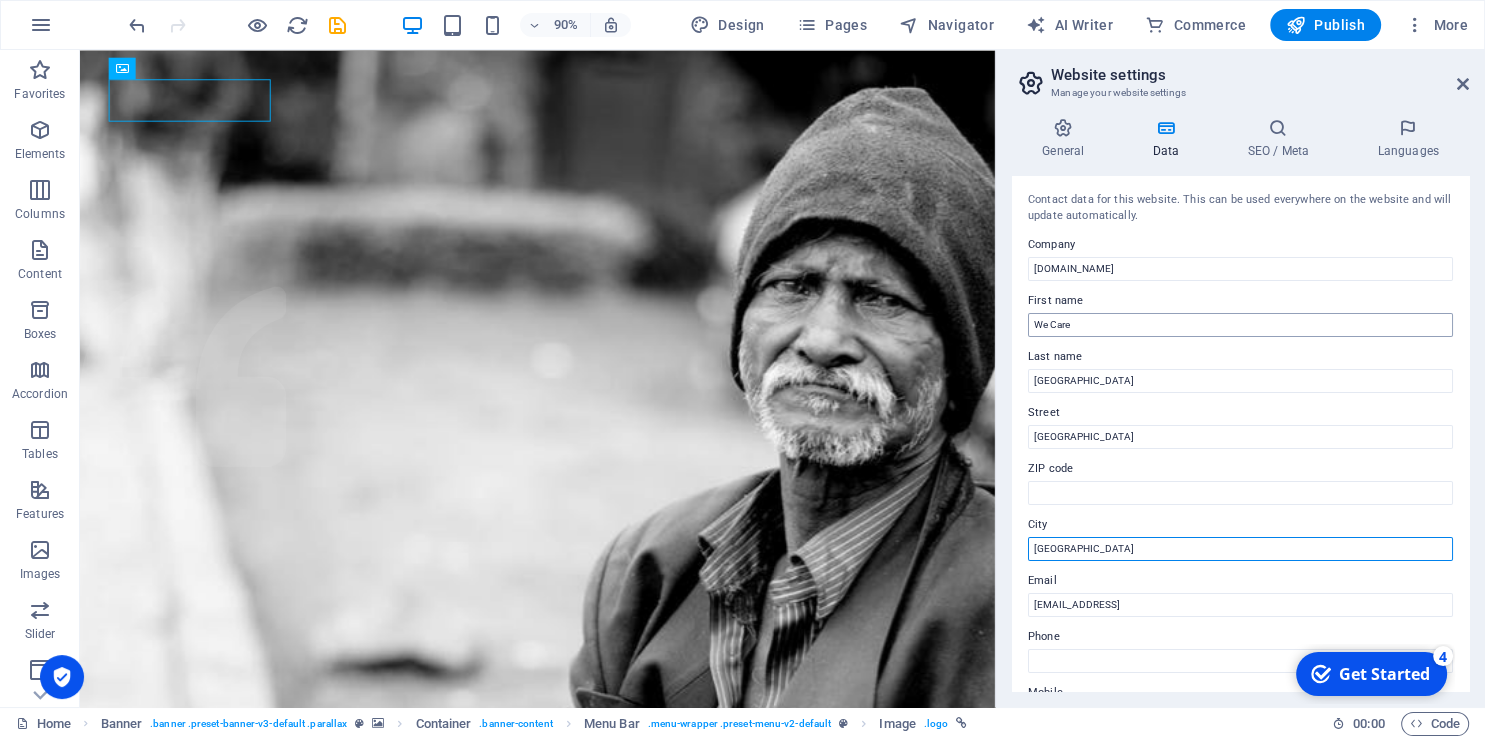 type on "Beirut" 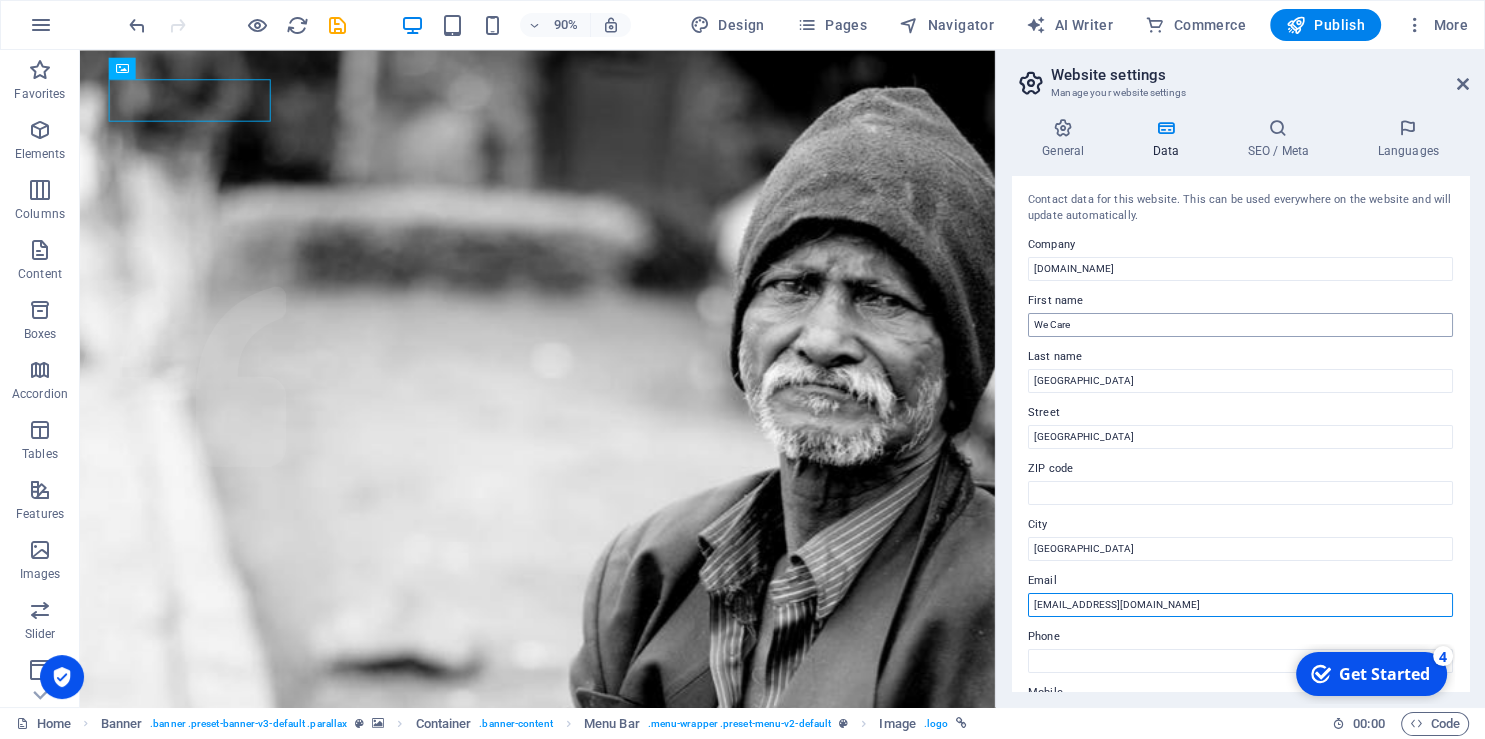type on "info@wecare-lb.org" 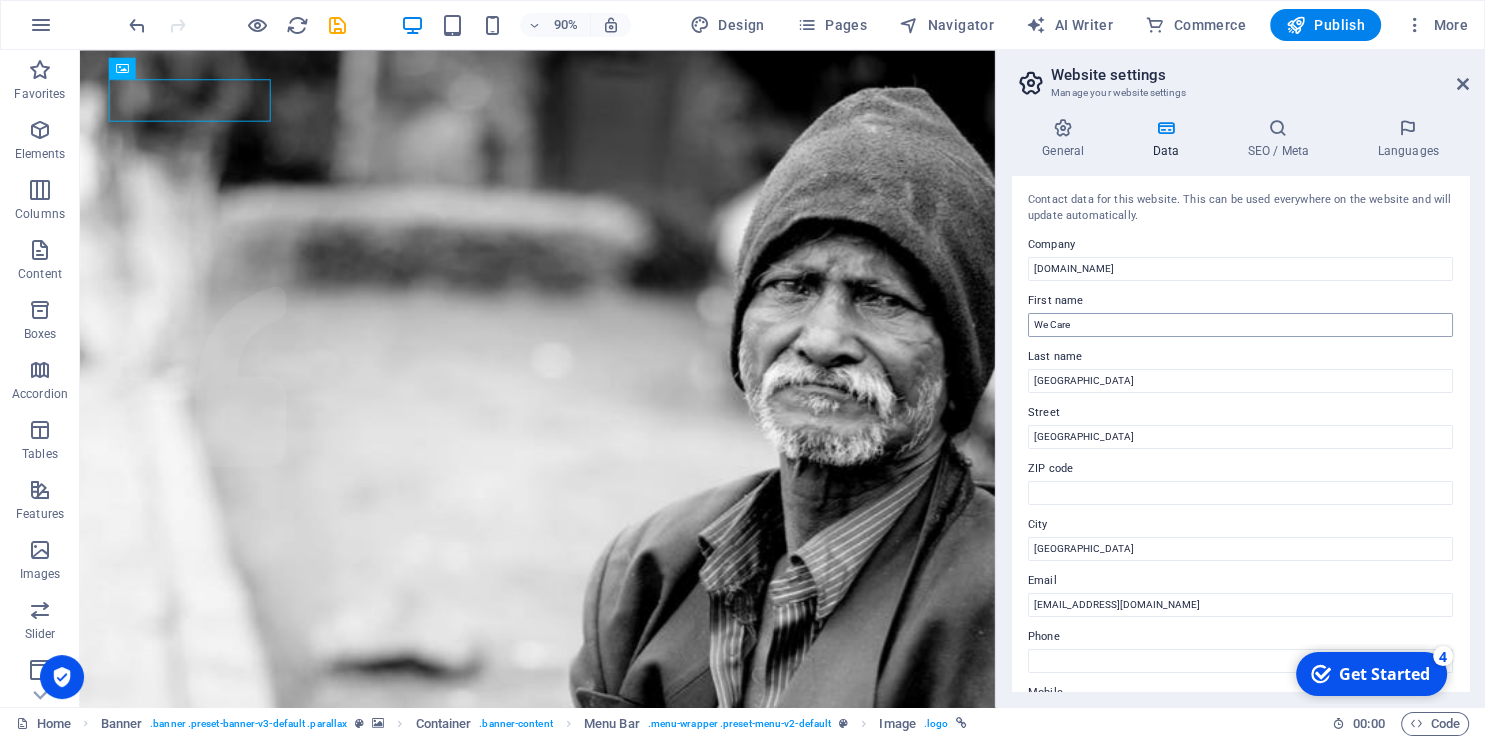 scroll, scrollTop: 283, scrollLeft: 0, axis: vertical 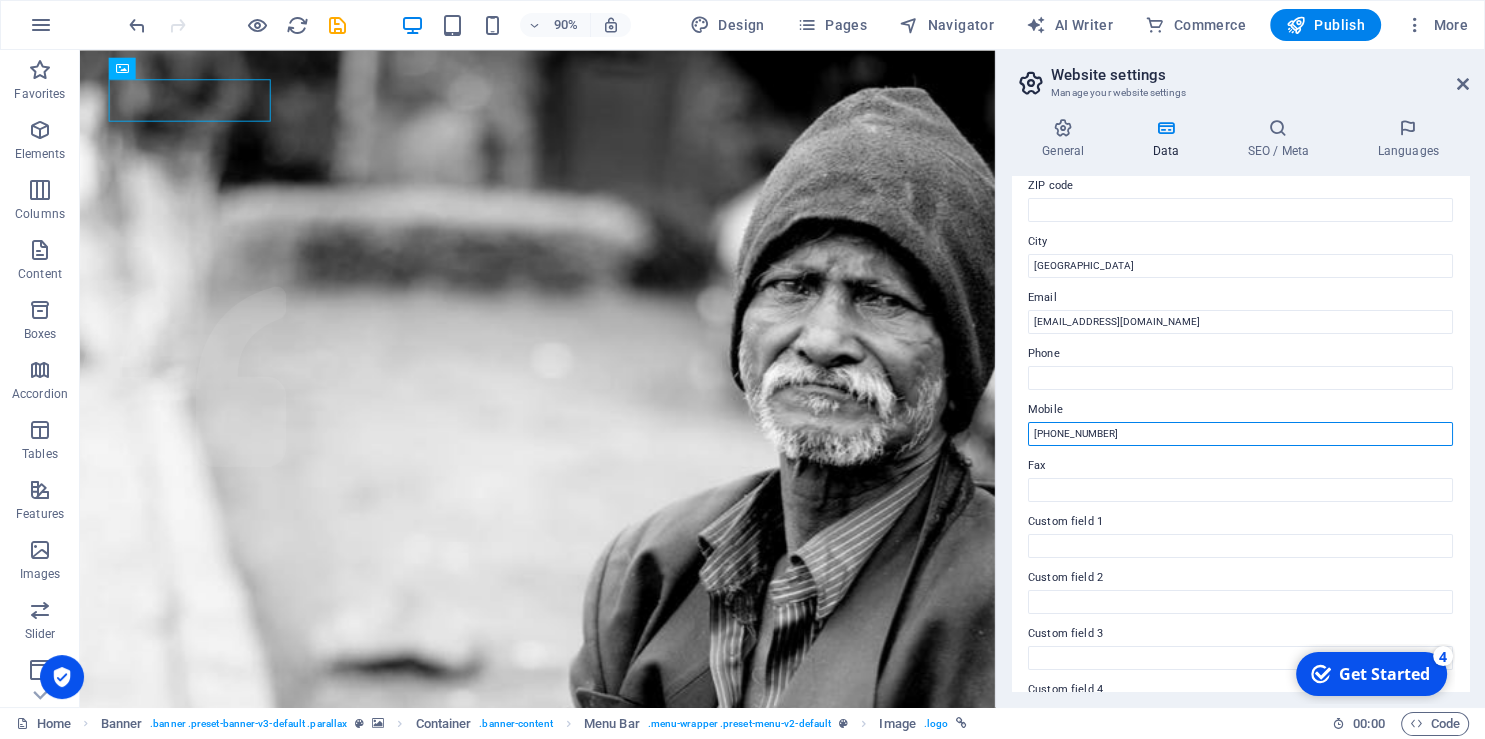 type on "+9613726952" 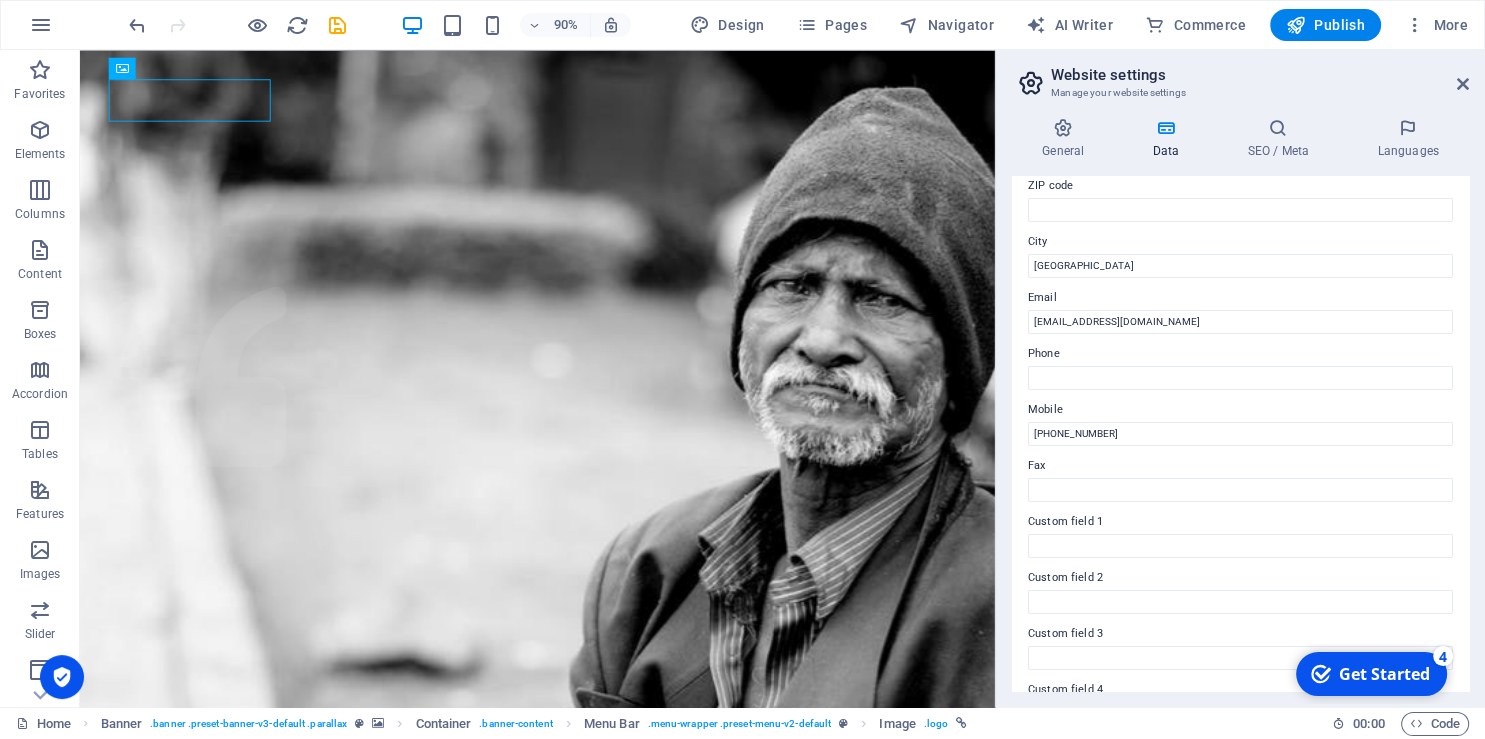 scroll, scrollTop: 446, scrollLeft: 0, axis: vertical 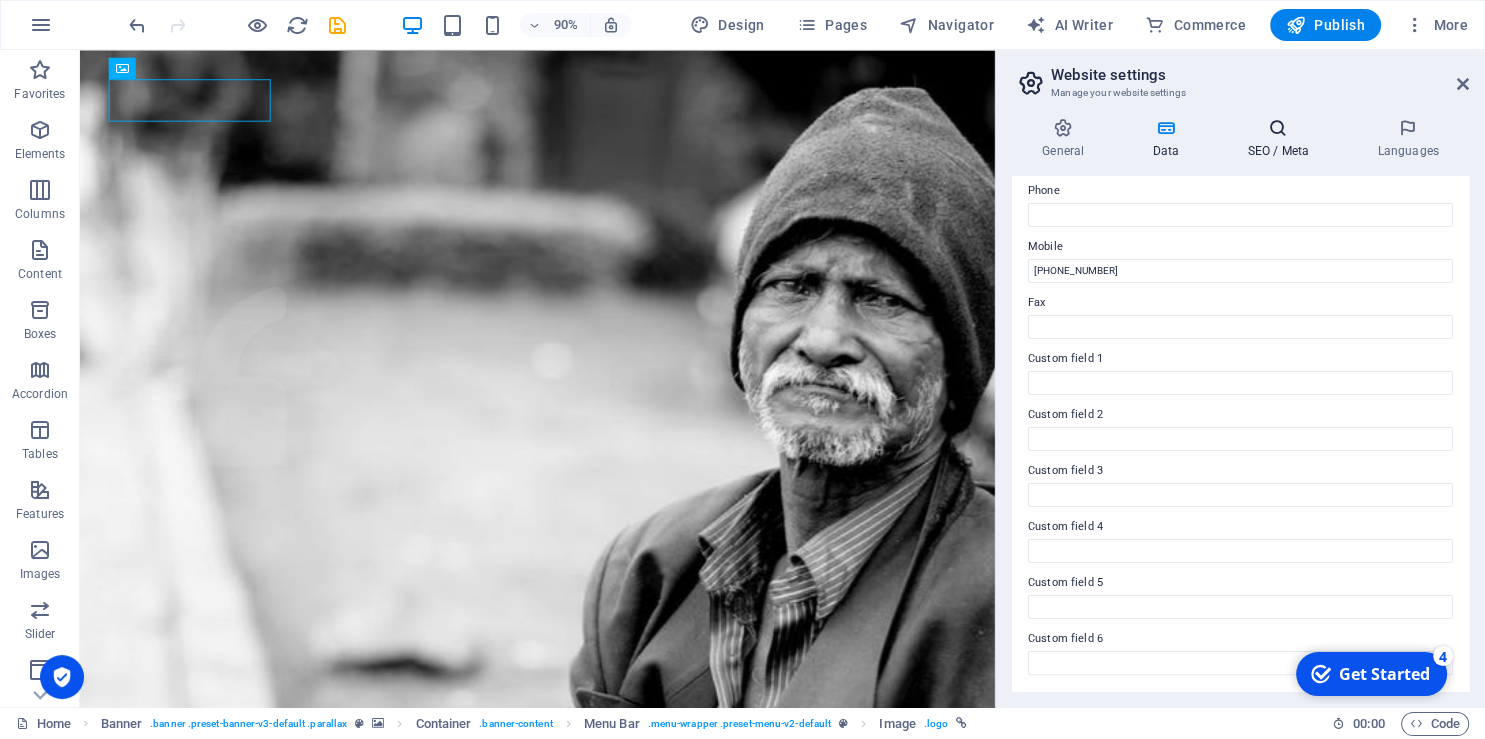 click on "SEO / Meta" at bounding box center (1282, 139) 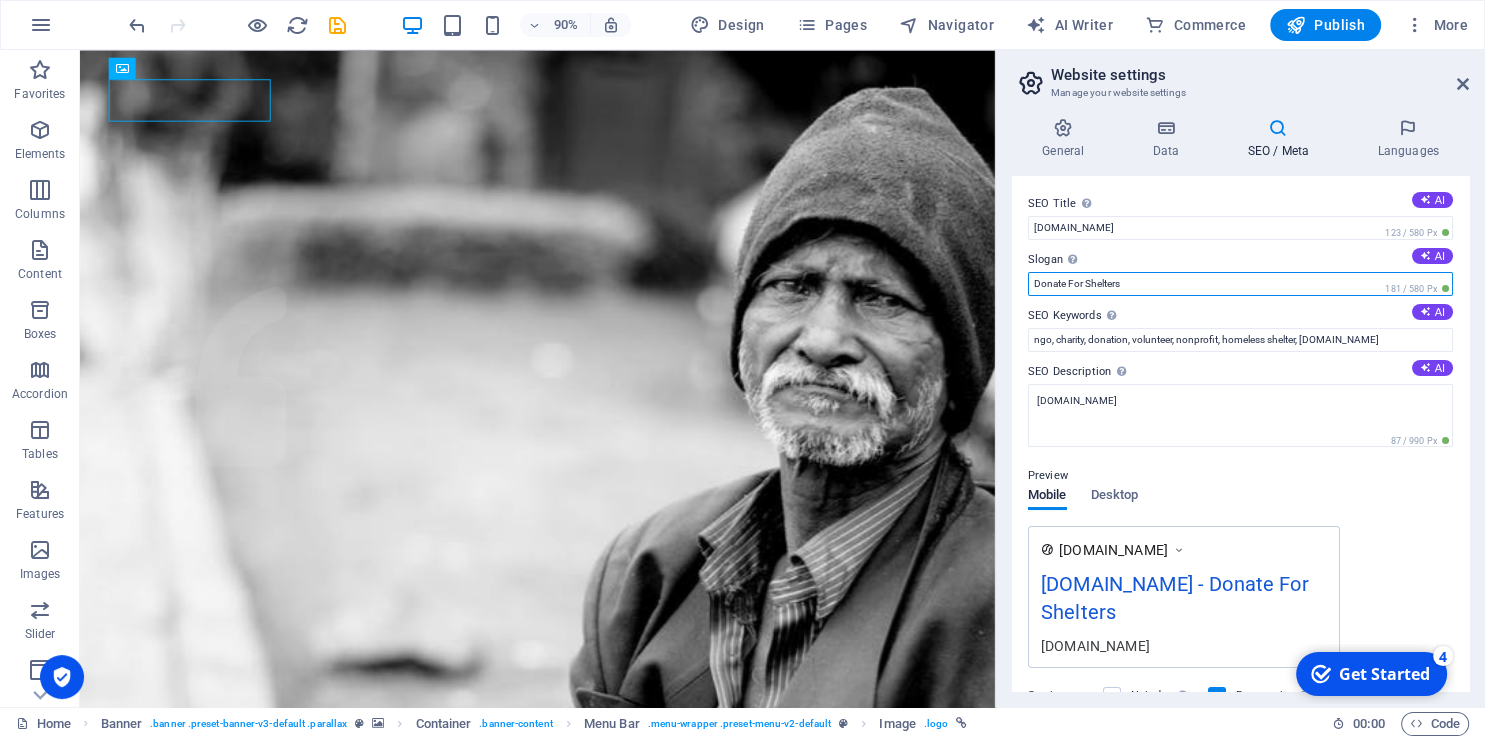 click on "Donate For Shelters" at bounding box center (1240, 284) 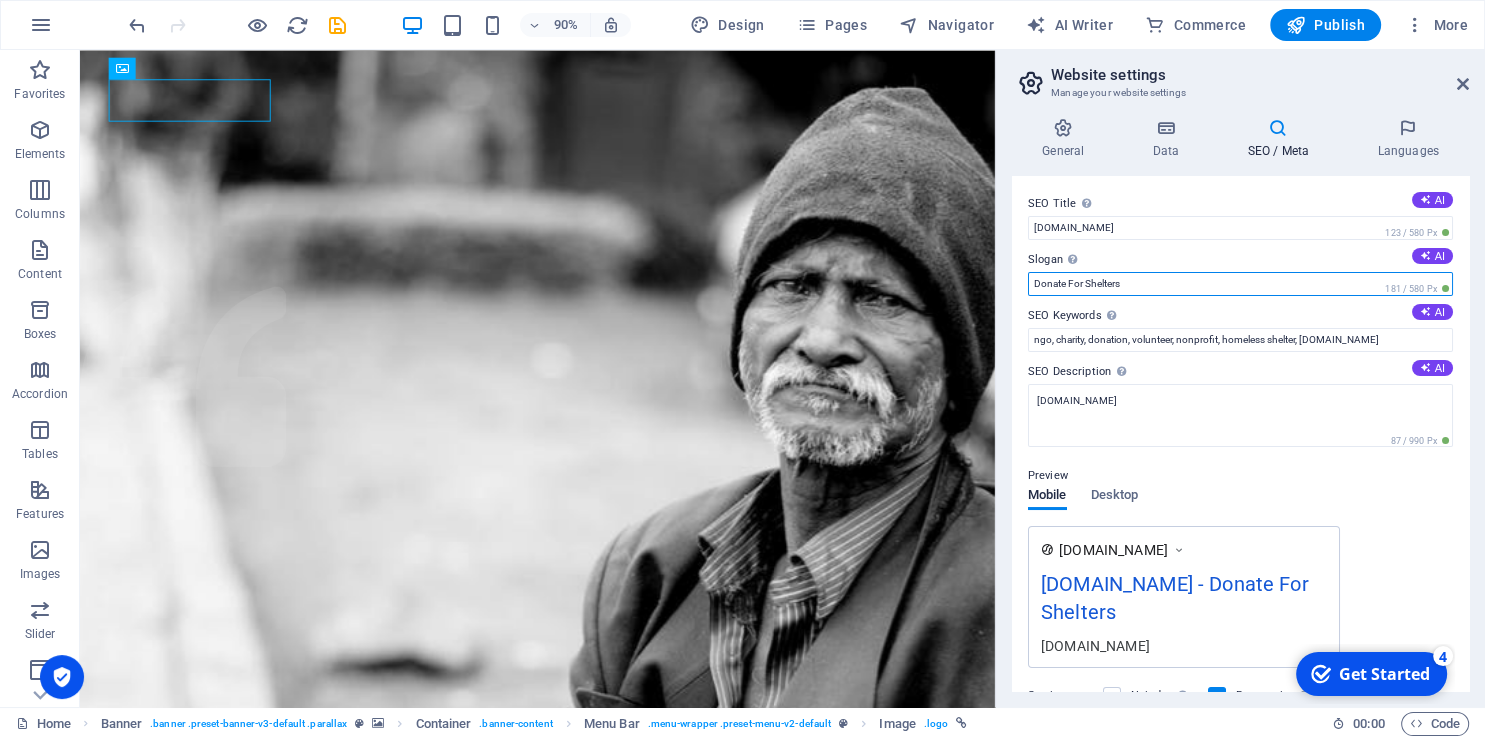 click on "Donate For Shelters" at bounding box center [1240, 284] 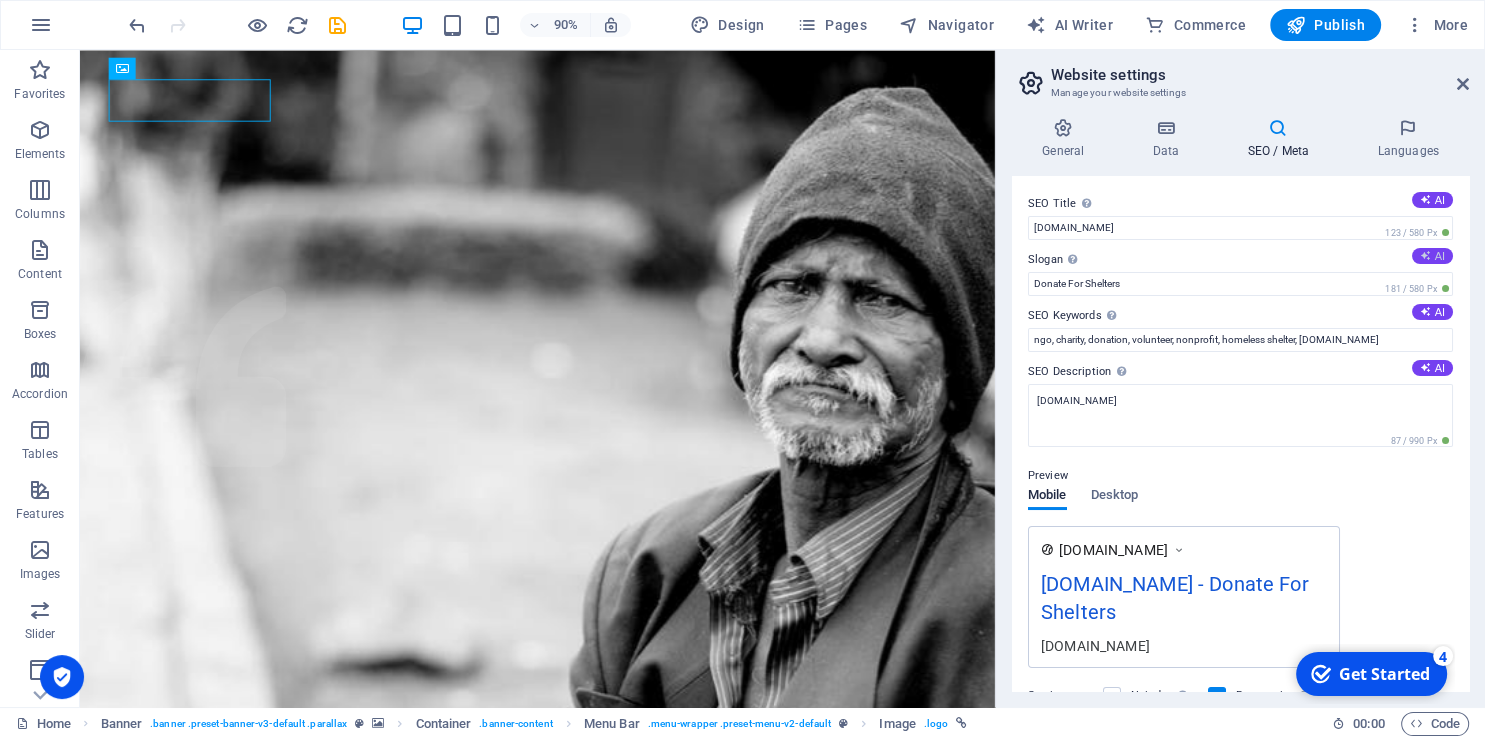 click at bounding box center (1425, 255) 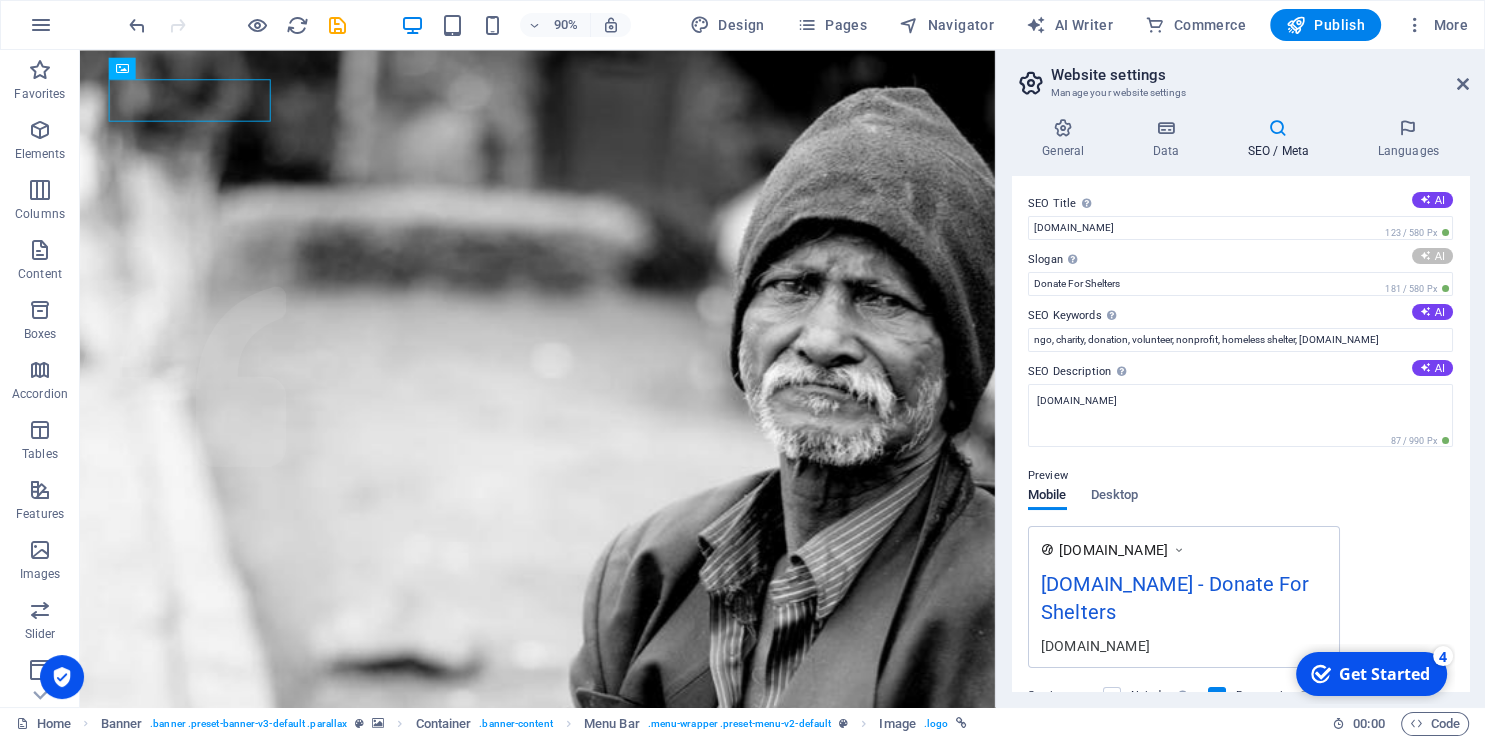 type on "Together, We Can Change Lives for the Better!" 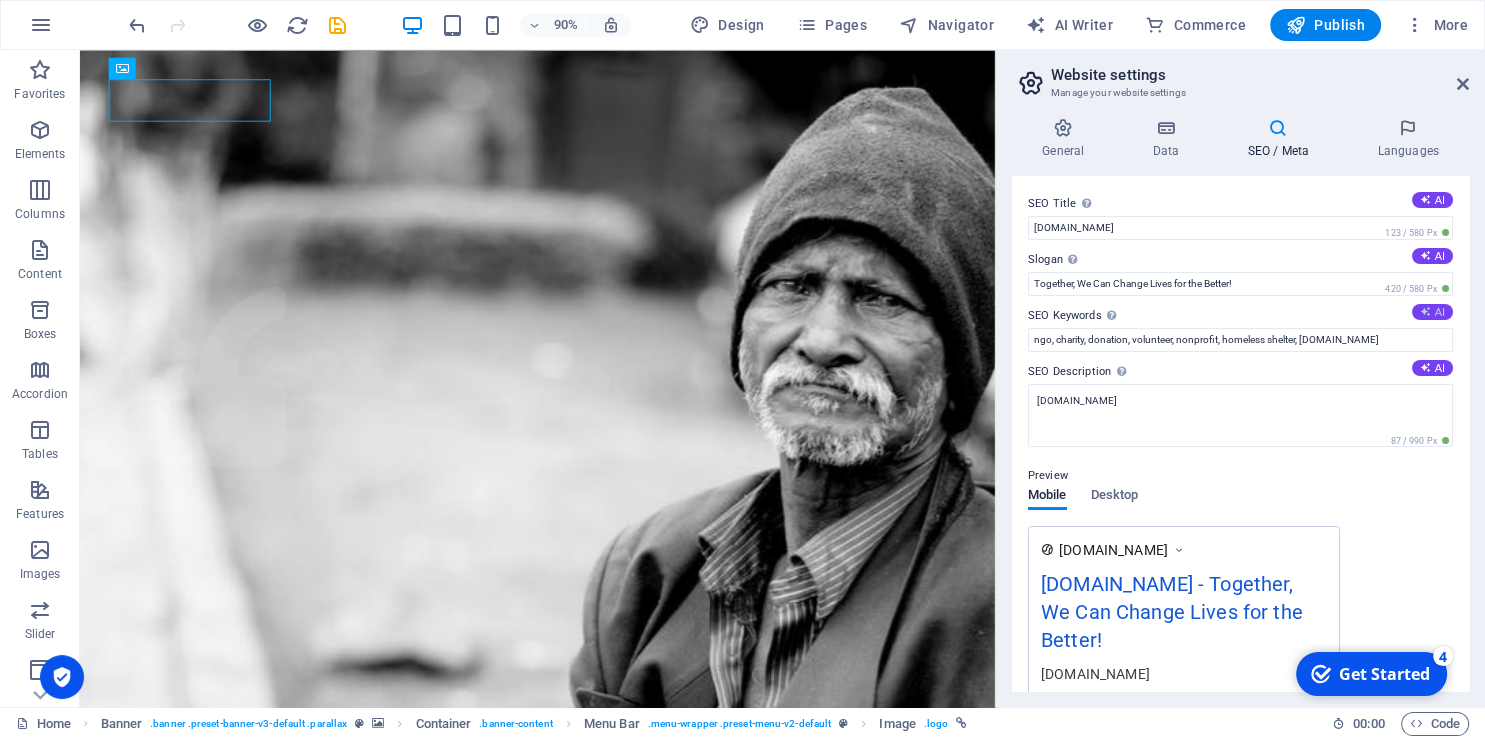click at bounding box center [1425, 311] 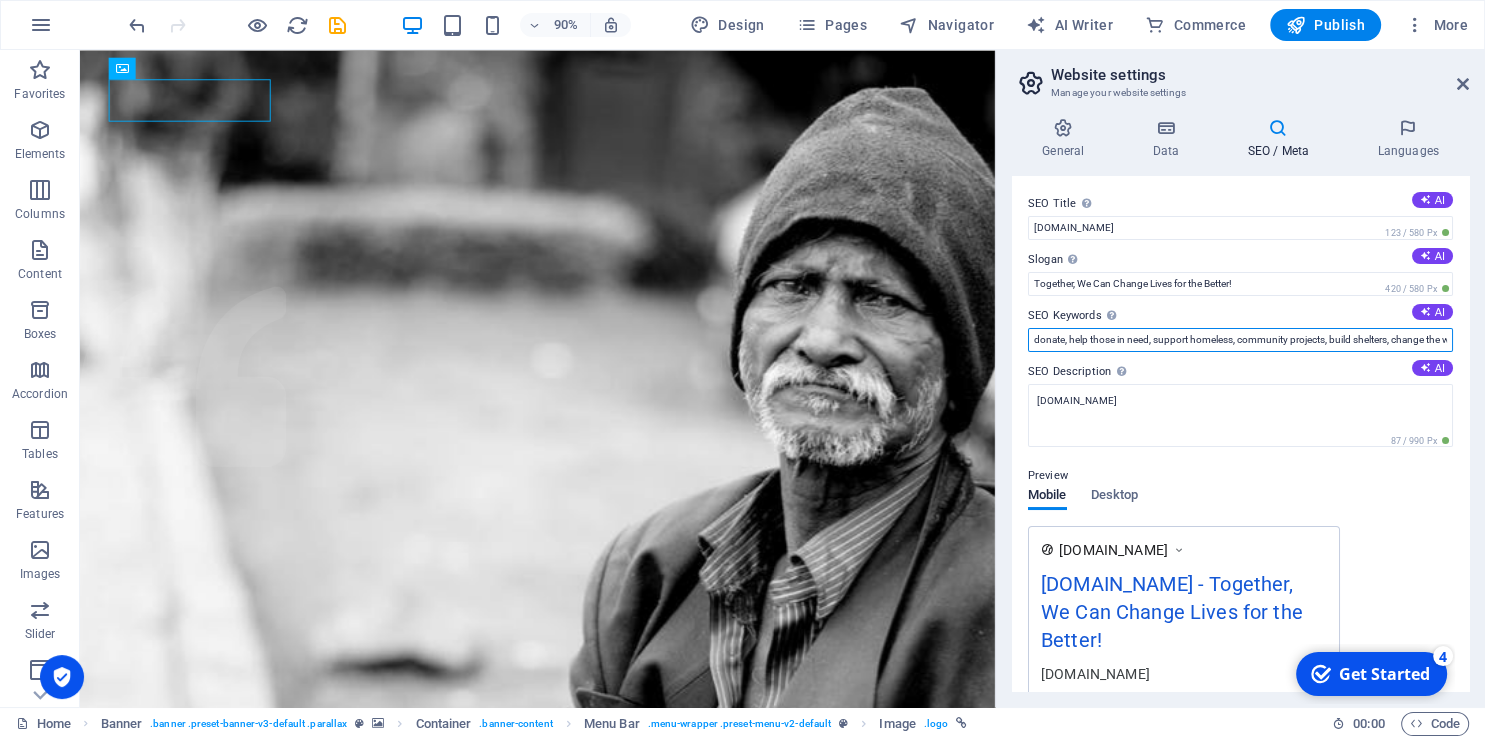 click on "donate, help those in need, support homeless, community projects, build shelters, change the world" at bounding box center (1240, 340) 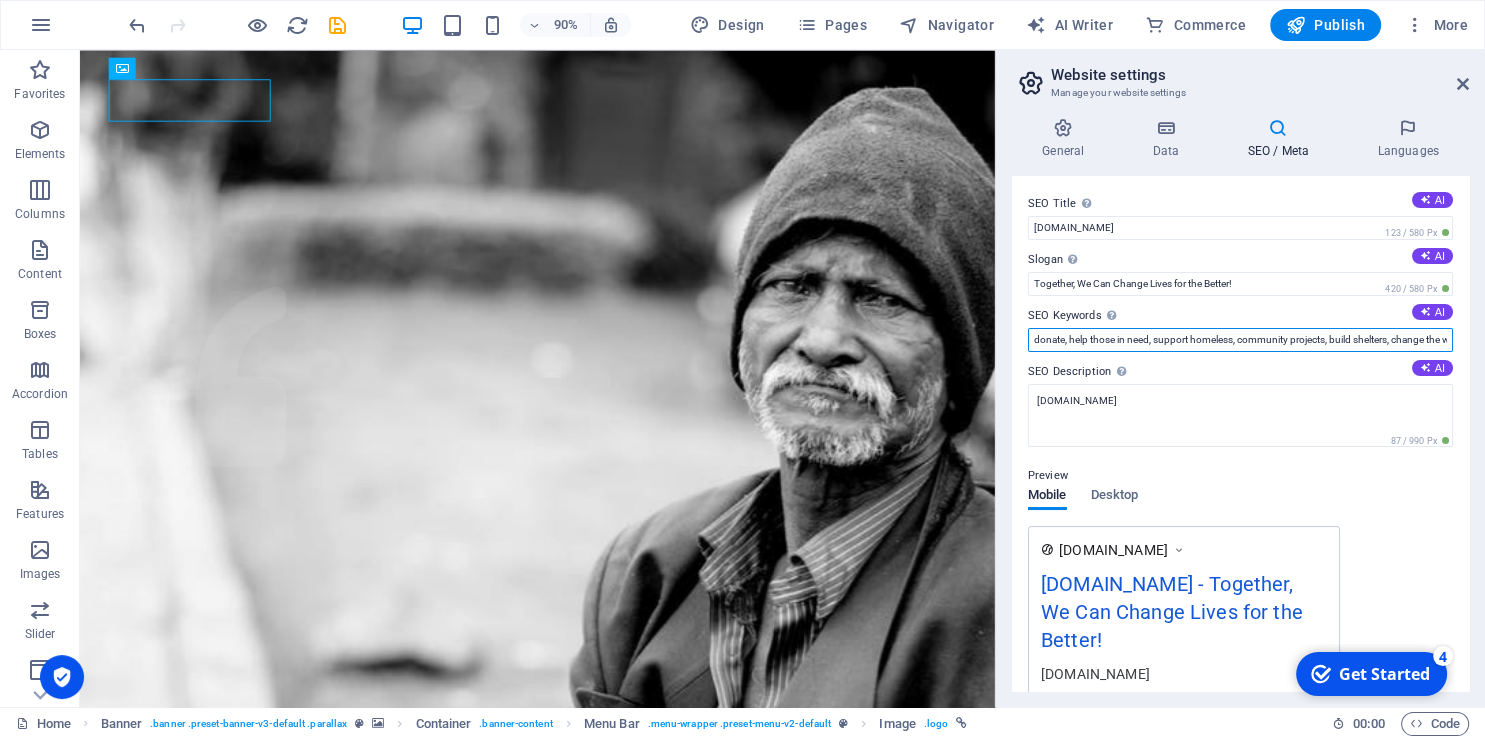click on "donate, help those in need, support homeless, community projects, build shelters, change the world" at bounding box center (1240, 340) 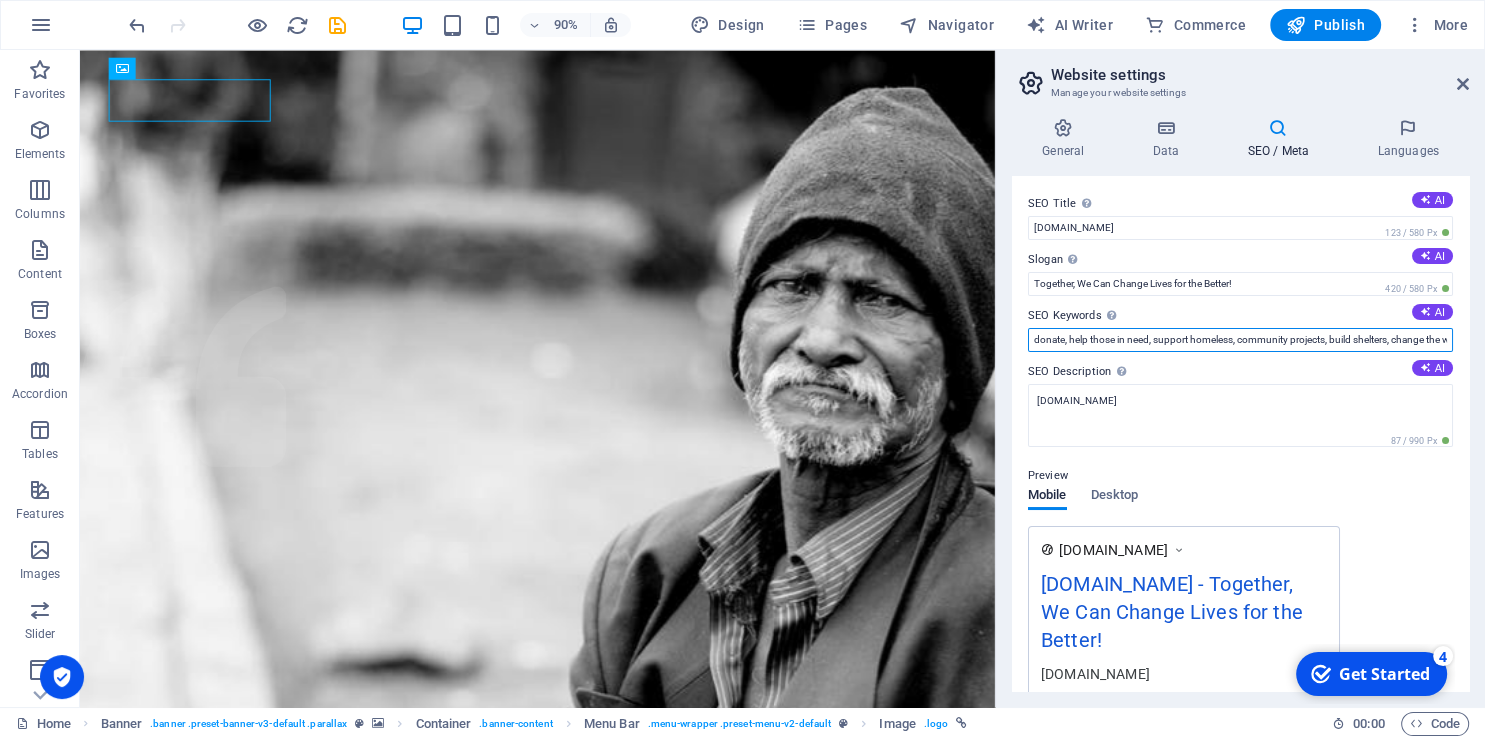 click on "donate, help those in need, support homeless, community projects, build shelters, change the world" at bounding box center (1240, 340) 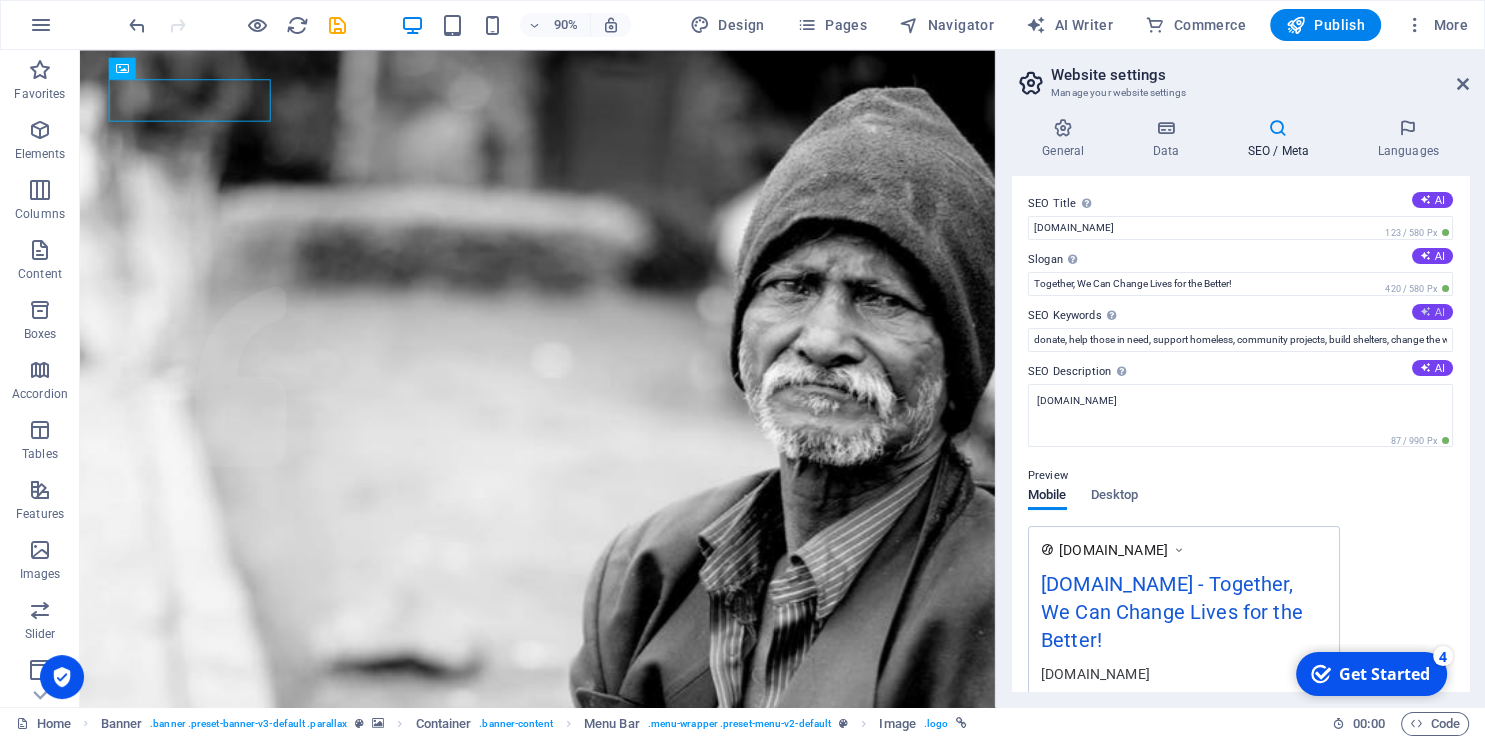 click at bounding box center [1425, 311] 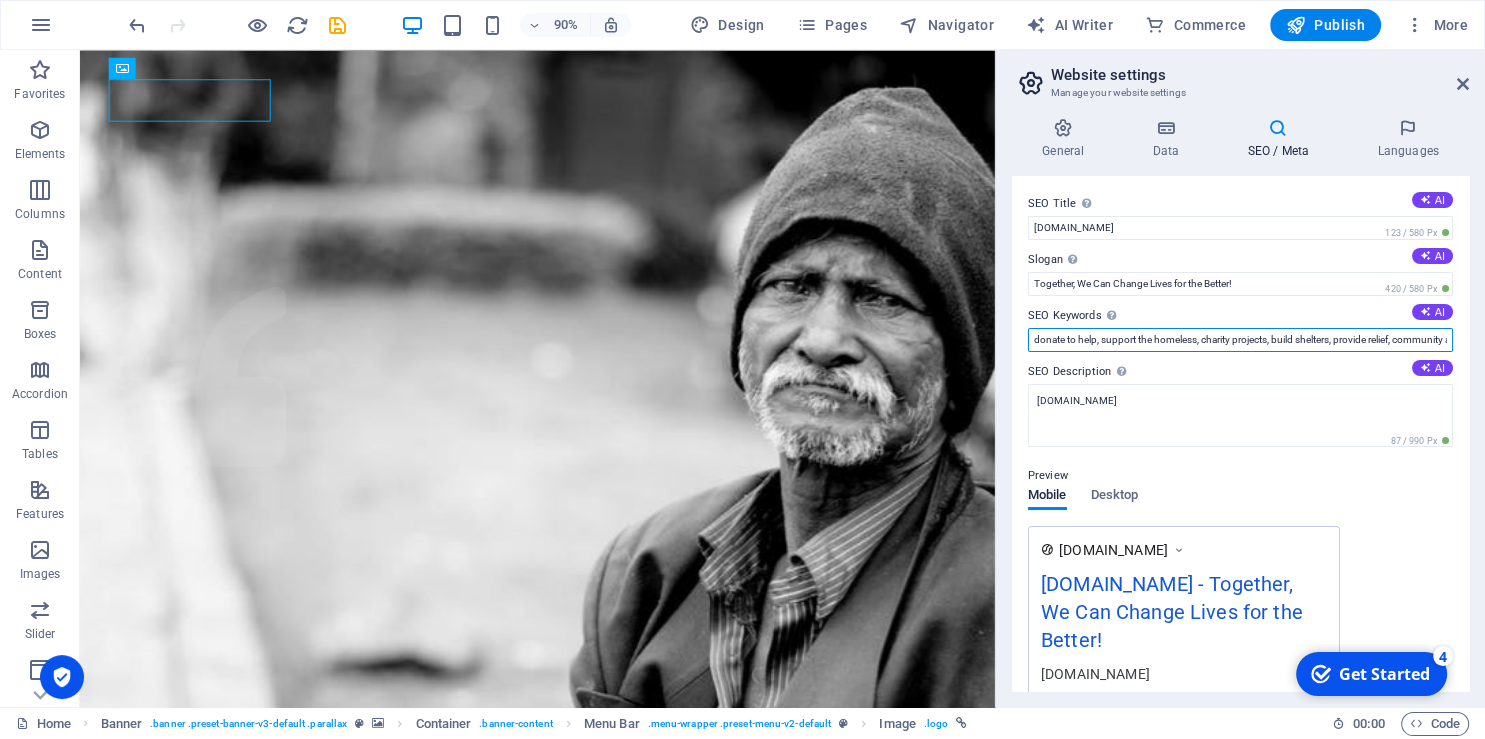 click on "donate to help, support the homeless, charity projects, build shelters, provide relief, community assistance" at bounding box center [1240, 340] 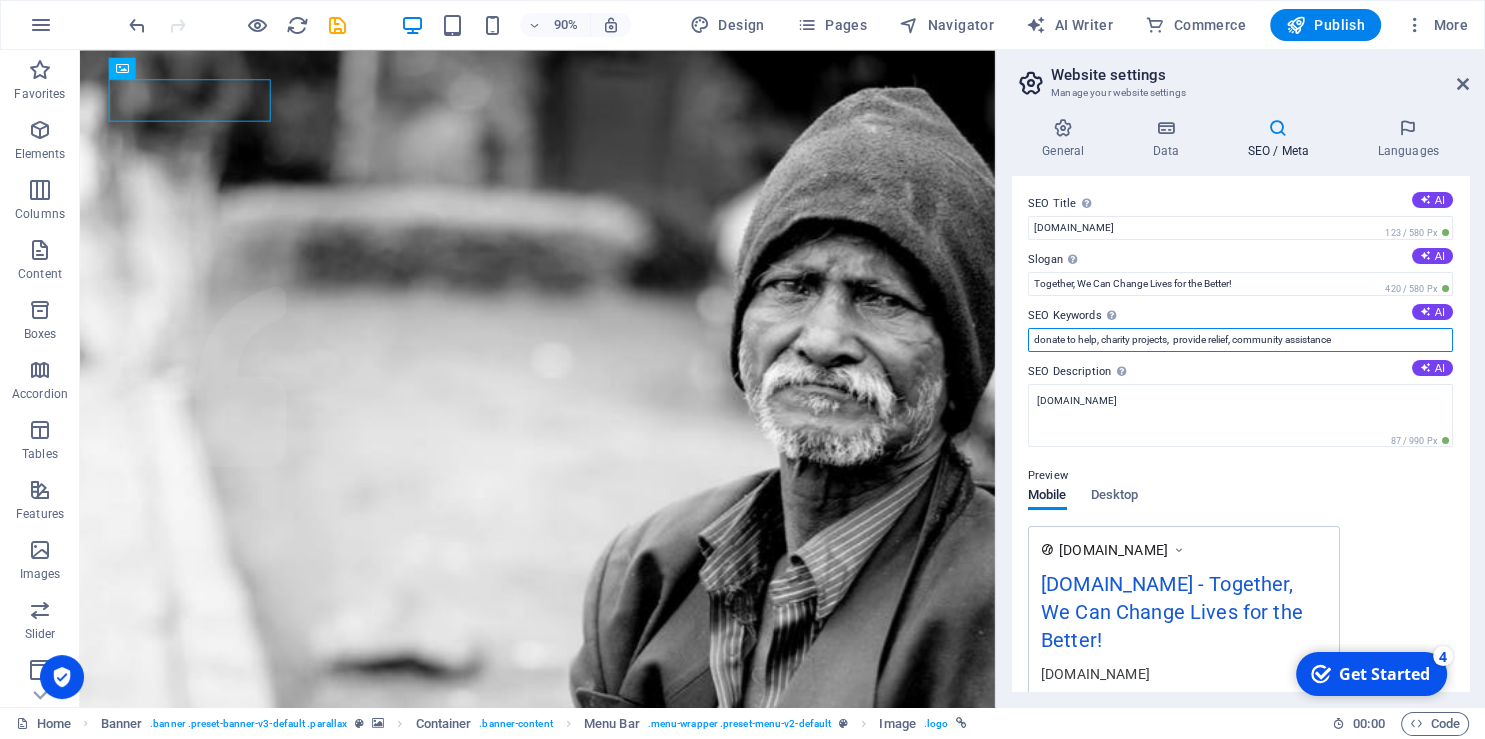 scroll, scrollTop: 0, scrollLeft: 0, axis: both 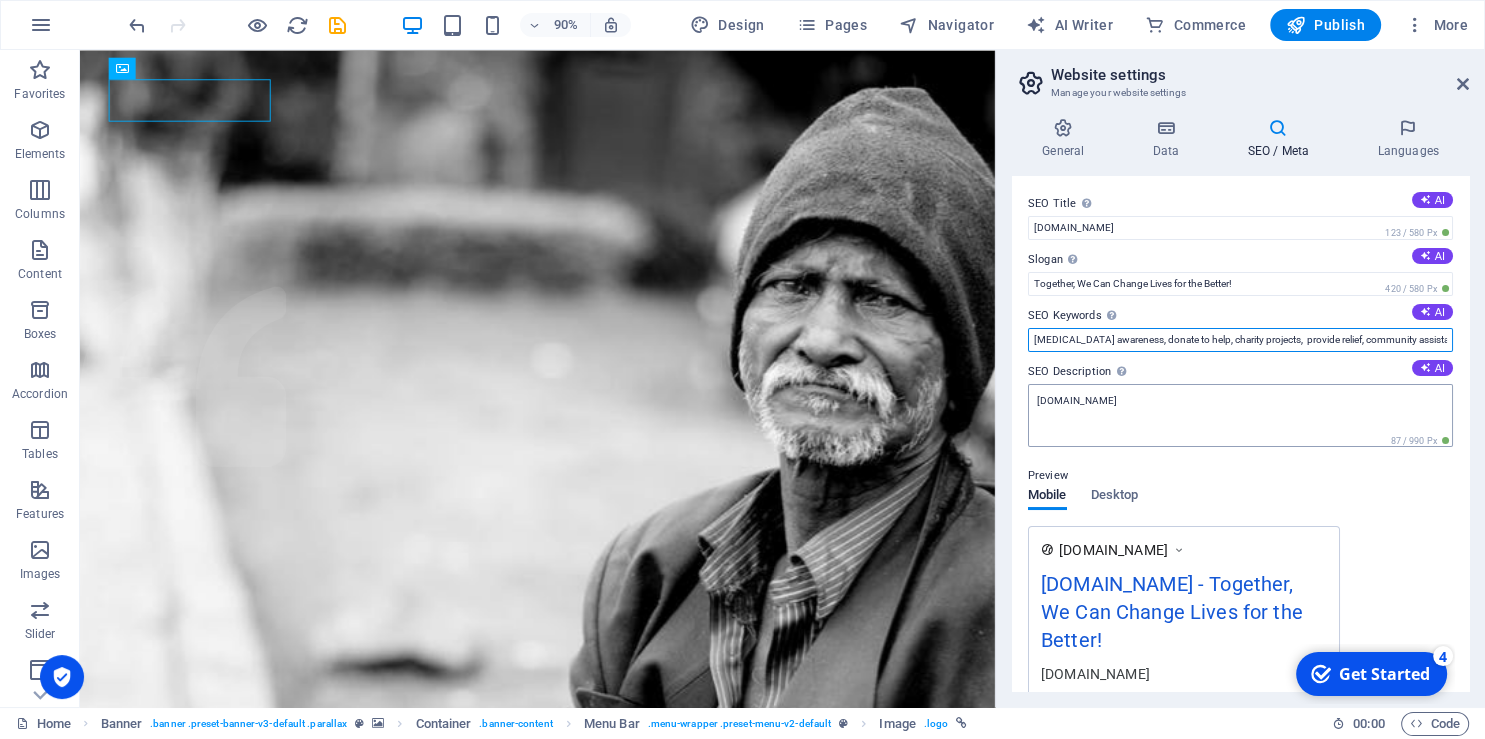 type on "Breast Cancer awareness, donate to help, charity projects,  provide relief, community assistance" 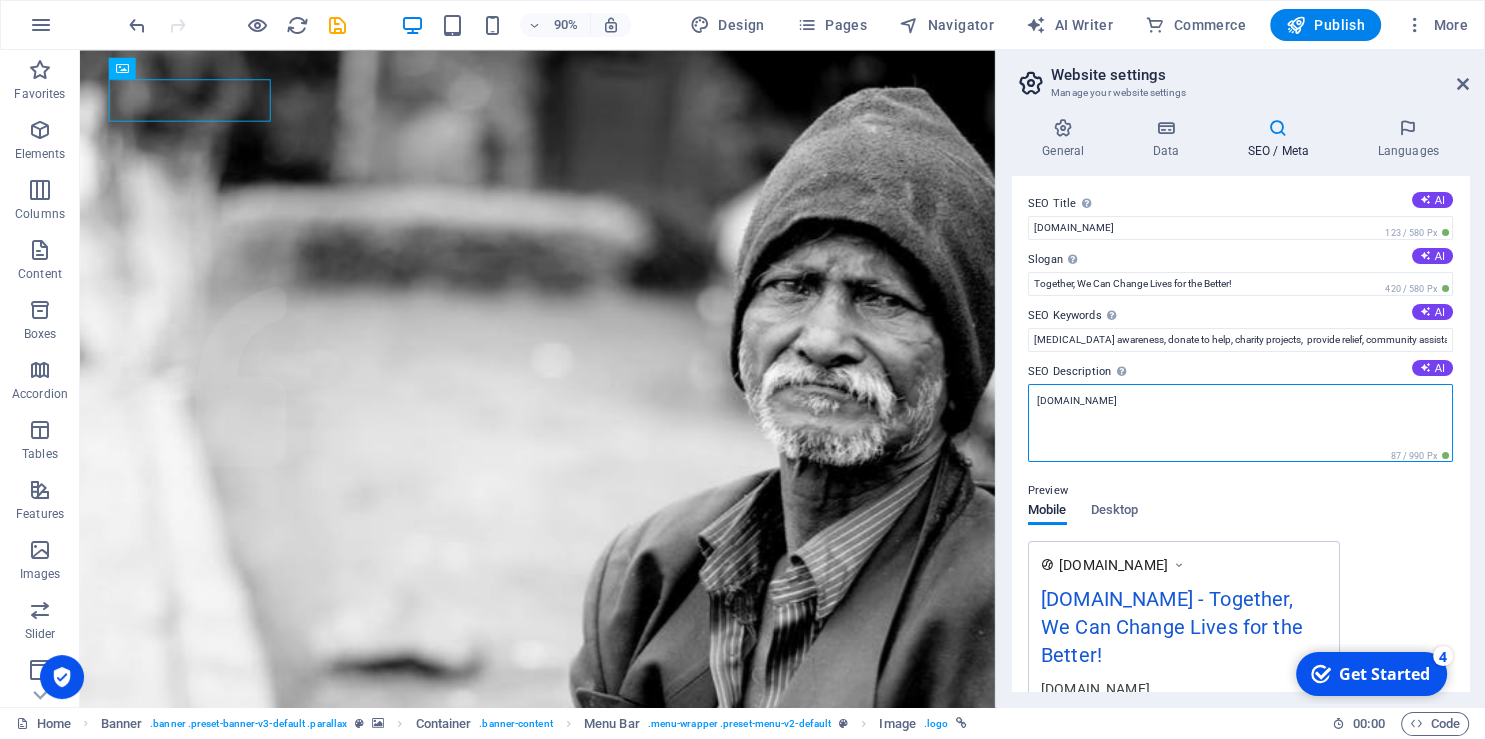 click on "[DOMAIN_NAME]" at bounding box center (1240, 423) 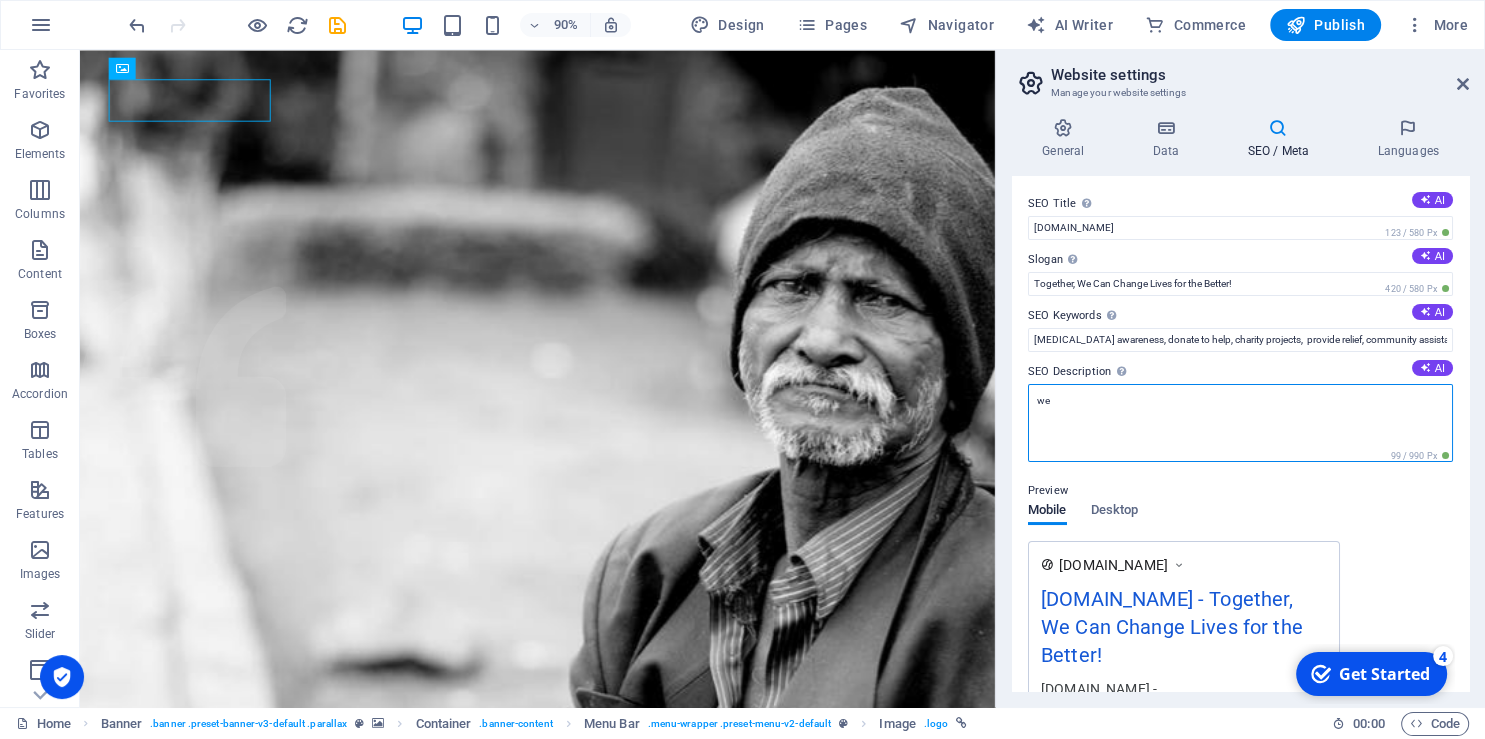 type on "w" 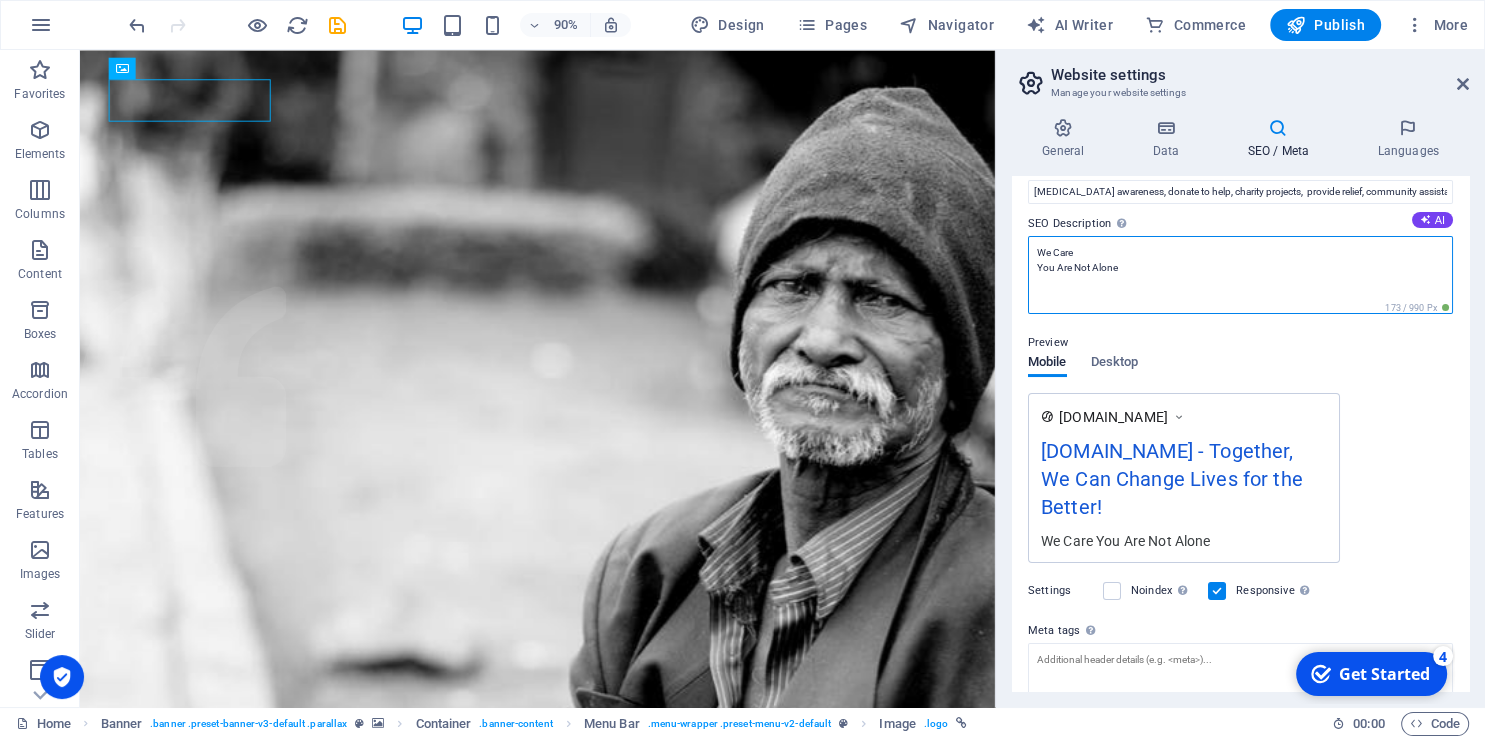 scroll, scrollTop: 156, scrollLeft: 0, axis: vertical 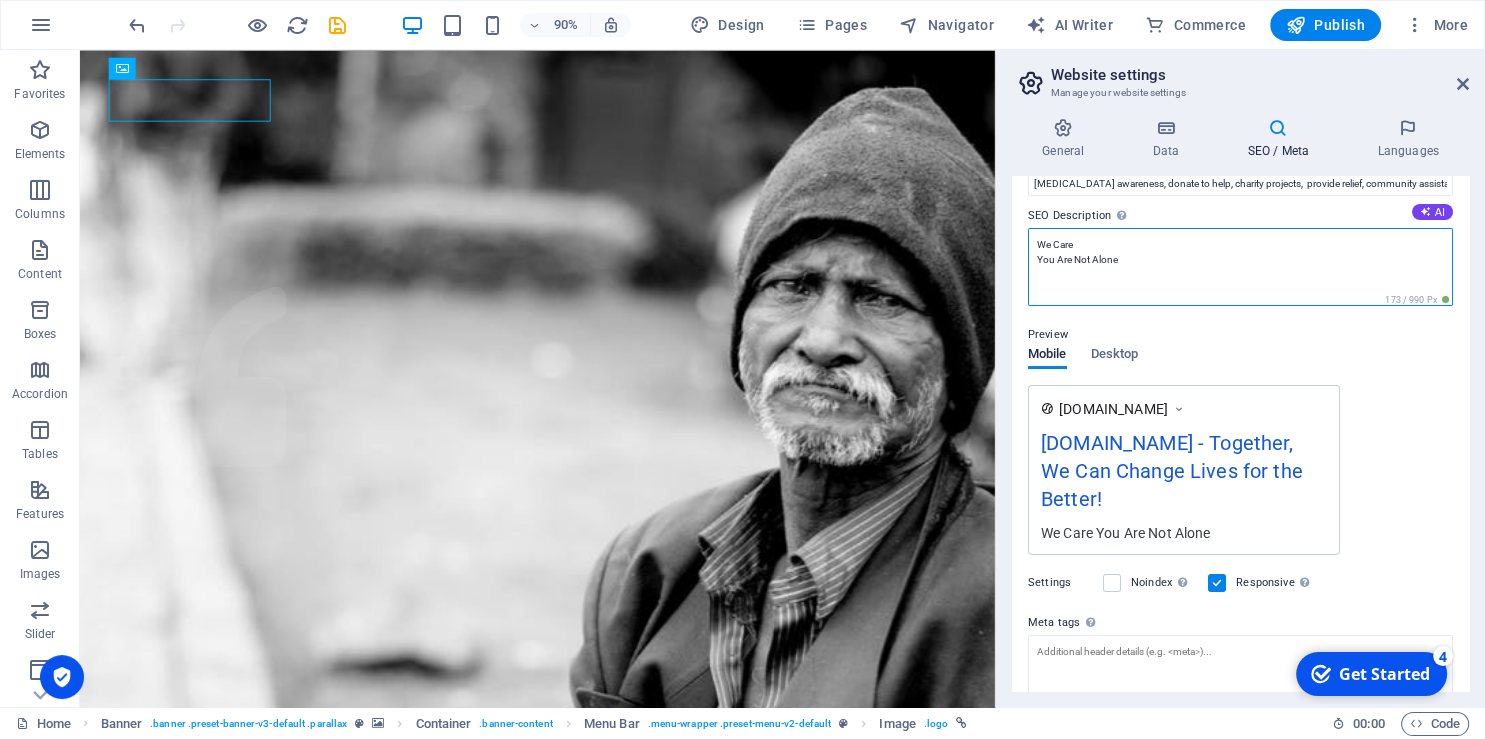 type on "We Care
You Are Not Alone" 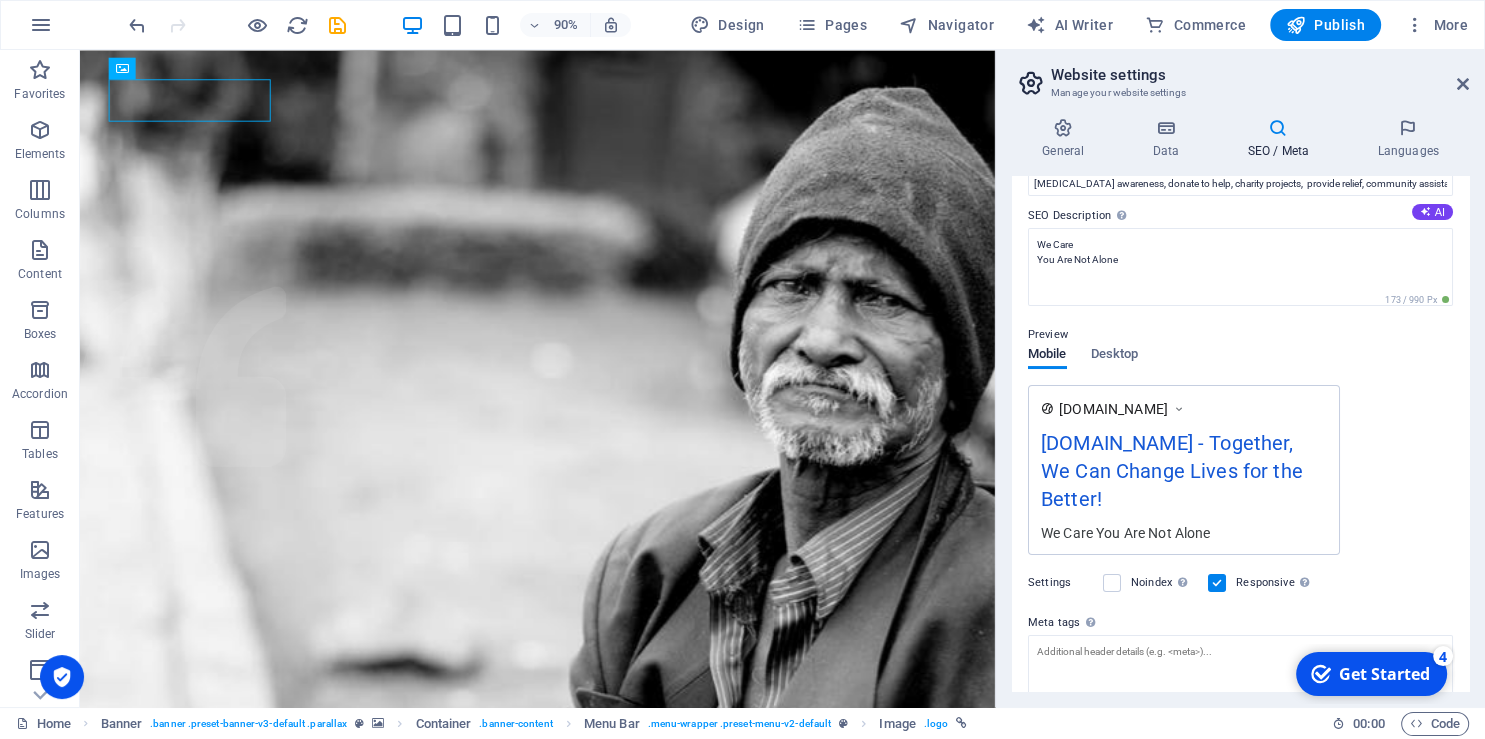 click on "www.example.com wecare-lb.org - Together, We Can Change Lives for the Better! We Care
You Are Not Alone" at bounding box center [1240, 470] 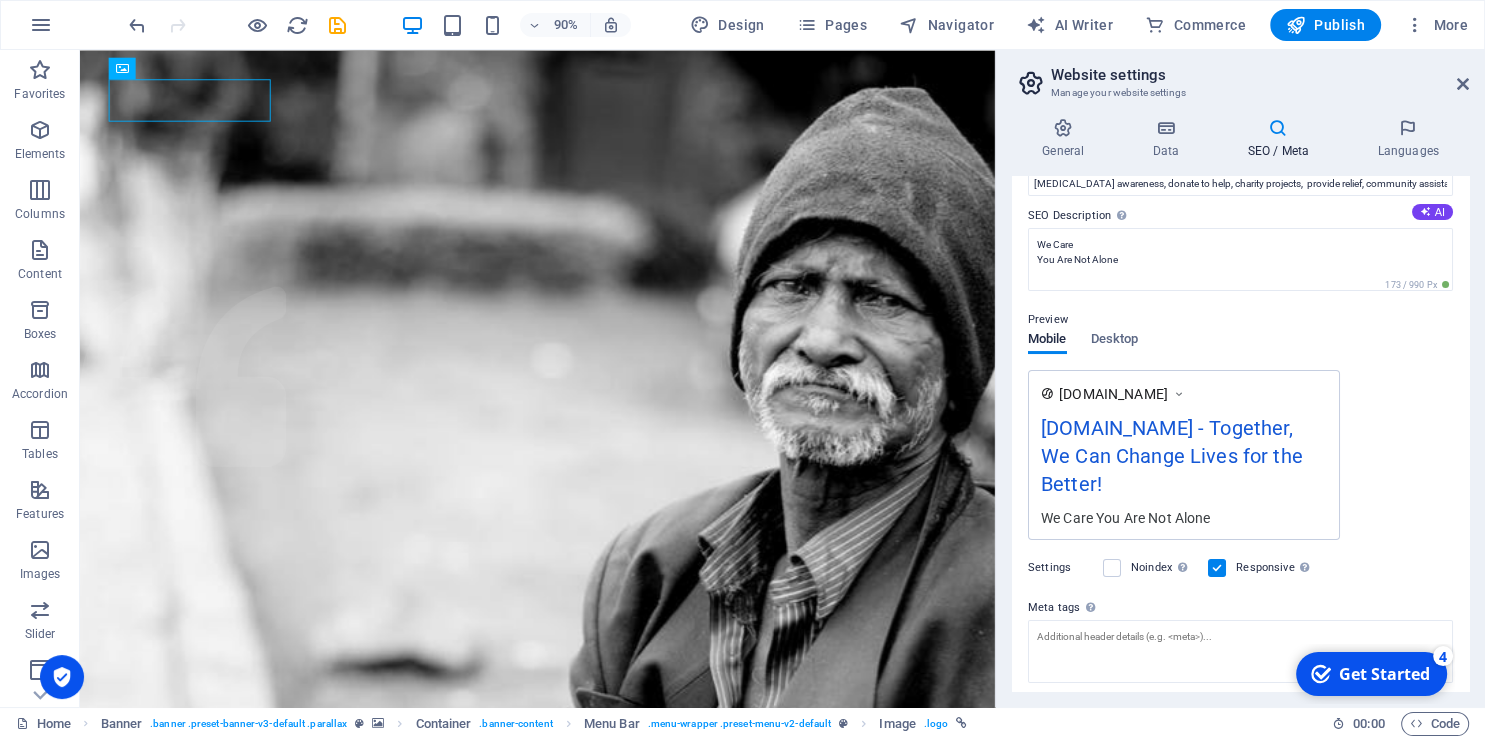 scroll, scrollTop: 275, scrollLeft: 0, axis: vertical 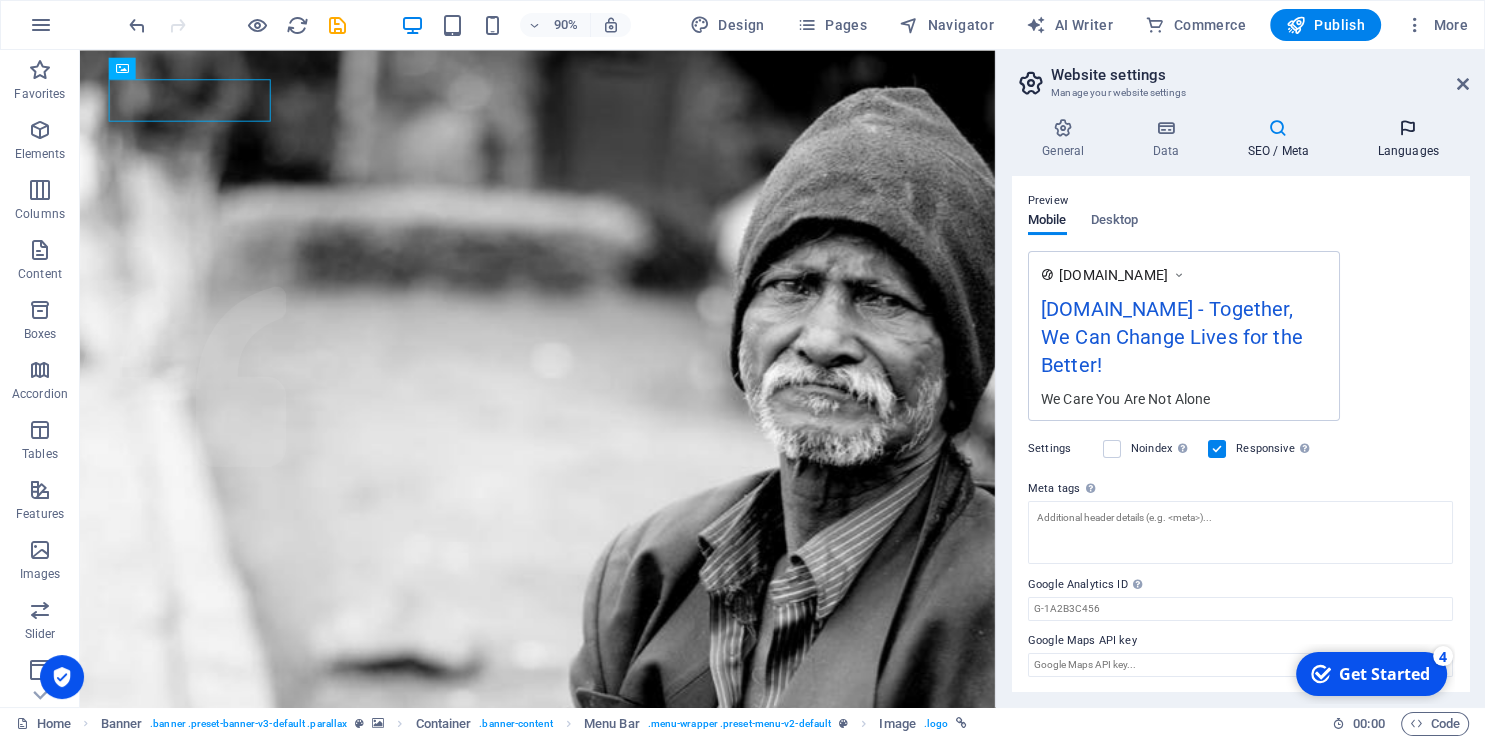 click at bounding box center (1408, 128) 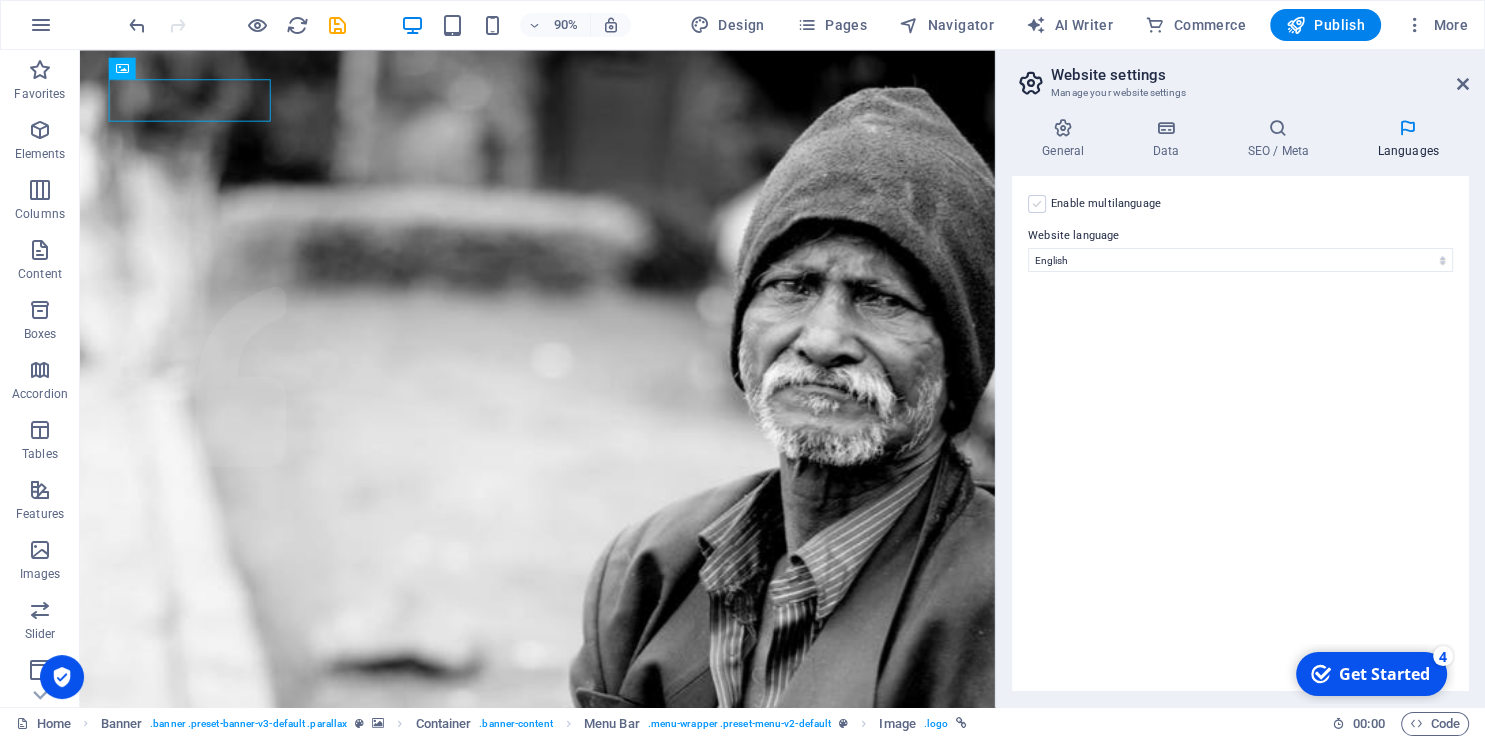 click at bounding box center [1037, 204] 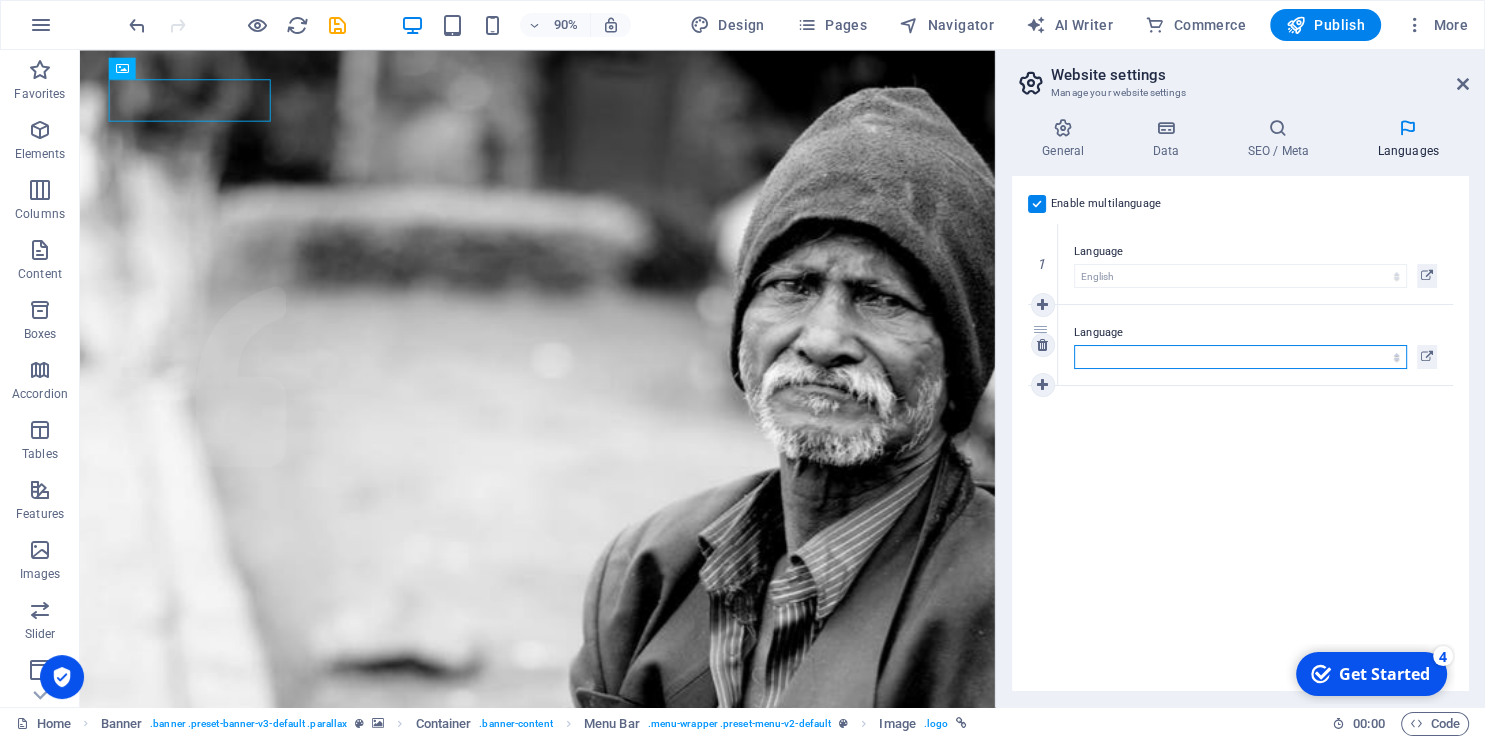 select on "6" 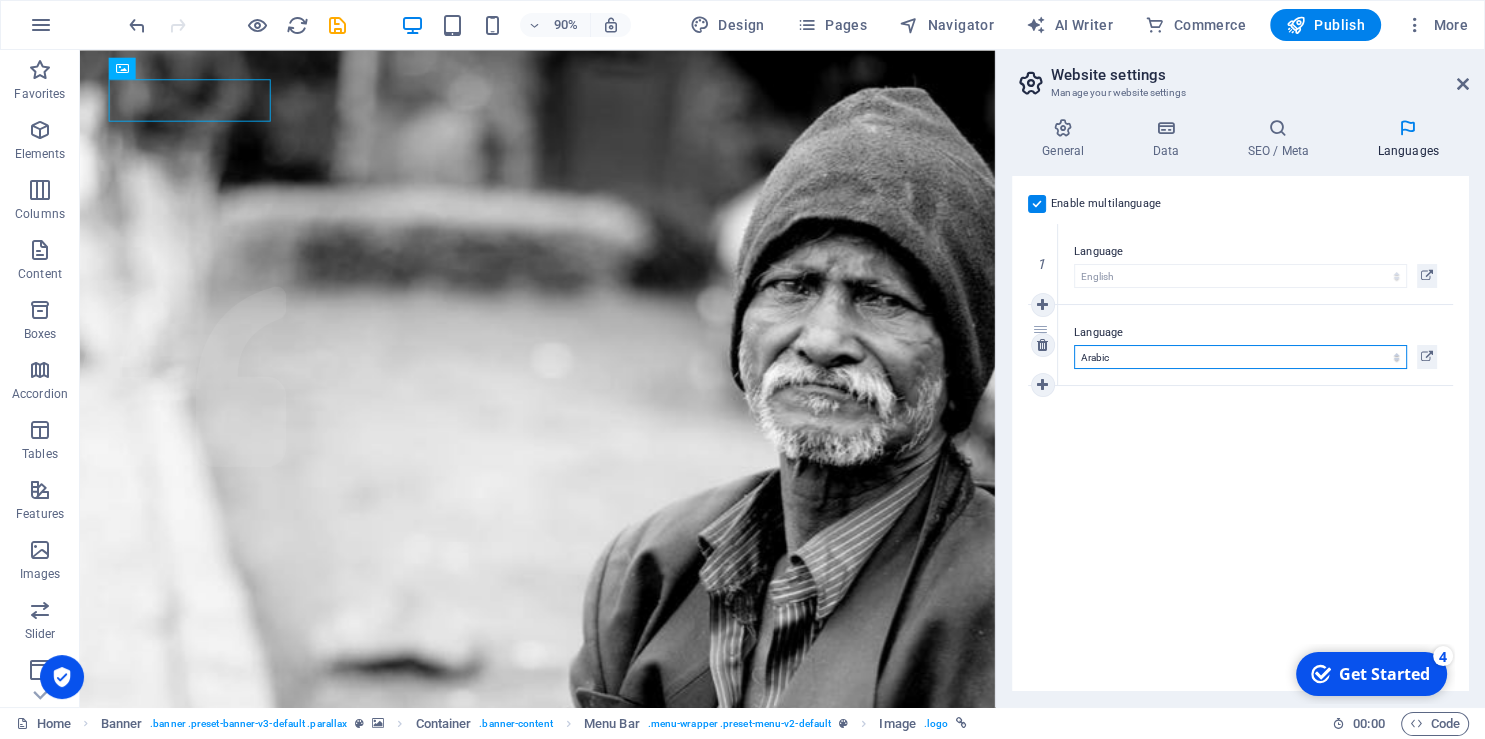 click on "Arabic" at bounding box center (0, 0) 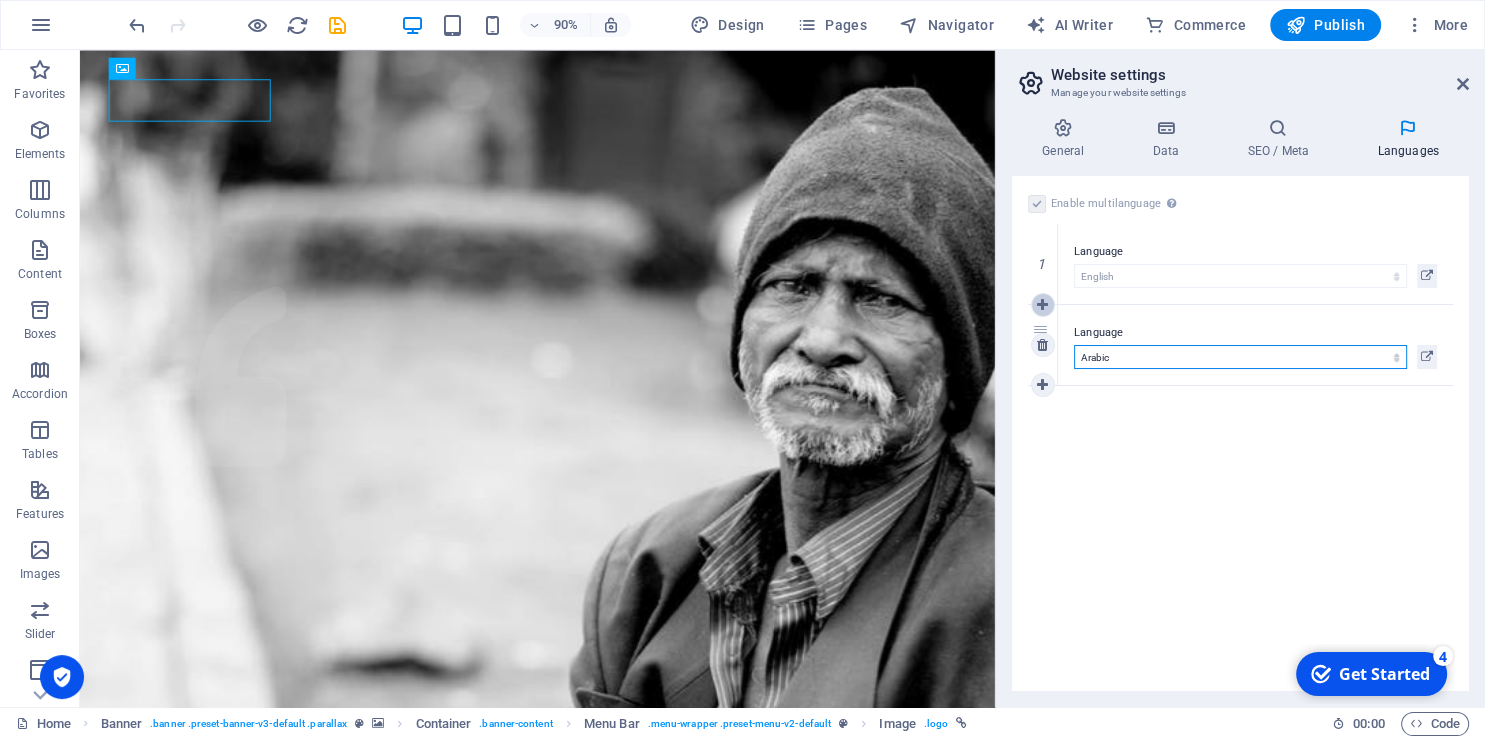 click at bounding box center [1042, 305] 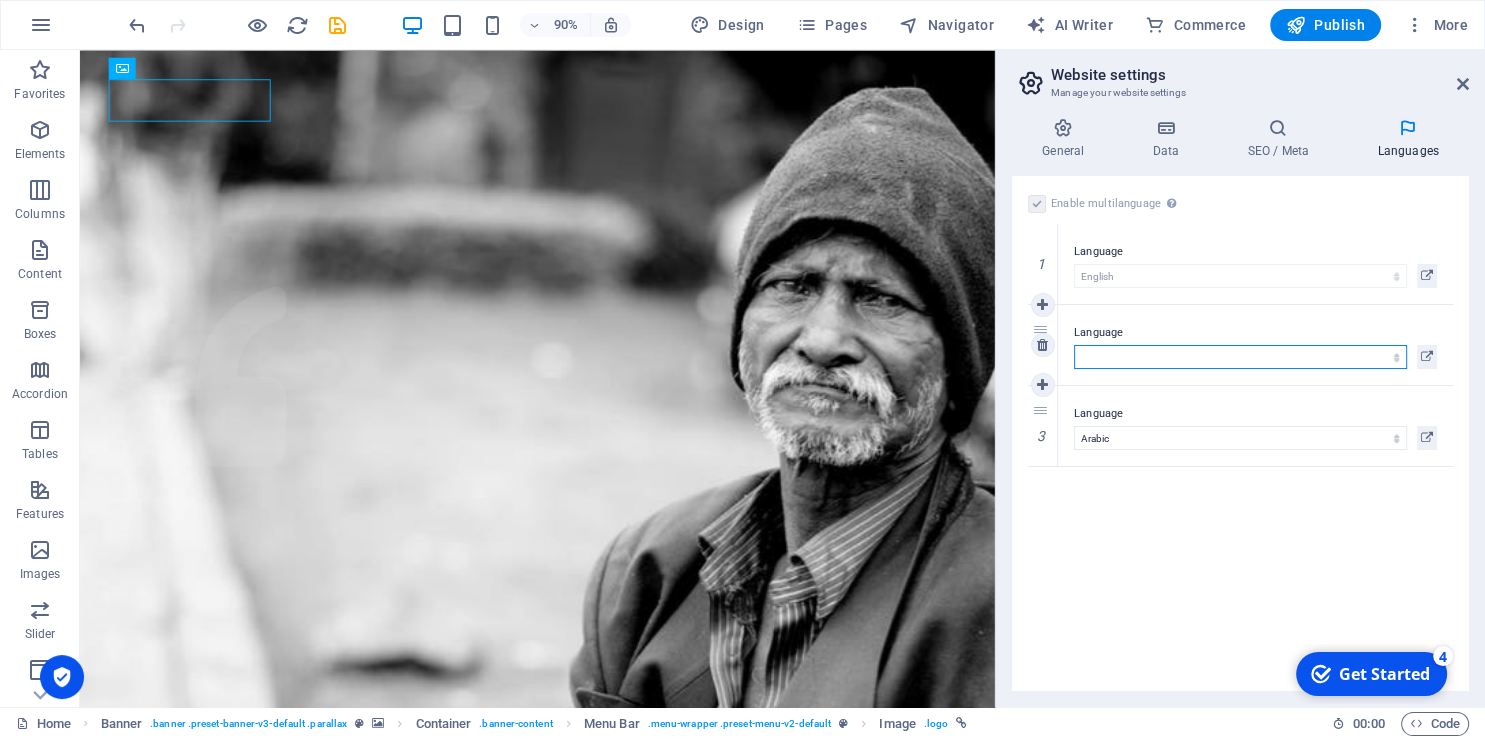 click on "Abkhazian Afar Afrikaans Akan Albanian Amharic Arabic Aragonese Armenian Assamese Avaric Avestan Aymara Azerbaijani Bambara Bashkir Basque Belarusian Bengali Bihari languages Bislama Bokmål Bosnian Breton Bulgarian Burmese Catalan Central Khmer Chamorro Chechen Chinese Church Slavic Chuvash Cornish Corsican Cree Croatian Czech Danish Dutch Dzongkha English Esperanto Estonian Ewe Faroese Farsi (Persian) Fijian Finnish French Fulah Gaelic Galician Ganda Georgian German Greek Greenlandic Guaraní Gujarati Haitian Creole Hausa Hebrew Herero Hindi Hiri Motu Hungarian Icelandic Ido Igbo Indonesian Interlingua Interlingue Inuktitut Inupiaq Irish Italian Japanese Javanese Kannada Kanuri Kashmiri Kazakh Kikuyu Kinyarwanda Komi Kongo Korean Kurdish Kwanyama Kyrgyz Lao Latin Latvian Limburgish Lingala Lithuanian Luba-Katanga Luxembourgish Macedonian Malagasy Malay Malayalam Maldivian Maltese Manx Maori Marathi Marshallese Mongolian Nauru Navajo Ndonga Nepali North Ndebele Northern Sami Norwegian Norwegian Nynorsk Nuosu" at bounding box center [1240, 357] 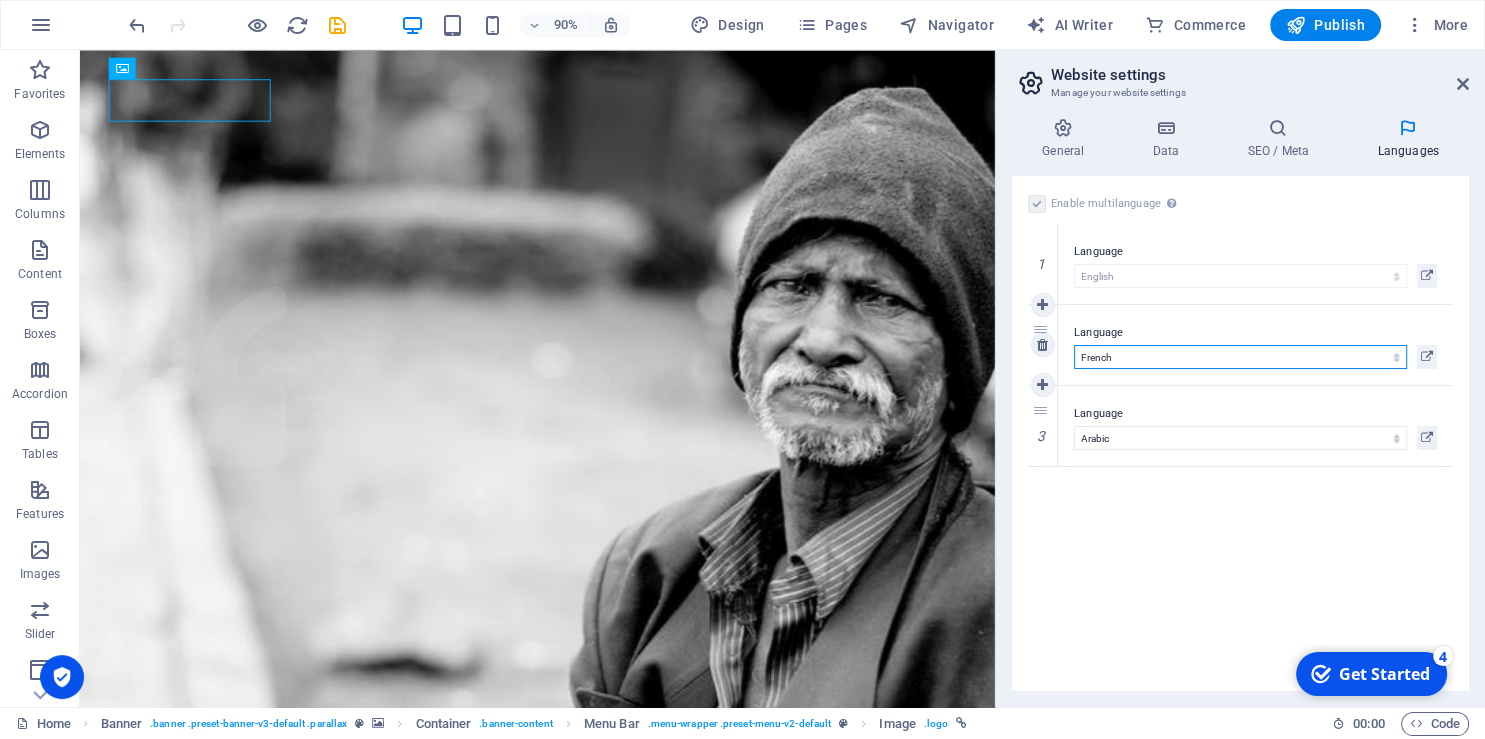 click on "French" at bounding box center (0, 0) 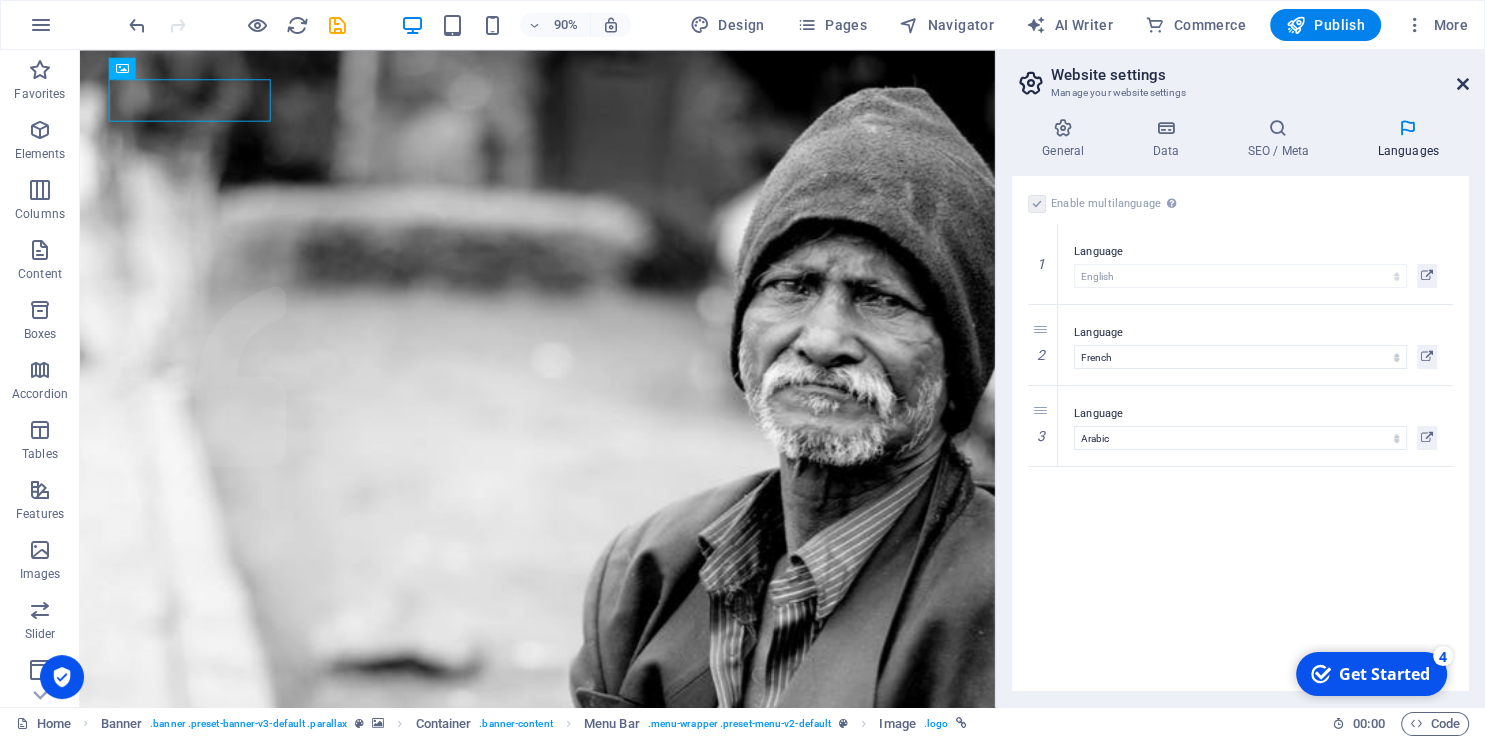 click at bounding box center [1463, 84] 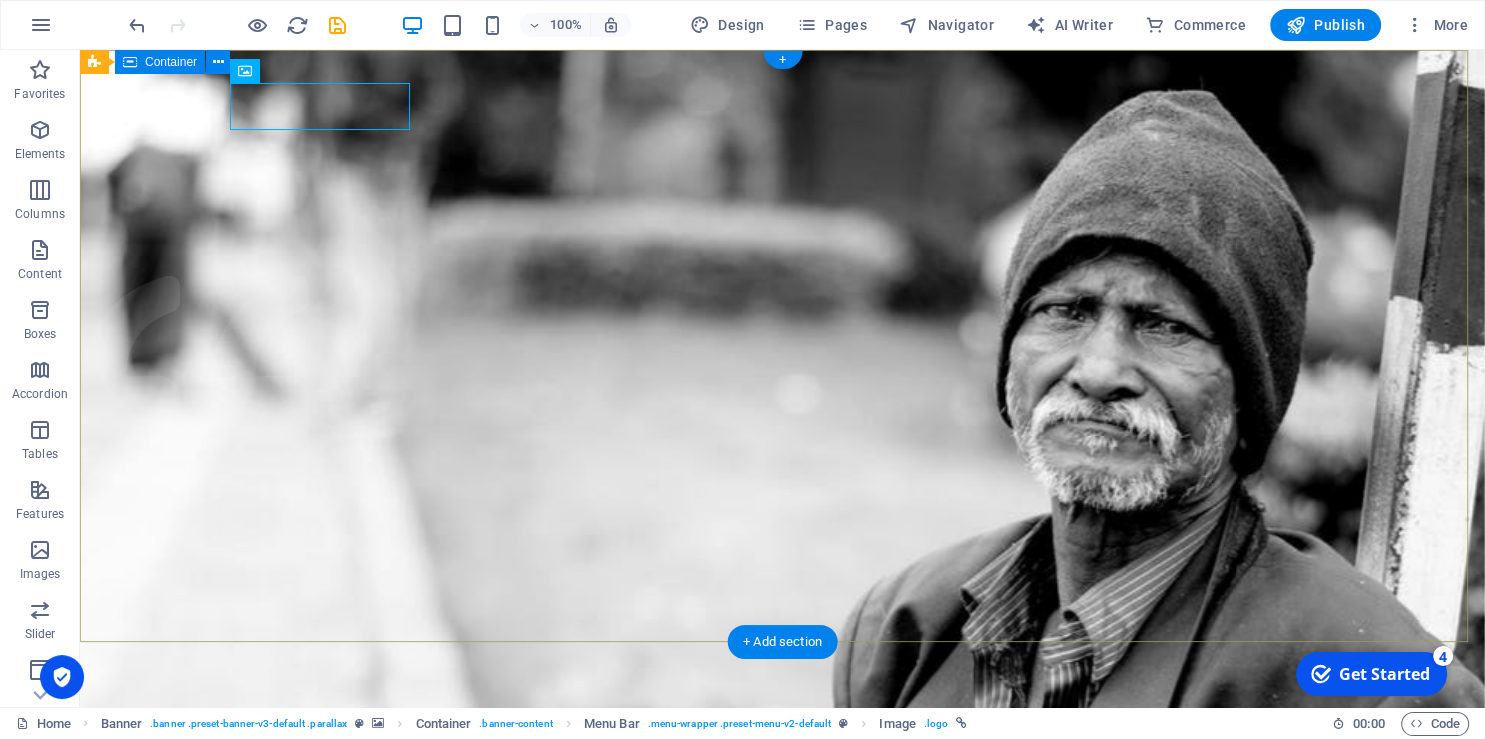 click on "Home About us What we do Projects Volunteers Donate Donate   and Help those in need. Let's build a better world together! Learn more" at bounding box center (782, 1445) 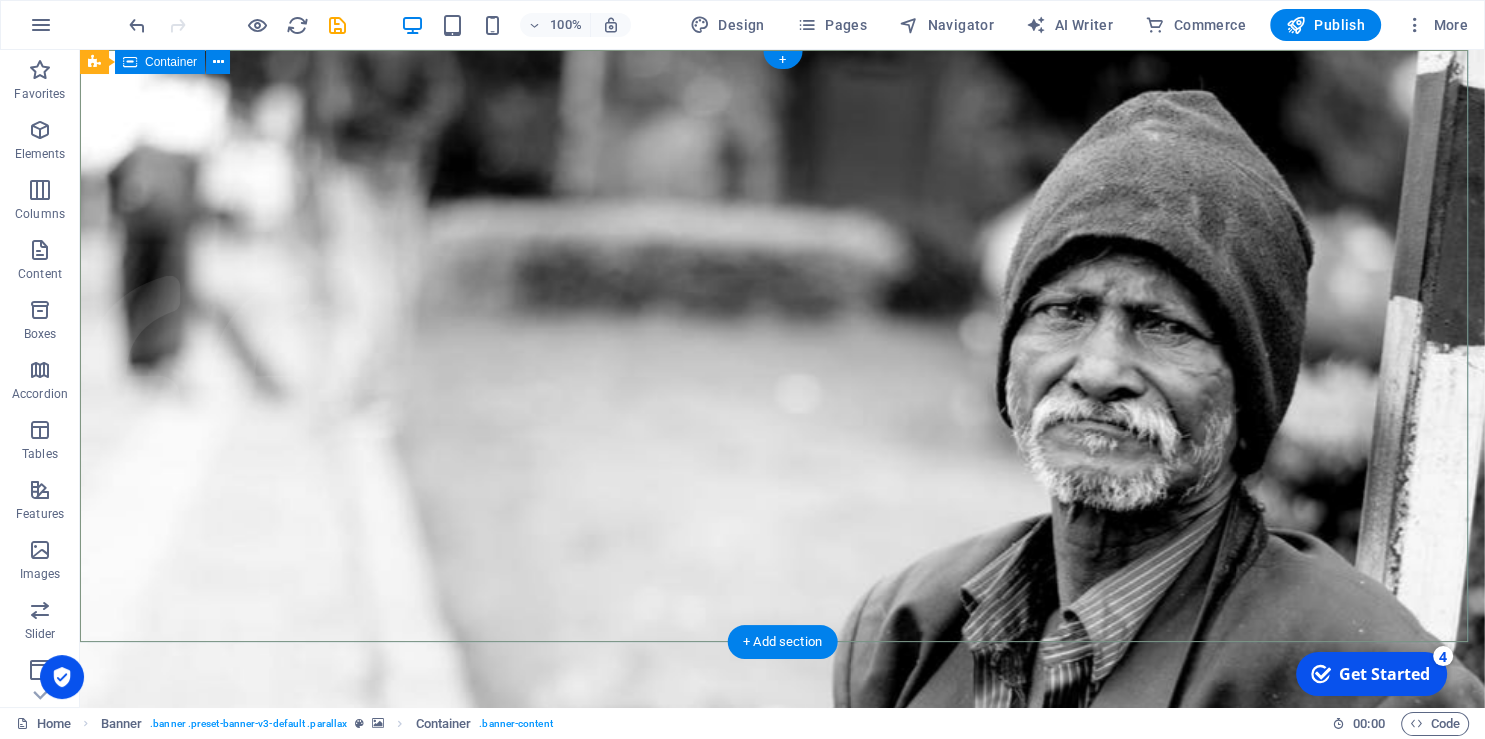 click on "Home About us What we do Projects Volunteers Donate Donate   and Help those in need. Let's build a better world together! Learn more" at bounding box center (782, 1445) 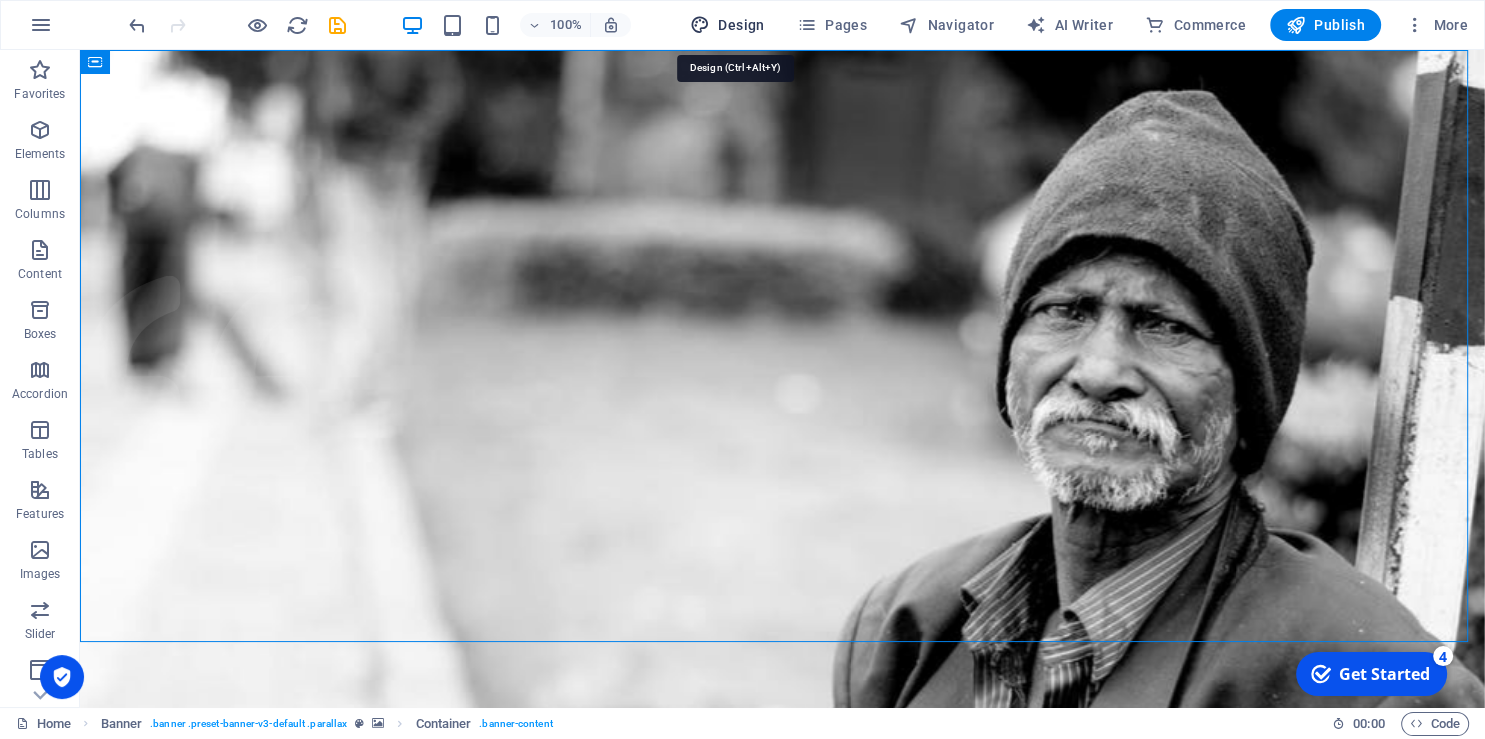 click on "Design" at bounding box center (727, 25) 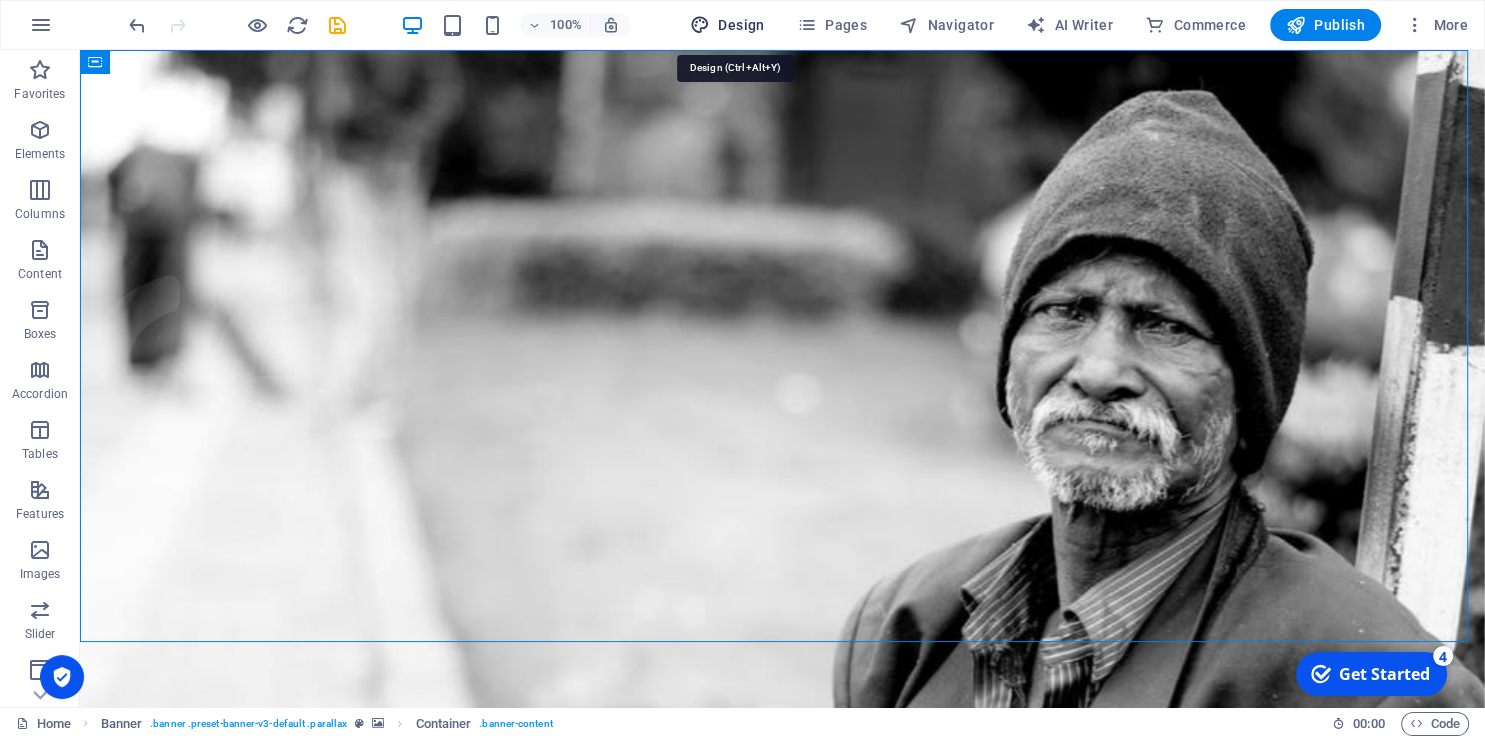 select on "rem" 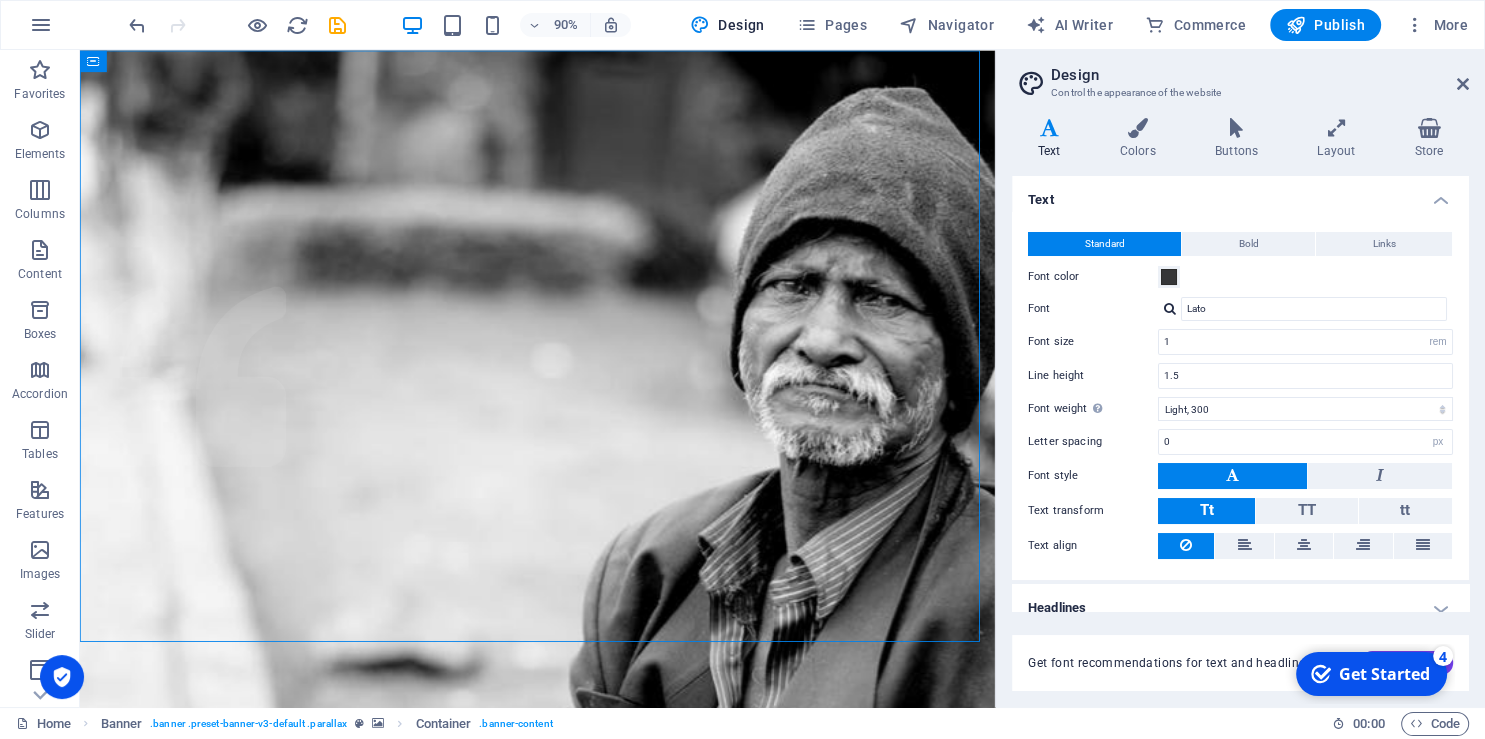 scroll, scrollTop: 18, scrollLeft: 0, axis: vertical 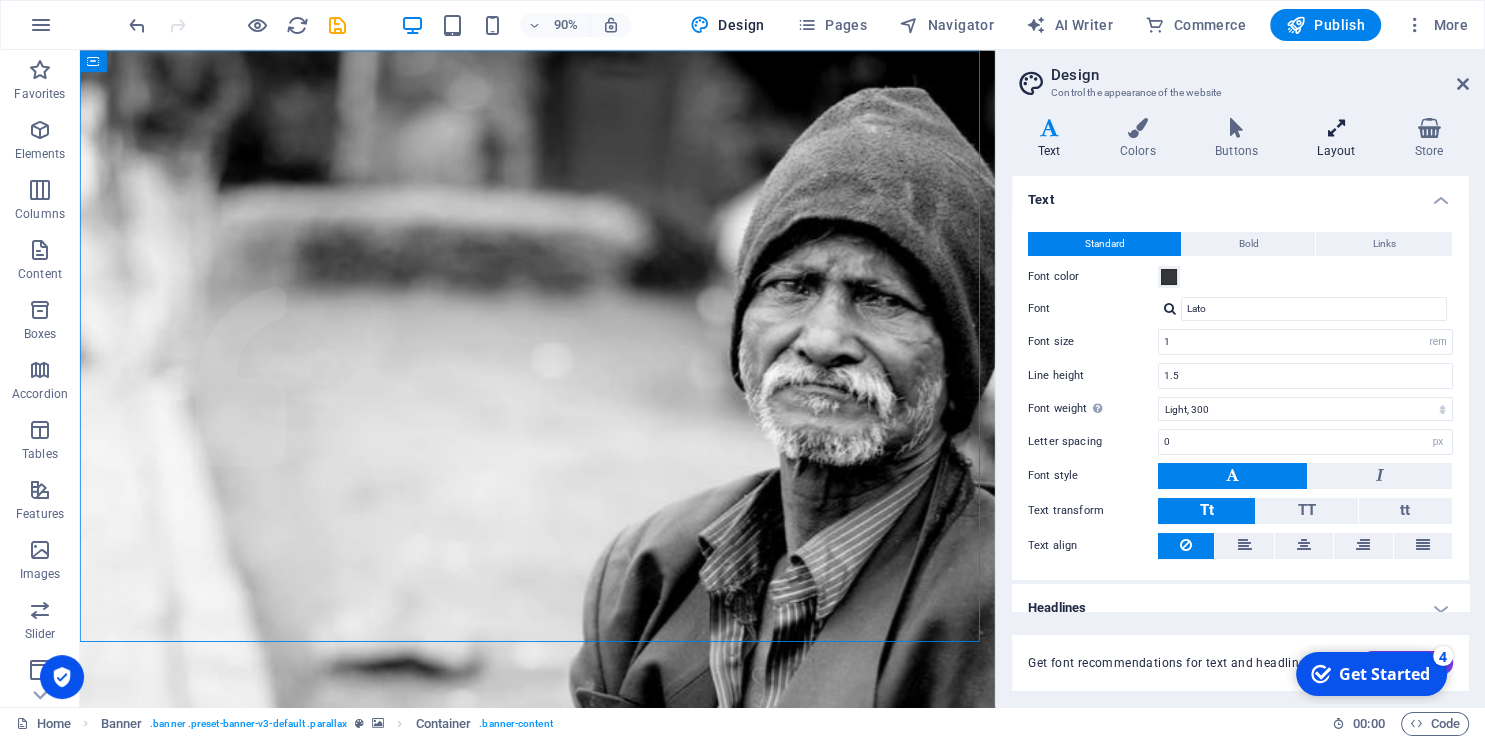click at bounding box center (1336, 128) 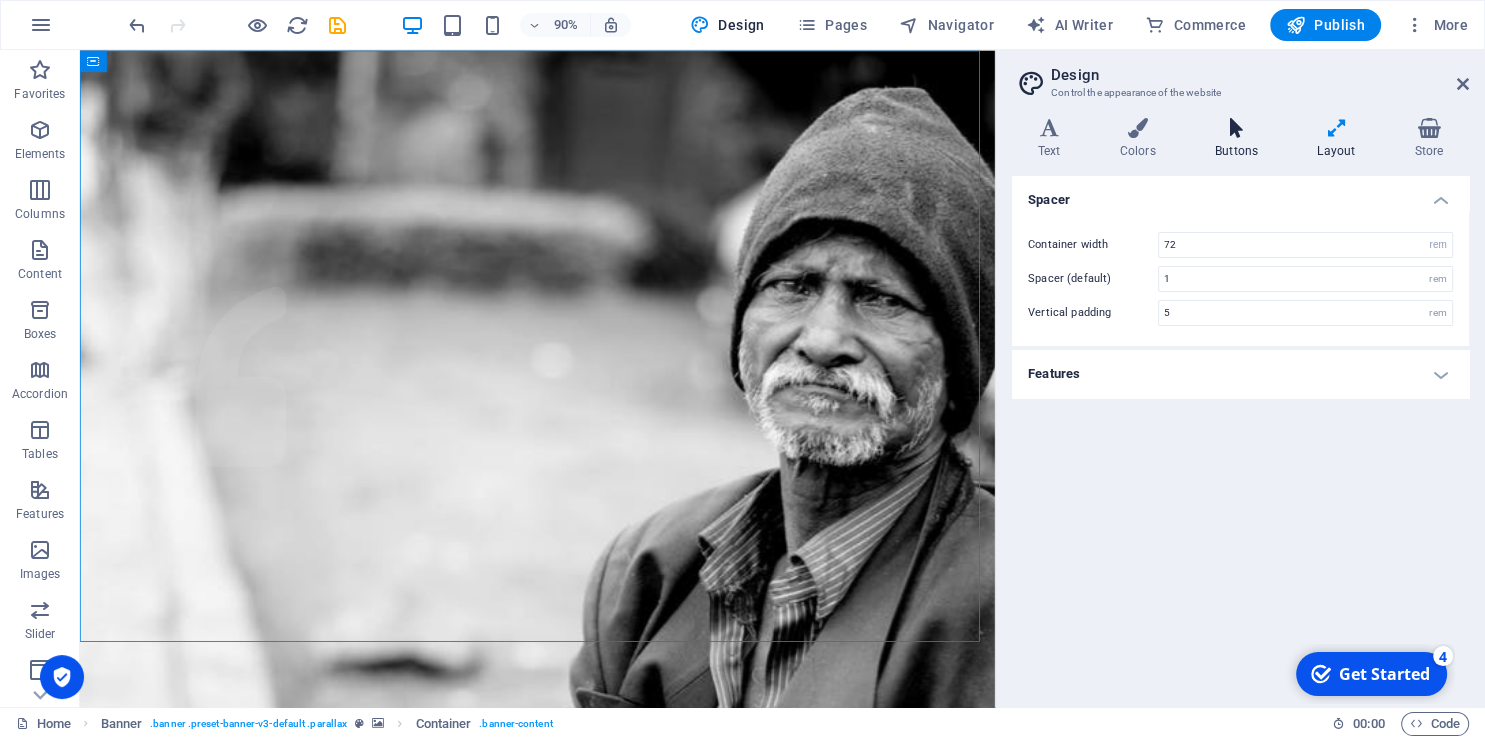 click on "Buttons" at bounding box center [1240, 139] 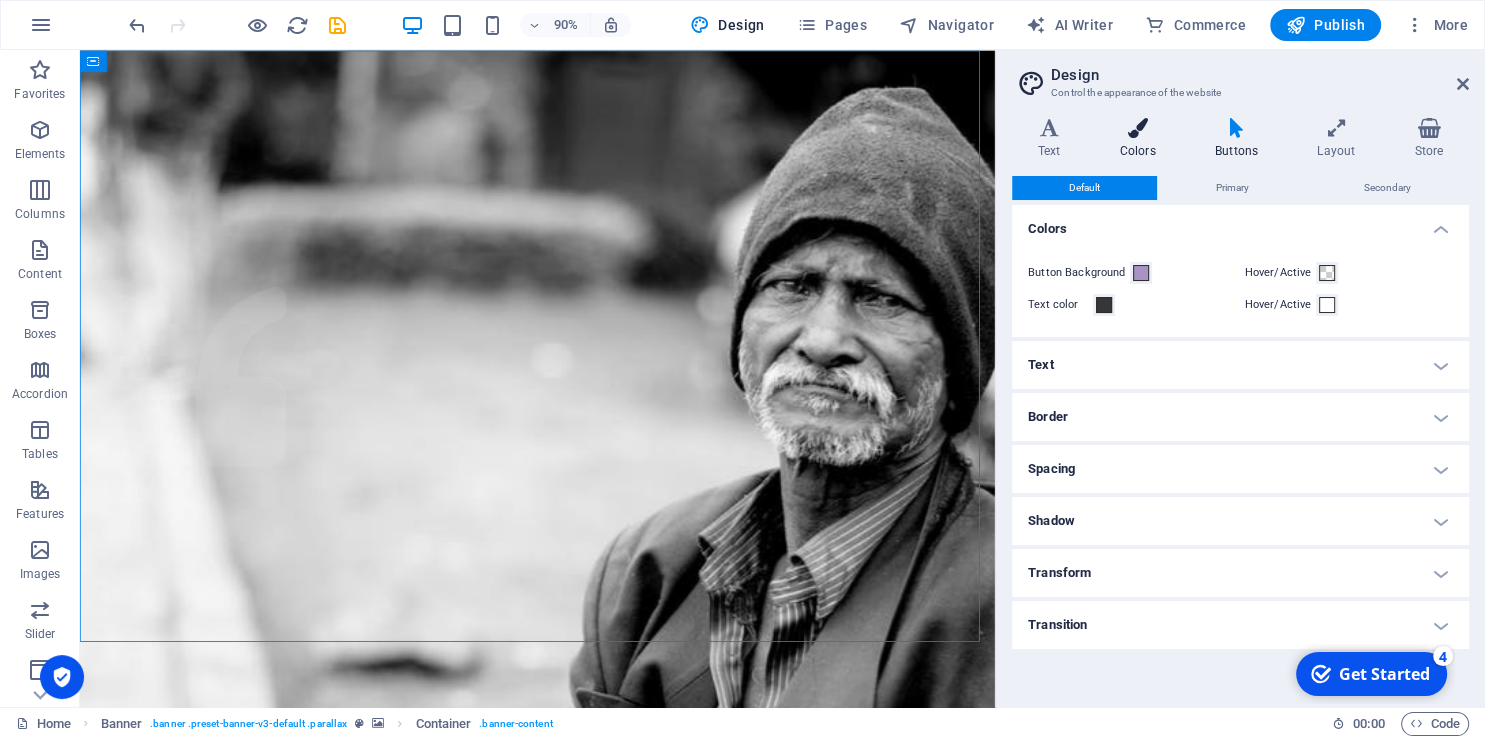 click at bounding box center [1137, 128] 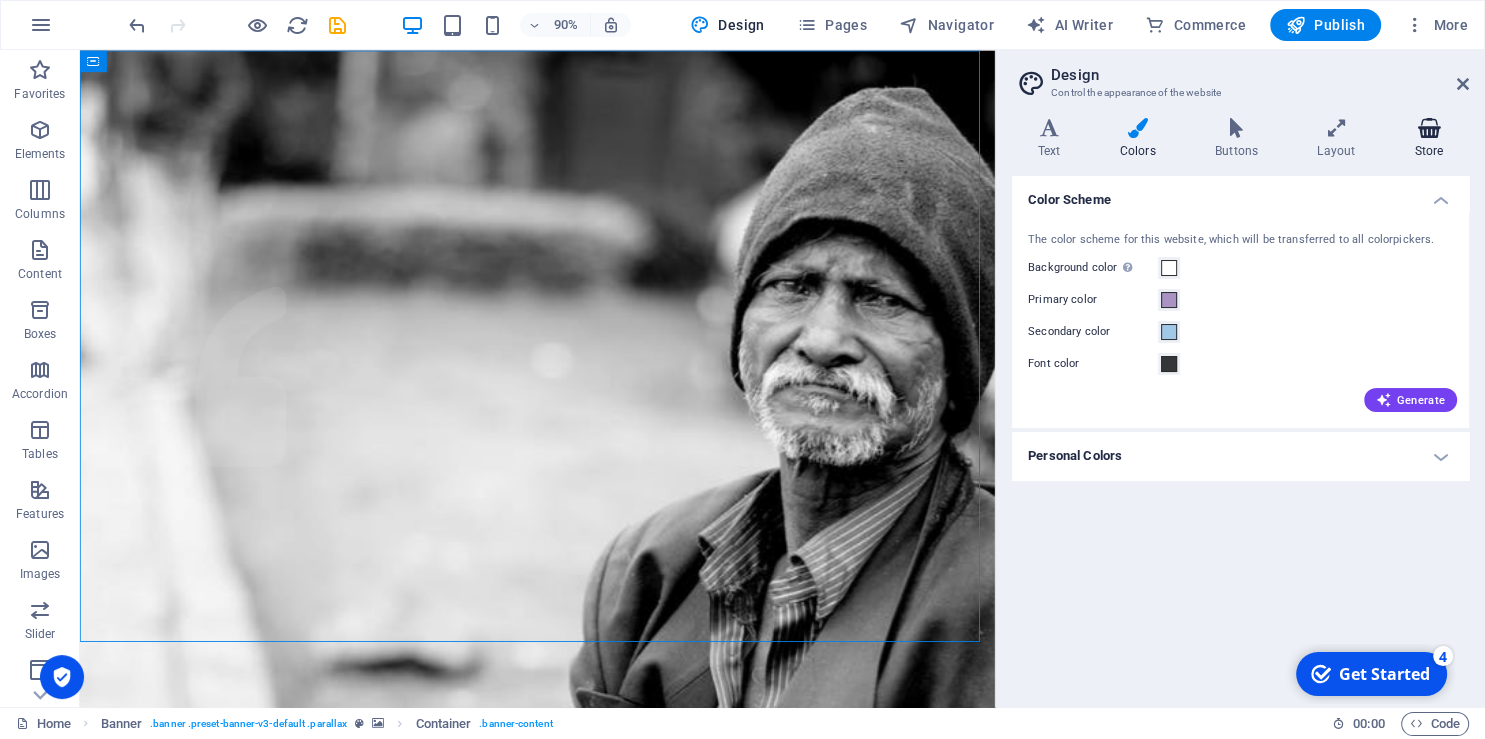 click at bounding box center [1429, 128] 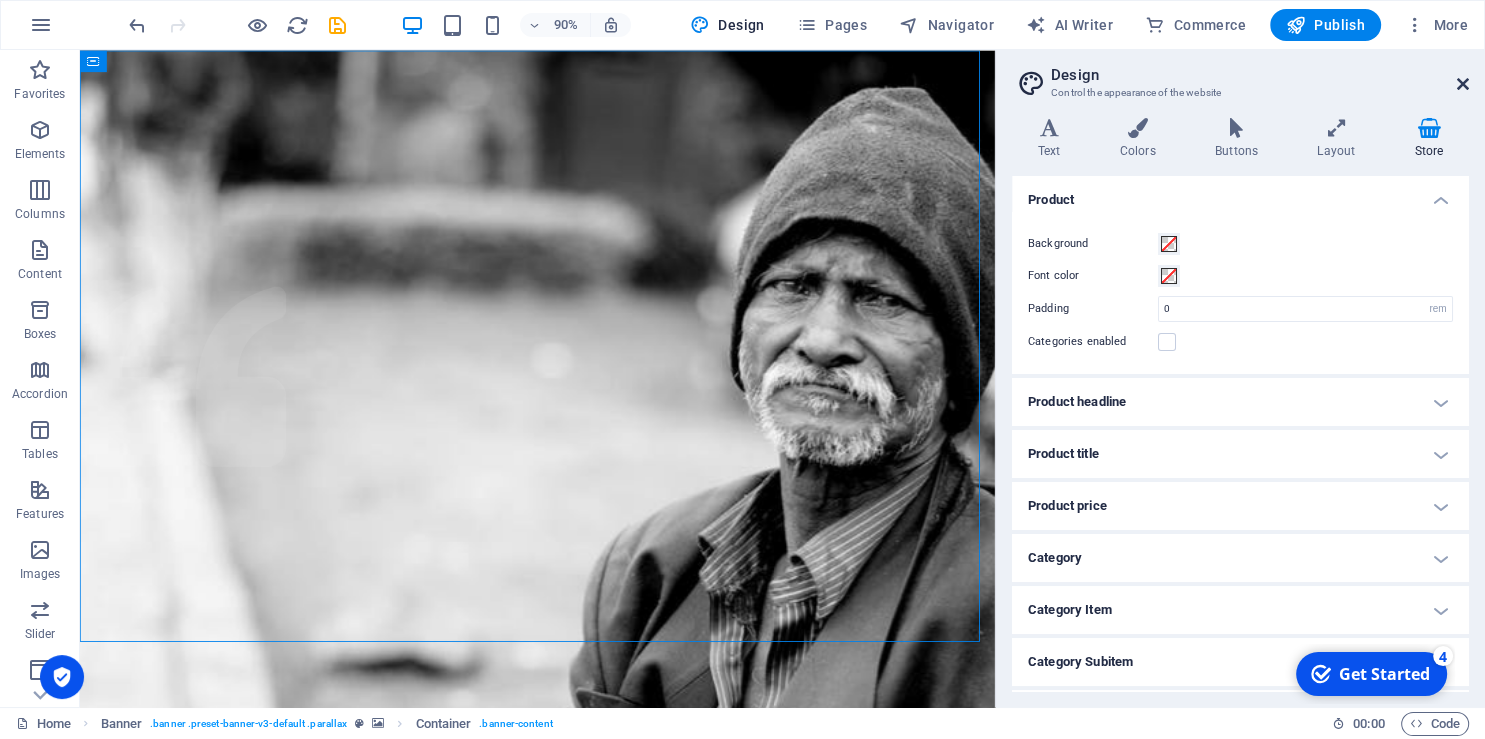 click at bounding box center [1463, 84] 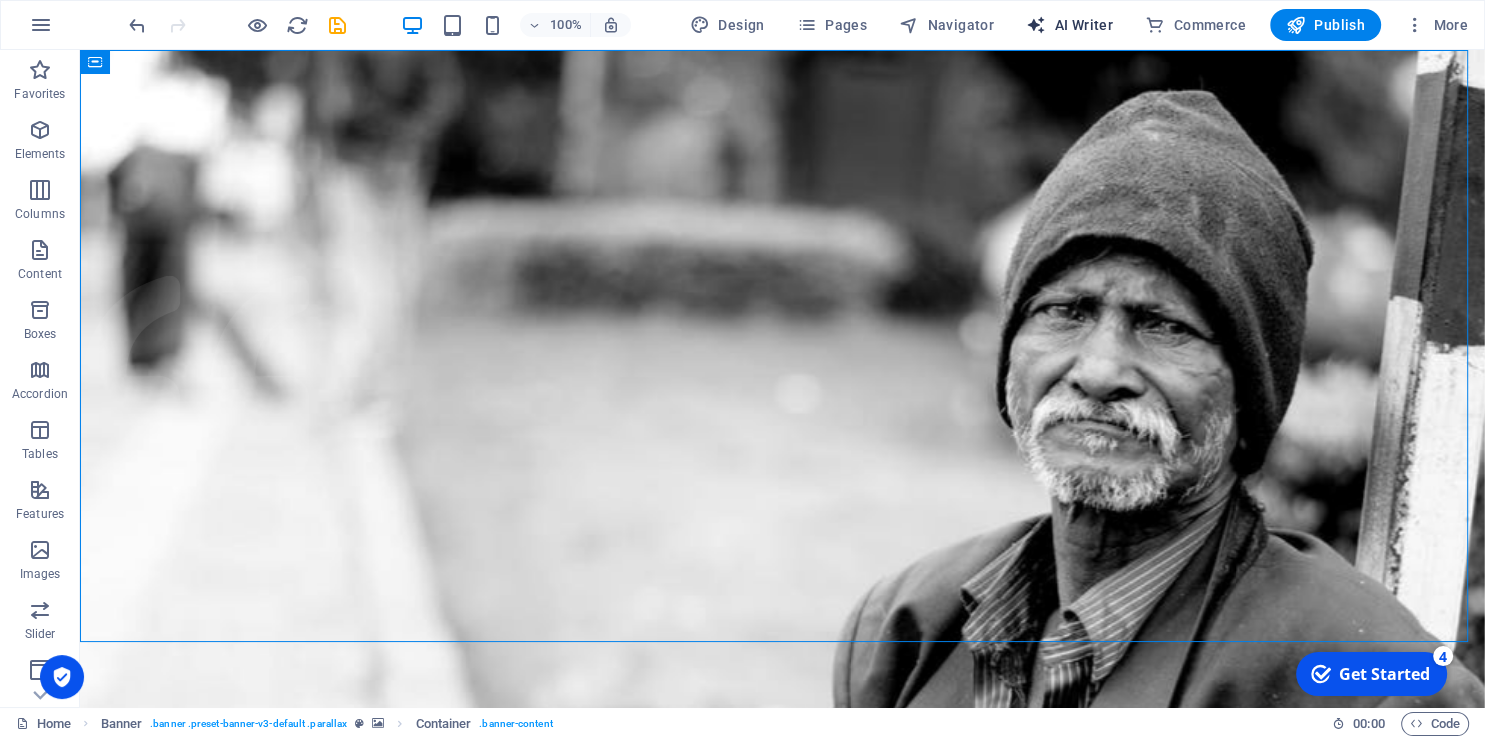click on "AI Writer" at bounding box center [1069, 25] 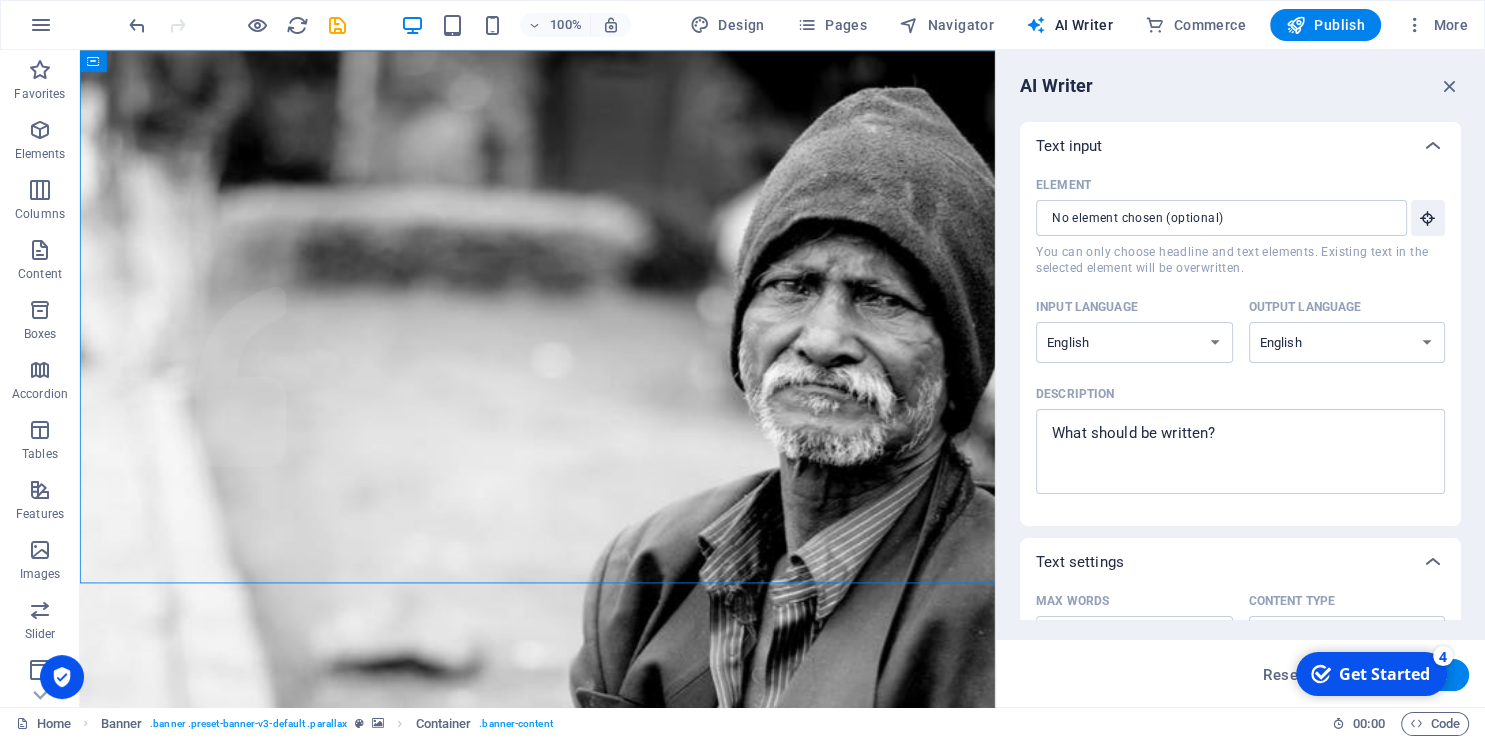 scroll, scrollTop: 0, scrollLeft: 0, axis: both 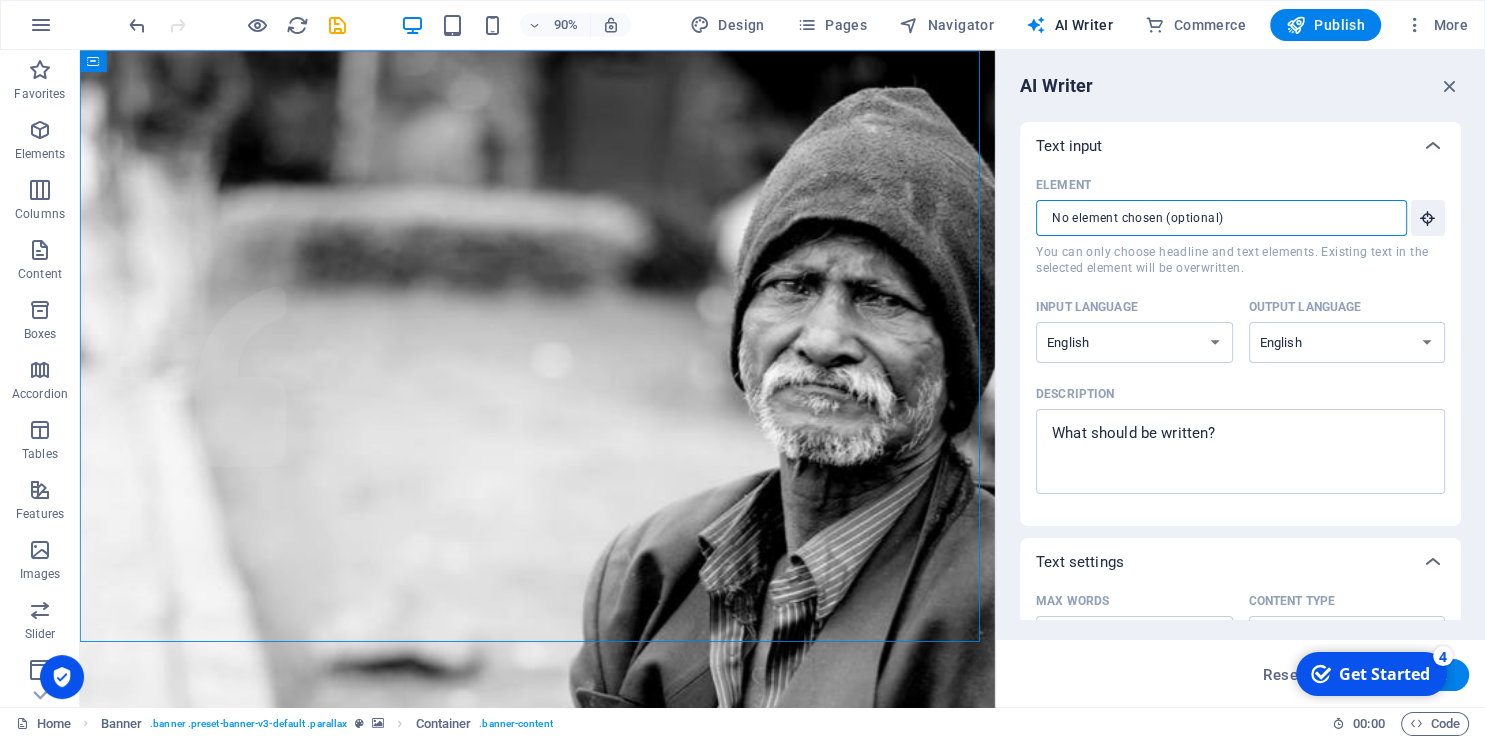 click on "Element ​ You can only choose headline and text elements. Existing text in the selected element will be overwritten." at bounding box center [1214, 218] 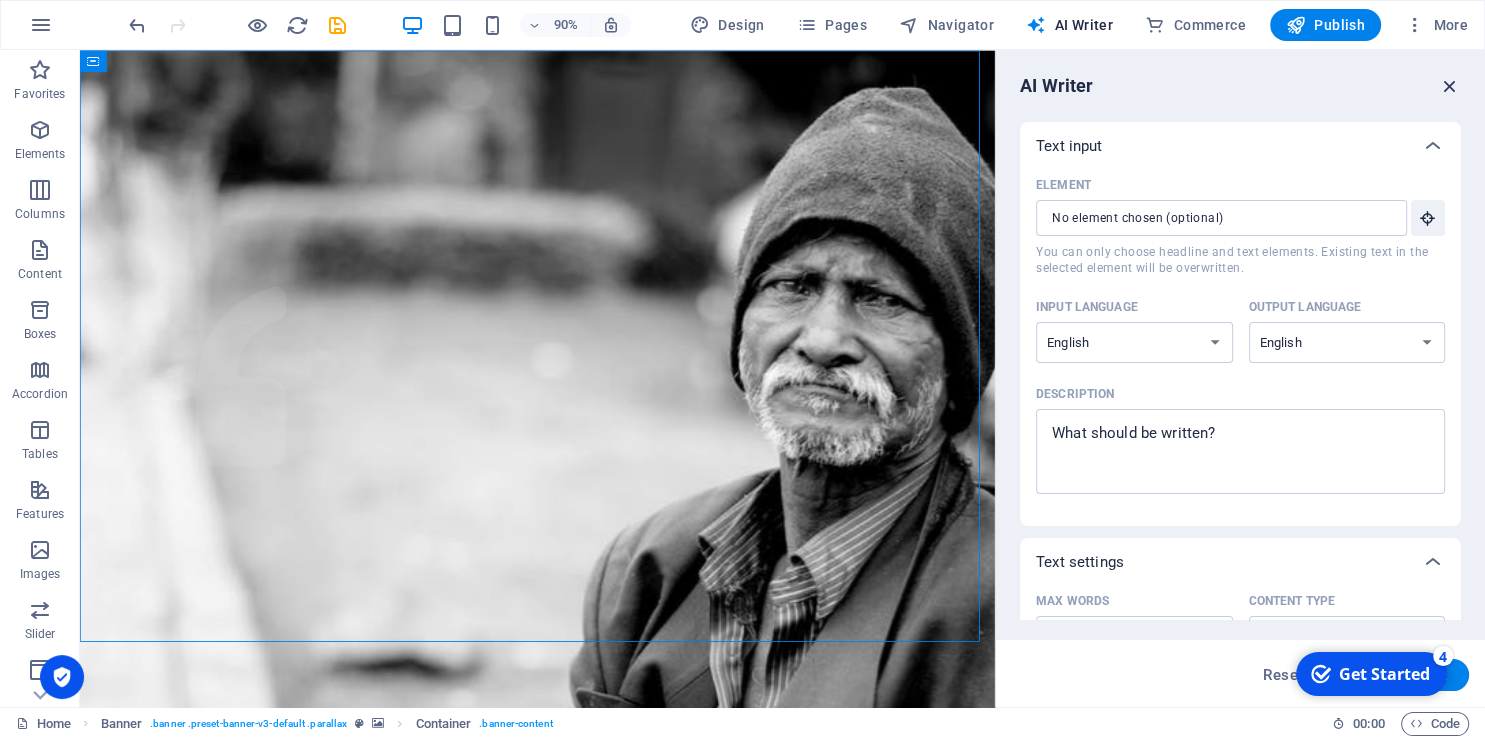 click at bounding box center [1450, 86] 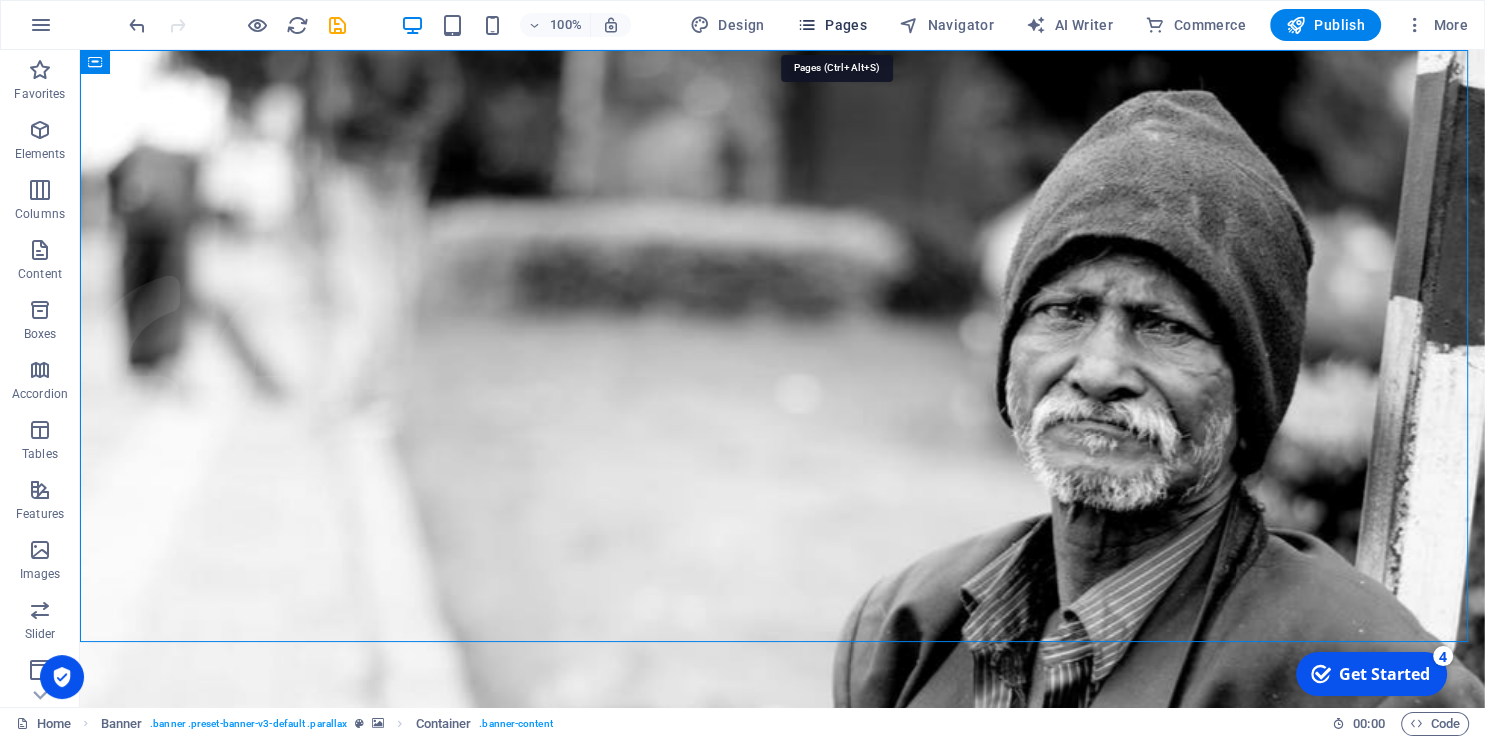 click on "Pages" at bounding box center (832, 25) 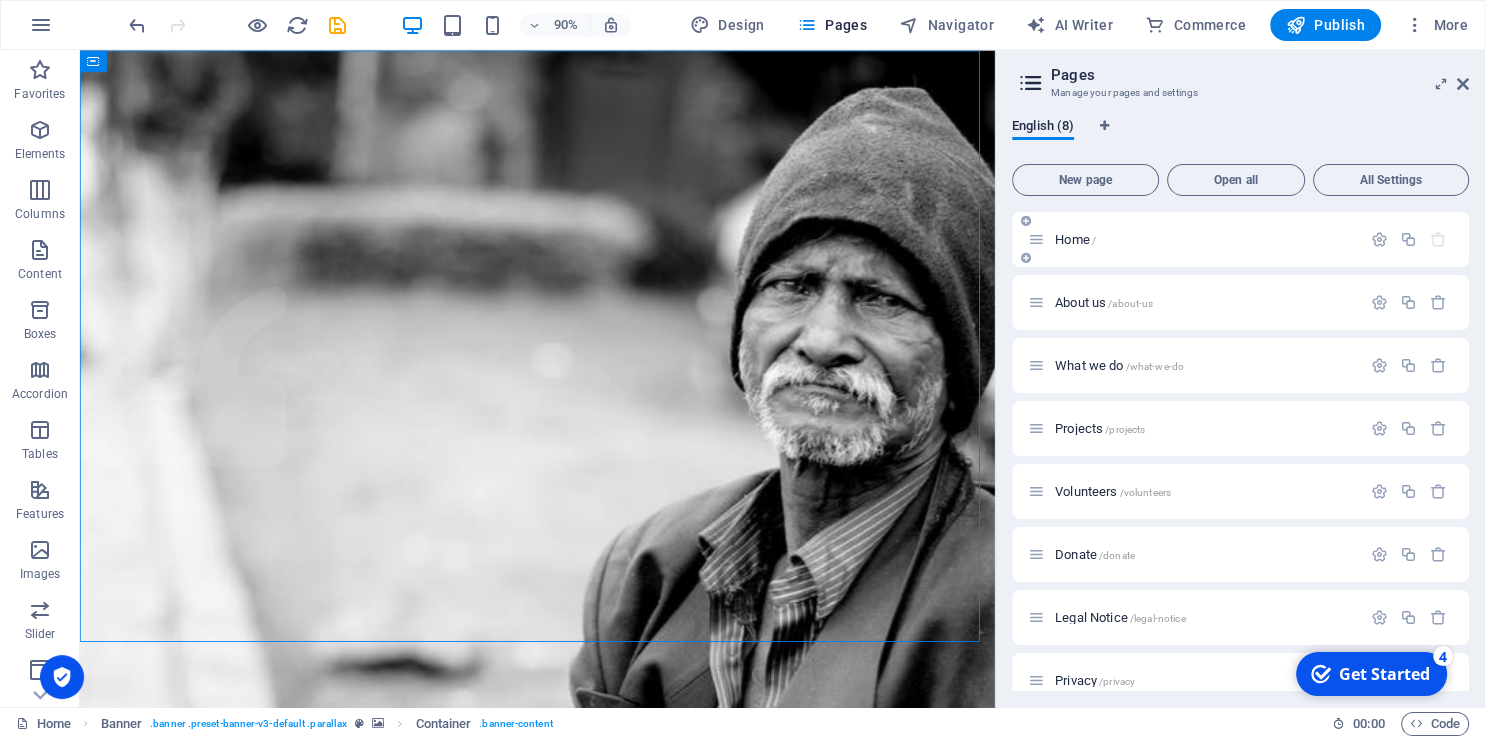 click on "Home /" at bounding box center (1194, 239) 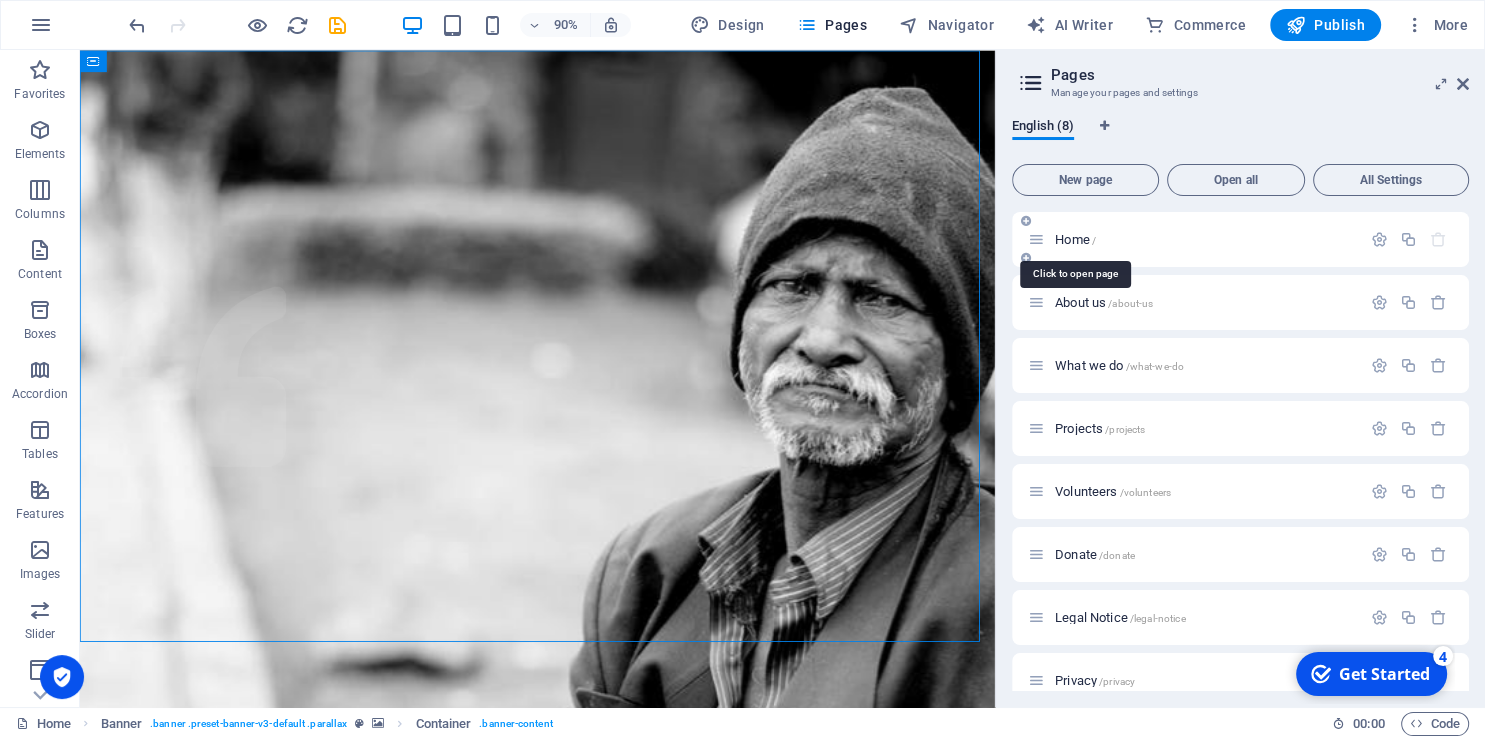 click on "Home /" at bounding box center [1075, 239] 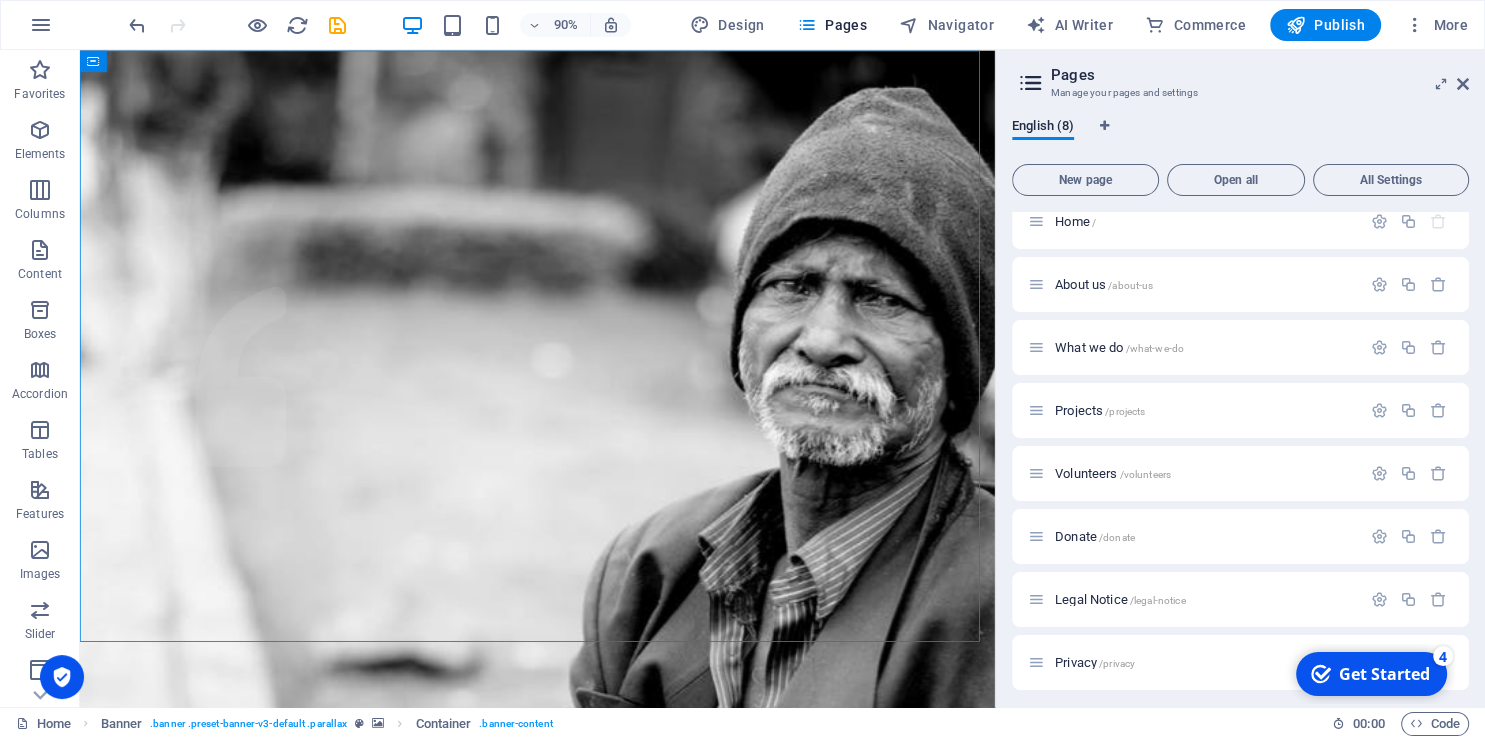 scroll, scrollTop: 25, scrollLeft: 0, axis: vertical 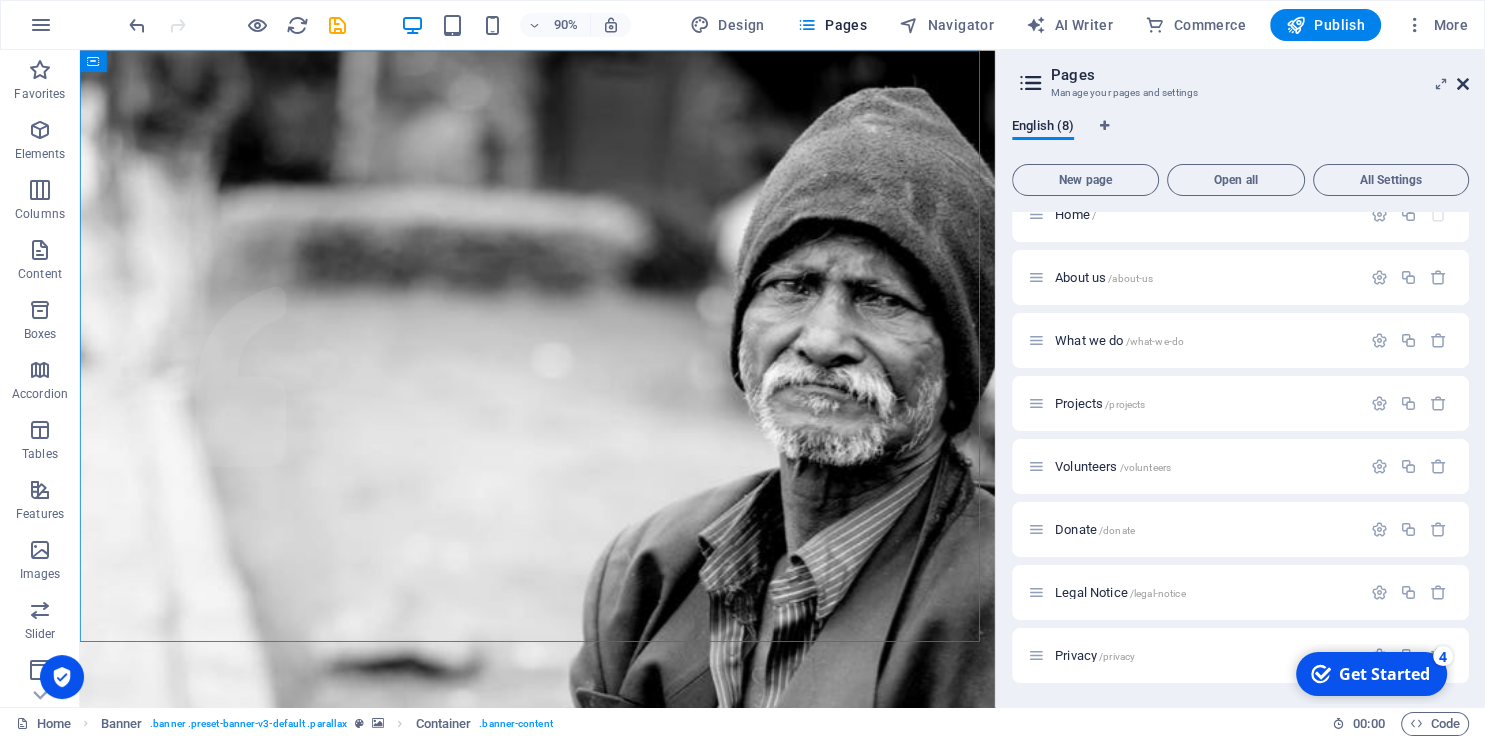click at bounding box center (1463, 84) 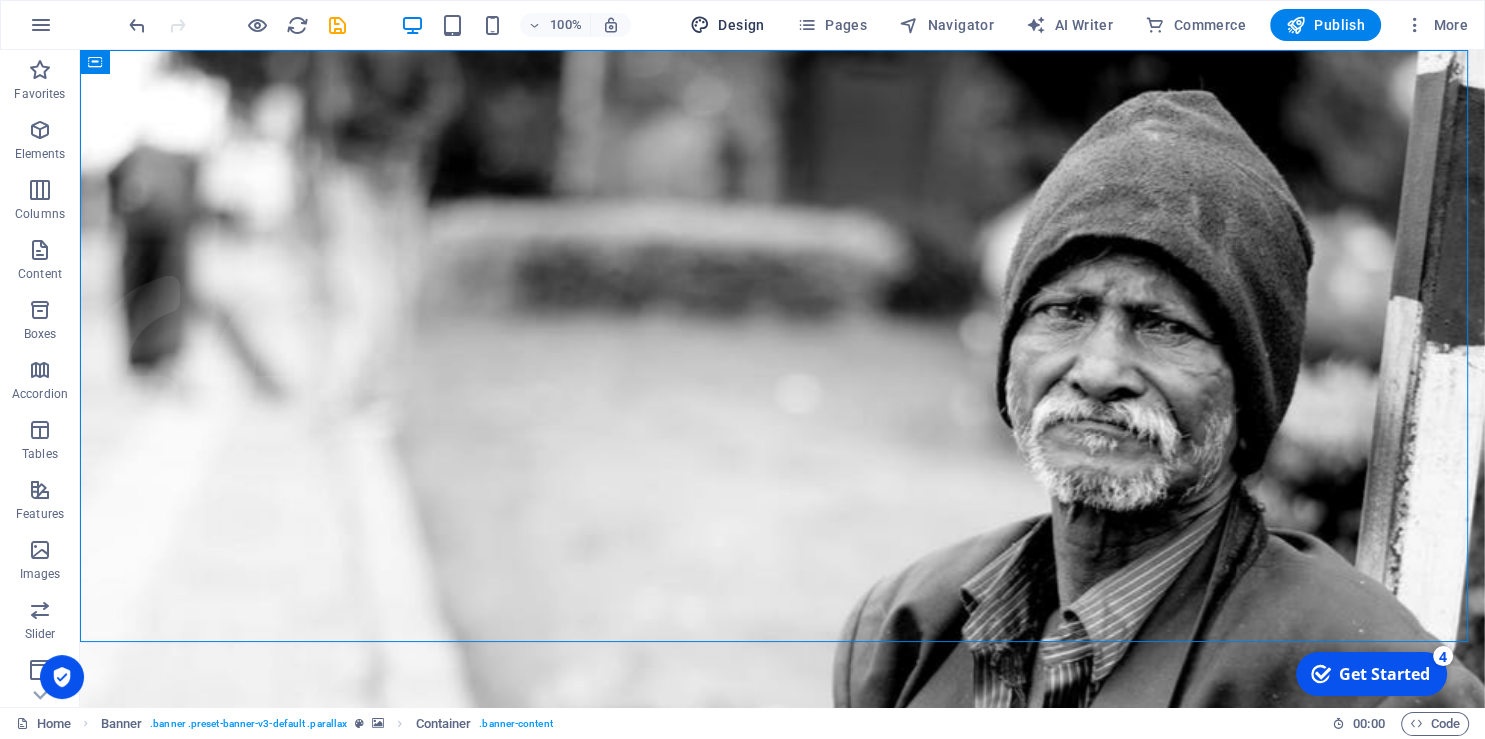 click on "Design" at bounding box center (727, 25) 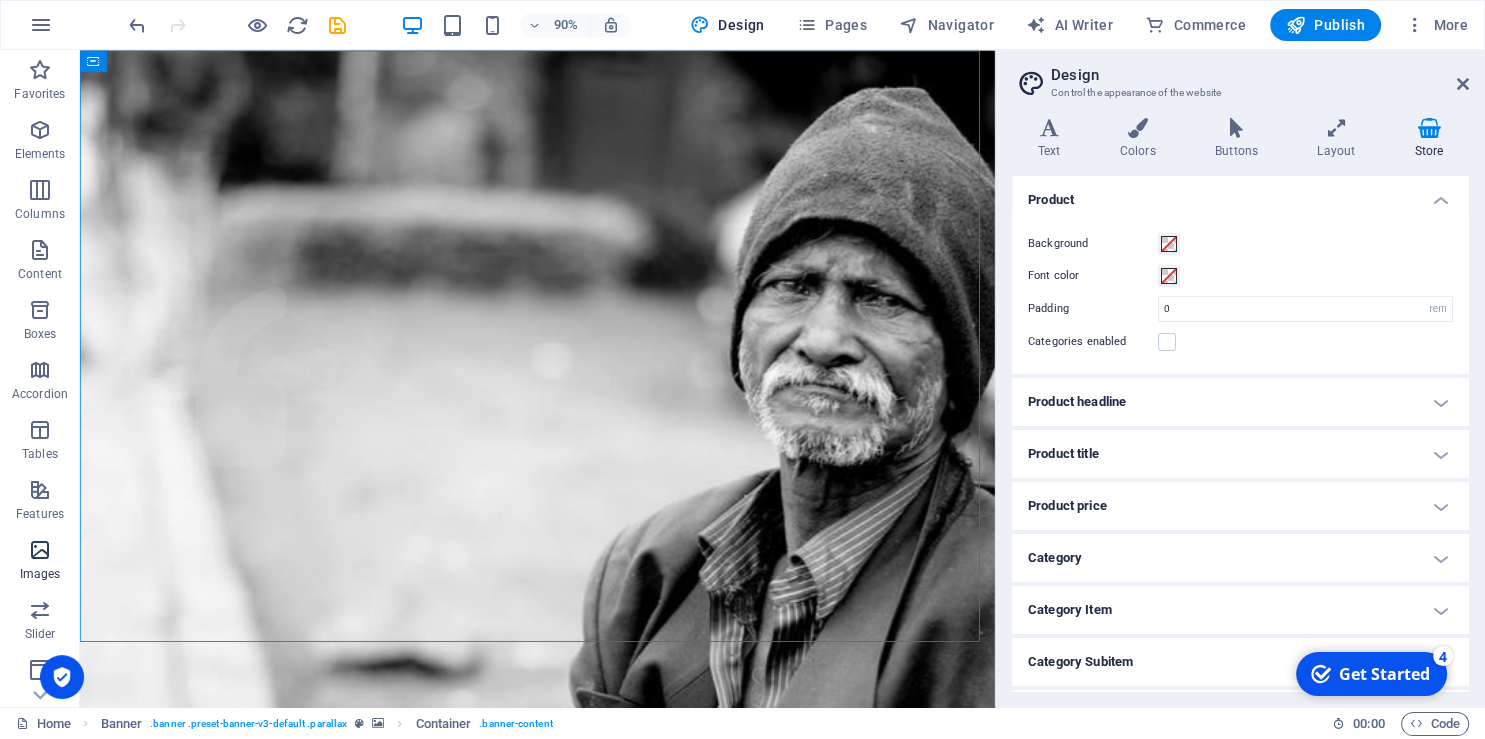 click at bounding box center (40, 550) 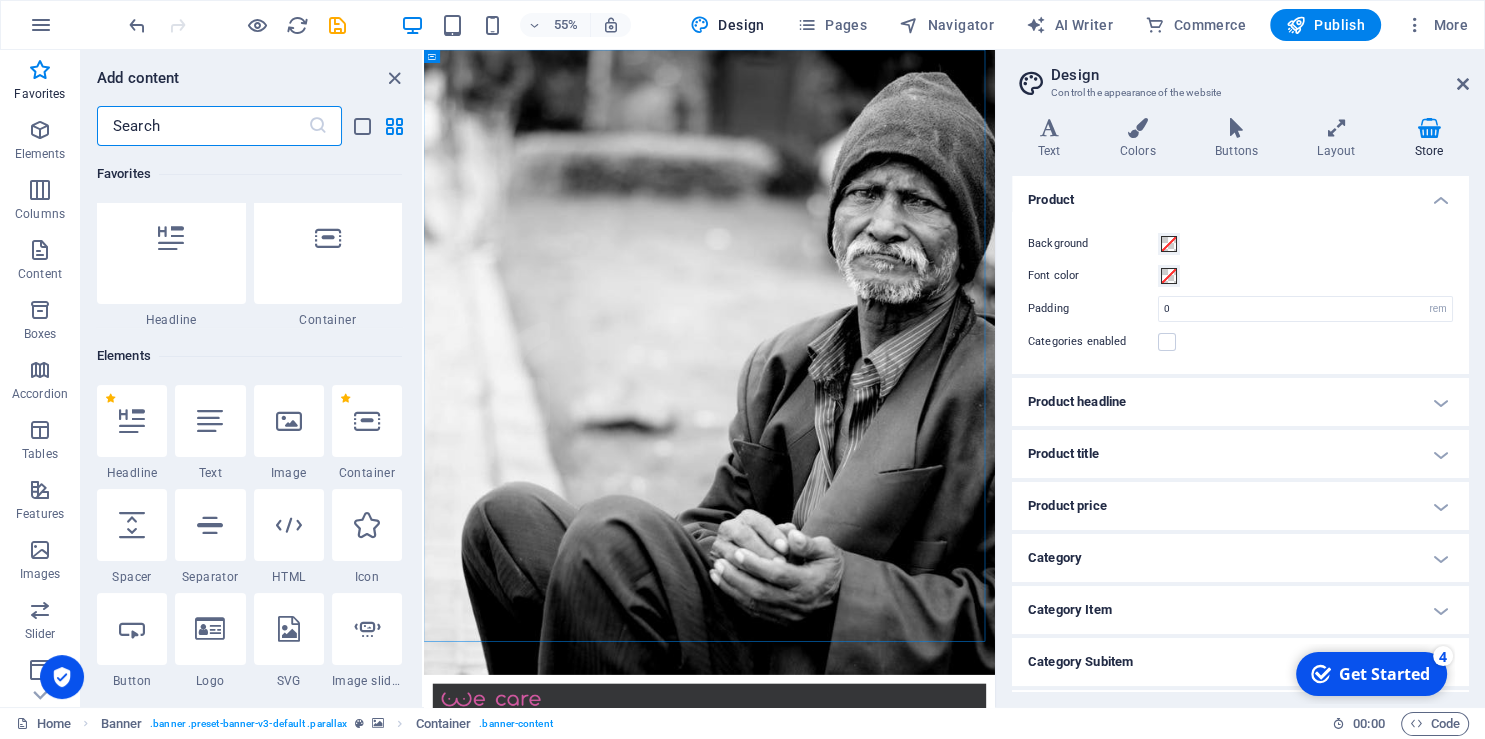 scroll, scrollTop: 0, scrollLeft: 0, axis: both 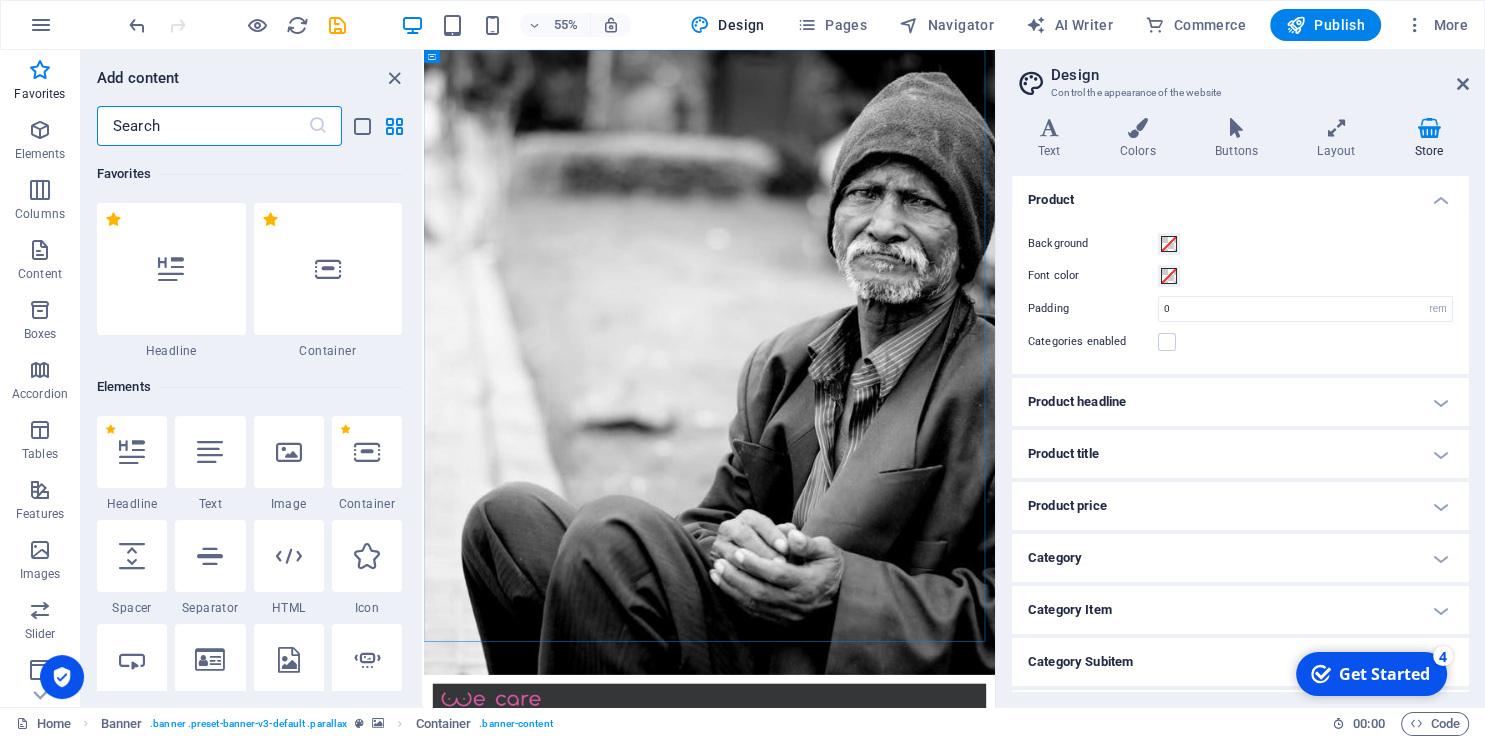 click at bounding box center [202, 126] 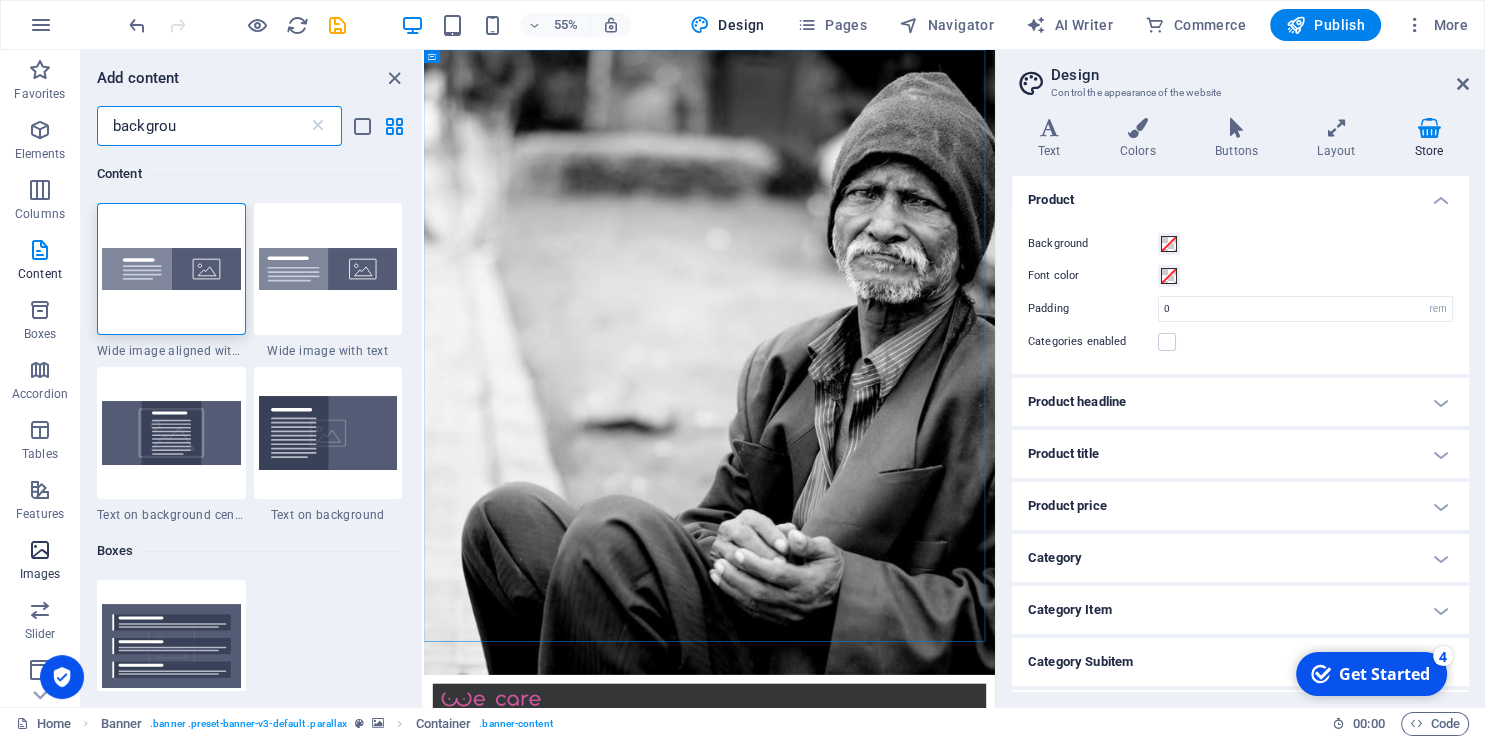 type on "backgrou" 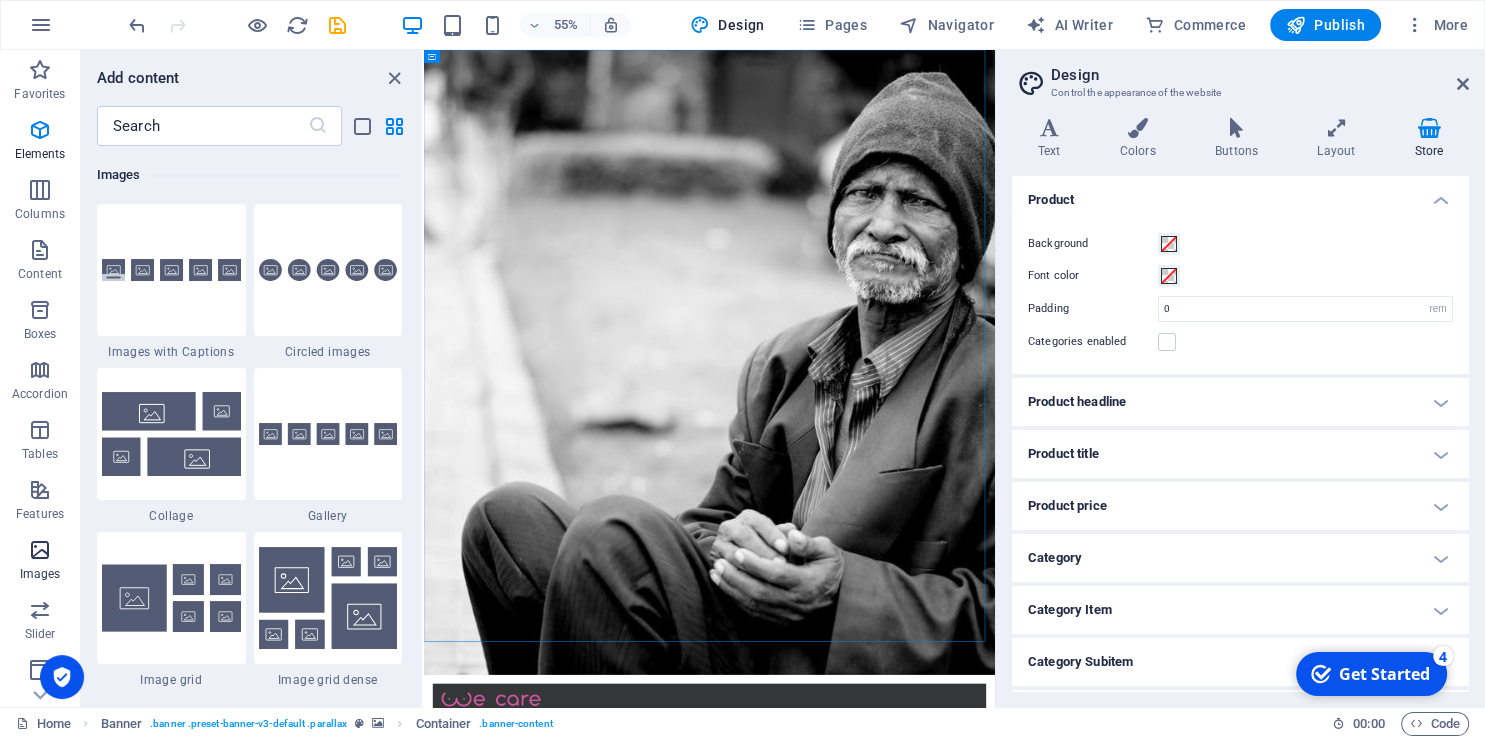 scroll, scrollTop: 9976, scrollLeft: 0, axis: vertical 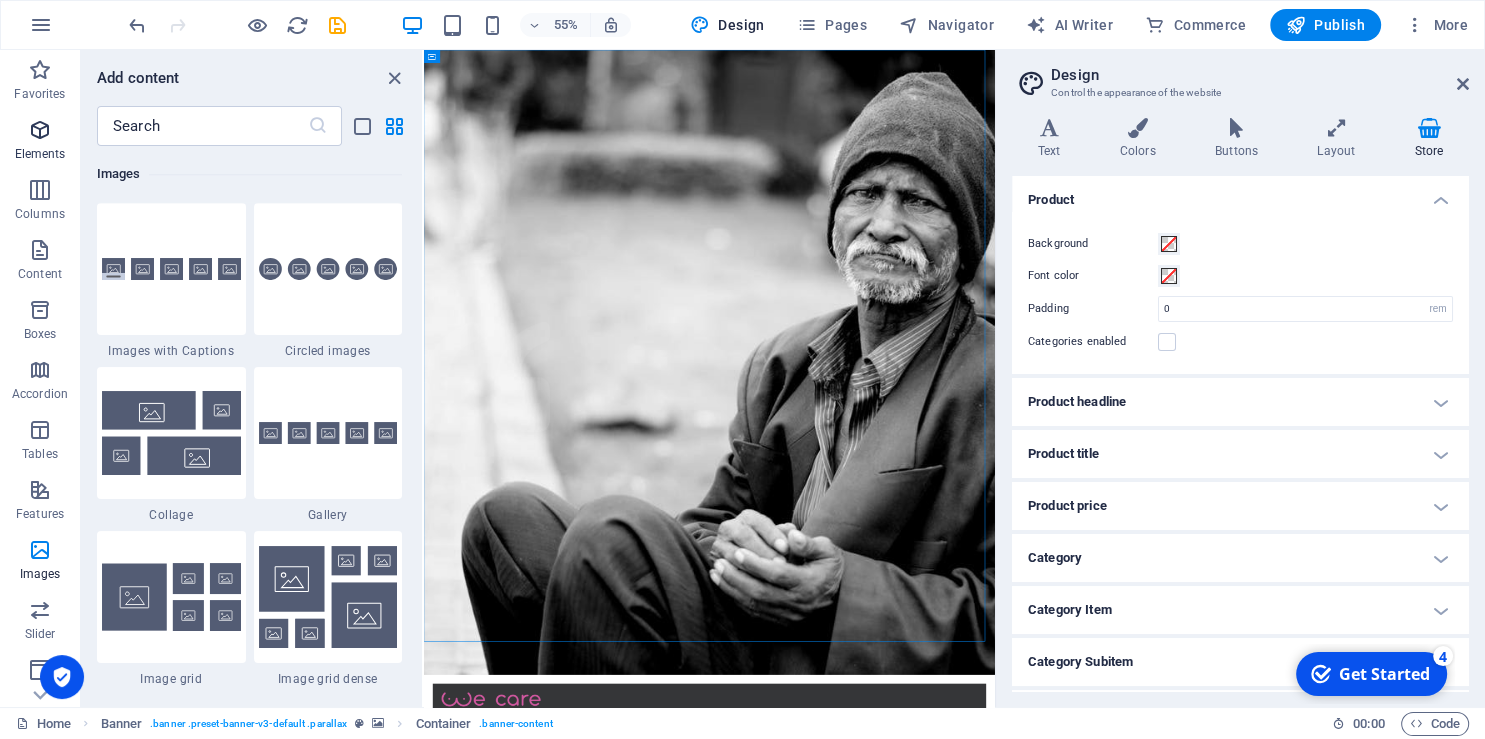 click at bounding box center (40, 130) 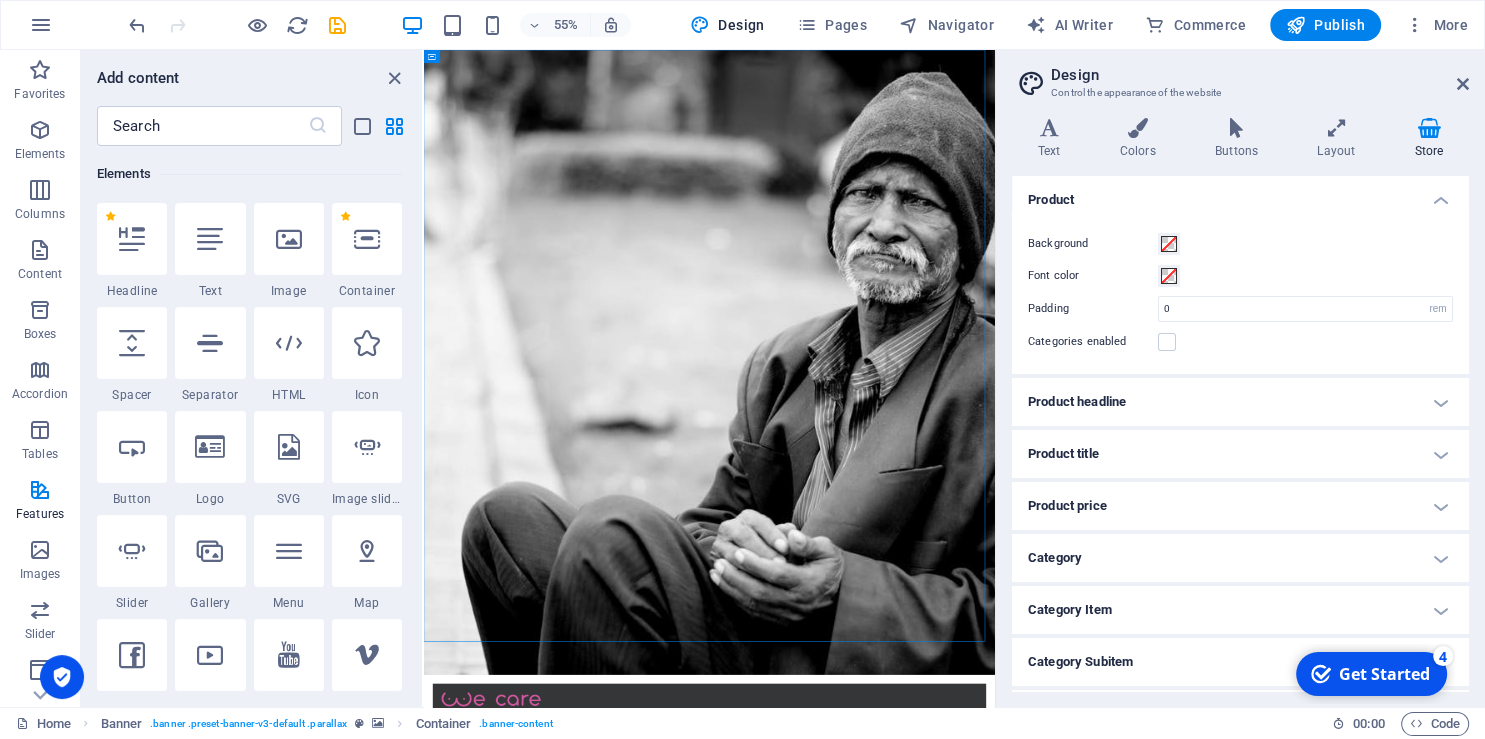 scroll, scrollTop: 213, scrollLeft: 0, axis: vertical 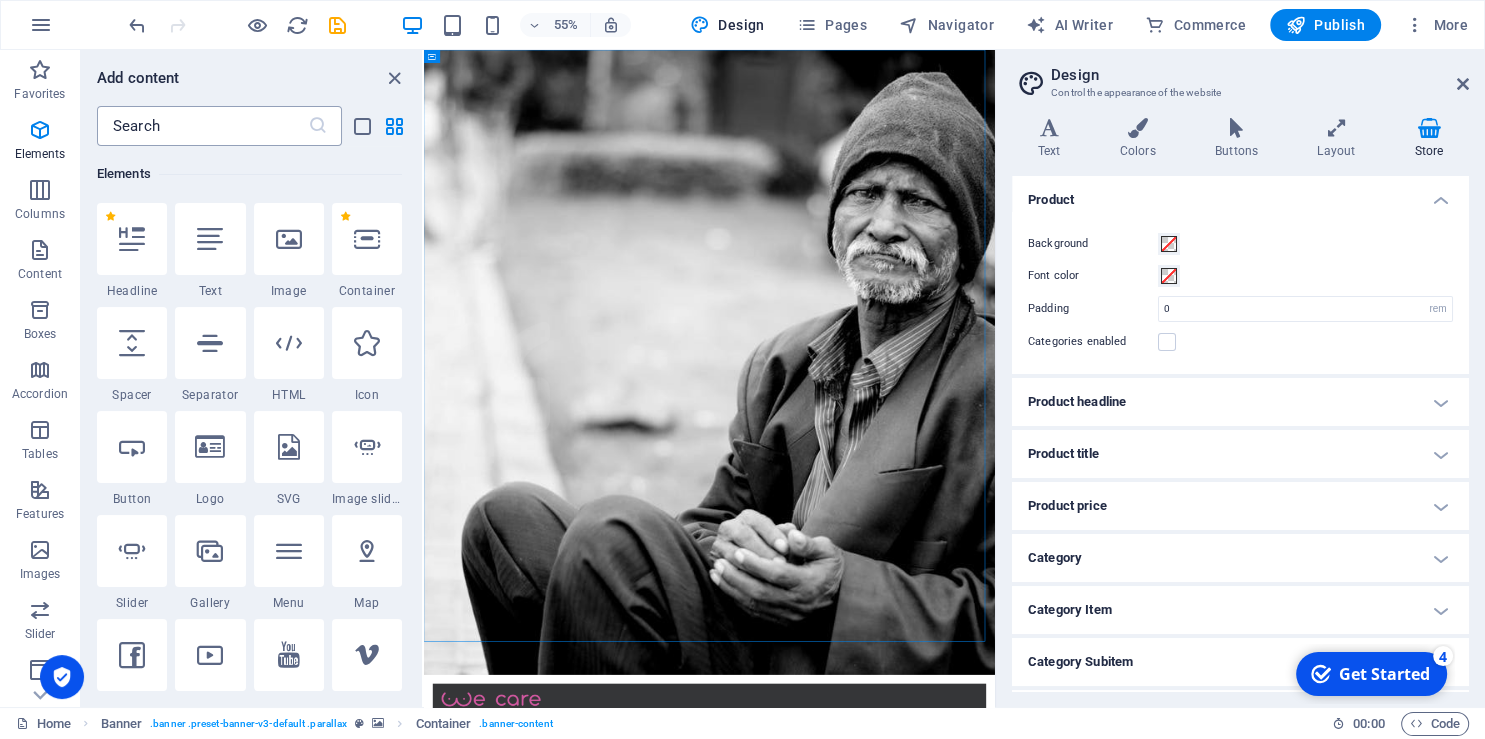 click at bounding box center [202, 126] 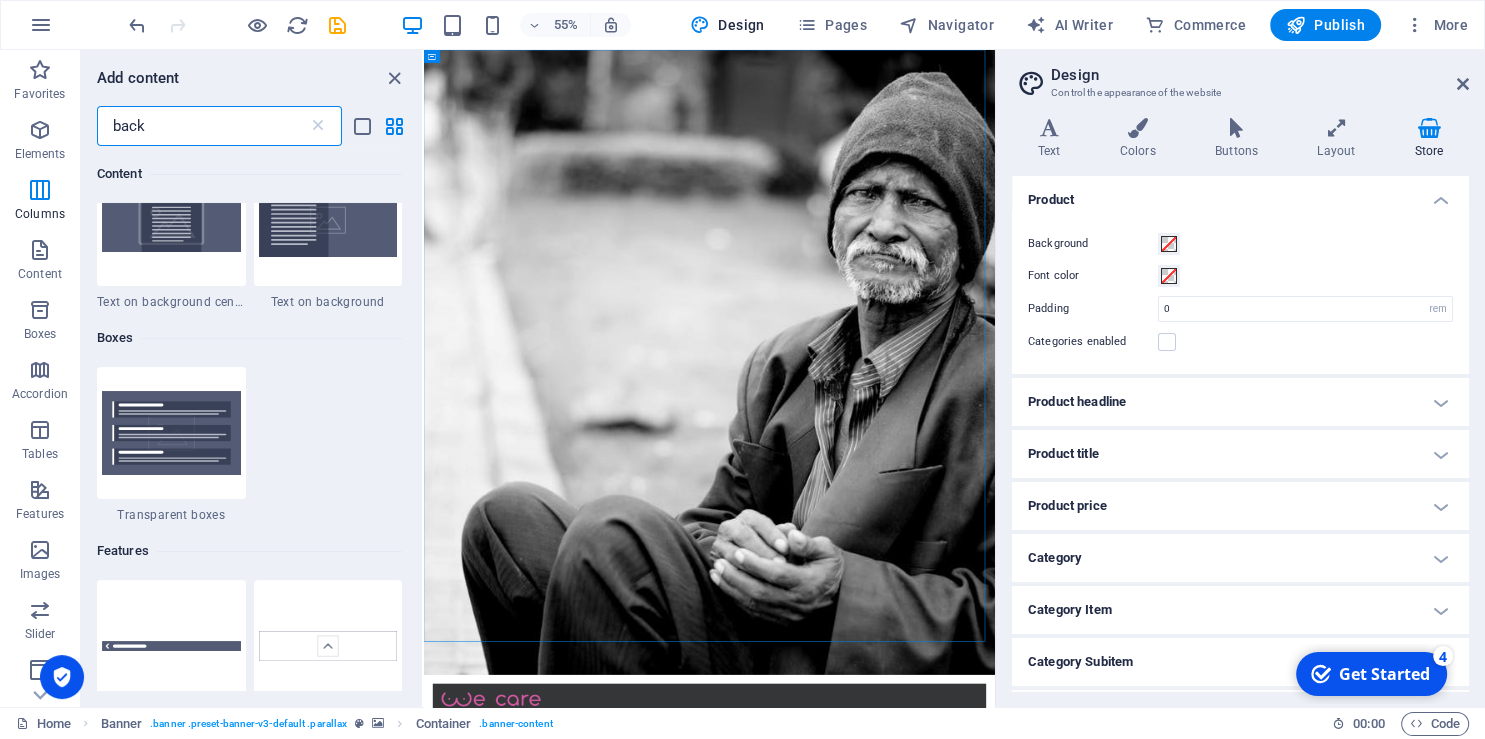 scroll, scrollTop: 0, scrollLeft: 0, axis: both 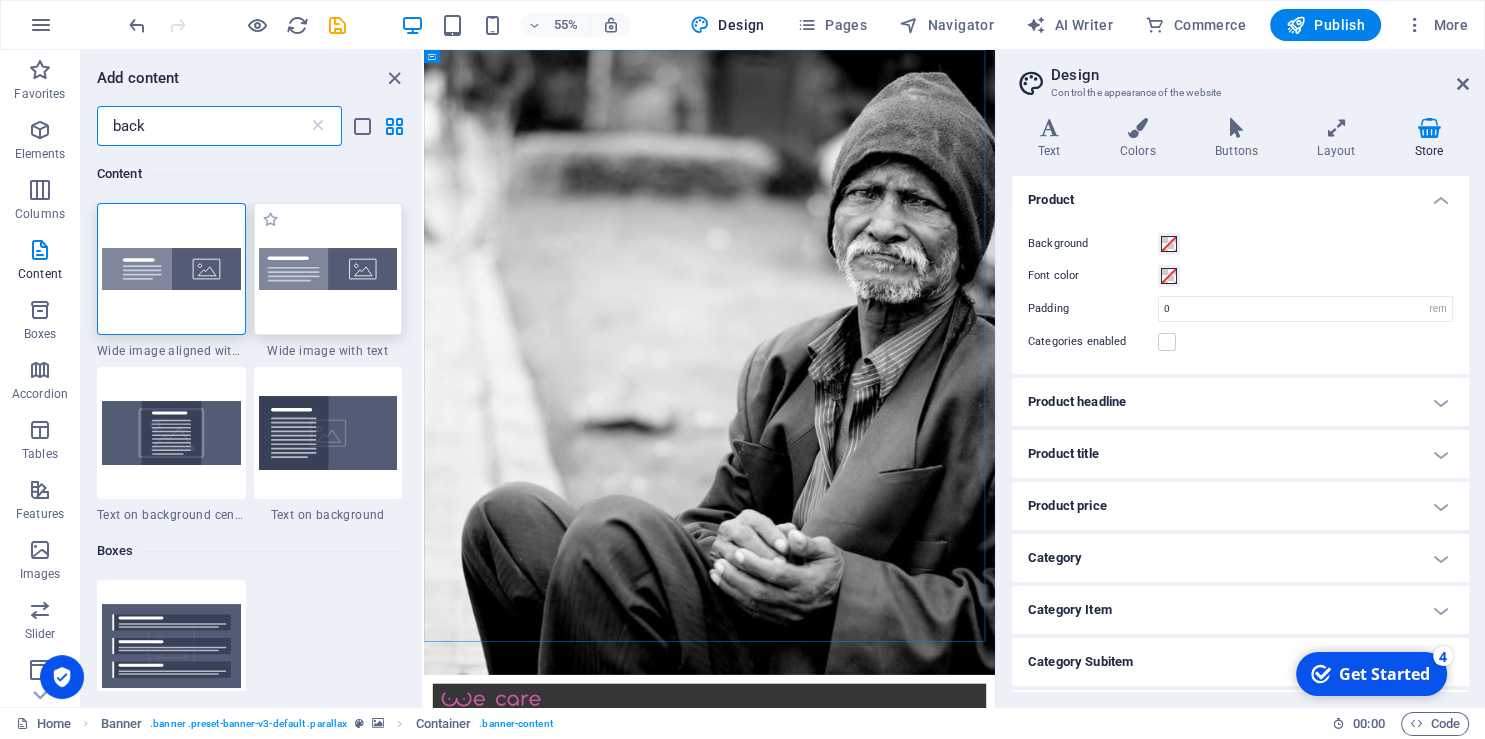 type on "back" 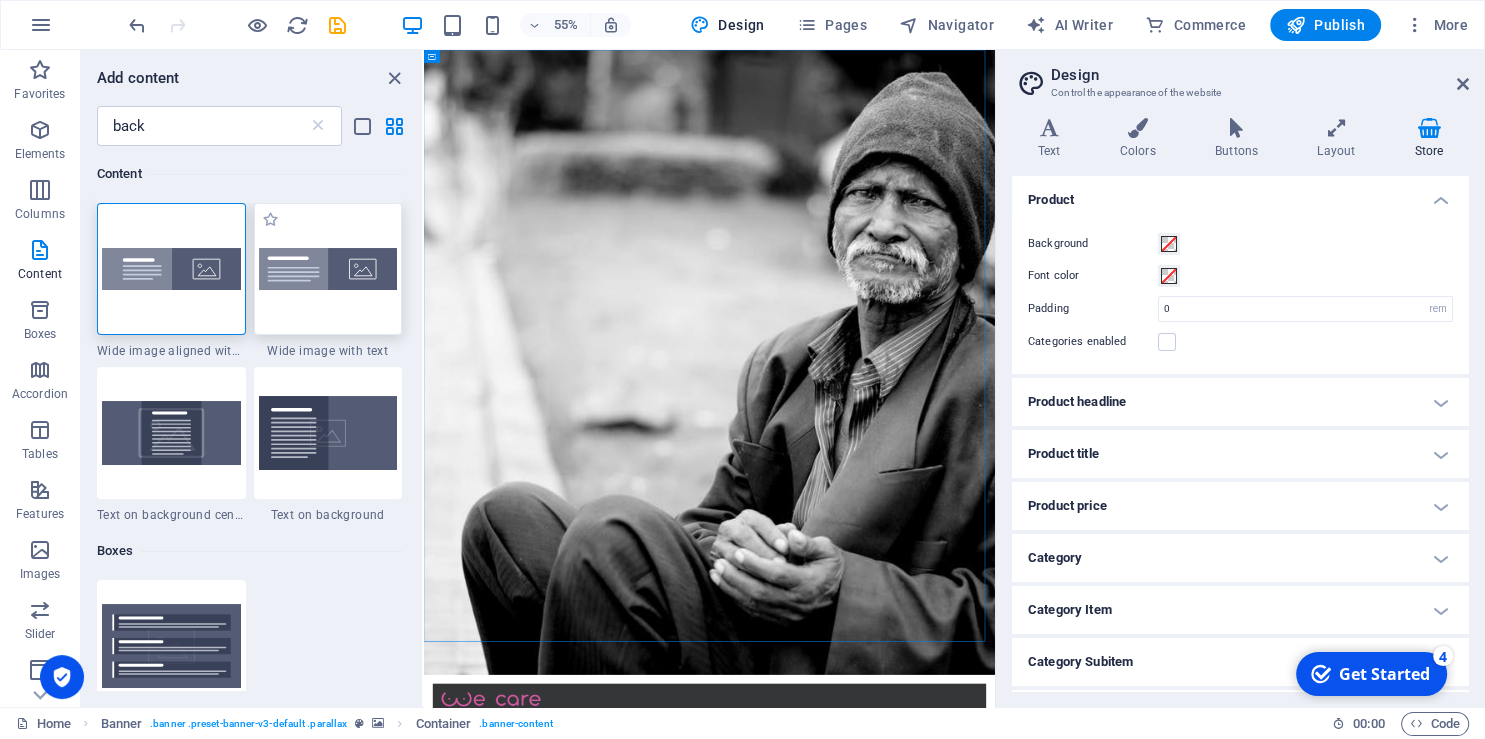 click at bounding box center (328, 269) 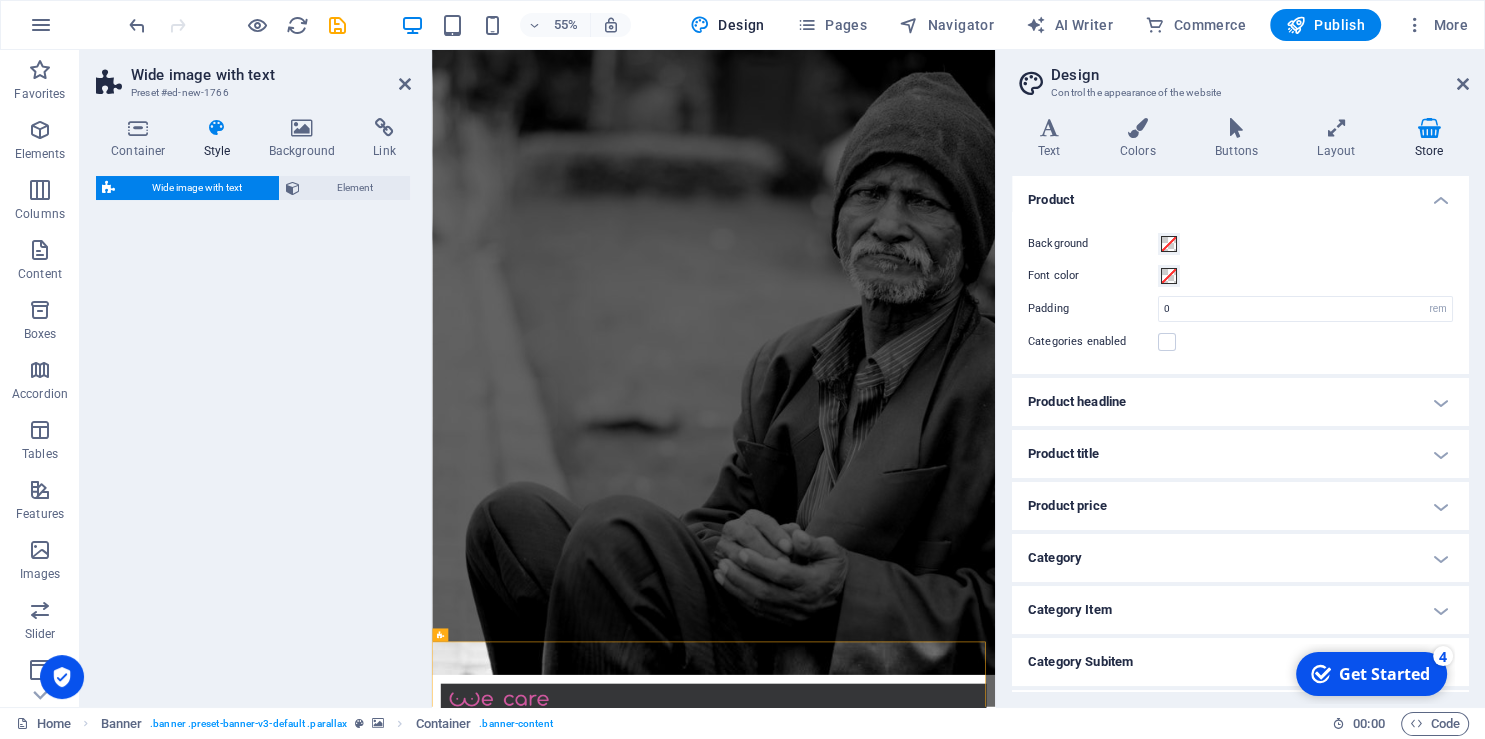 select on "%" 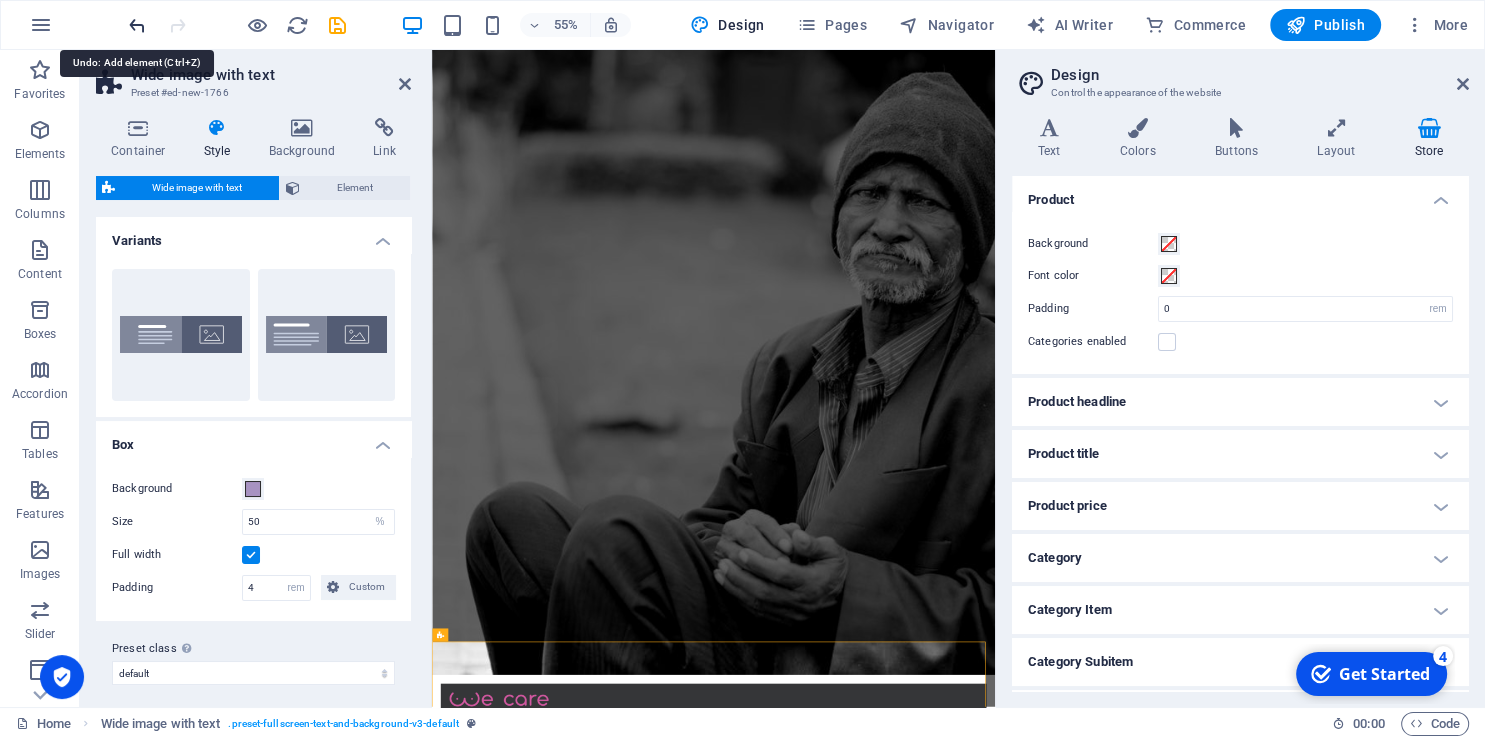 click at bounding box center [137, 25] 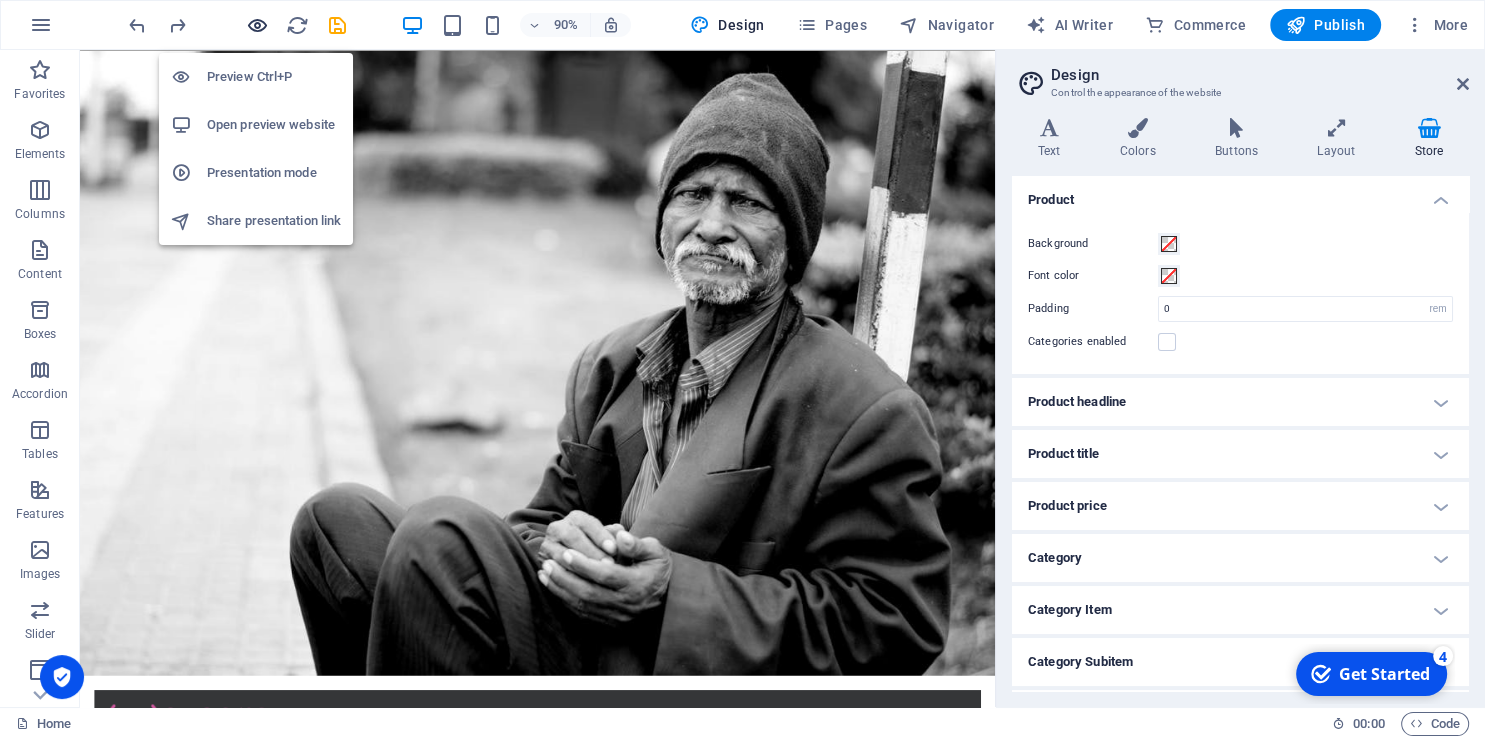 click at bounding box center (257, 25) 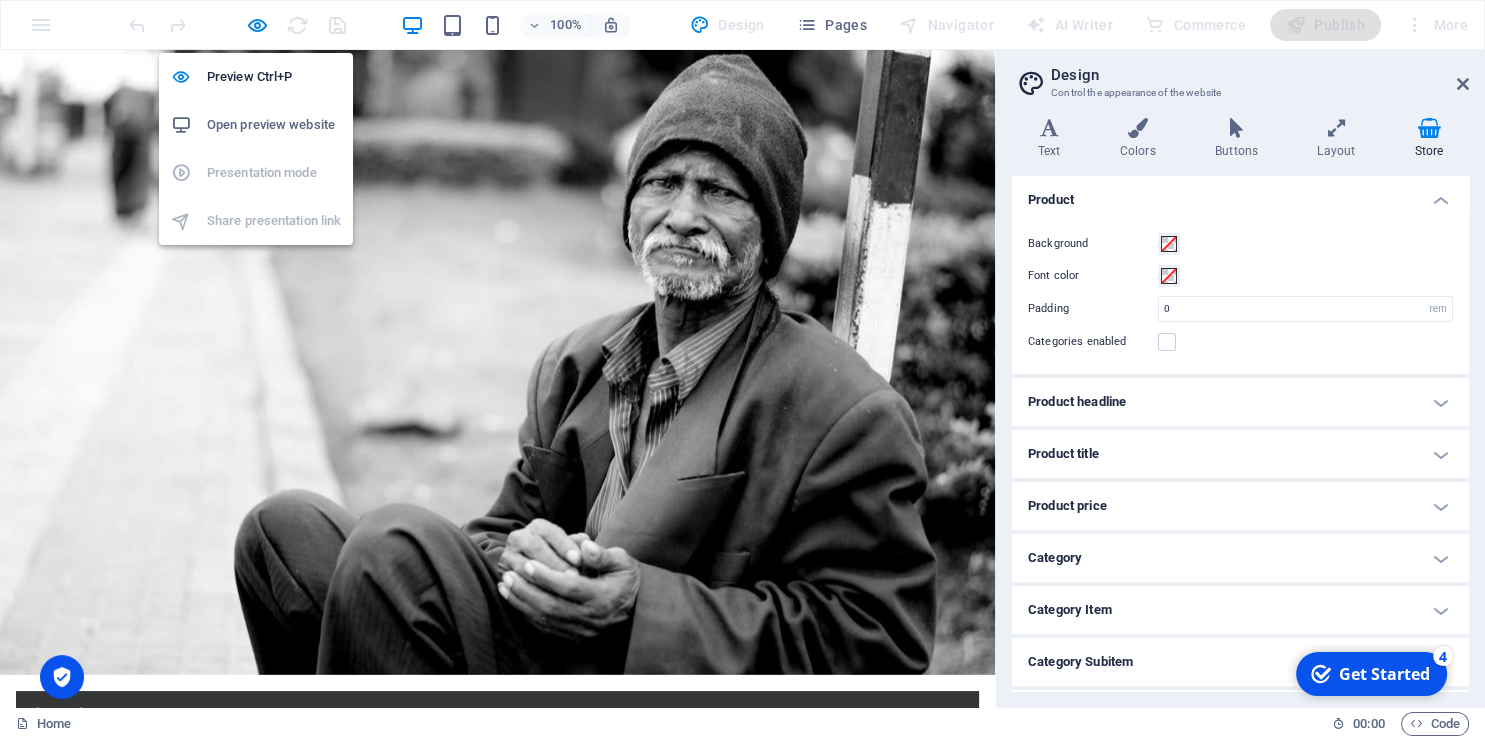 click on "Open preview website" at bounding box center [274, 125] 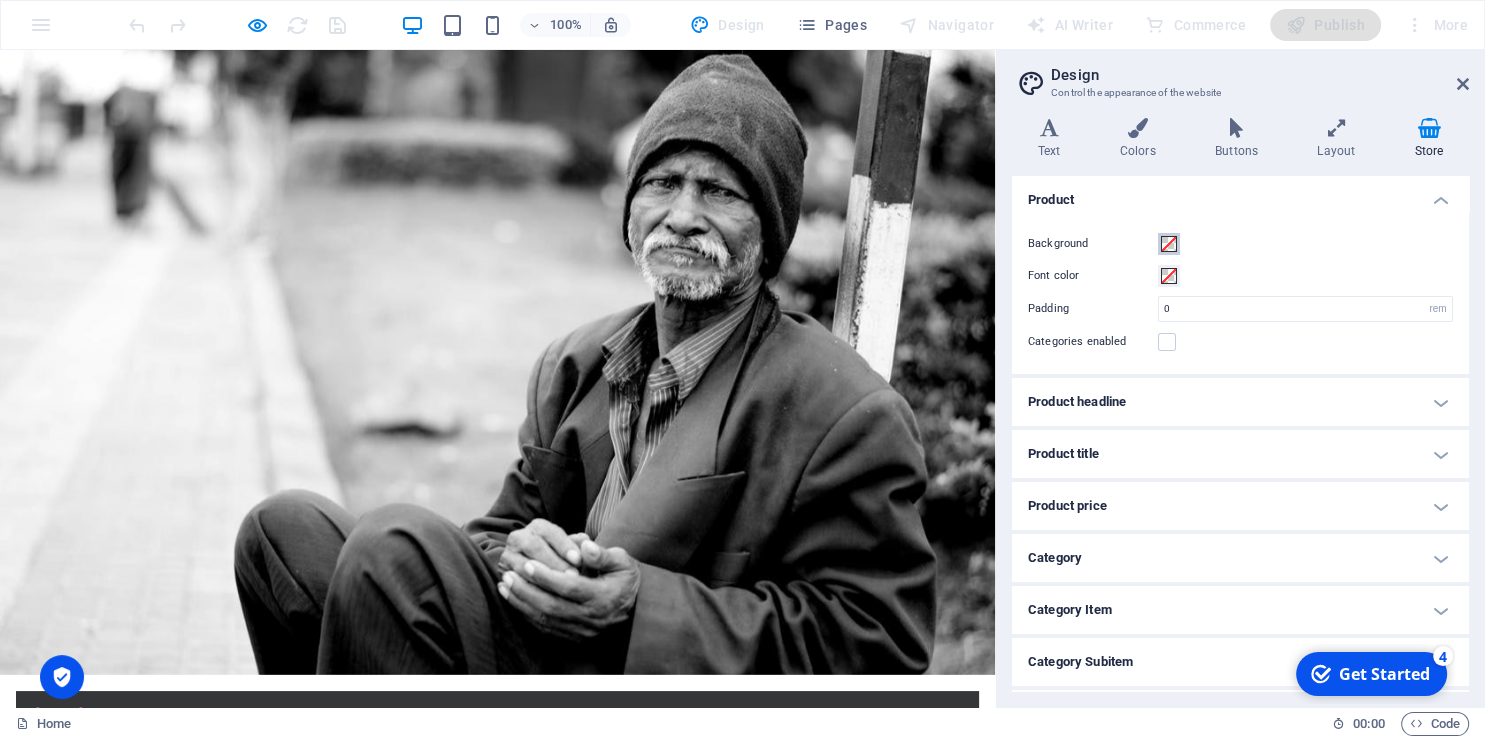 click at bounding box center (1169, 244) 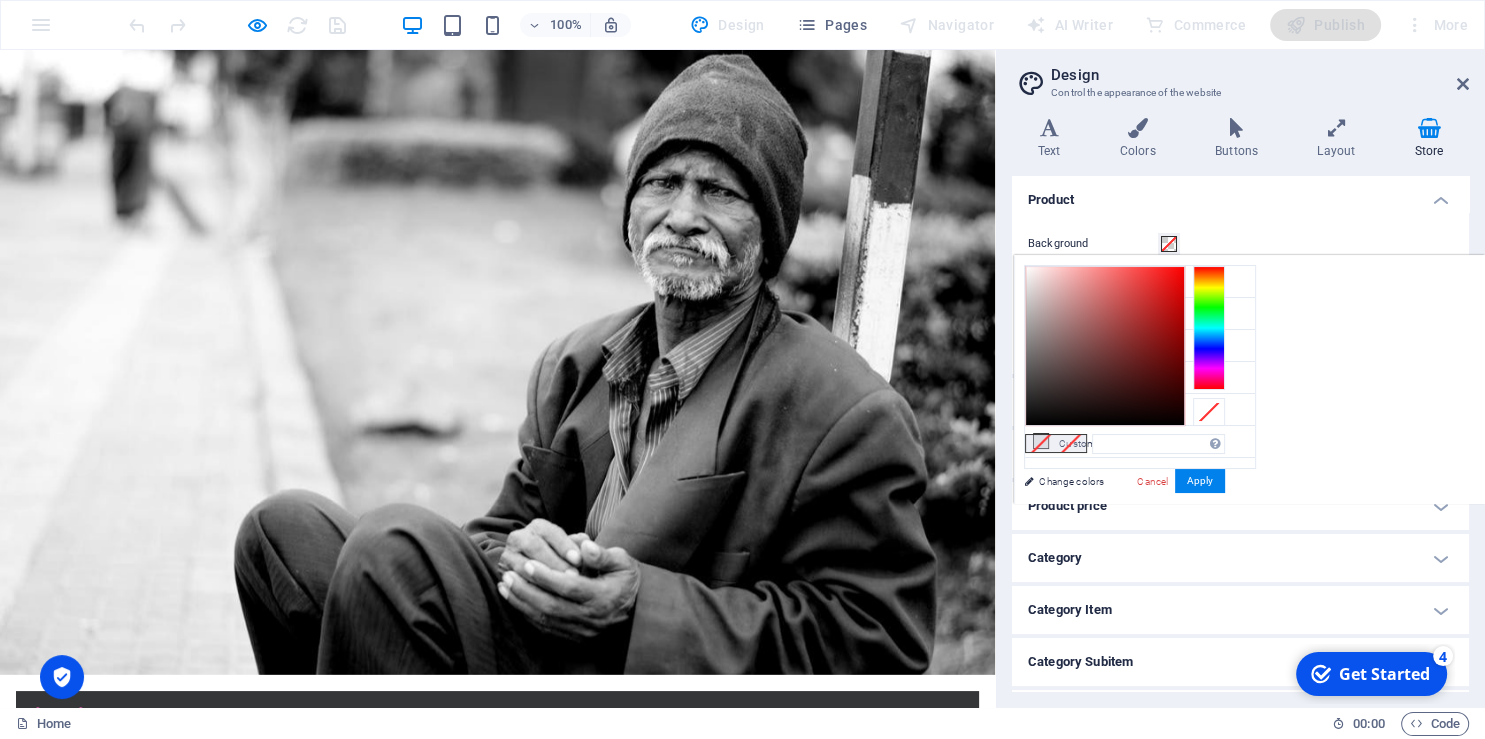 click at bounding box center [1169, 244] 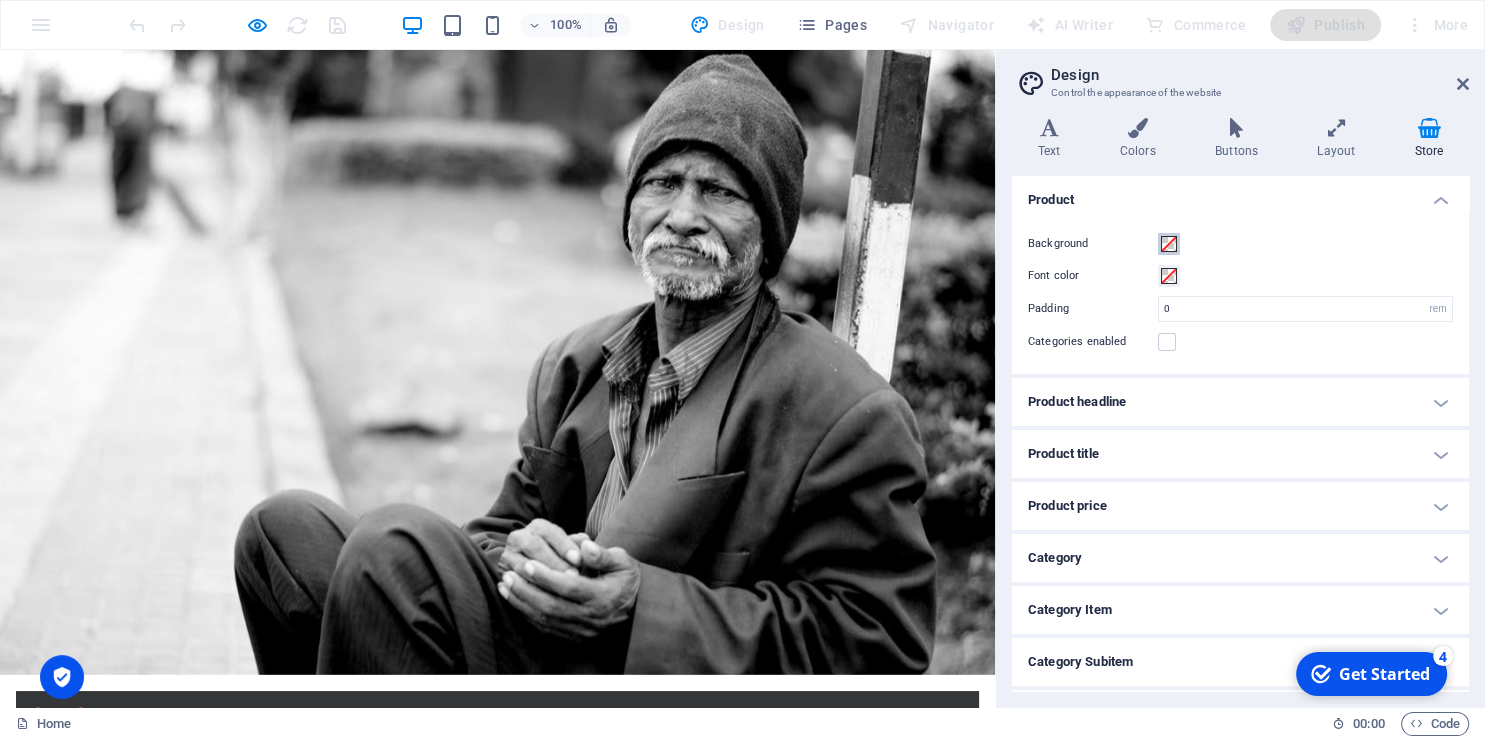 scroll, scrollTop: 98, scrollLeft: 0, axis: vertical 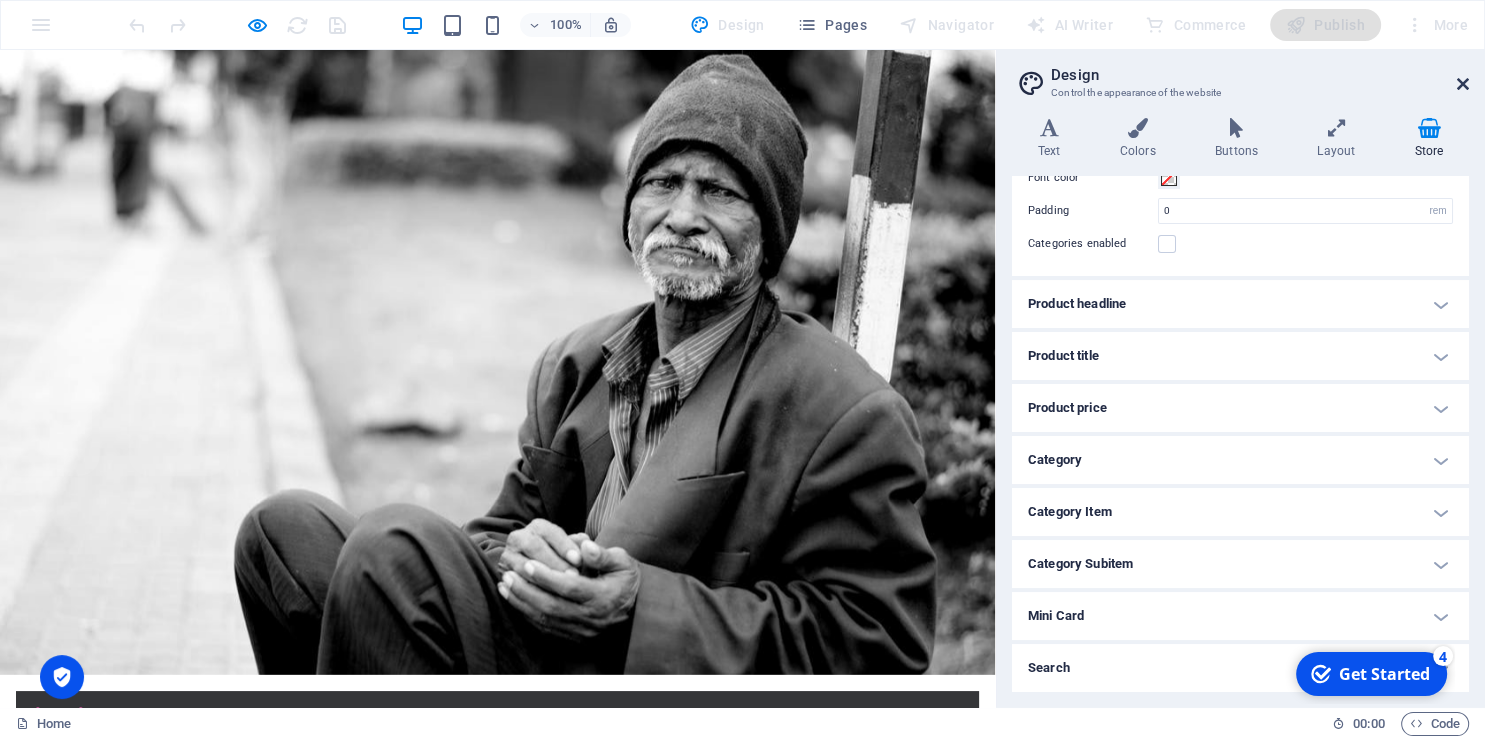 click at bounding box center (1463, 84) 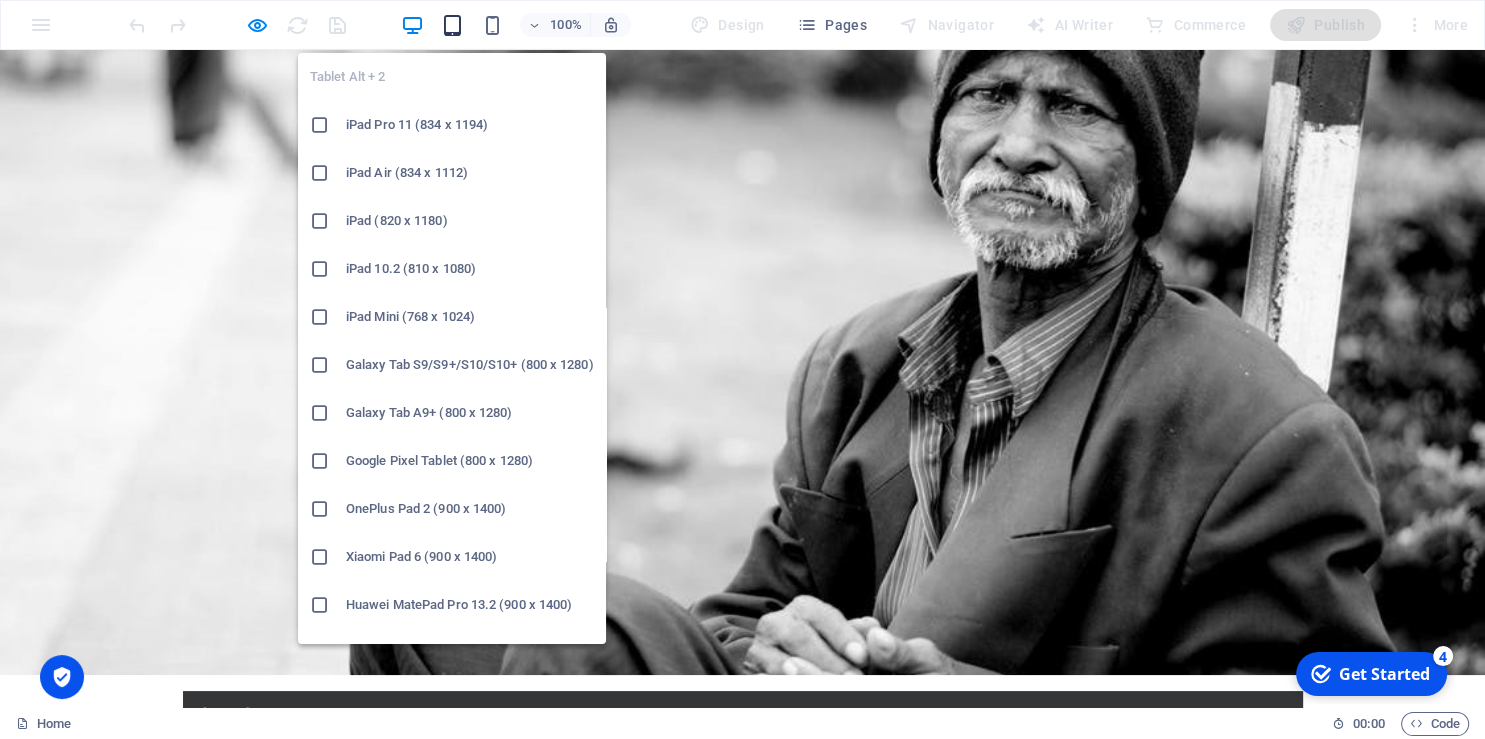 click at bounding box center (451, 25) 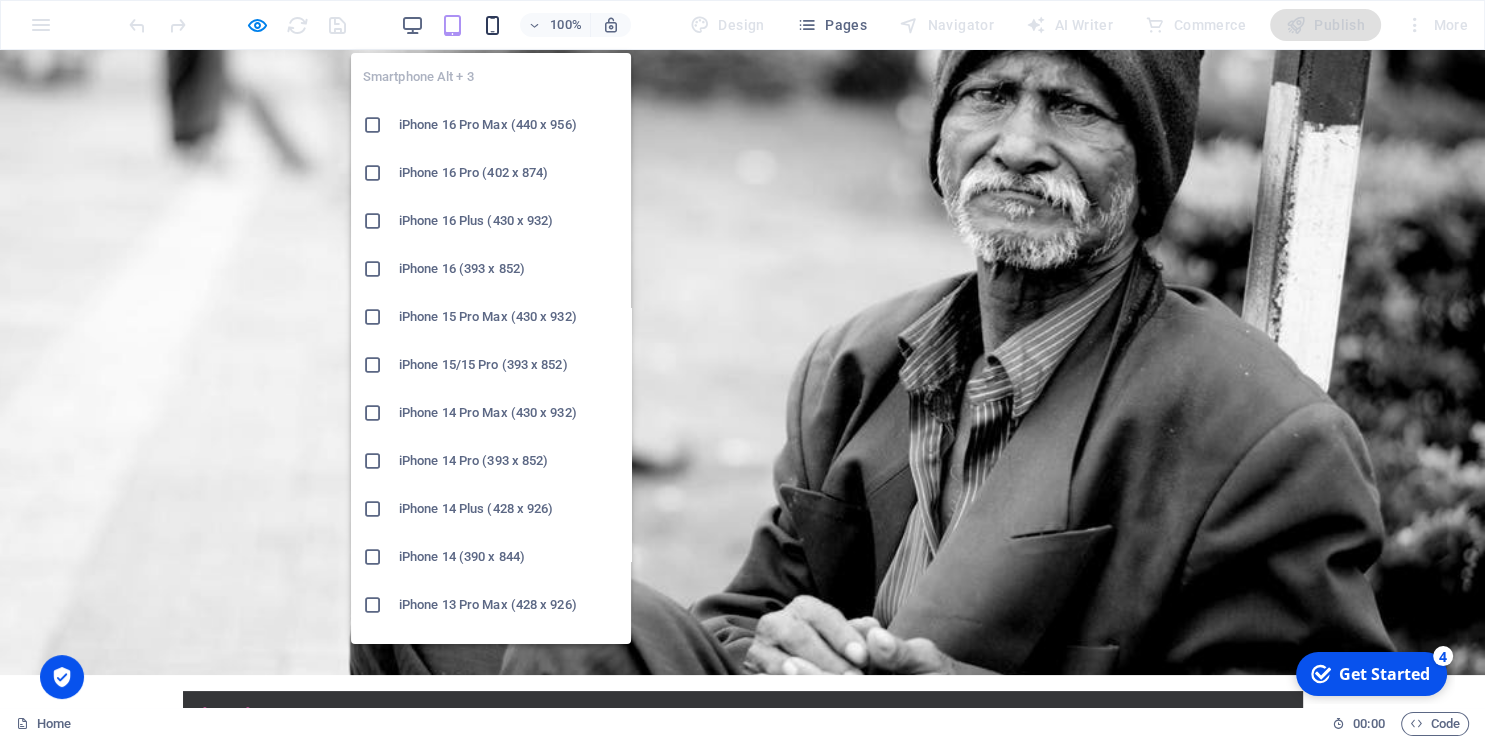 click at bounding box center [491, 25] 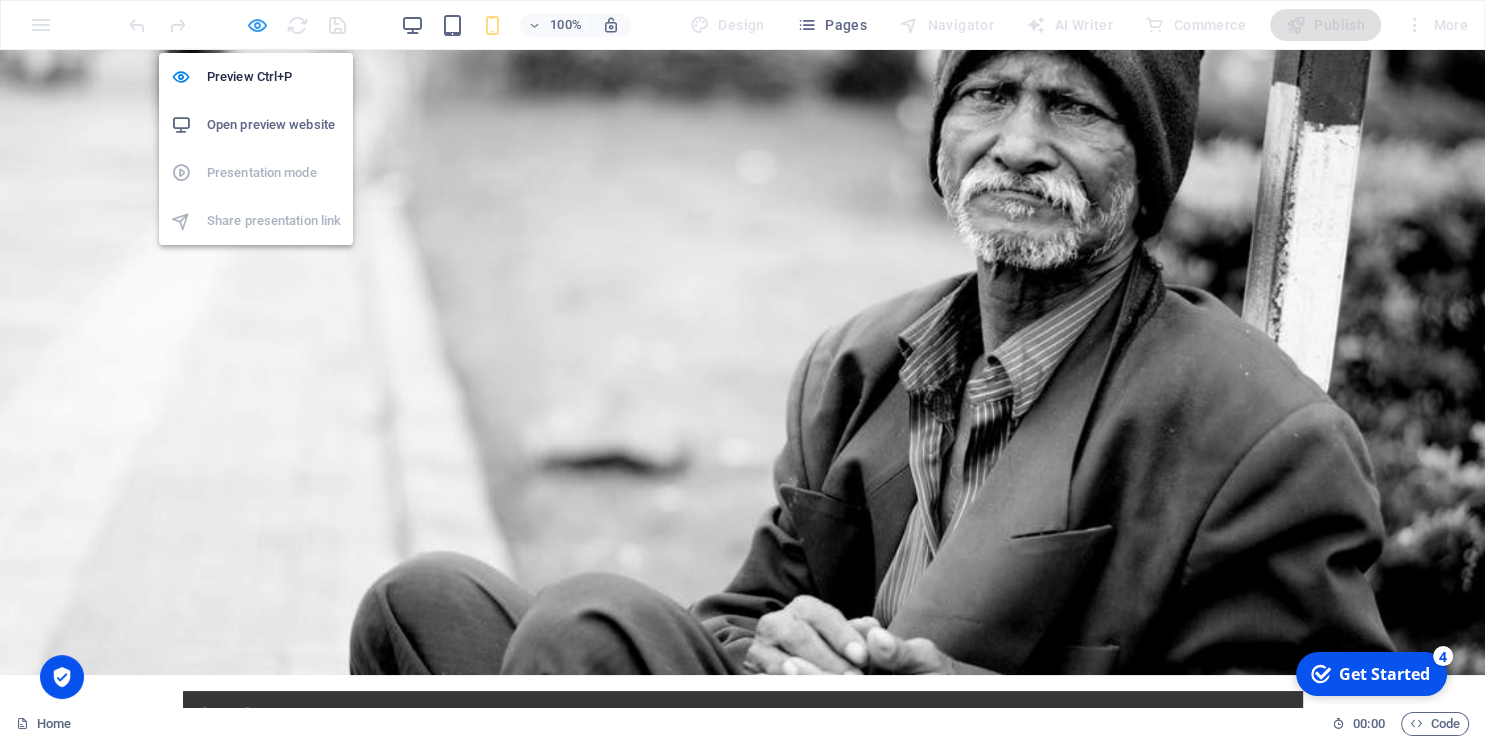 click at bounding box center (257, 25) 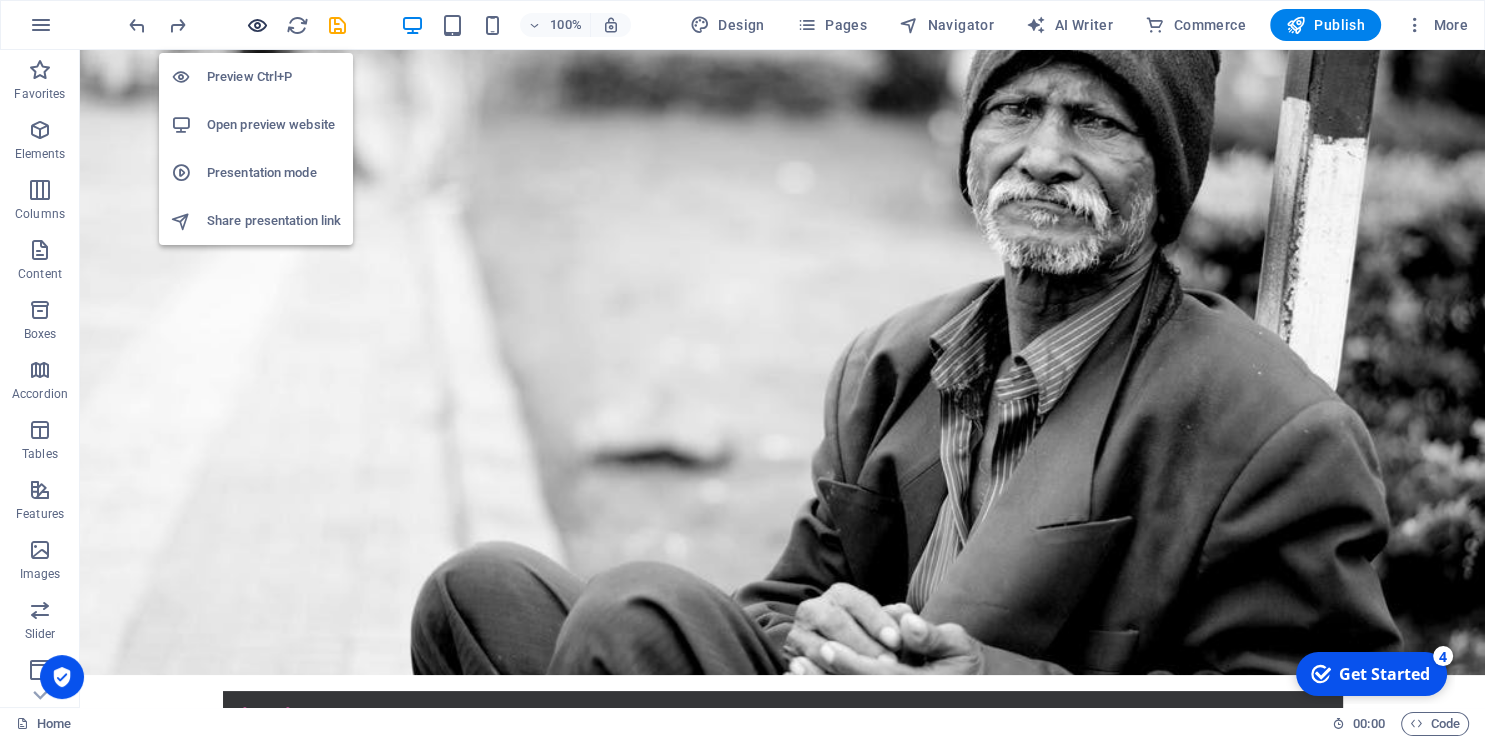 click at bounding box center (257, 25) 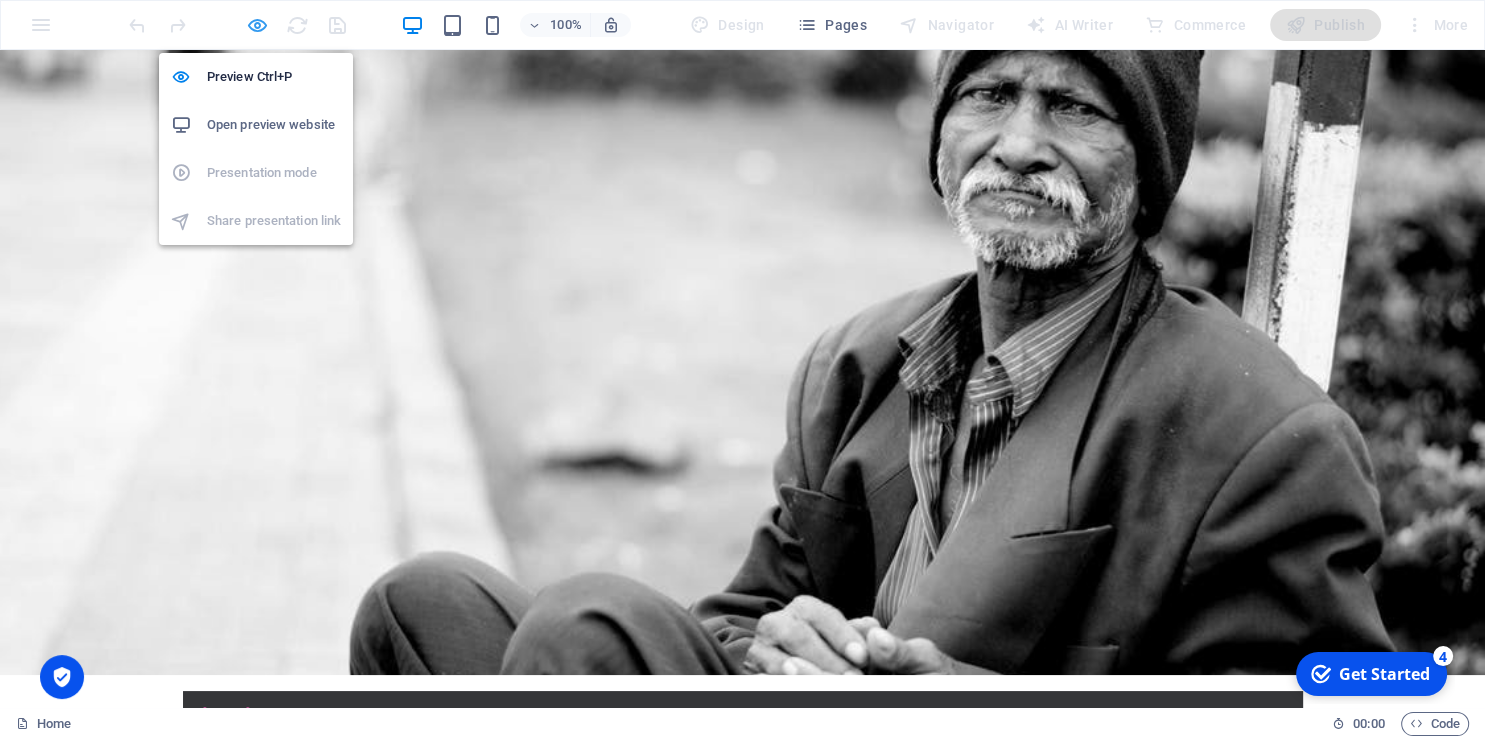 click at bounding box center [257, 25] 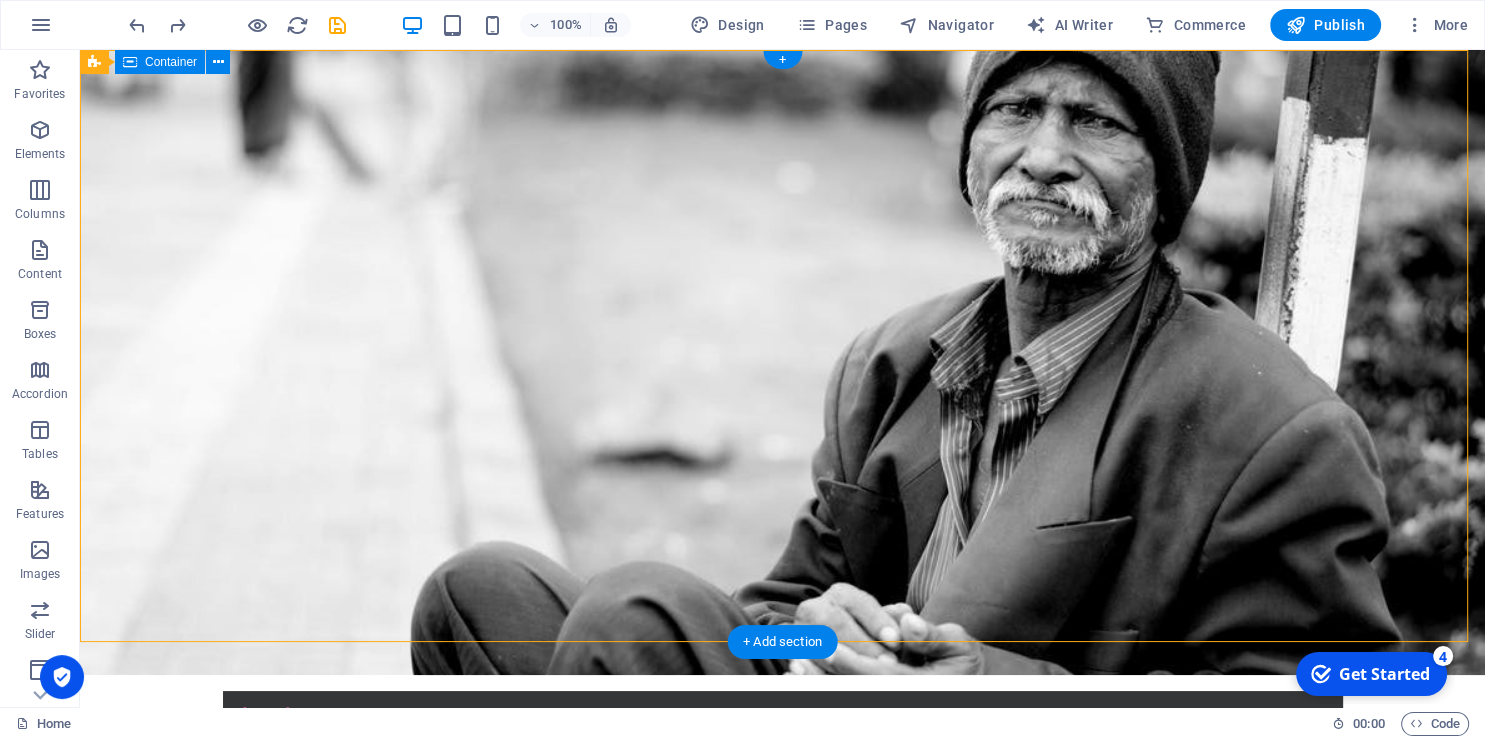 click on "Home About us What we do Projects Volunteers Donate Donate   and Help those in need. Let's build a better world together! Learn more" at bounding box center [782, 934] 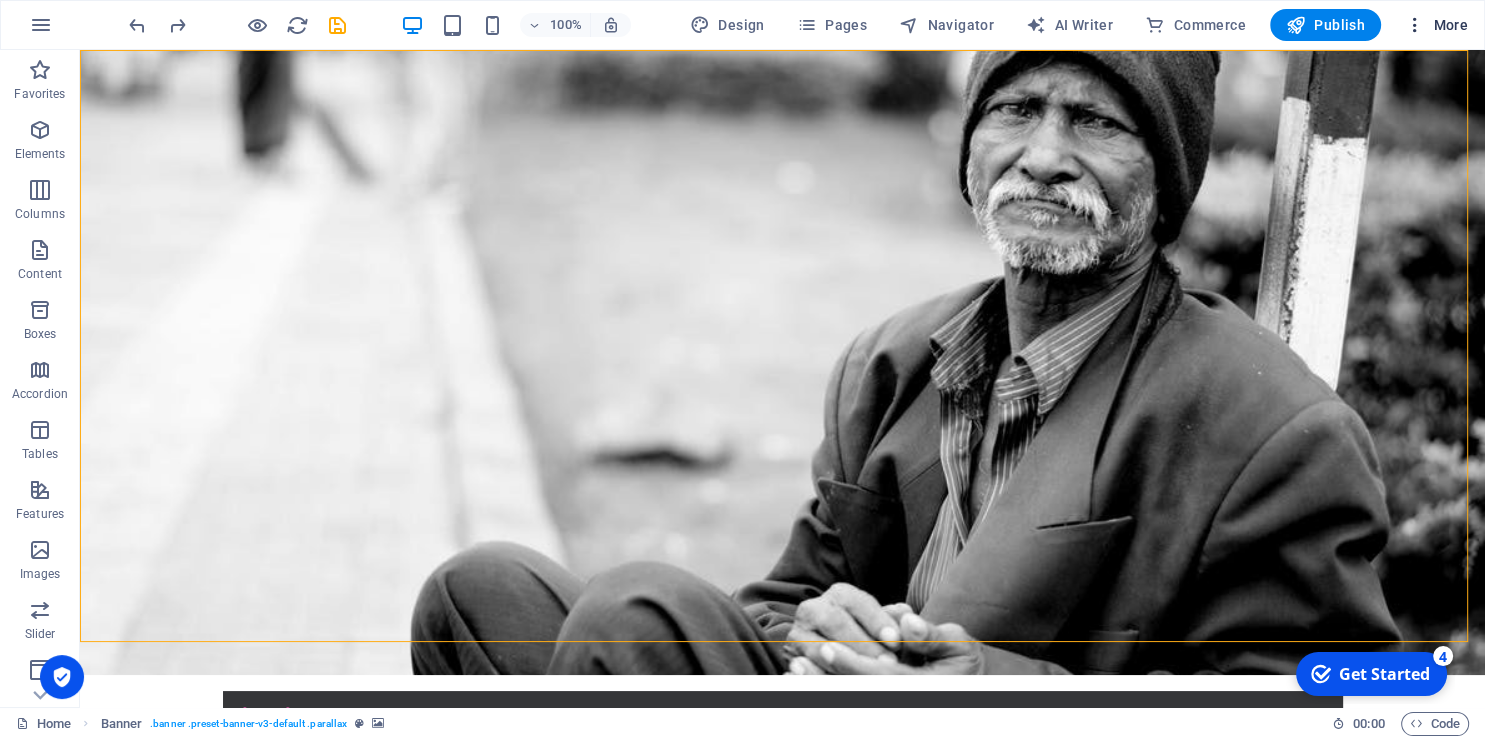 click on "More" at bounding box center [1436, 25] 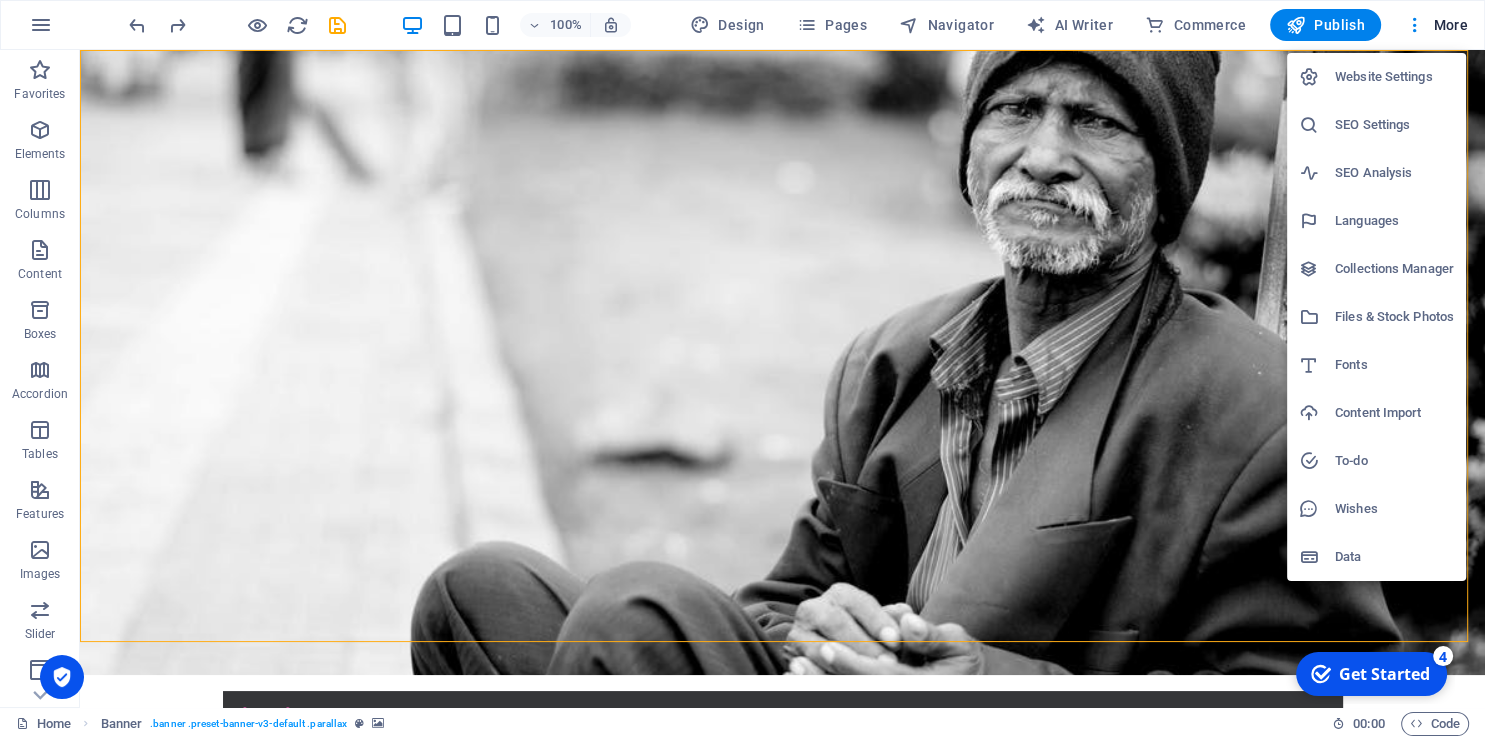 click on "Files & Stock Photos" at bounding box center (1394, 317) 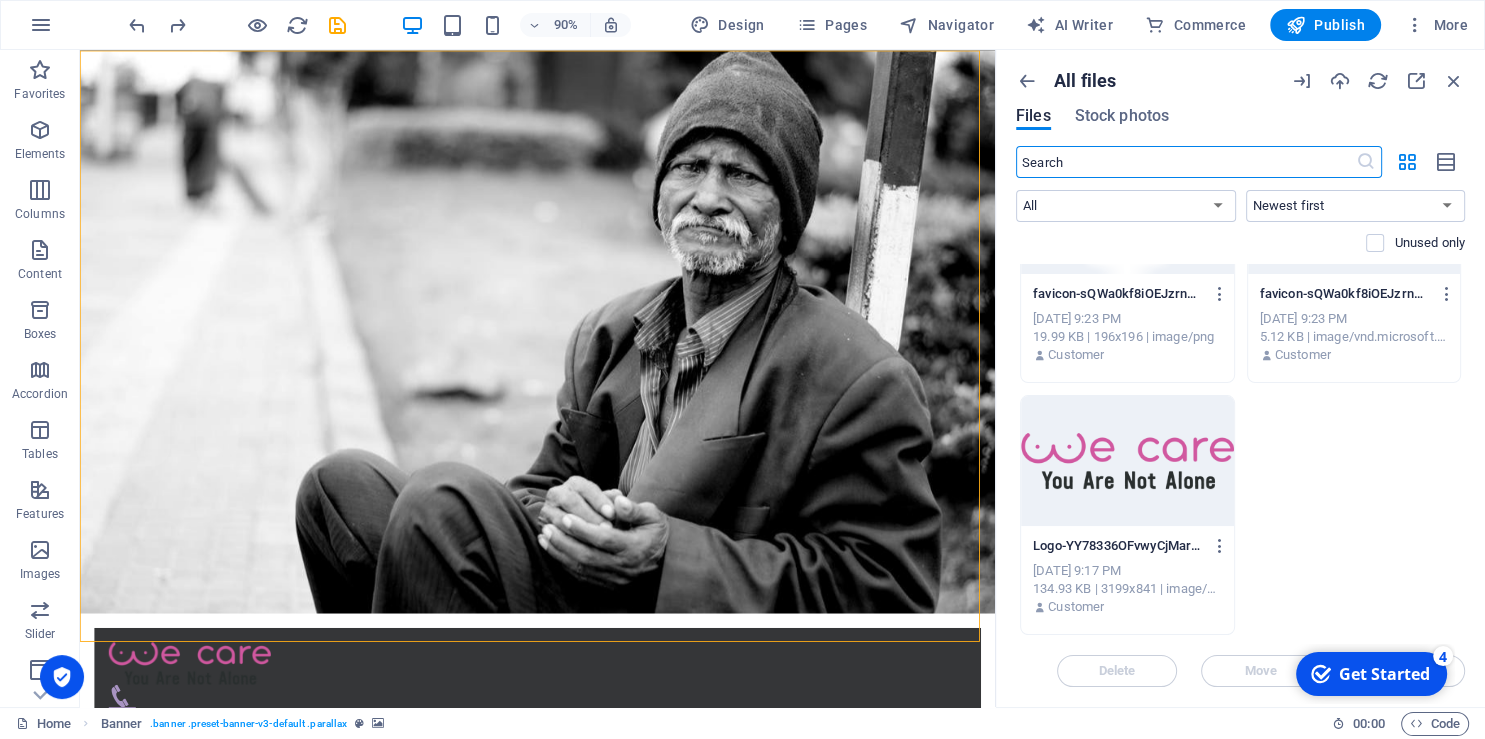 scroll, scrollTop: 0, scrollLeft: 0, axis: both 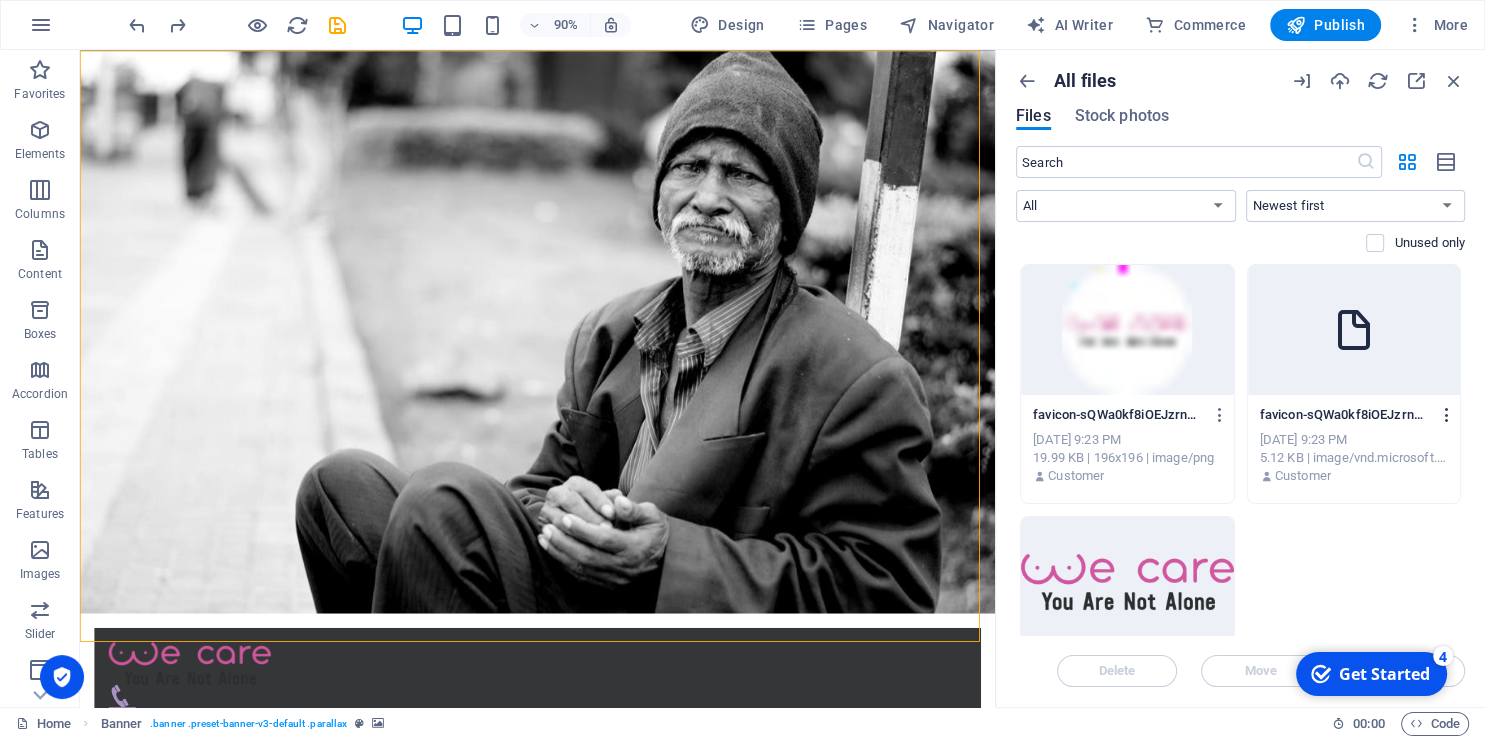 click at bounding box center [1446, 415] 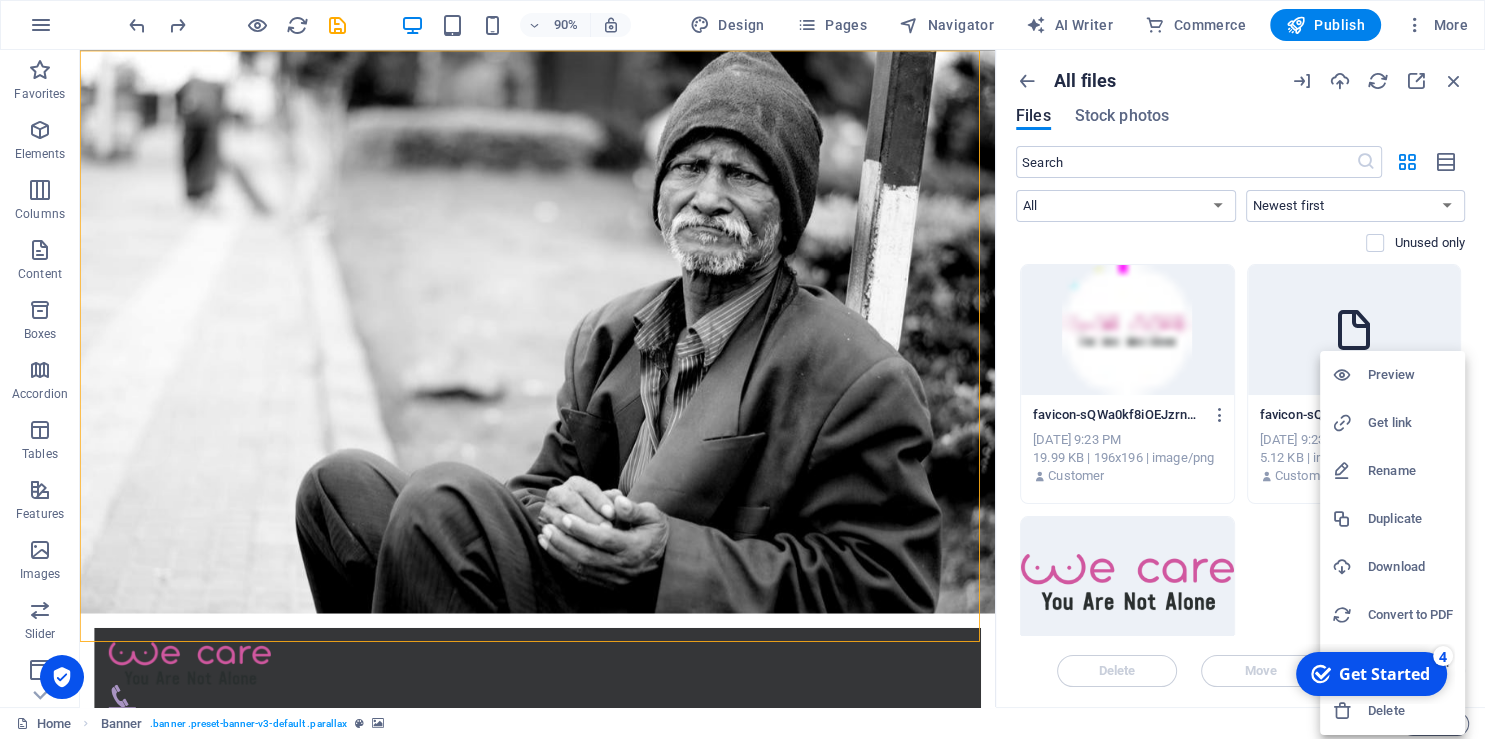 click 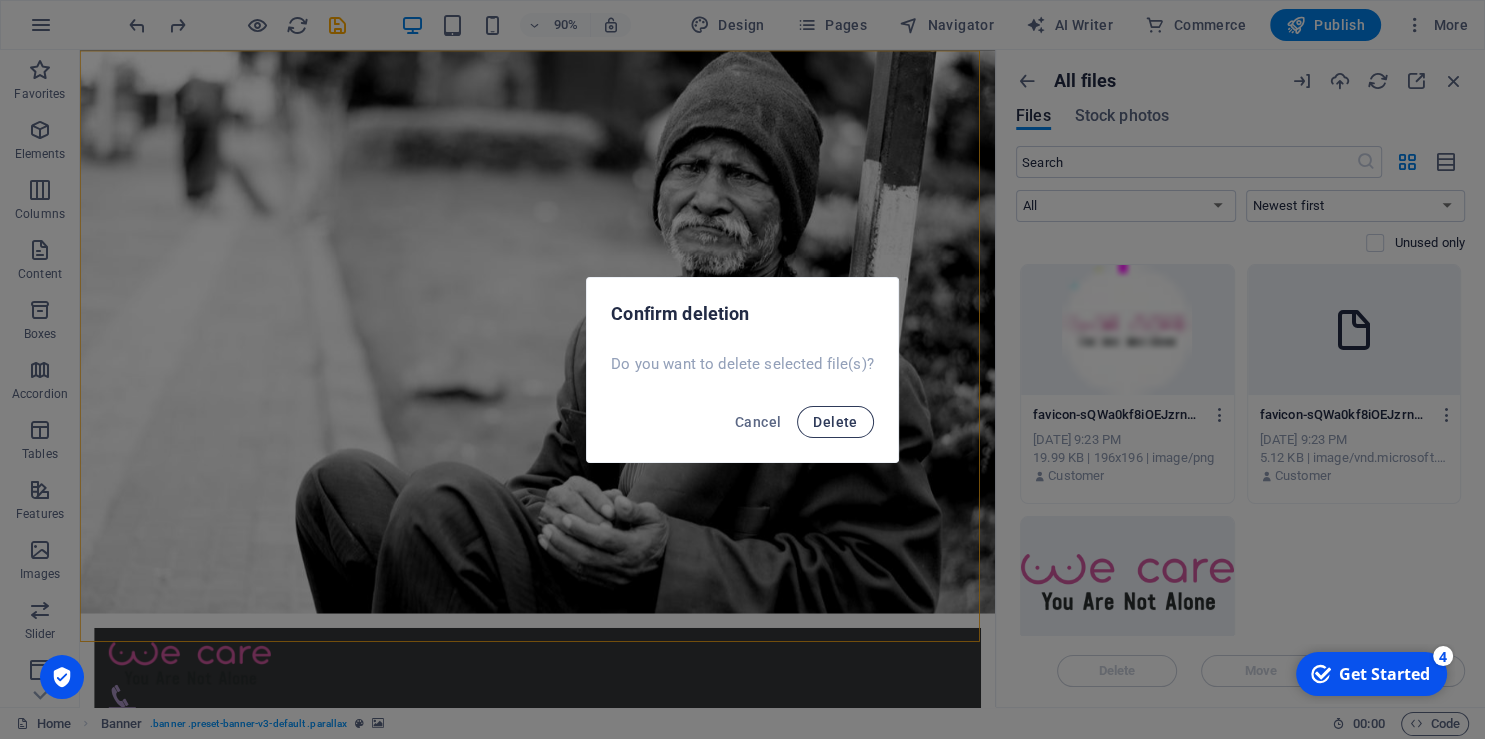 click on "Delete" at bounding box center (835, 422) 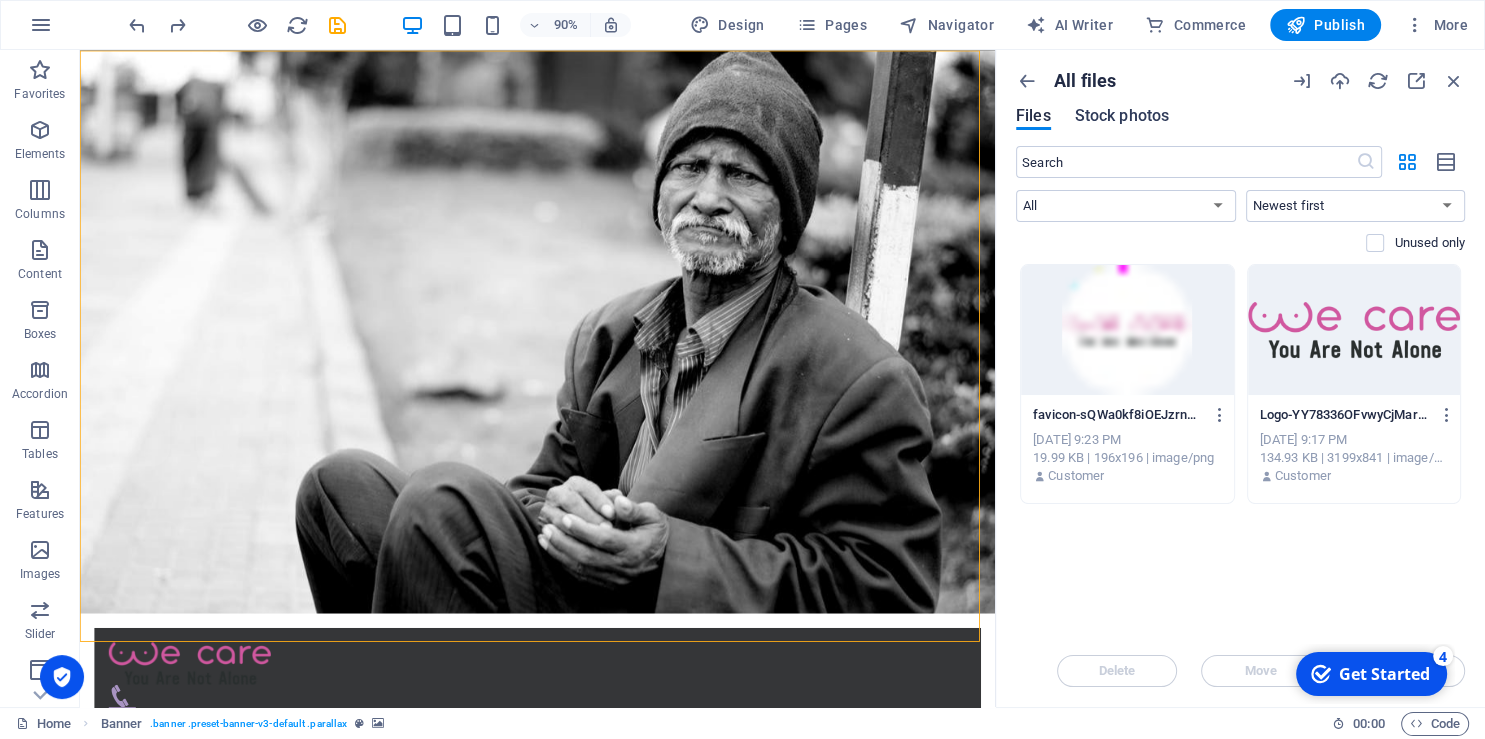 click on "Stock photos" at bounding box center (1122, 116) 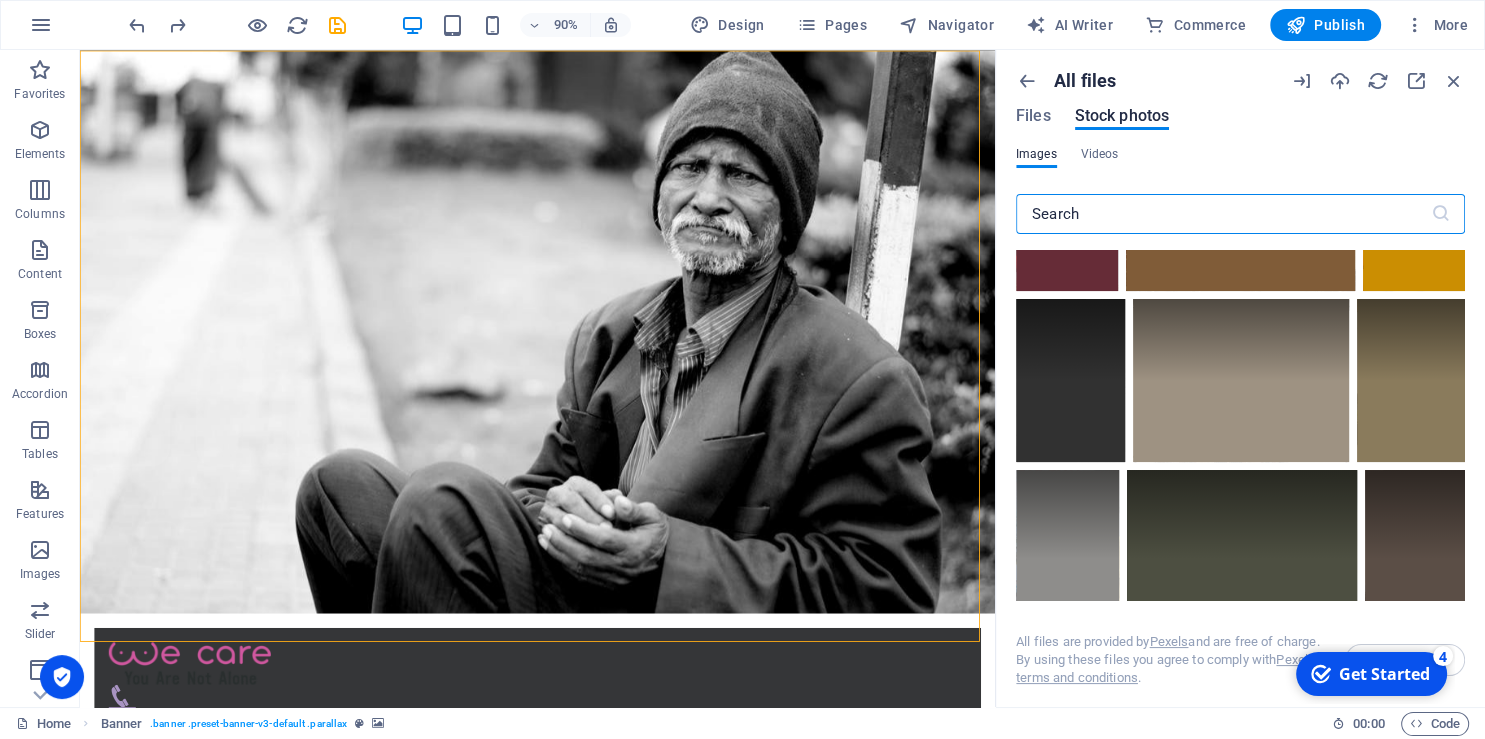 scroll, scrollTop: 0, scrollLeft: 0, axis: both 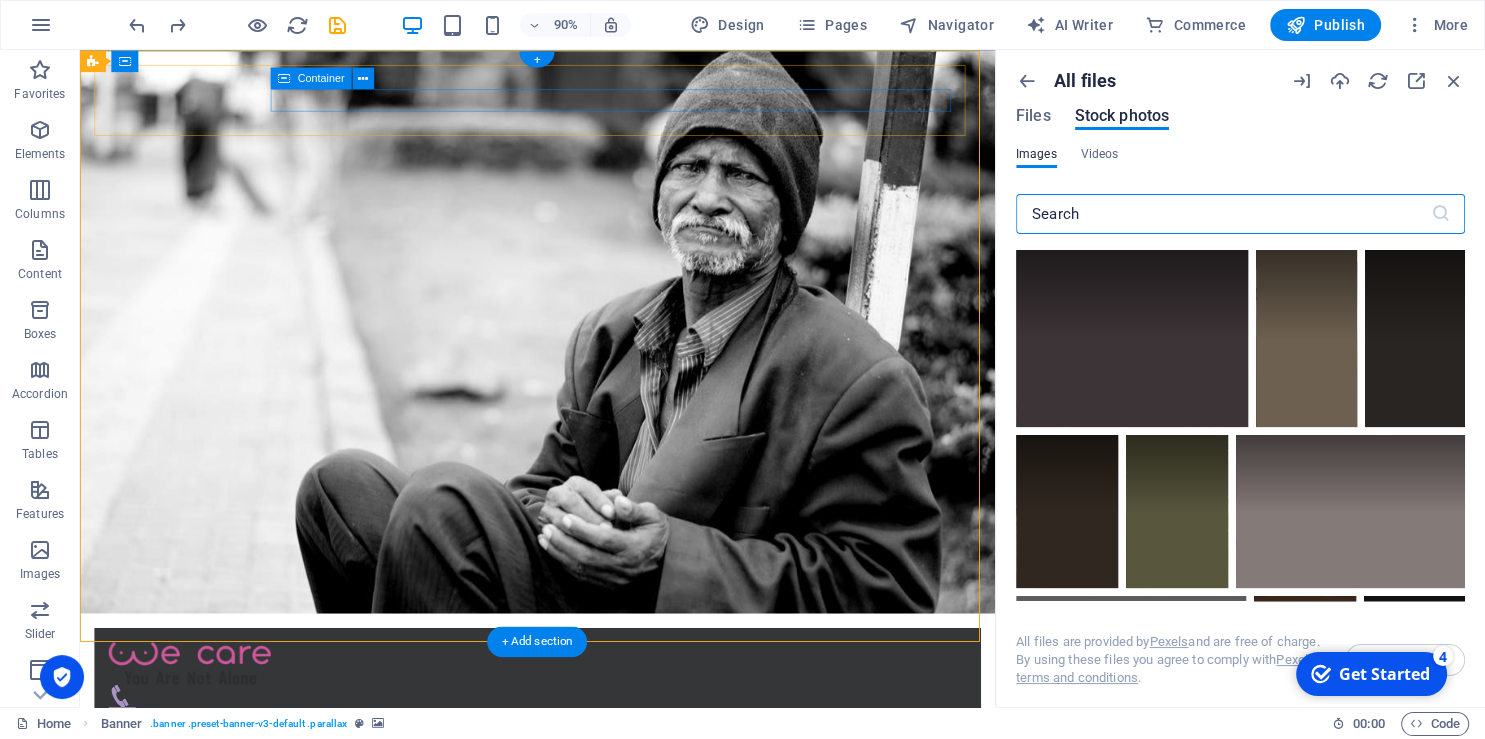 click at bounding box center (588, 779) 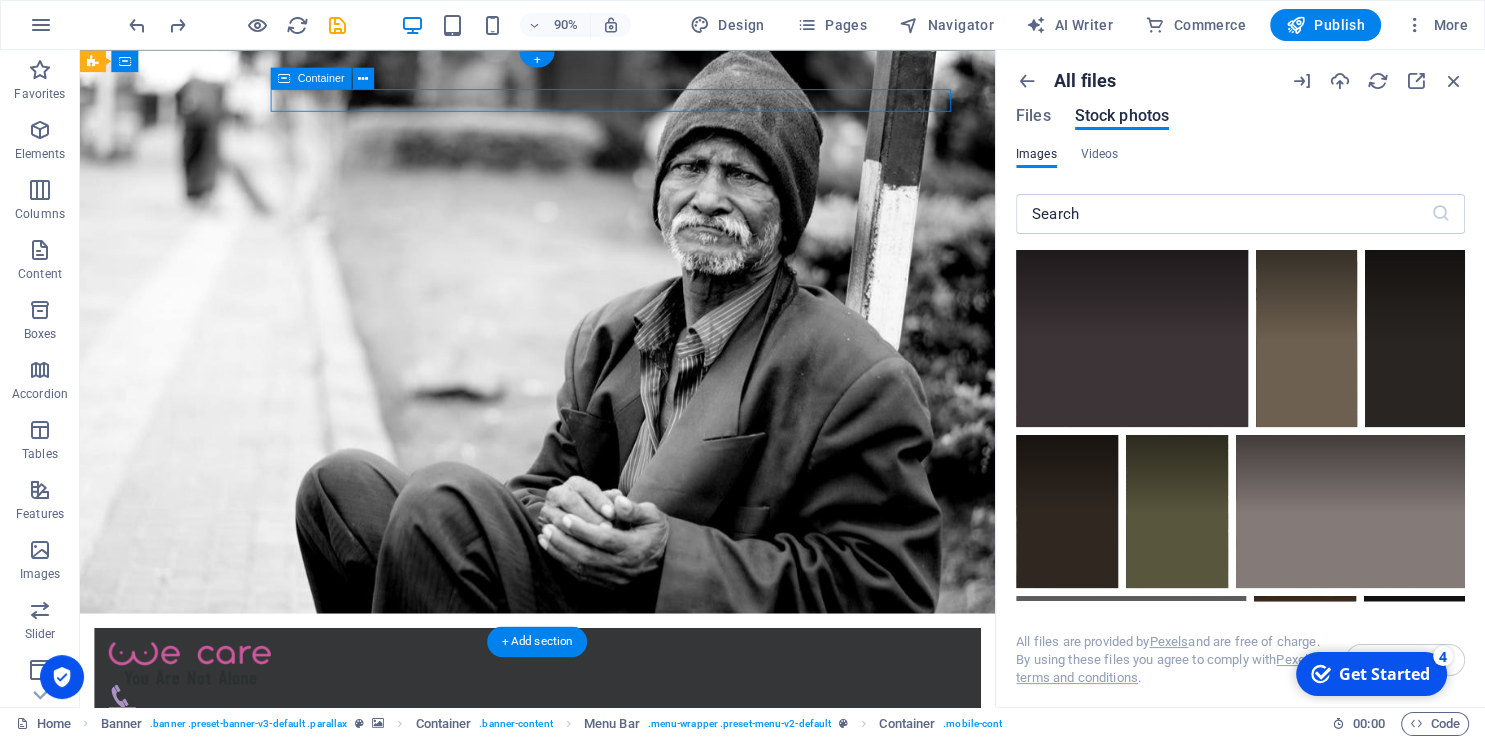 click on "Home About us What we do Projects Volunteers Donate" at bounding box center (588, 755) 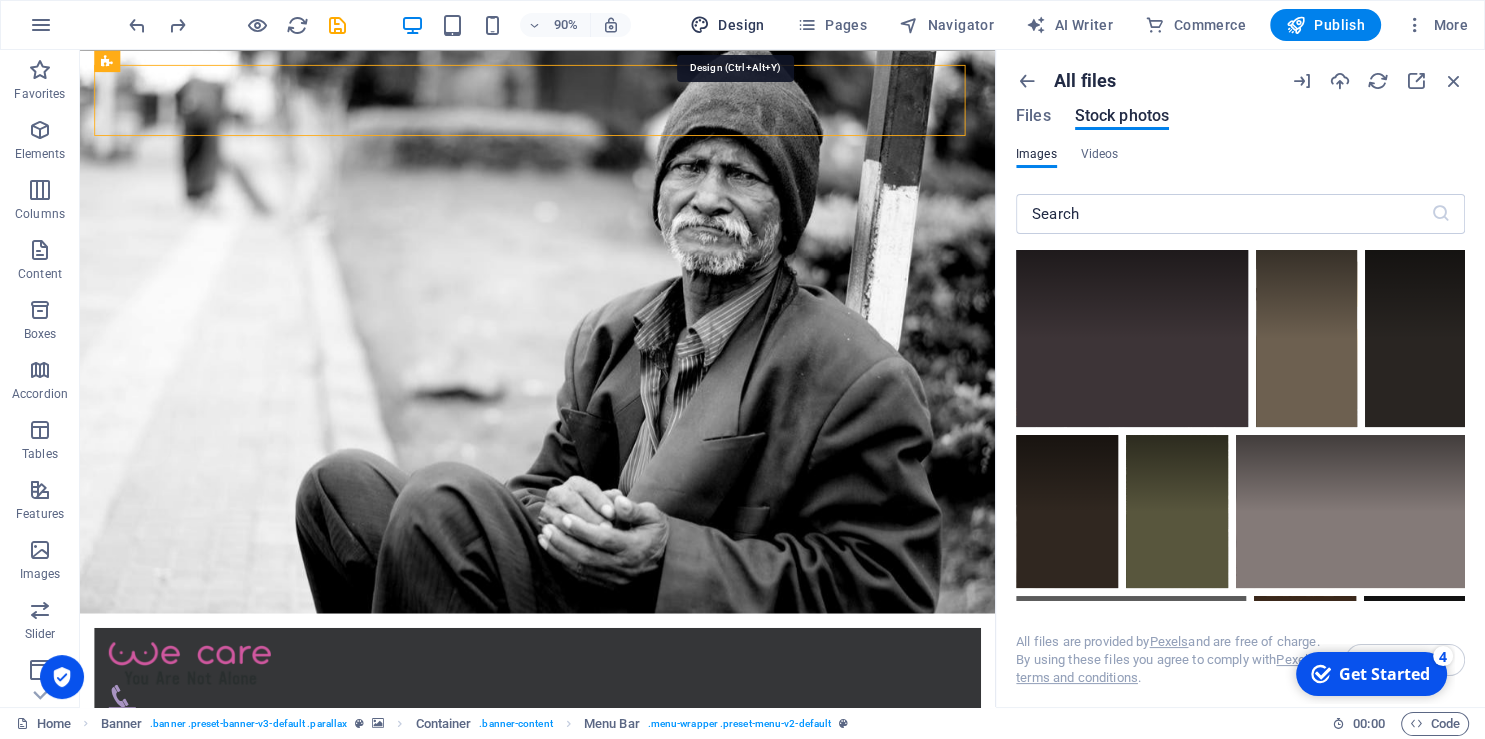 click on "Design" at bounding box center [727, 25] 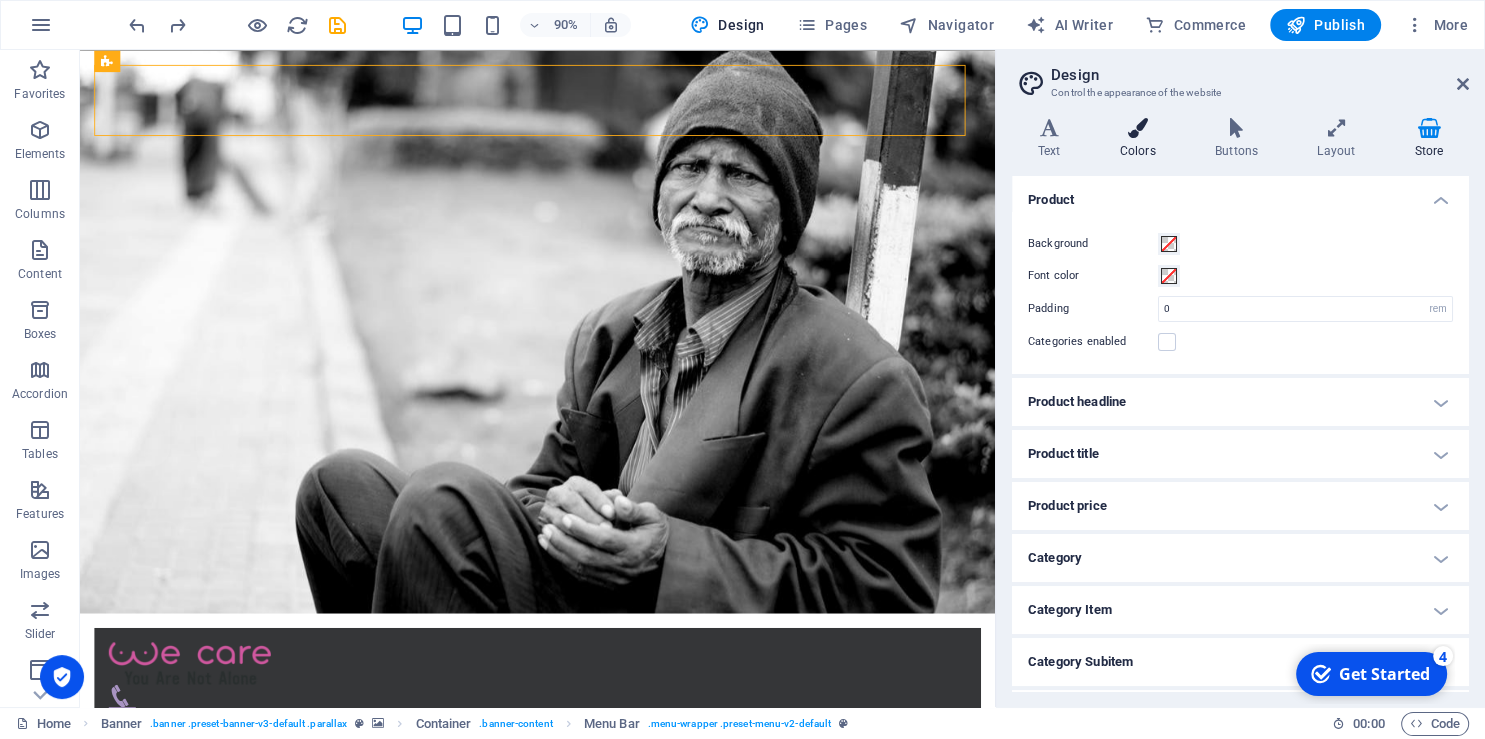 click on "Colors" at bounding box center (1141, 139) 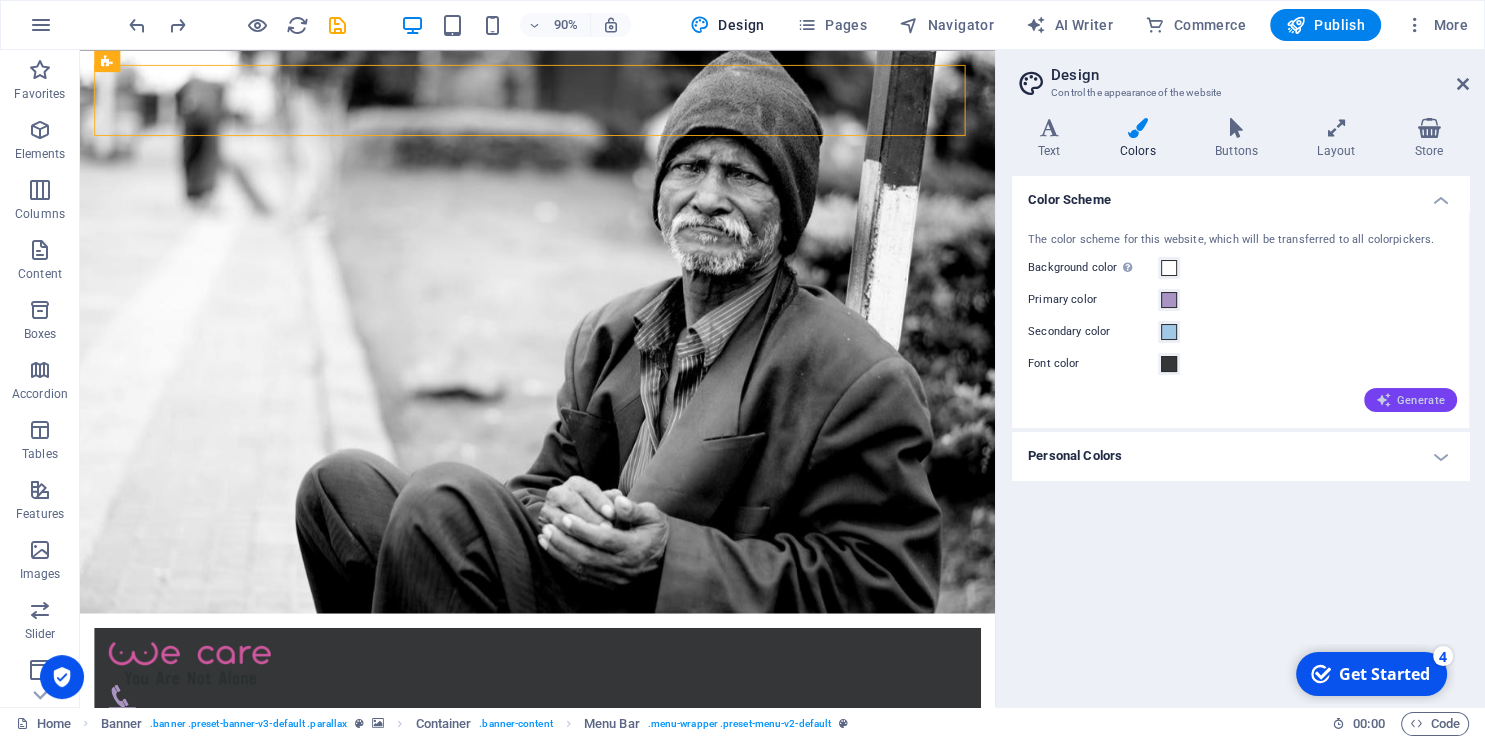 click at bounding box center [1384, 400] 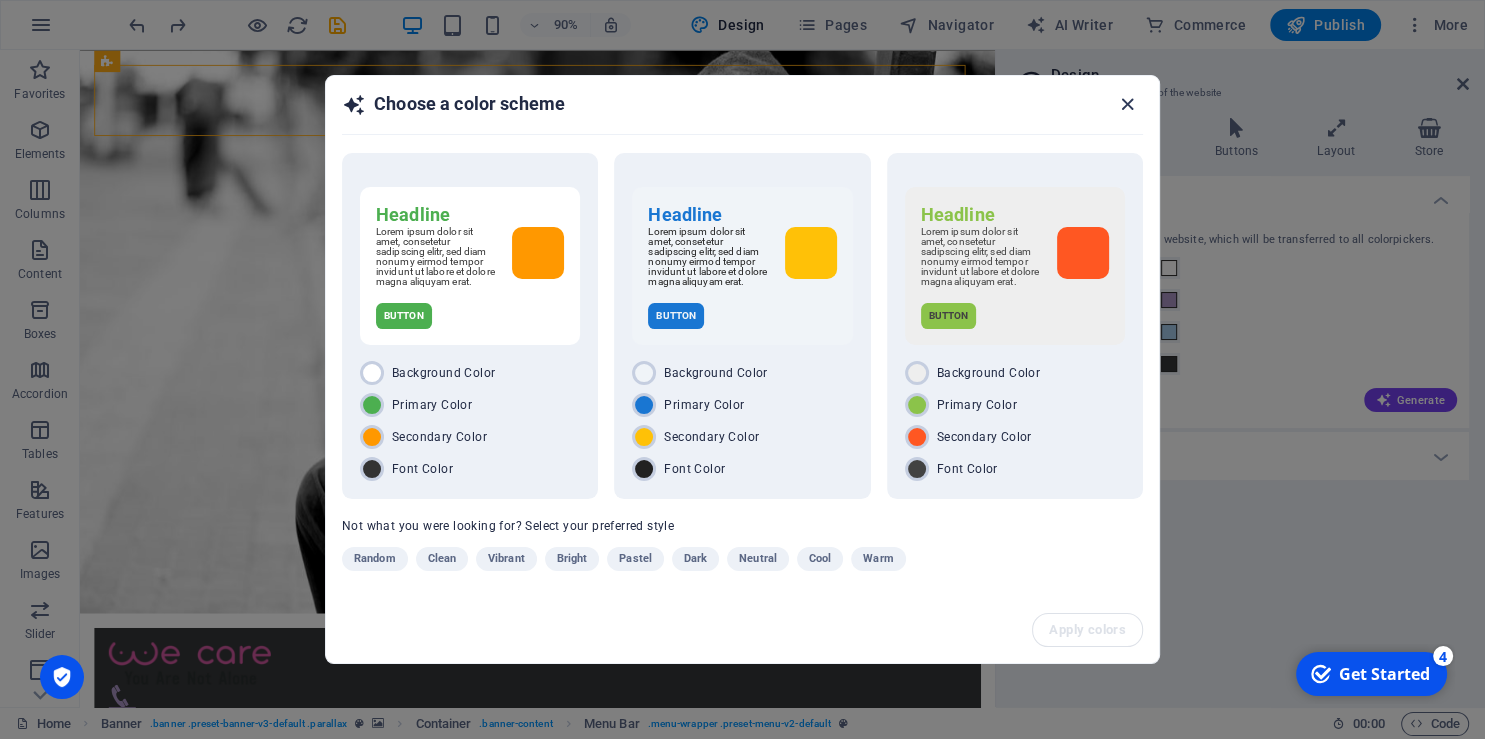 click at bounding box center (1127, 104) 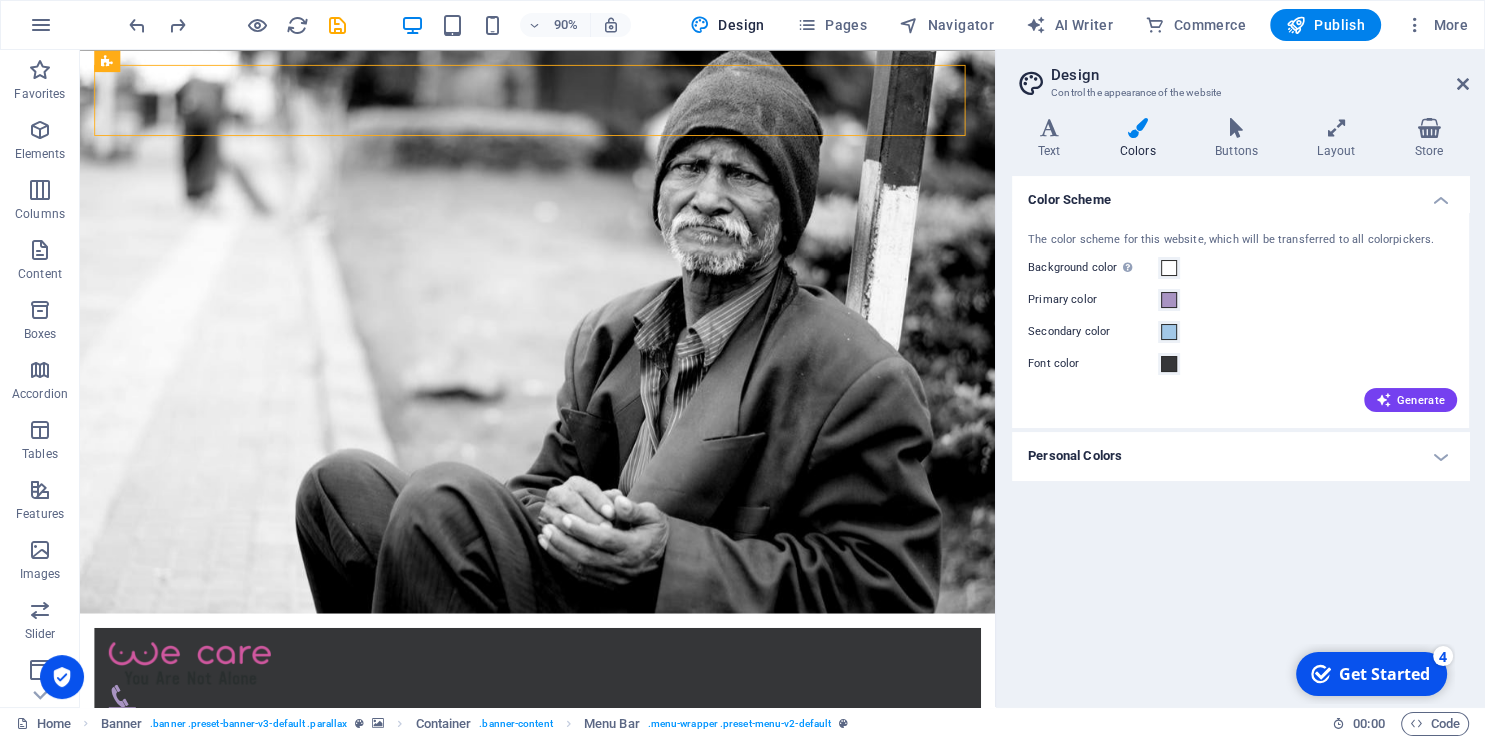 click on "Personal Colors" at bounding box center [1240, 456] 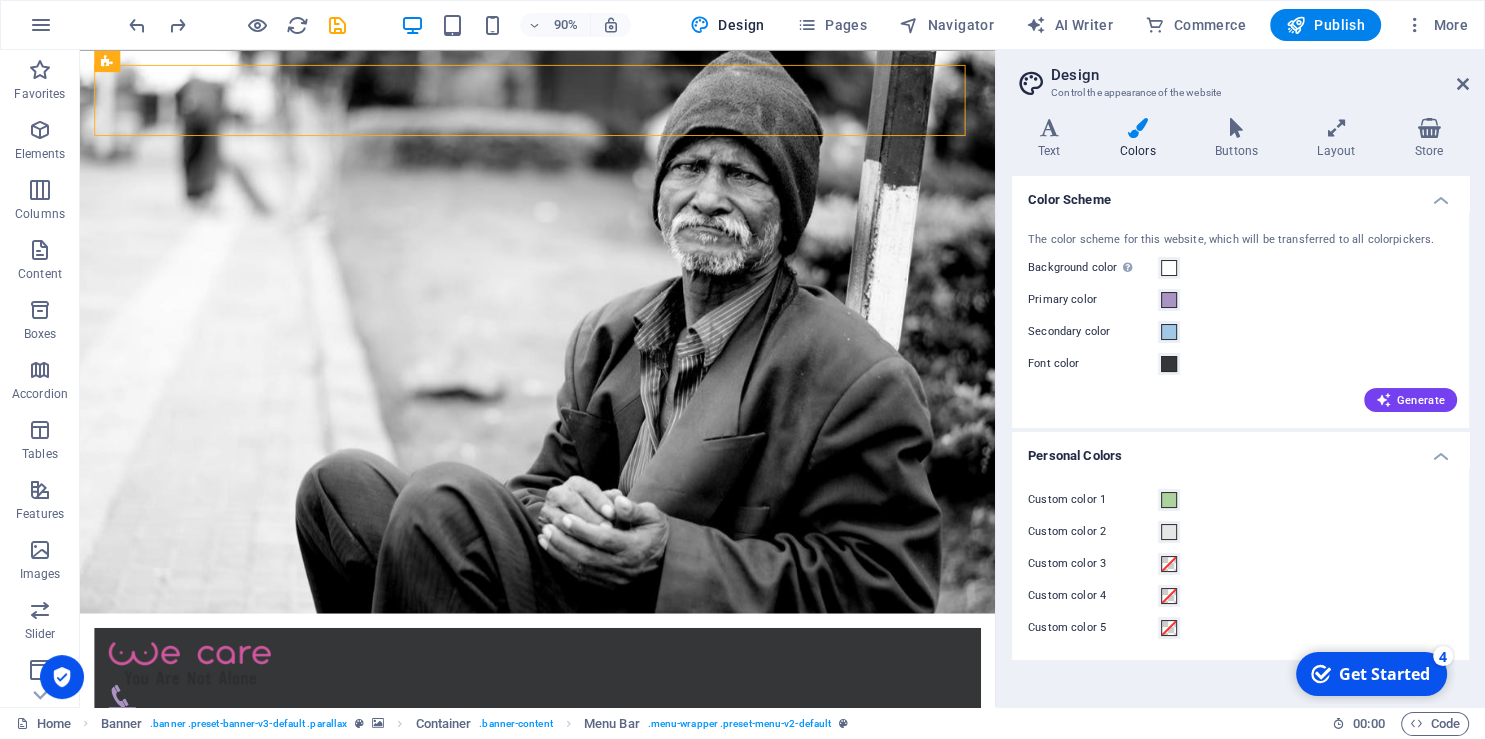 click on "Personal Colors" at bounding box center [1240, 450] 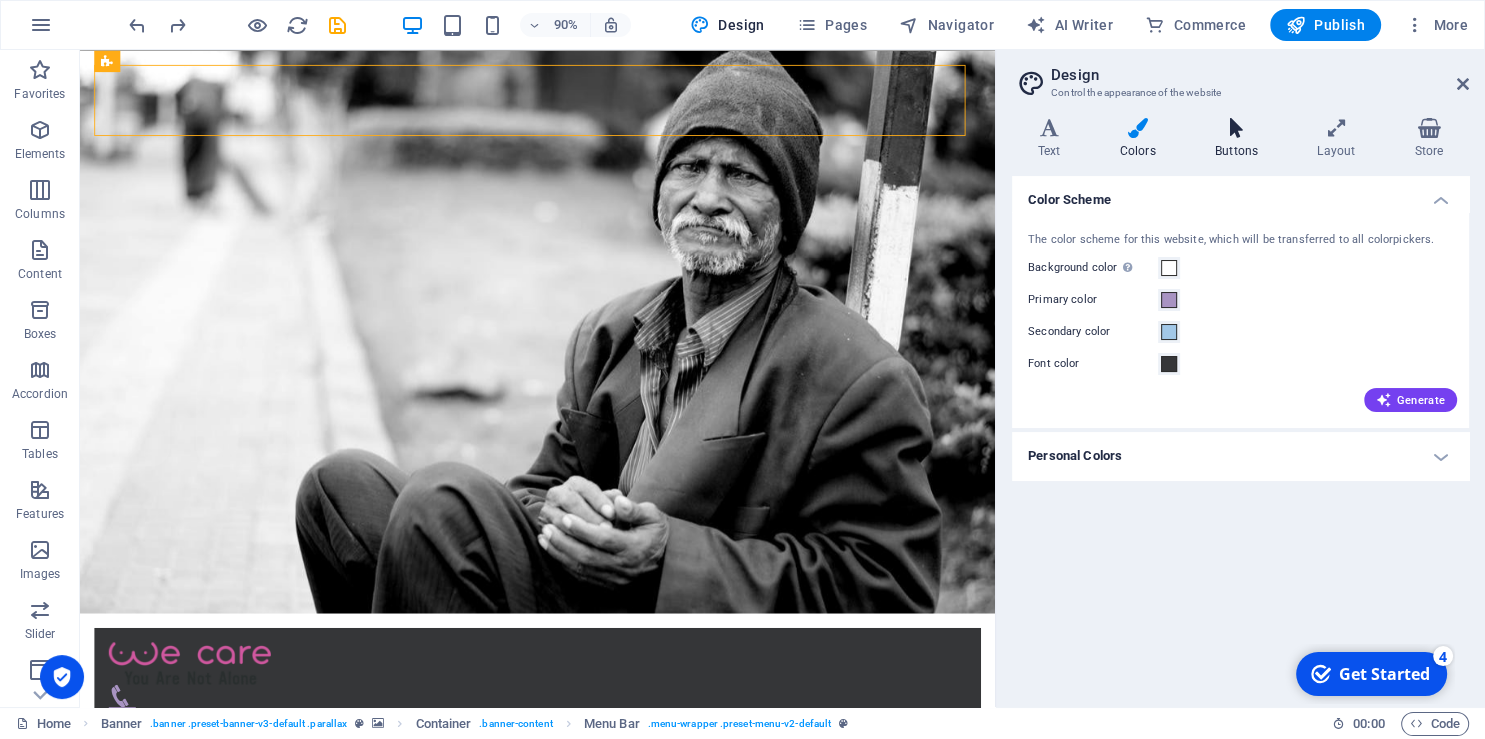 click on "Buttons" at bounding box center [1240, 139] 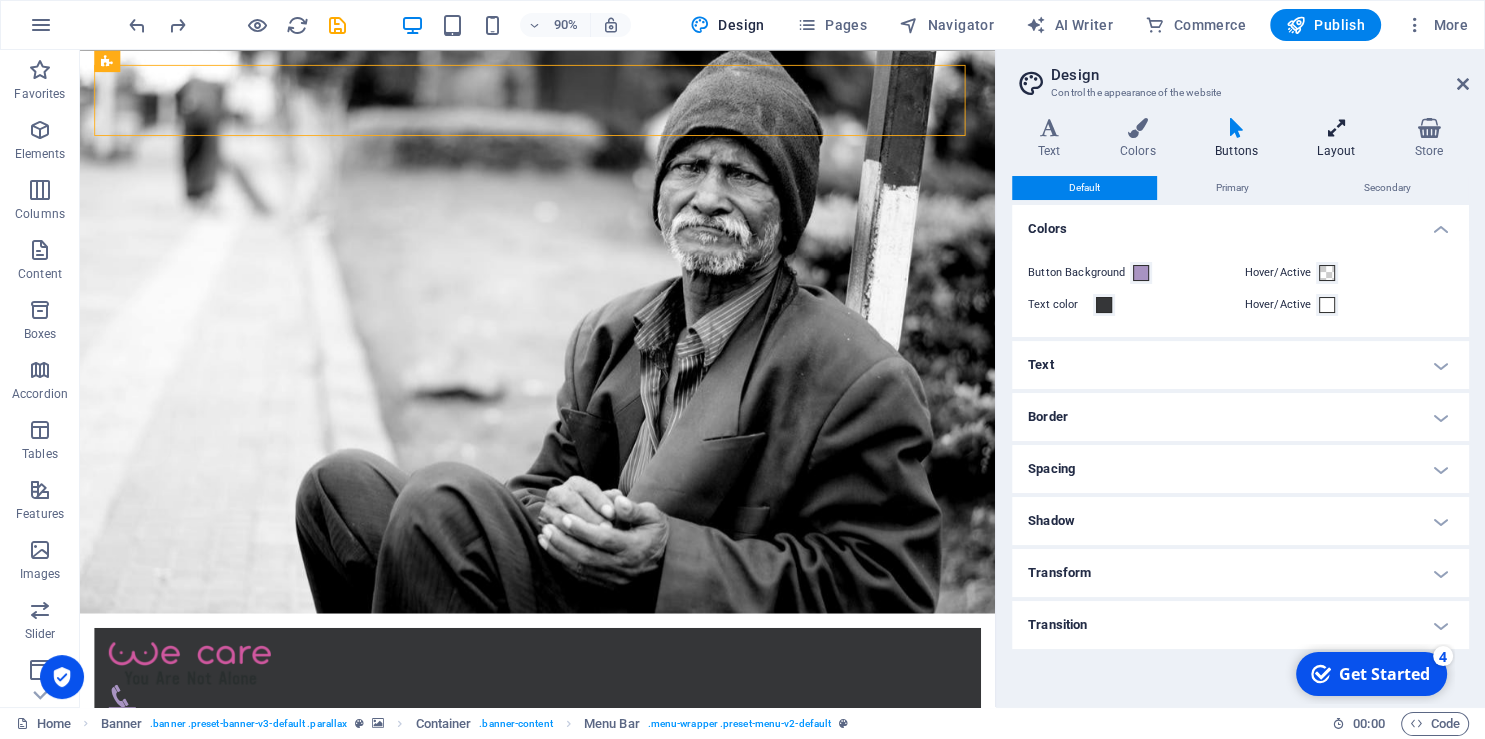 click on "Layout" at bounding box center [1340, 139] 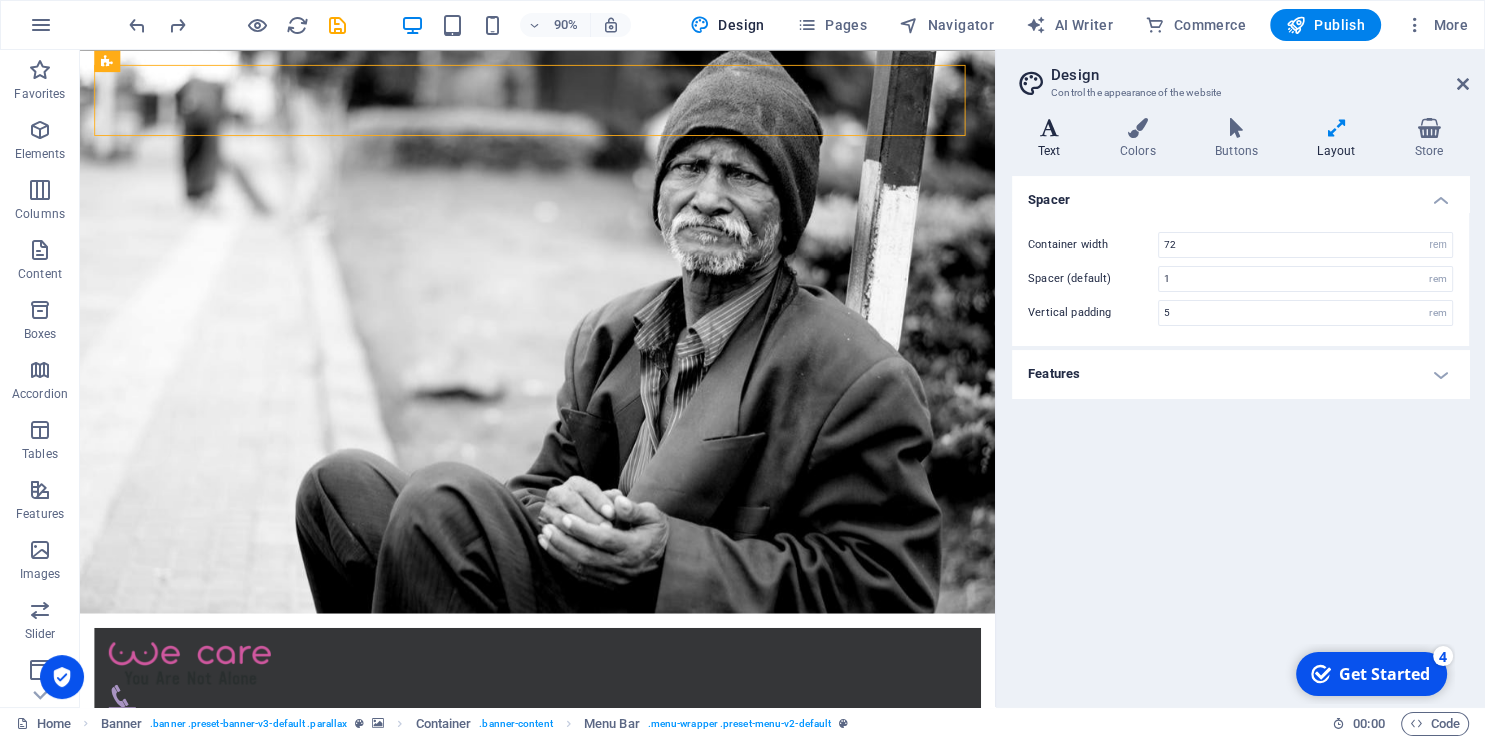 click on "Text" at bounding box center [1053, 139] 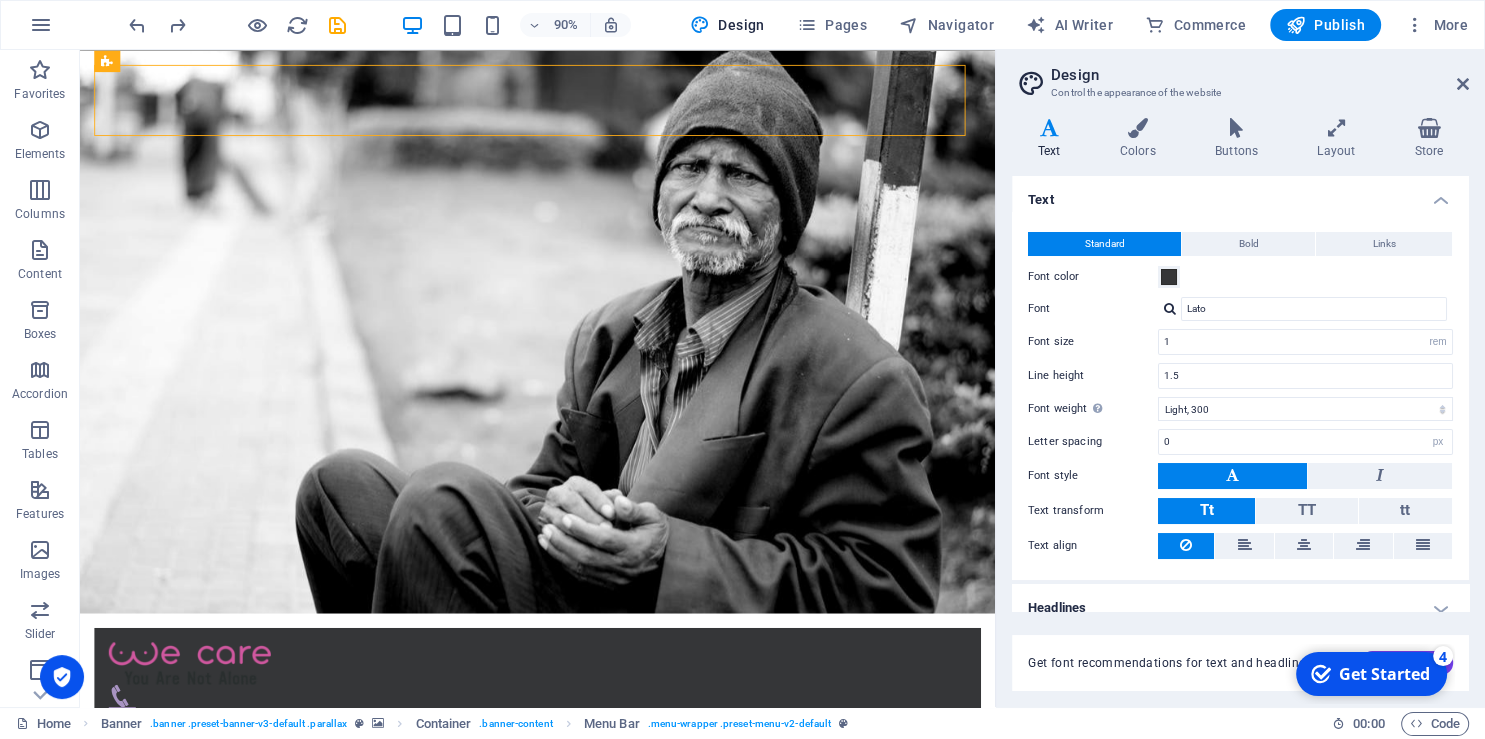 scroll, scrollTop: 18, scrollLeft: 0, axis: vertical 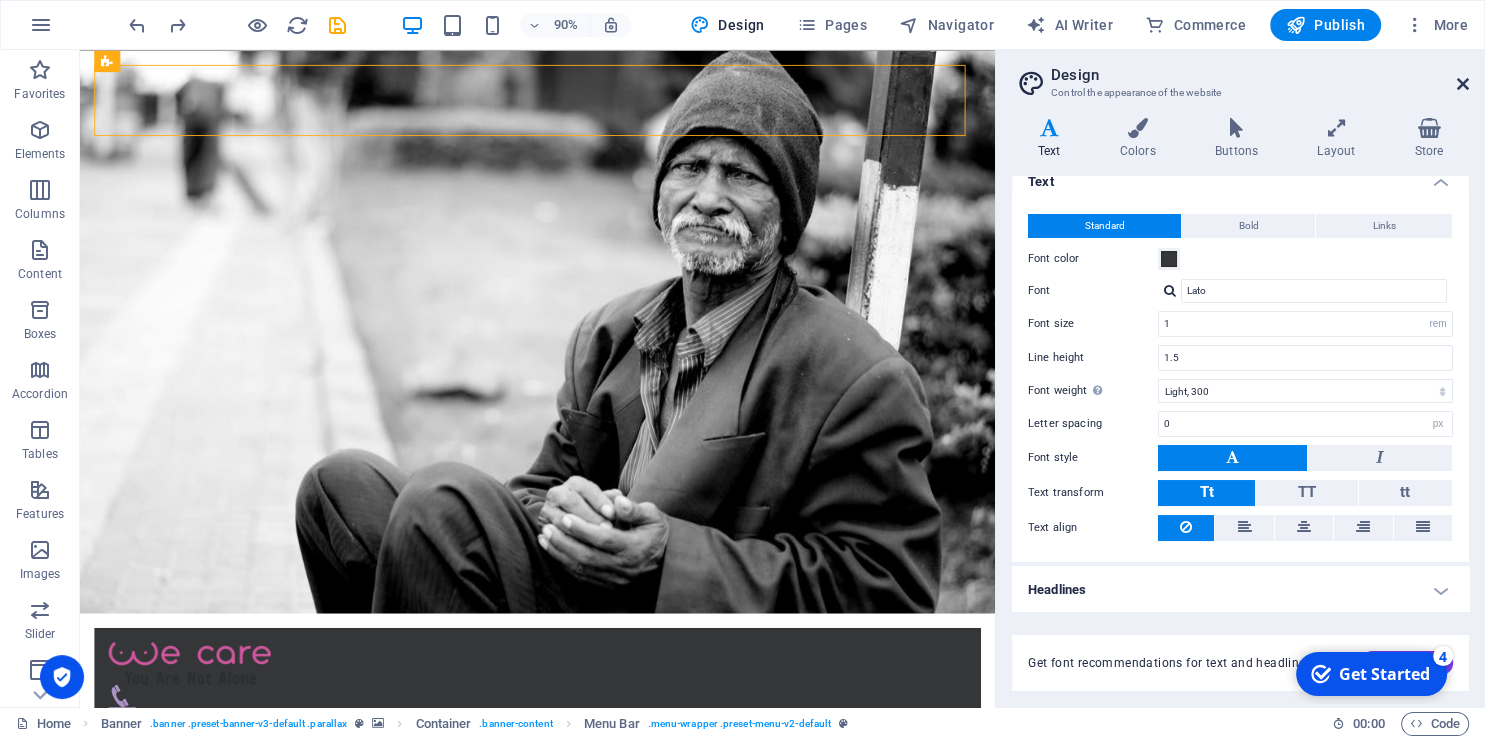 click at bounding box center [1463, 84] 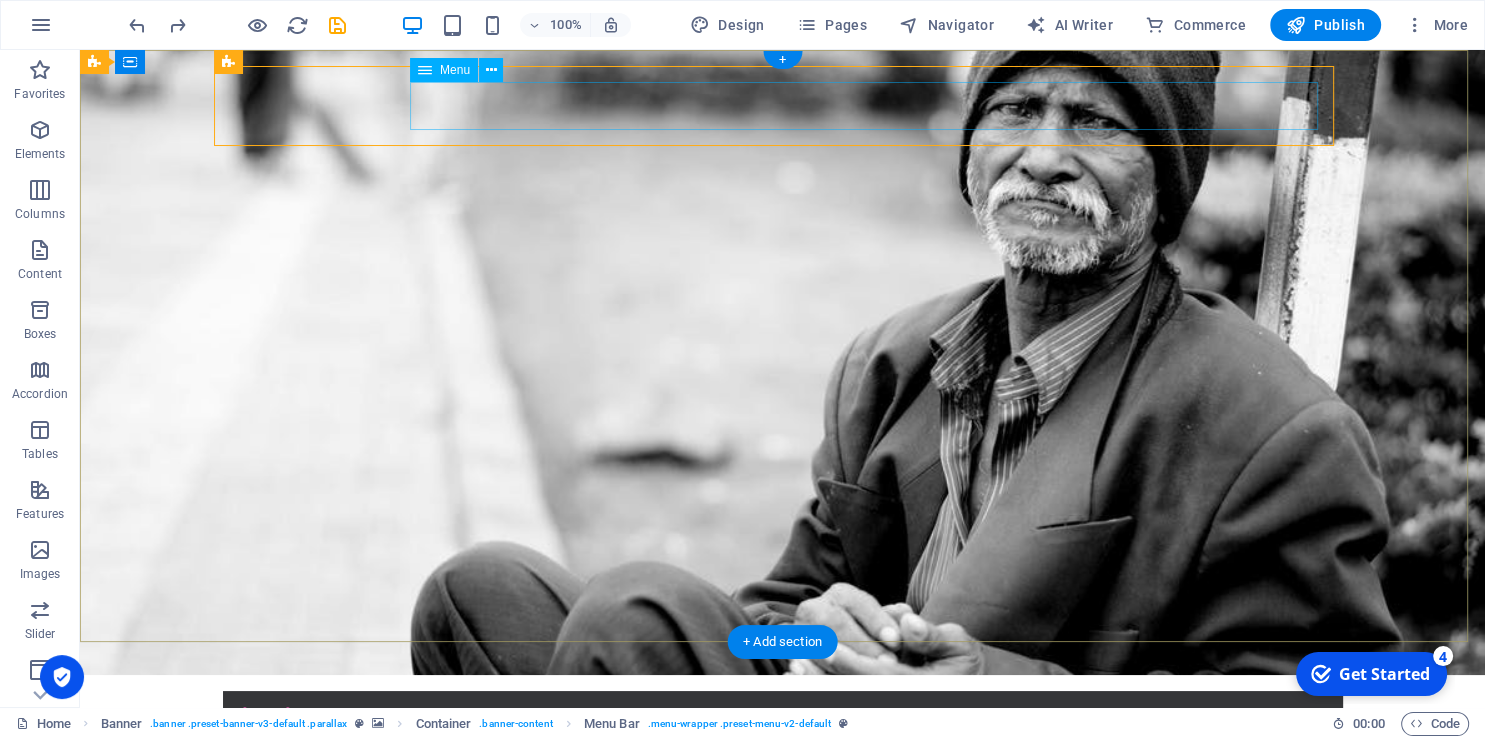 click on "Home About us What we do Projects Volunteers Donate" at bounding box center (783, 778) 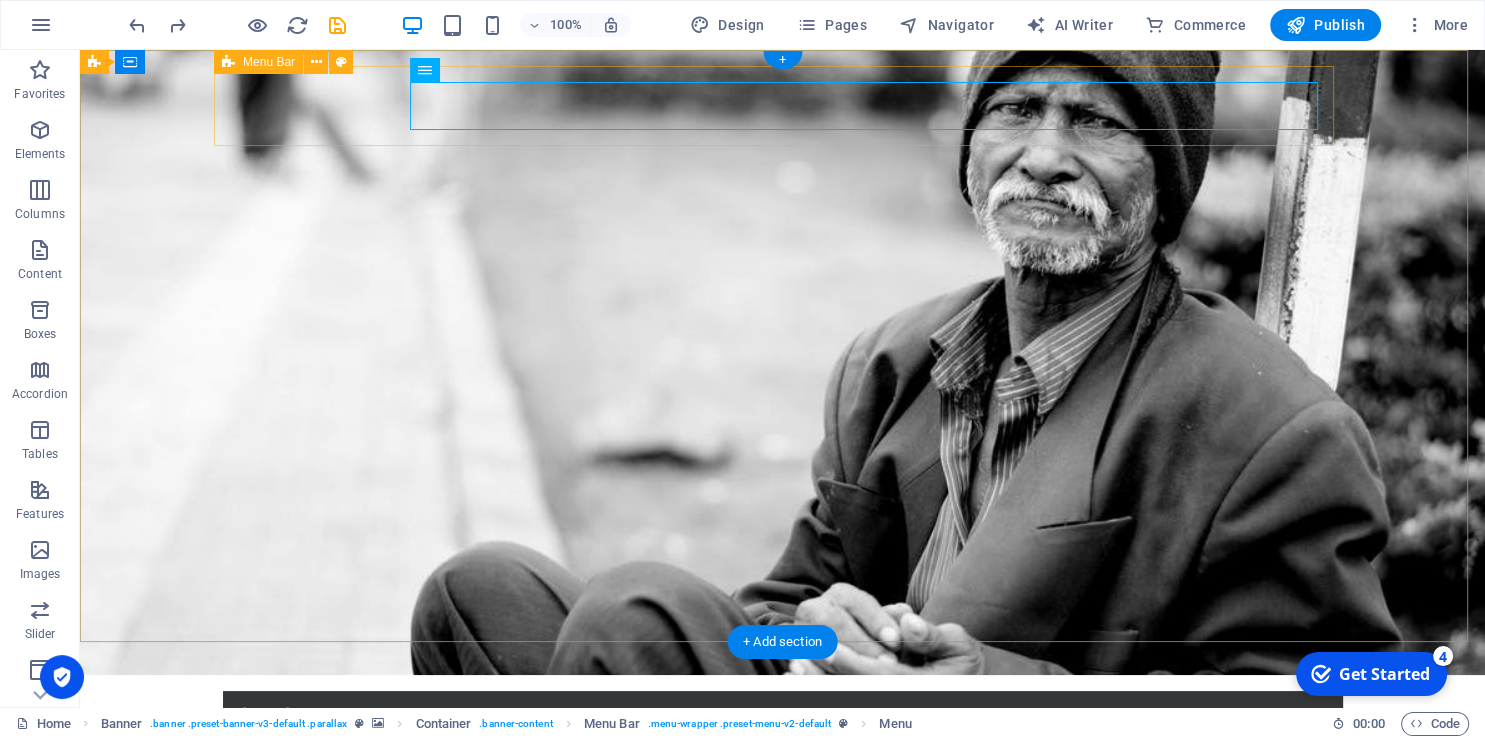 click on "Home About us What we do Projects Volunteers Donate" at bounding box center [783, 754] 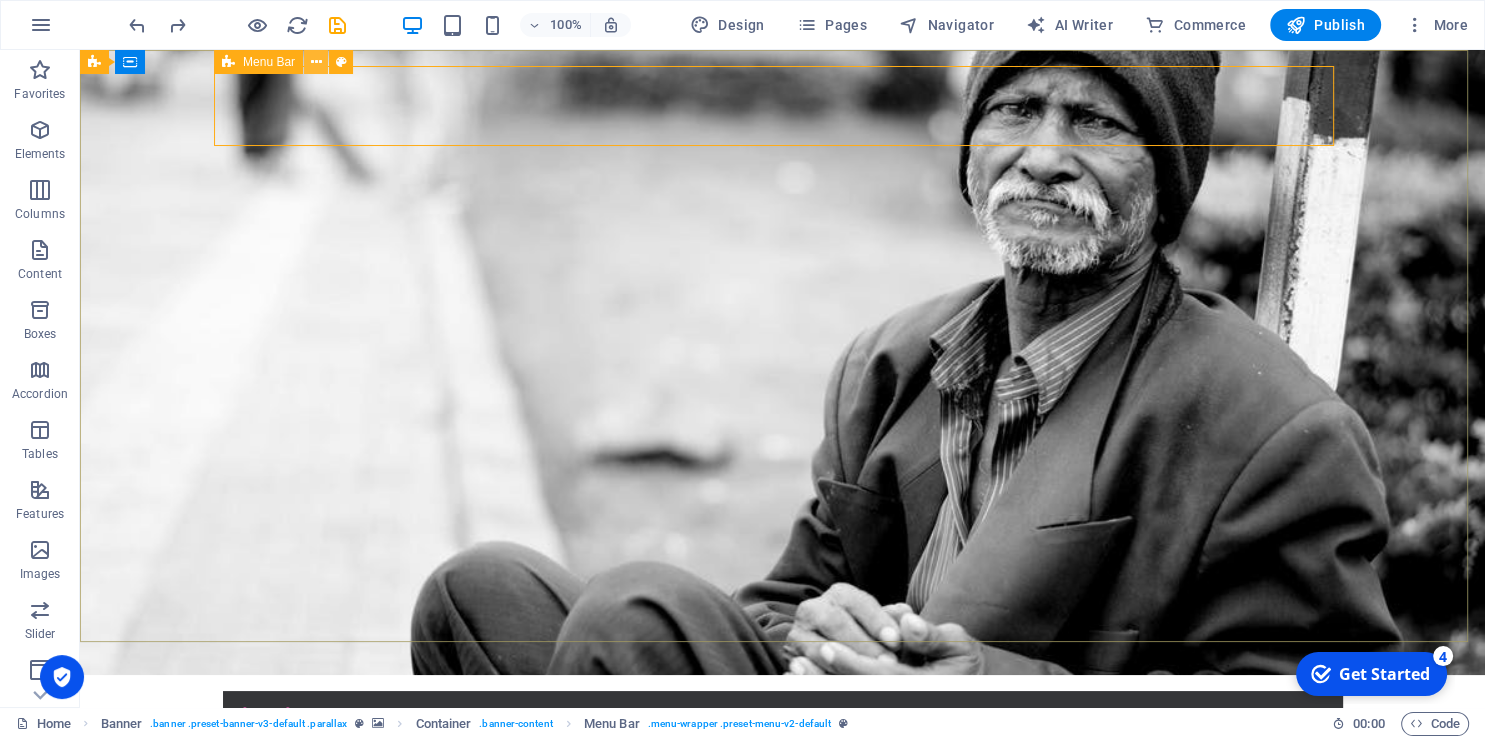 click at bounding box center (316, 62) 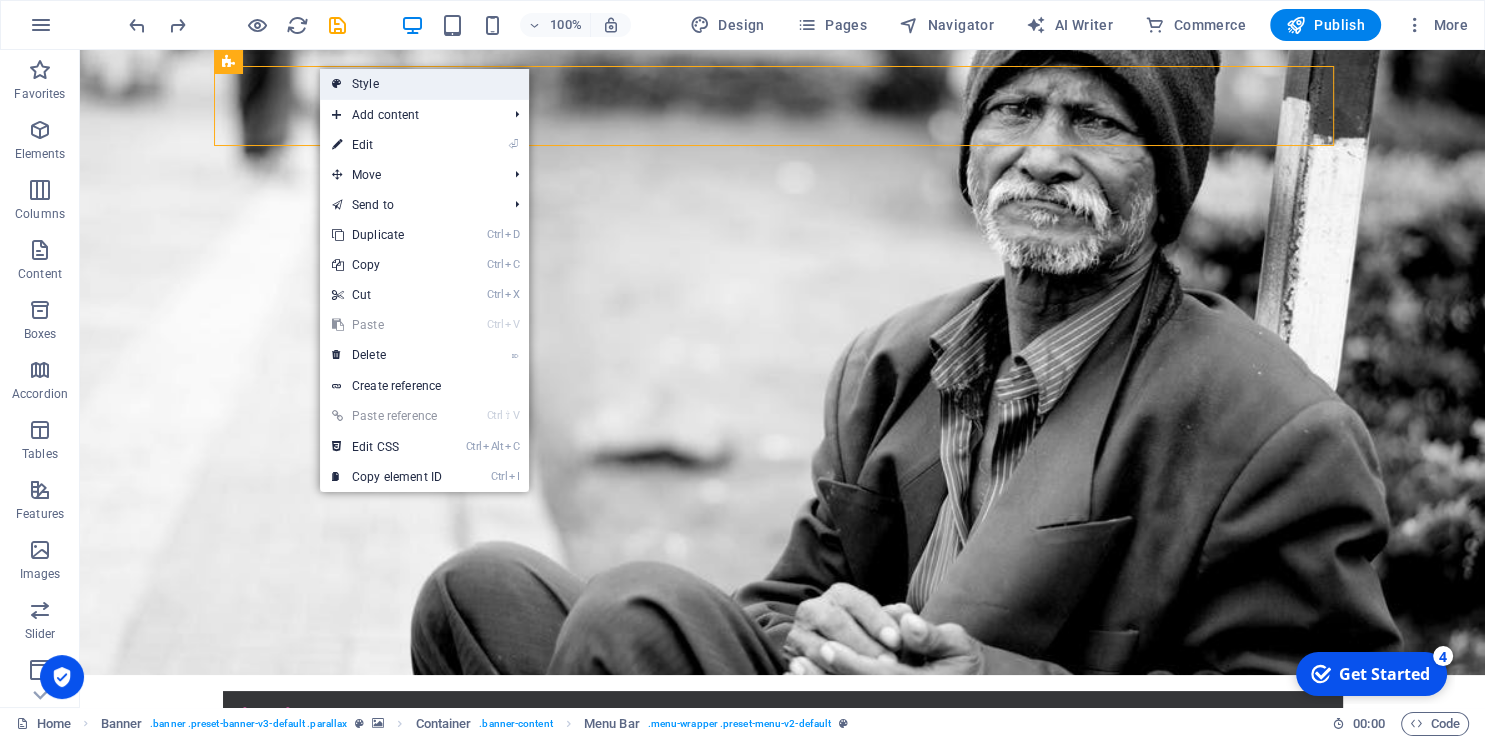 click on "Style" at bounding box center (424, 84) 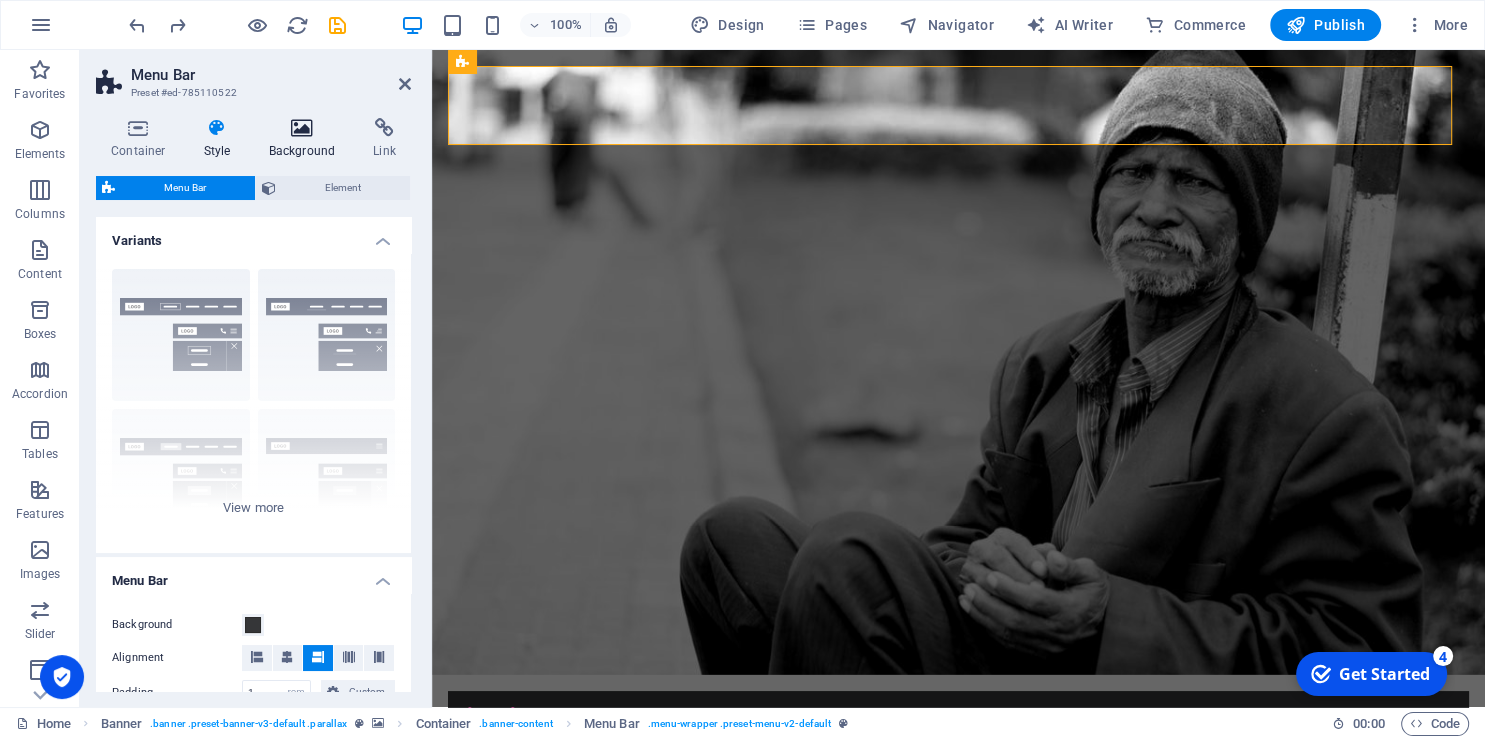 click at bounding box center (302, 128) 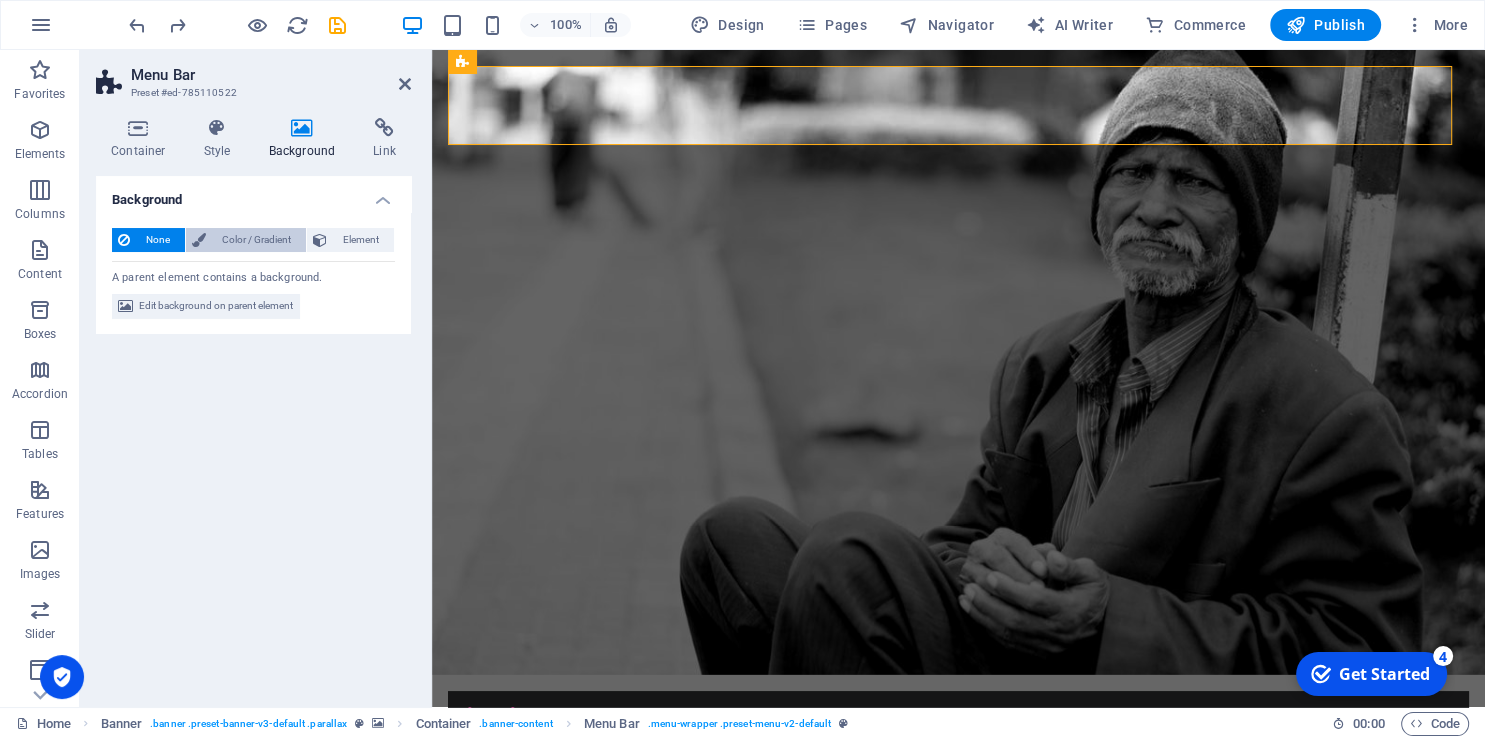 click on "Color / Gradient" at bounding box center [256, 240] 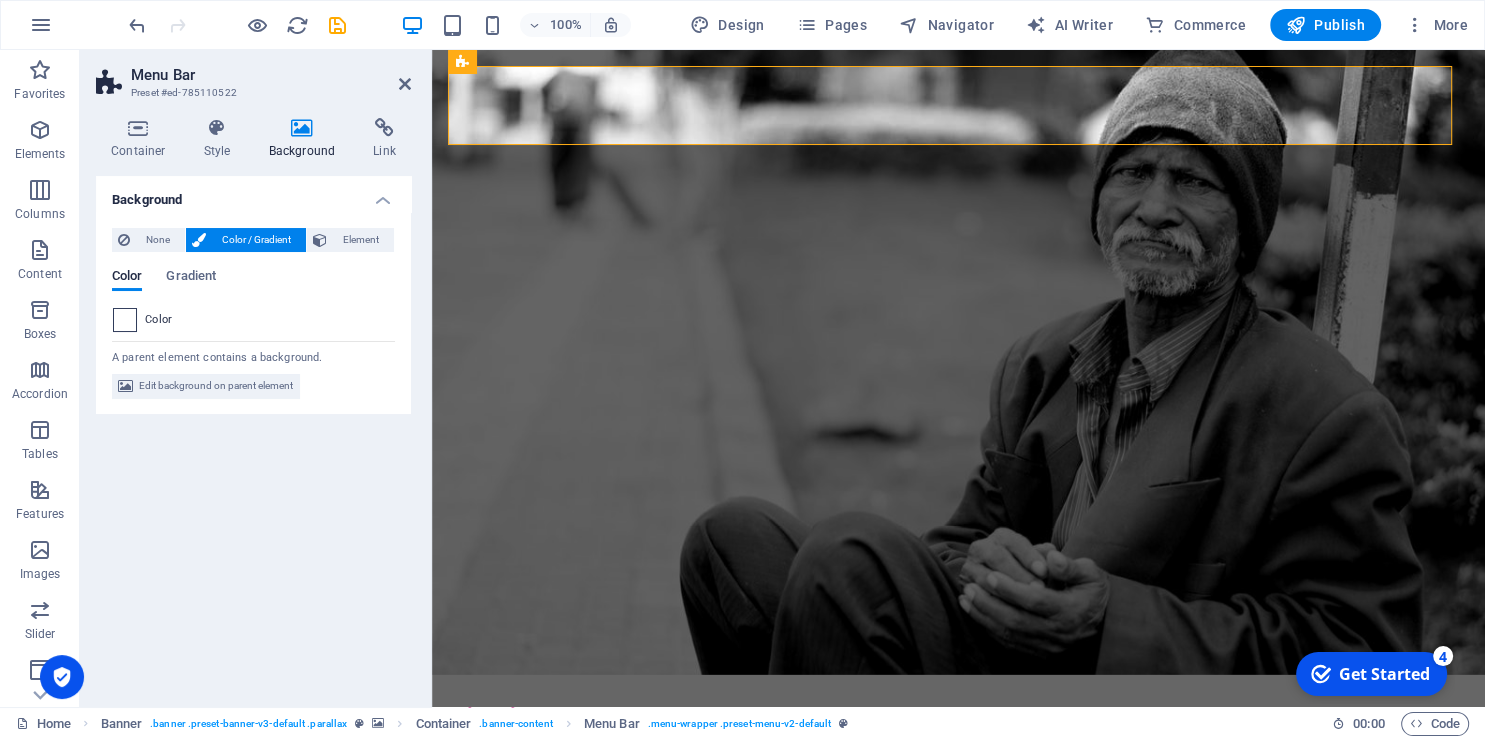 click at bounding box center [125, 320] 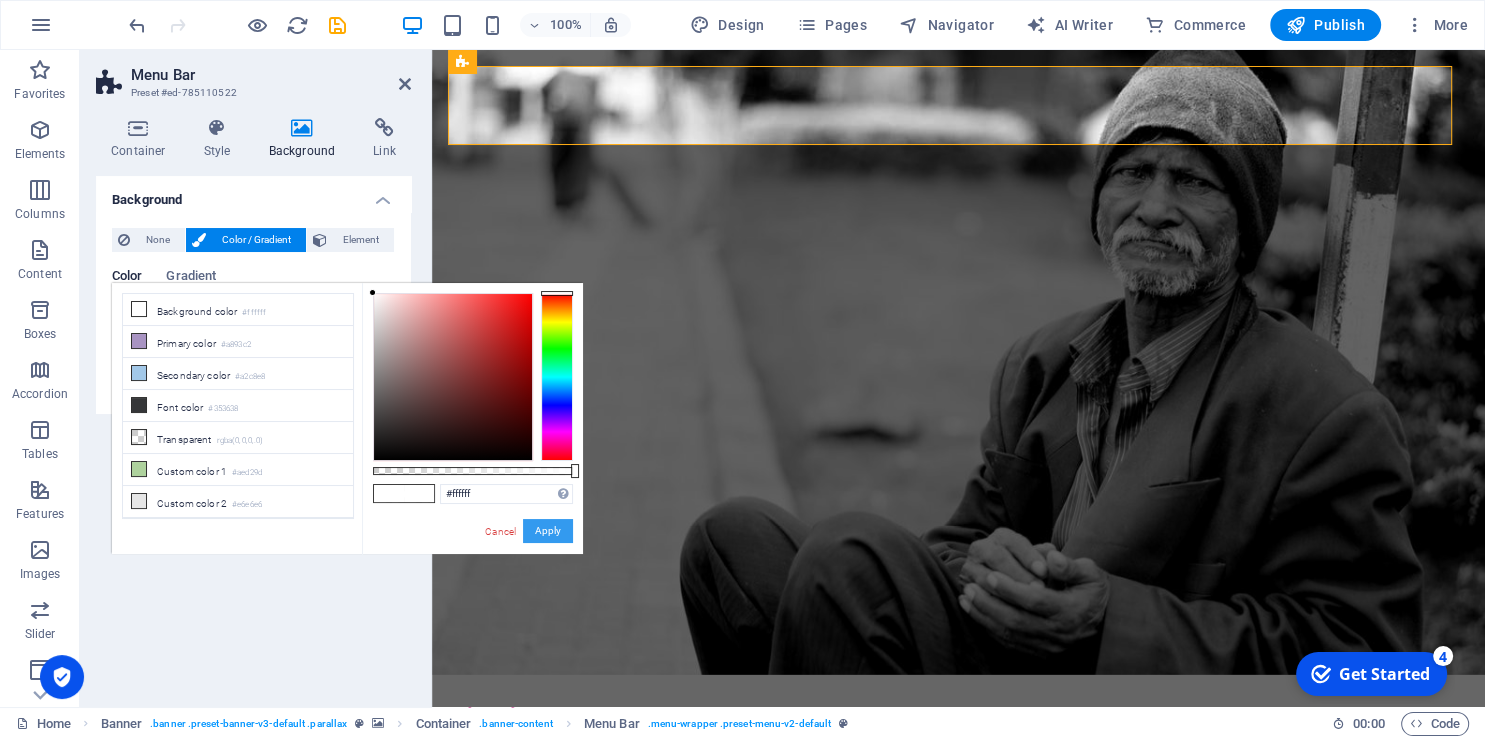 click on "Apply" at bounding box center [548, 531] 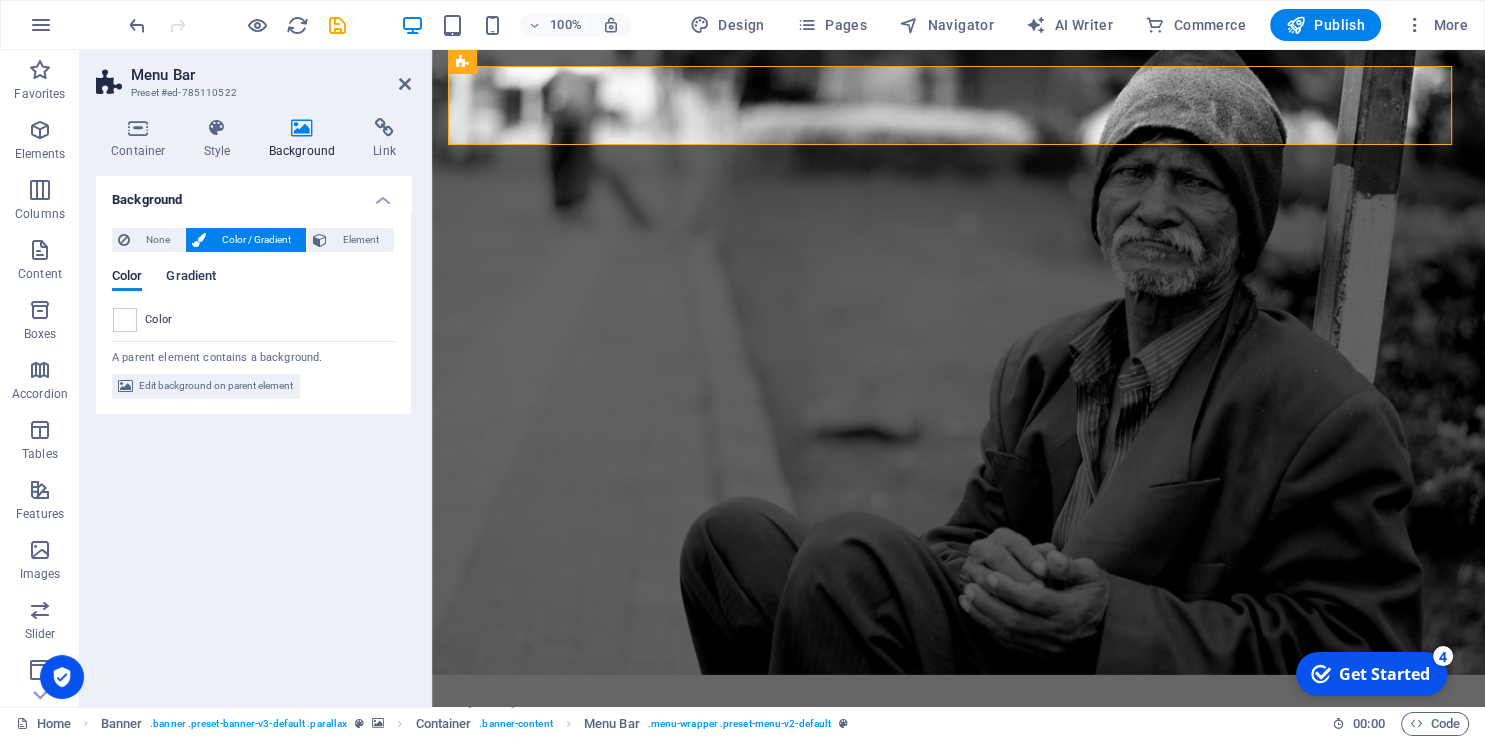 click on "Gradient" at bounding box center (191, 278) 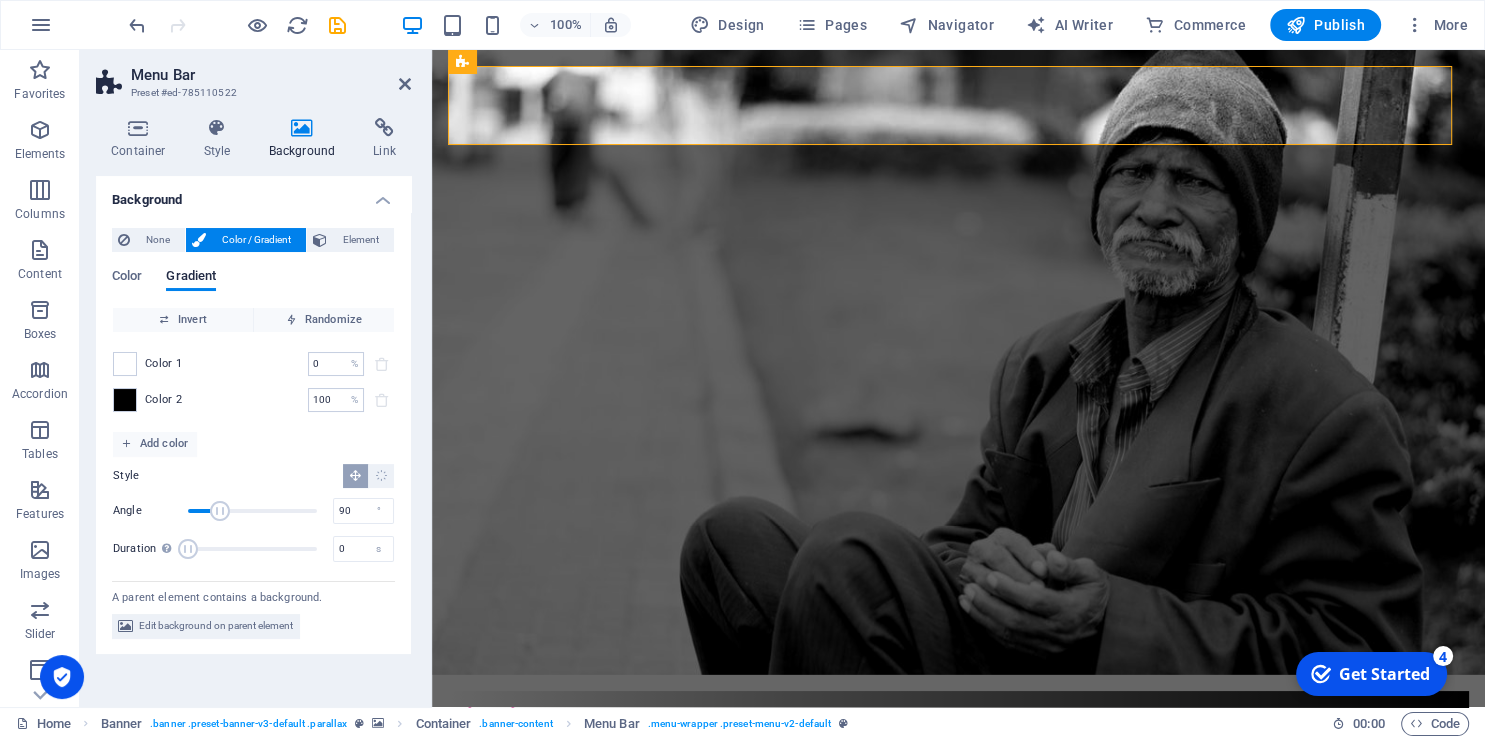 click on "Color Gradient" at bounding box center (253, 288) 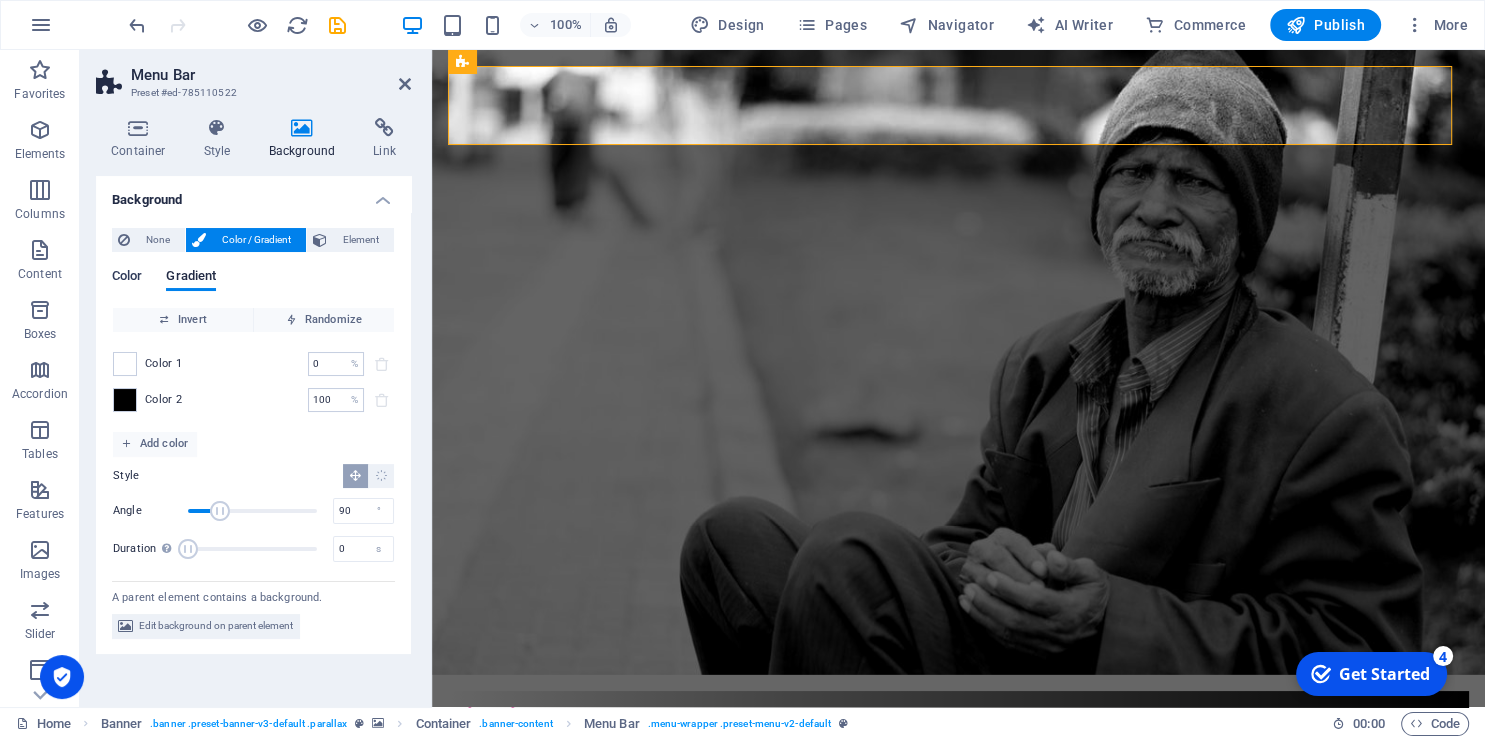 click on "Color" at bounding box center (127, 278) 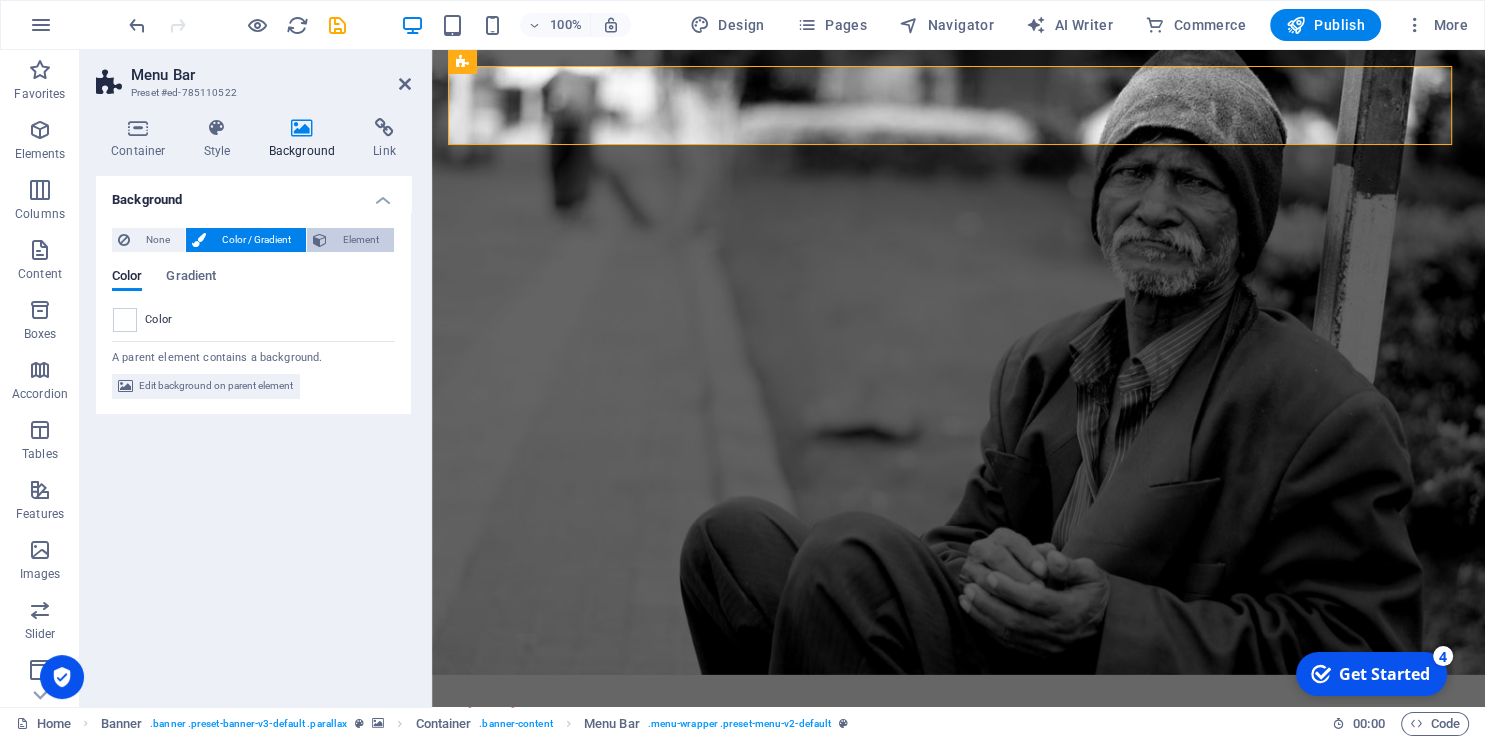 click on "Element" at bounding box center [360, 240] 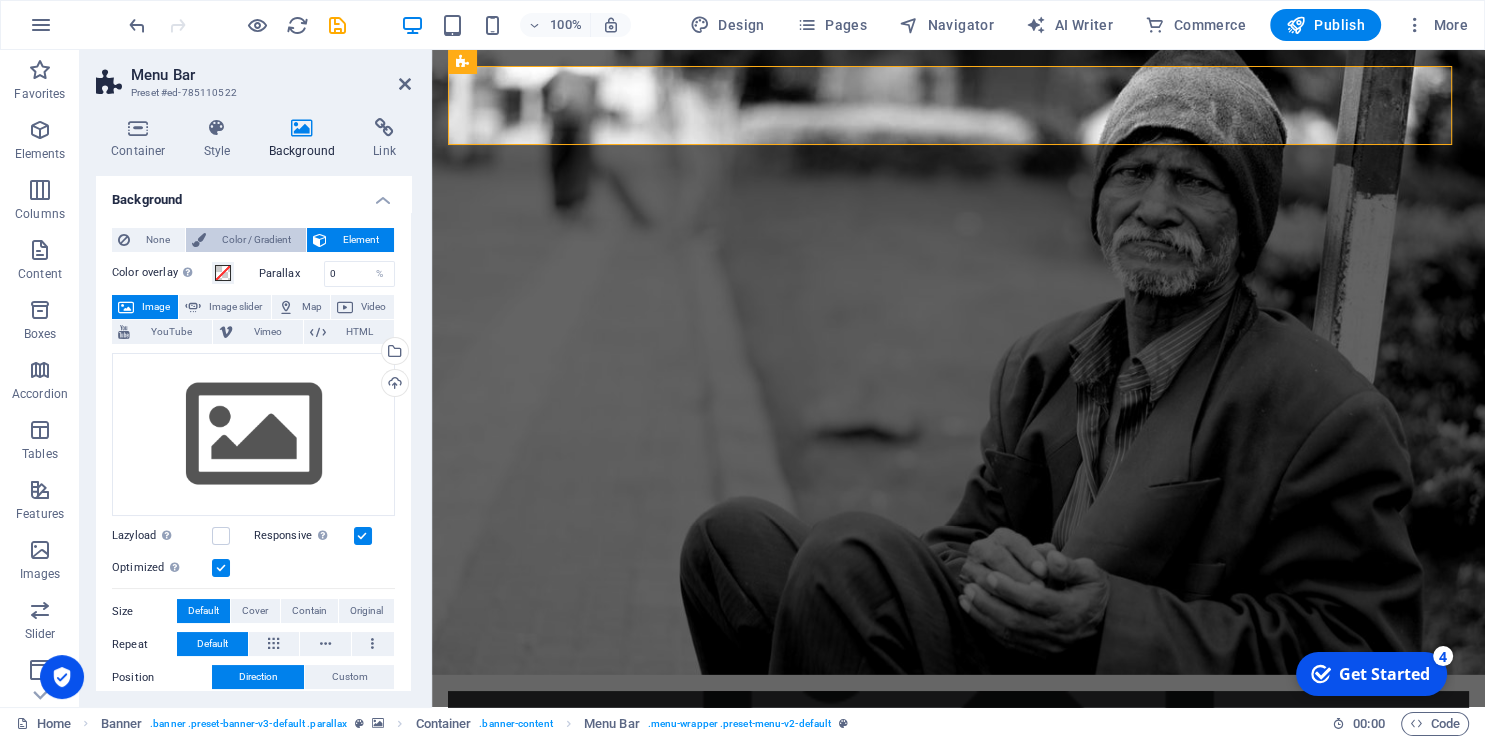 click on "Color / Gradient" at bounding box center [256, 240] 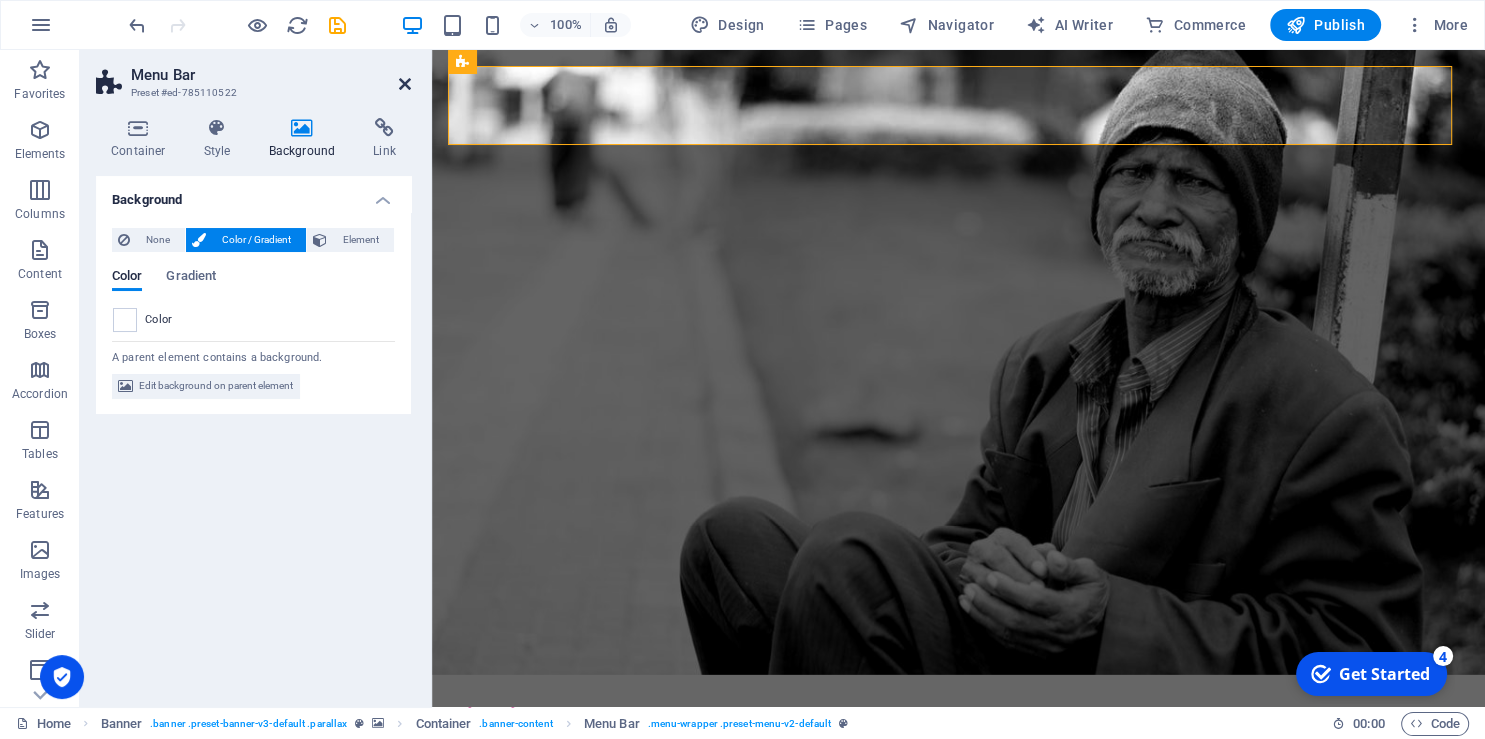 click at bounding box center [405, 84] 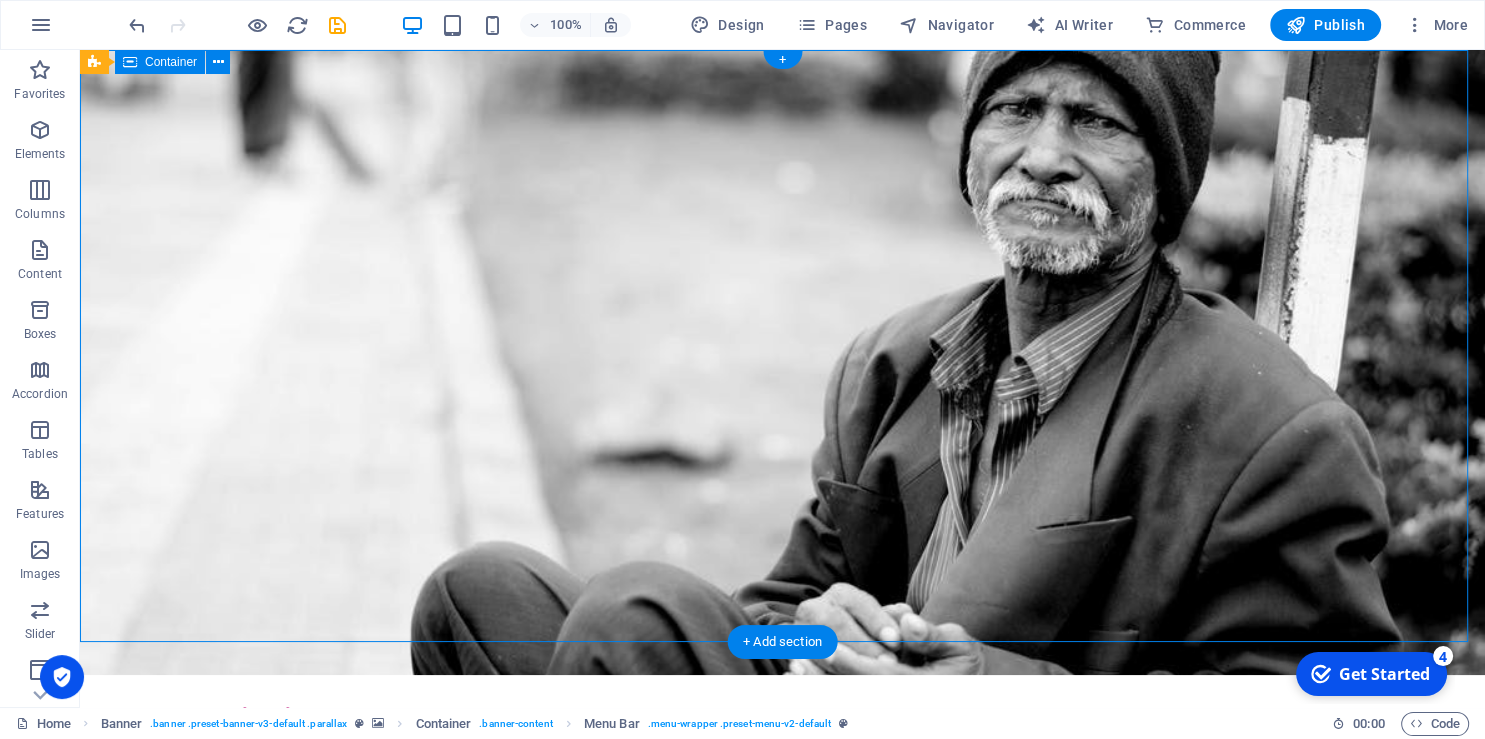 click on "Home About us What we do Projects Volunteers Donate Donate   and Help those in need. Let's build a better world together! Learn more" at bounding box center [782, 934] 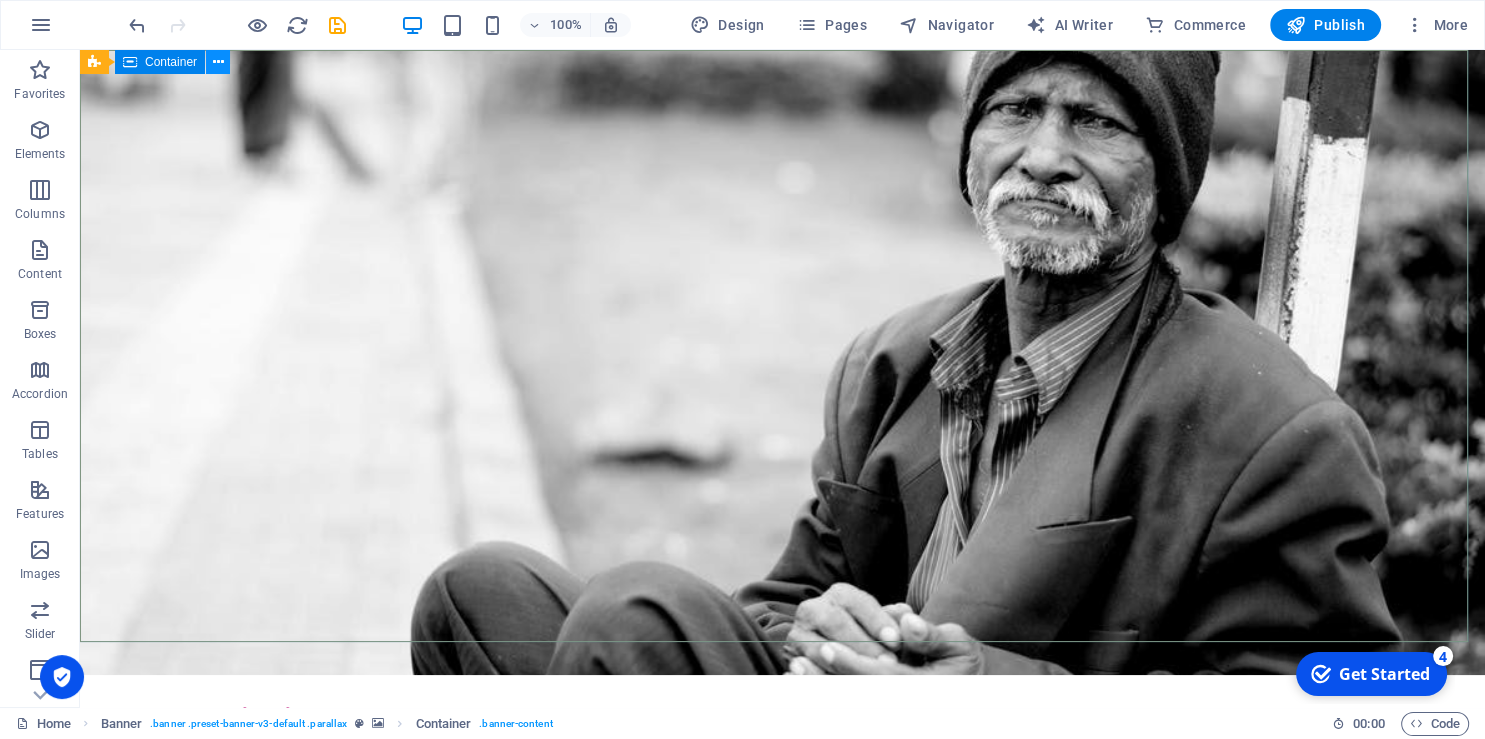 click at bounding box center [218, 62] 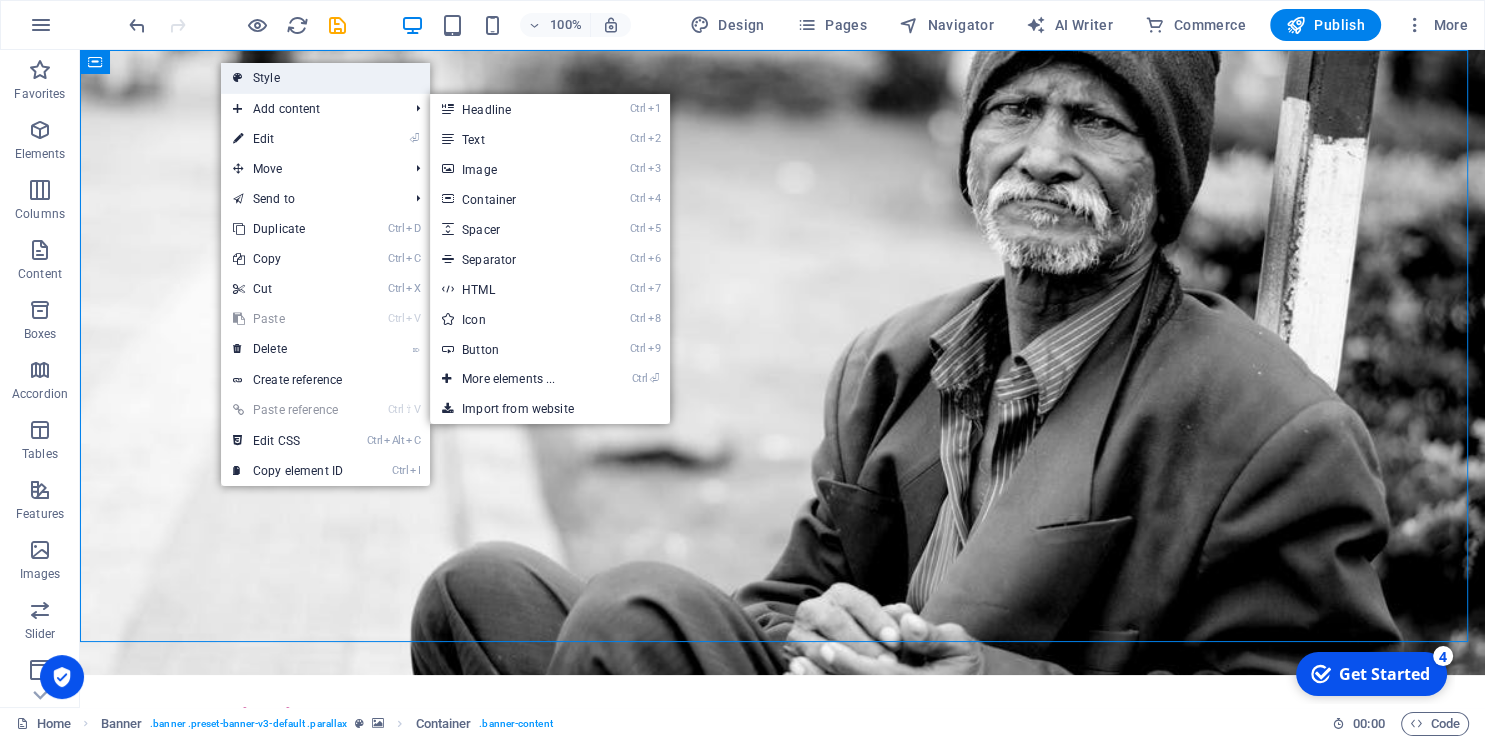 click on "Style" at bounding box center (325, 78) 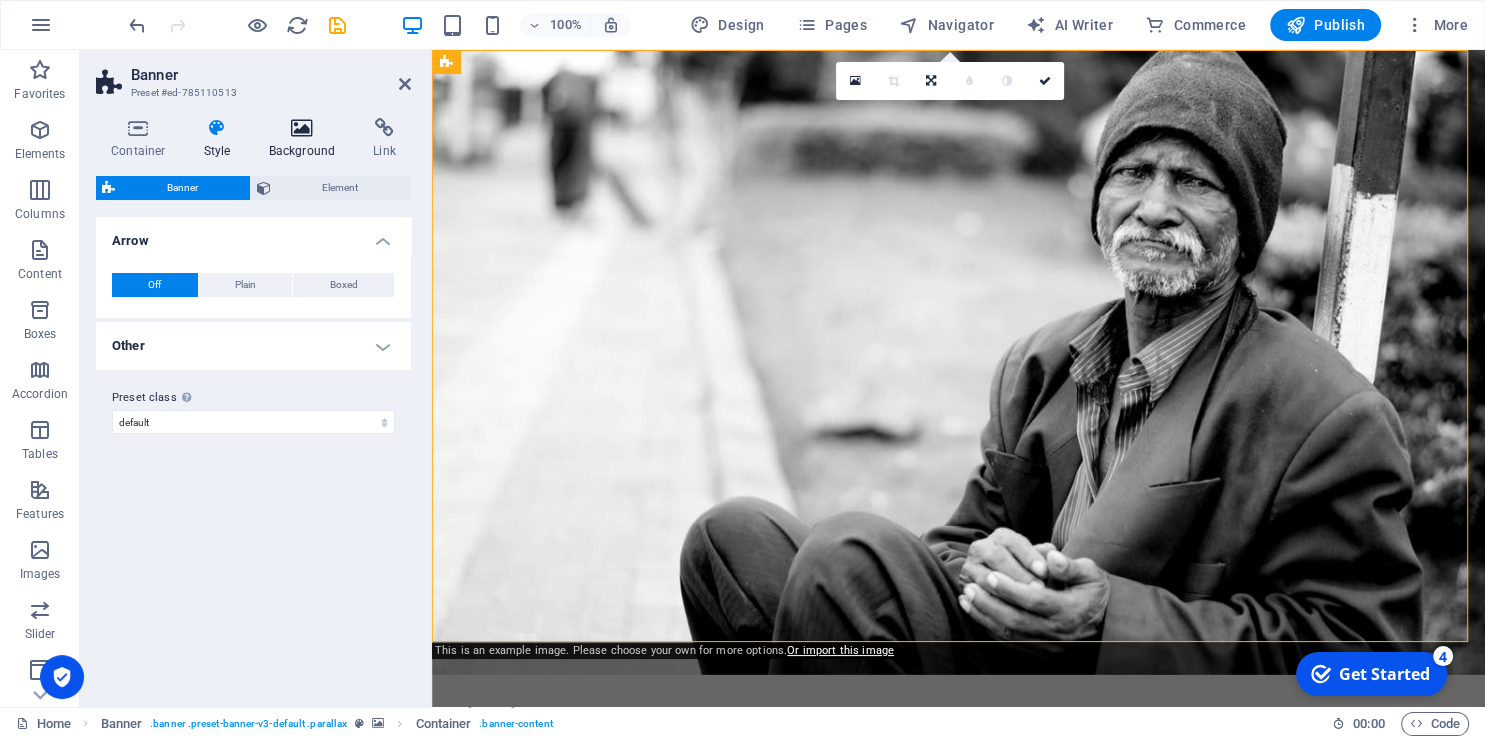 click at bounding box center (302, 128) 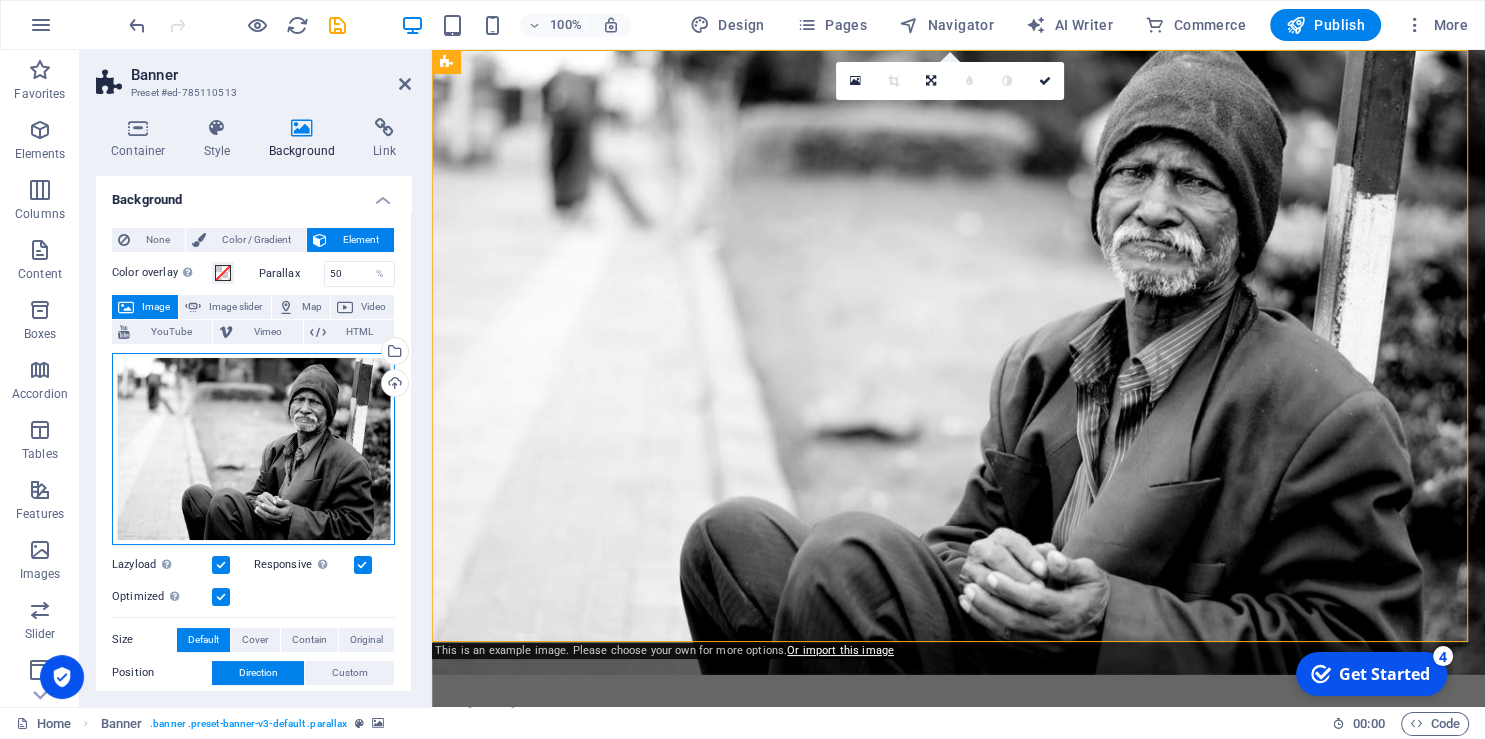 click on "Drag files here, click to choose files or select files from Files or our free stock photos & videos" at bounding box center [253, 449] 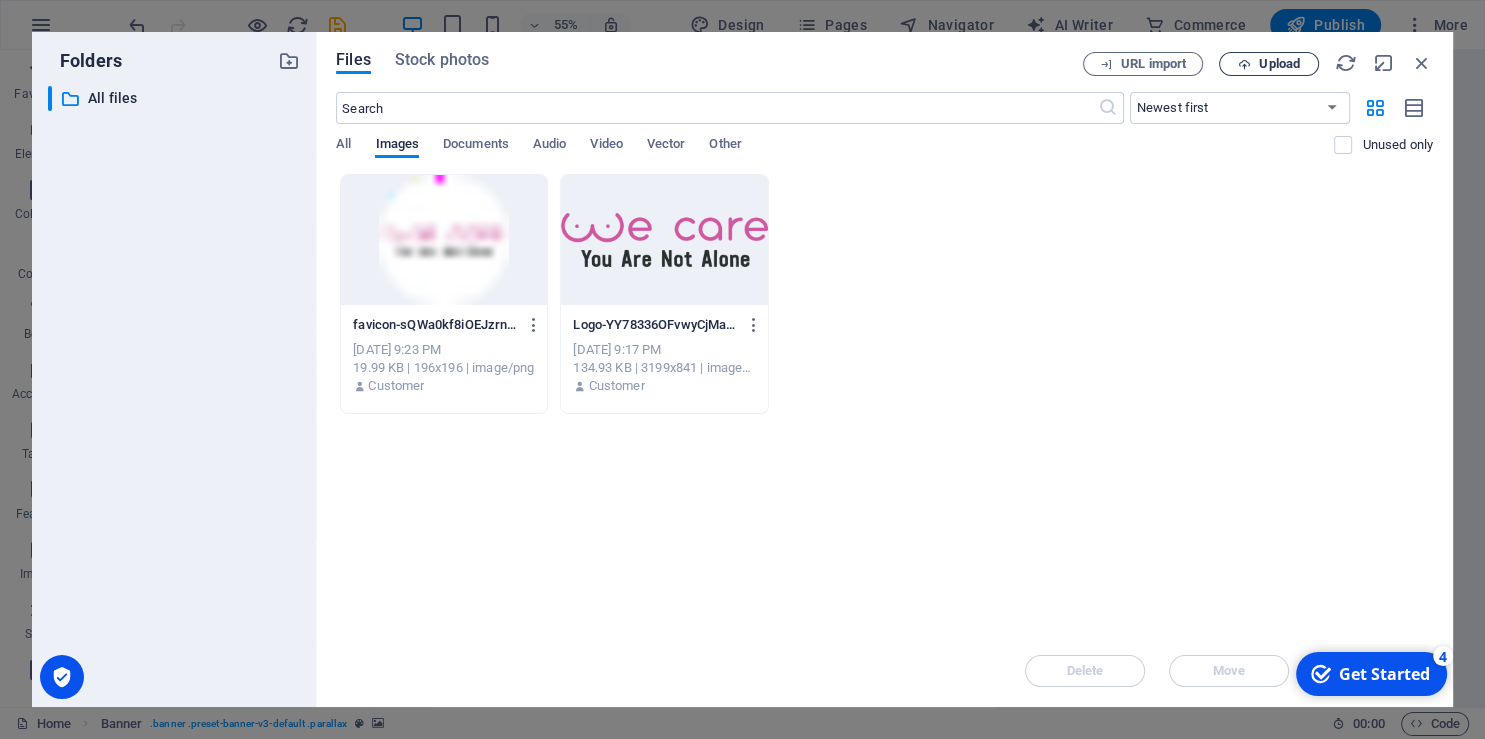 click on "Upload" at bounding box center (1279, 64) 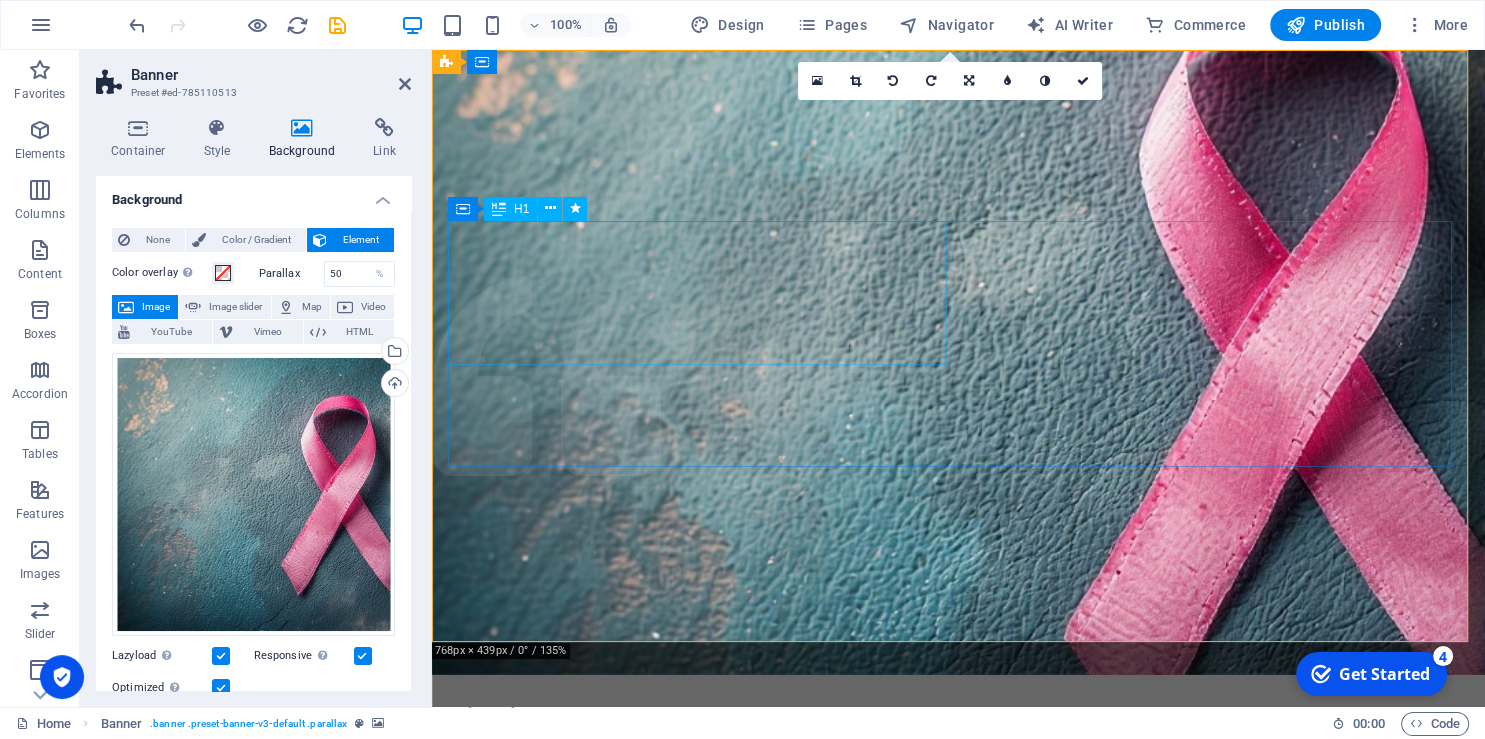 click on "Donate   and Help those in need." at bounding box center (958, 888) 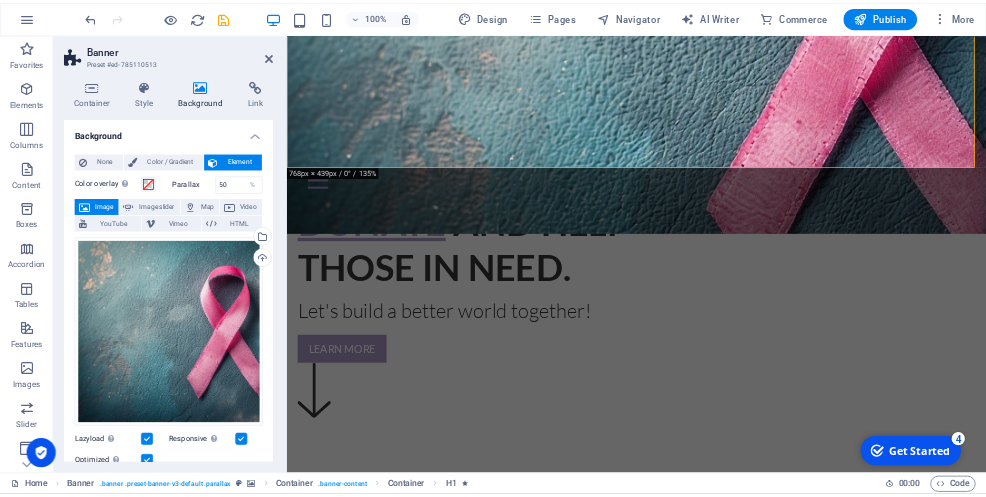 scroll, scrollTop: 572, scrollLeft: 0, axis: vertical 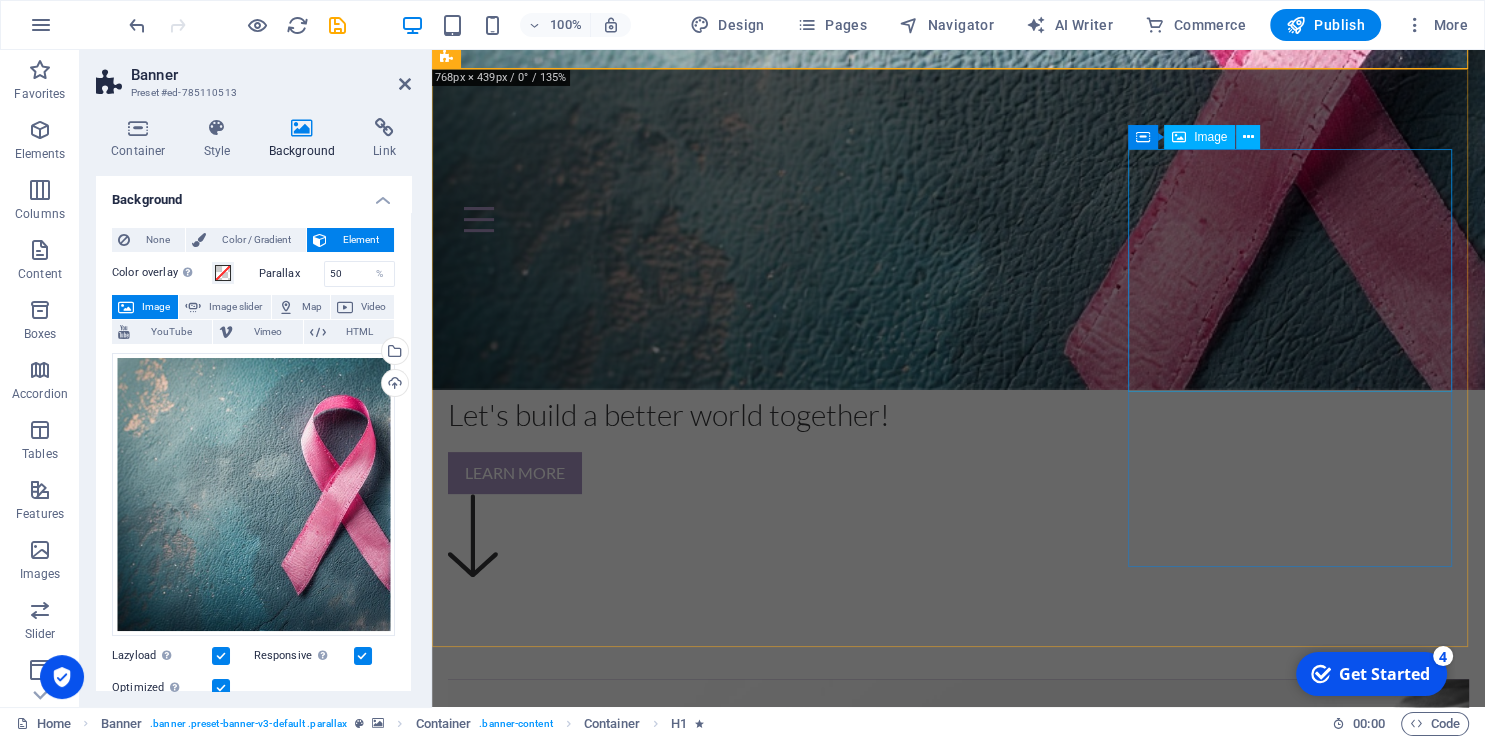 click at bounding box center [958, 2925] 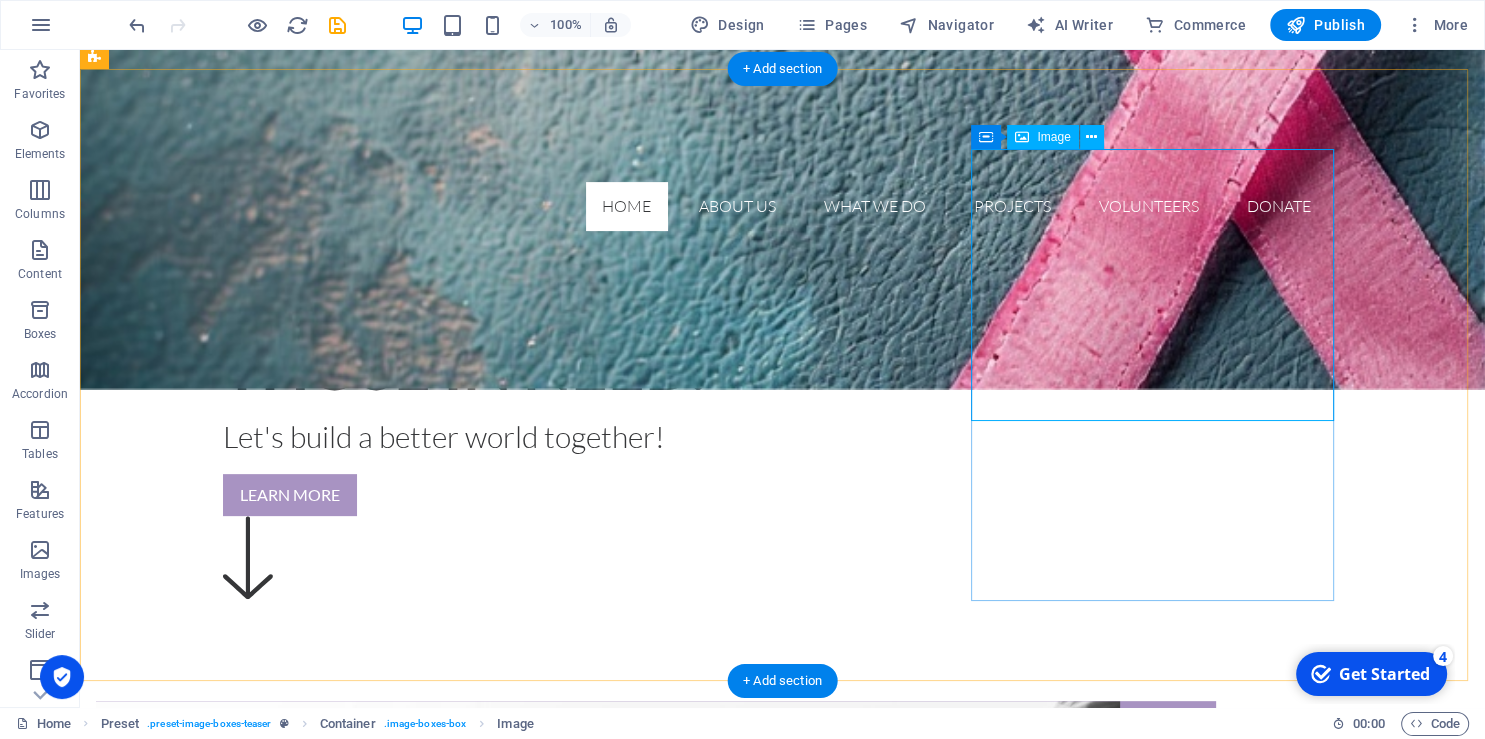 click at bounding box center (656, 3089) 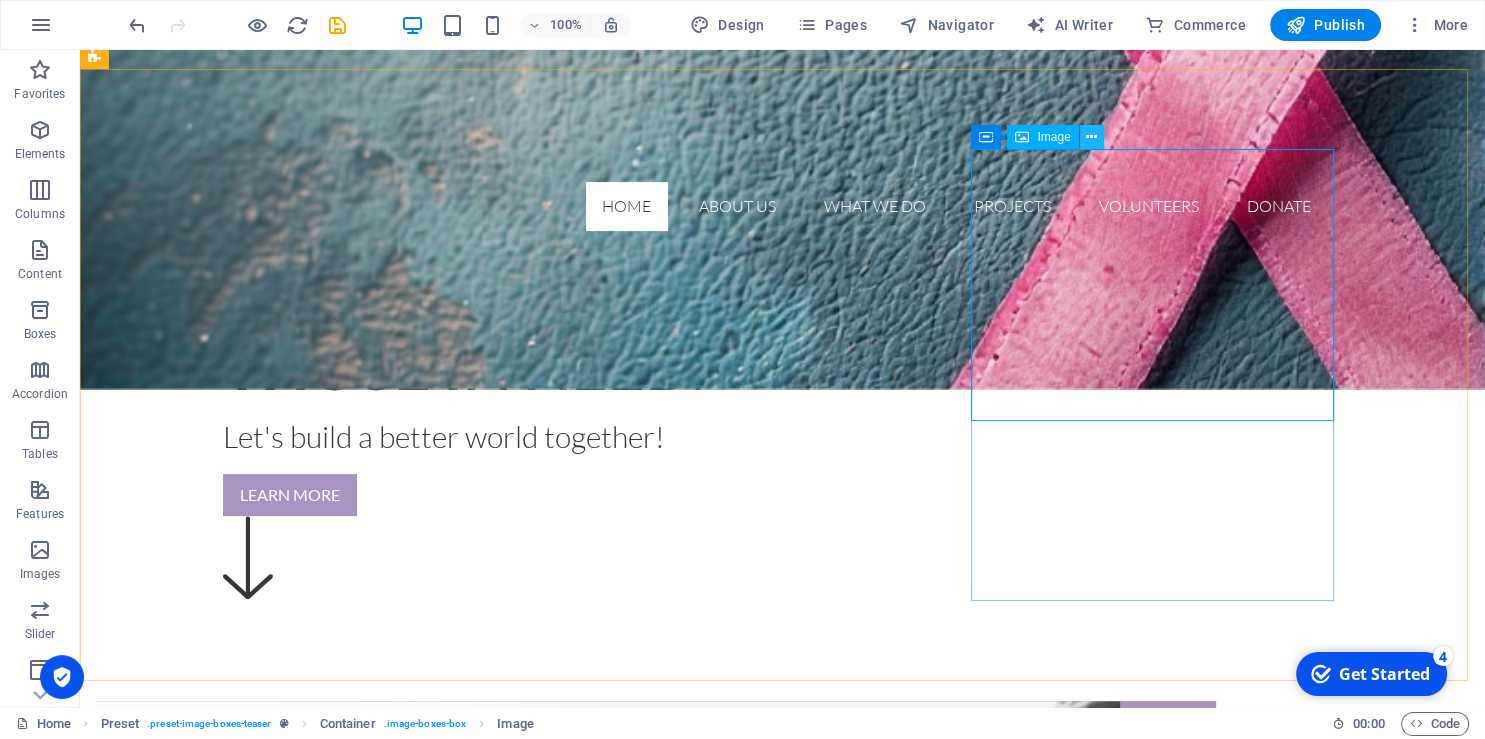 click at bounding box center (1091, 137) 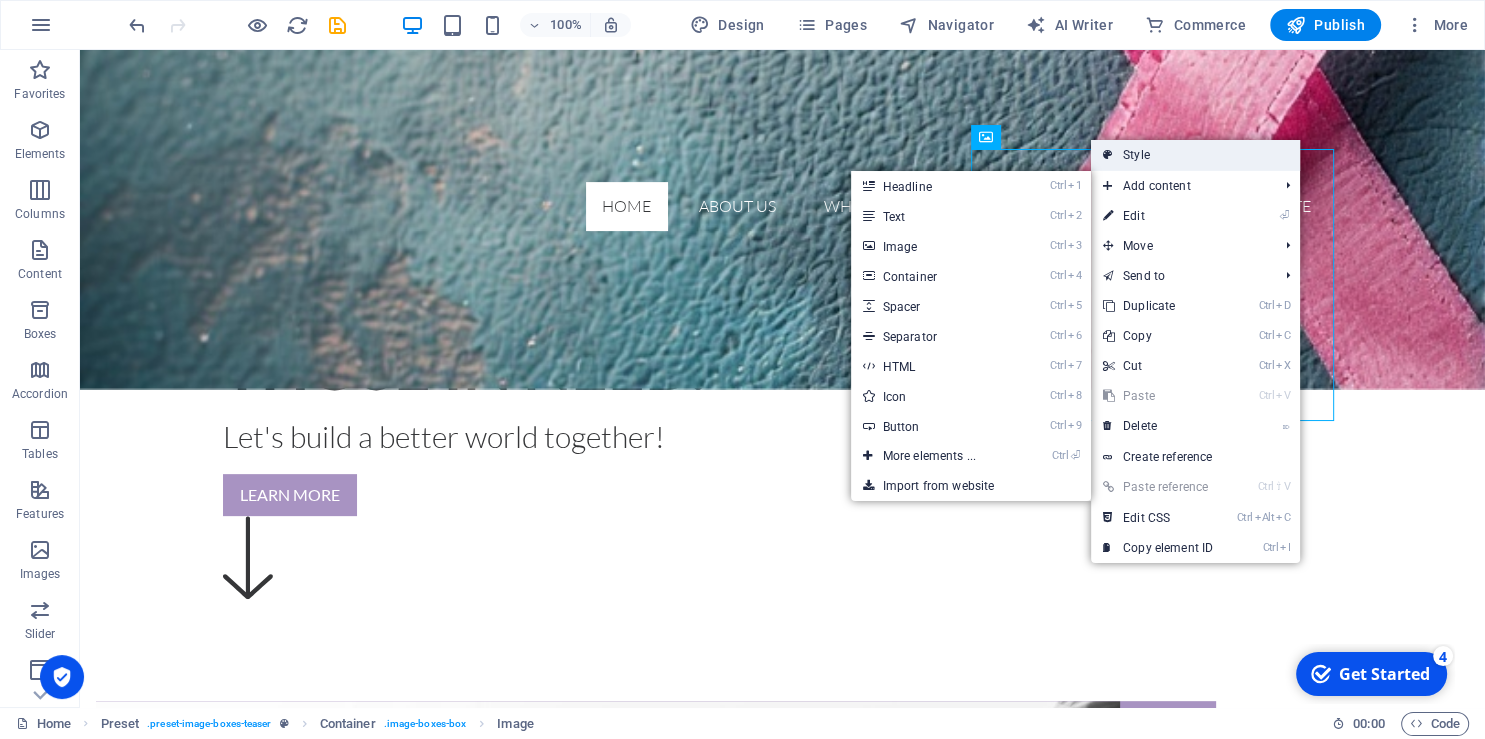 click on "Style" at bounding box center [1195, 155] 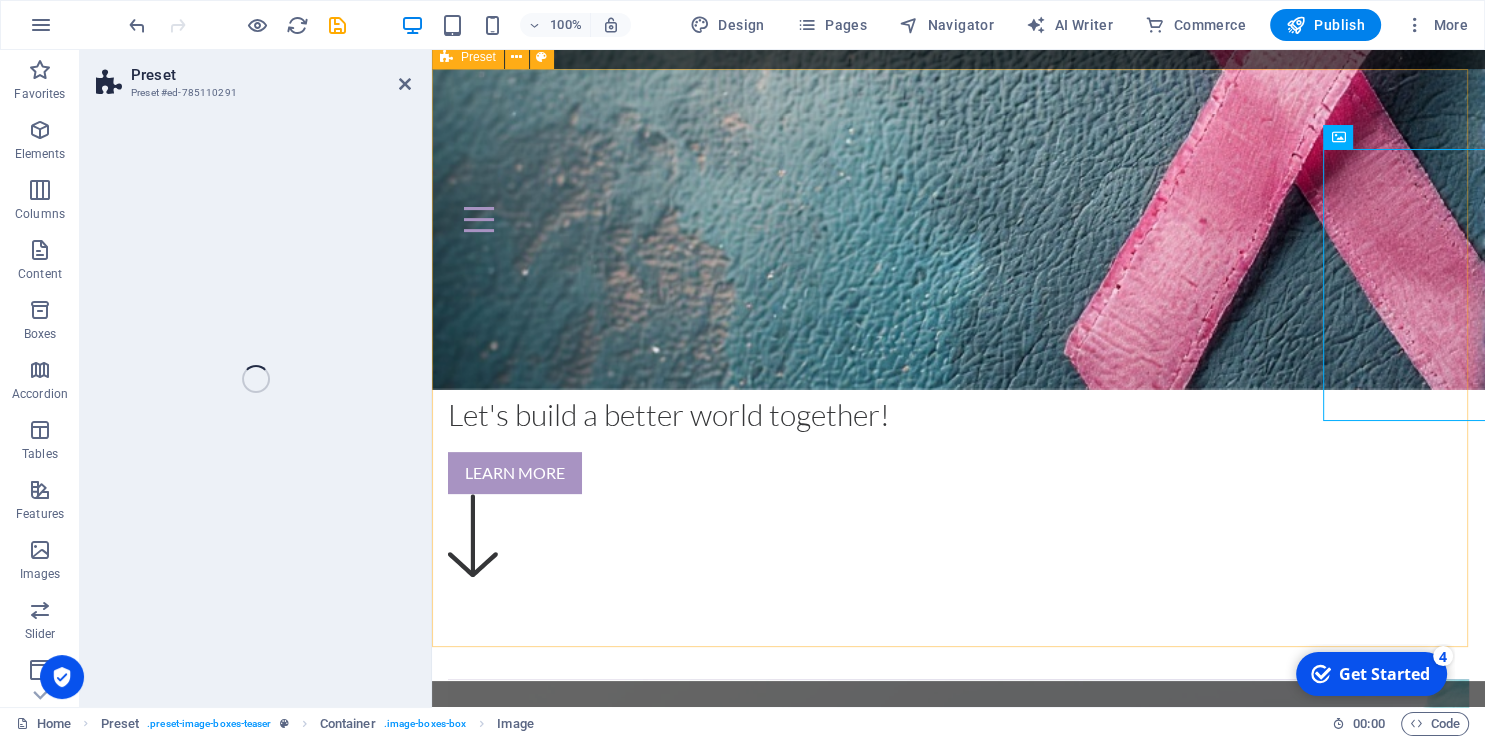 select on "px" 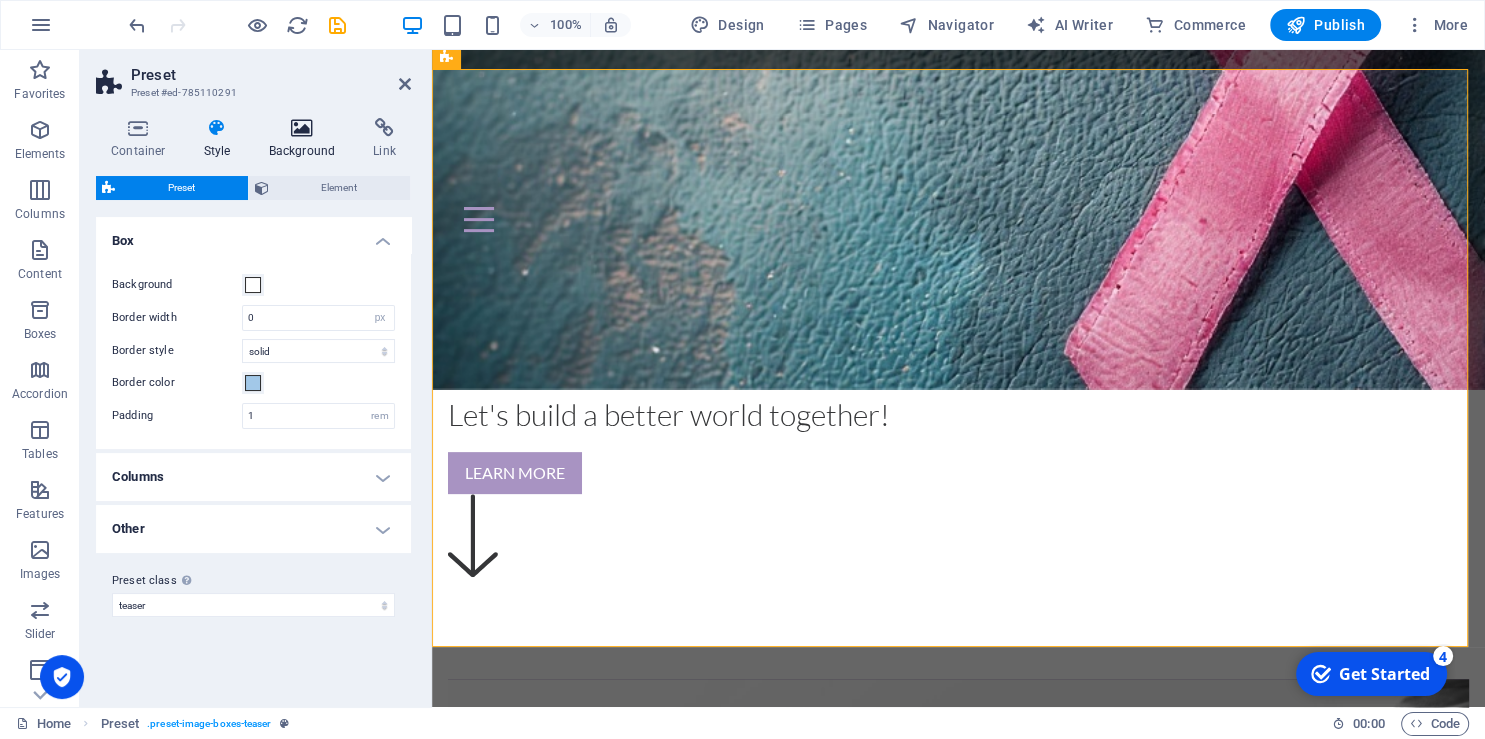 click on "Background" at bounding box center [306, 139] 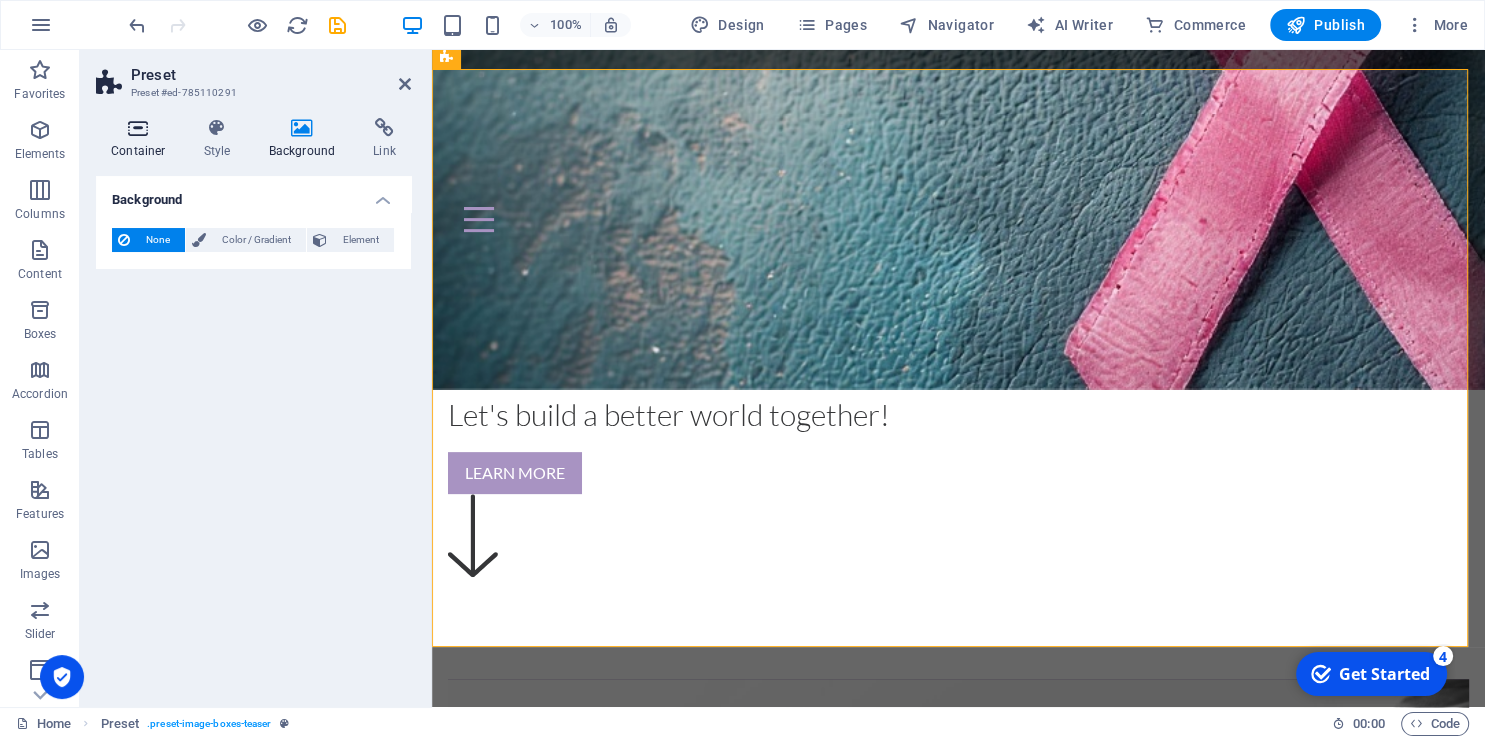 click at bounding box center [138, 128] 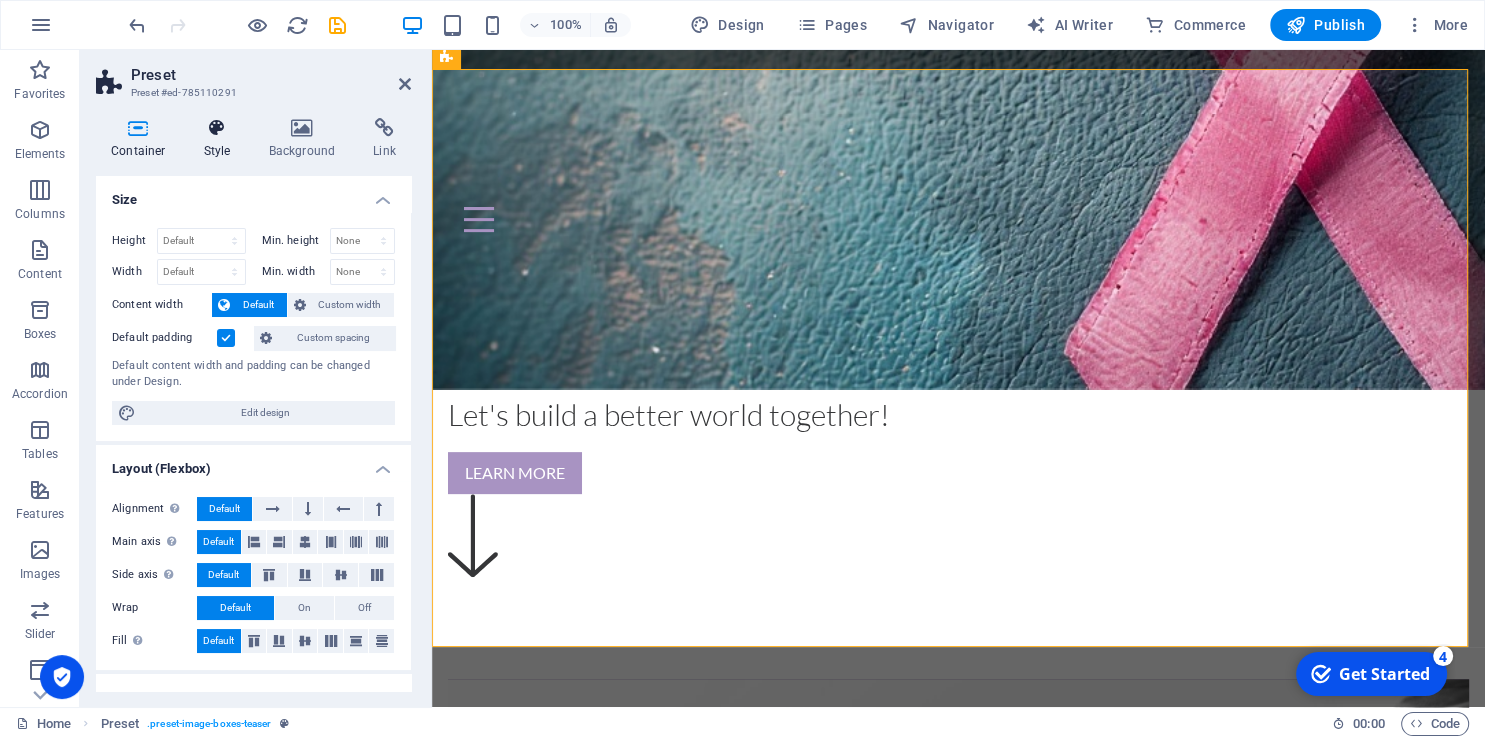 click at bounding box center [217, 128] 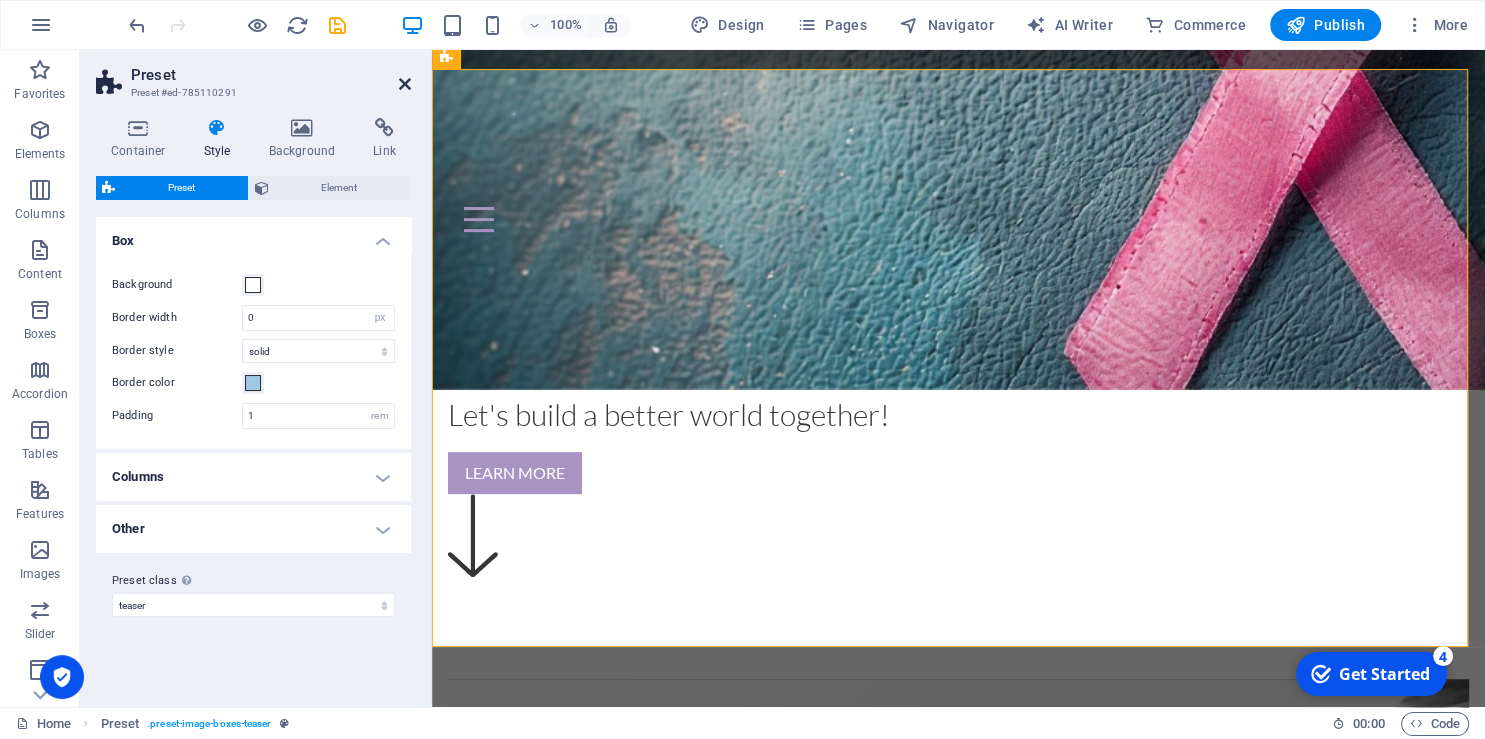 click at bounding box center [405, 84] 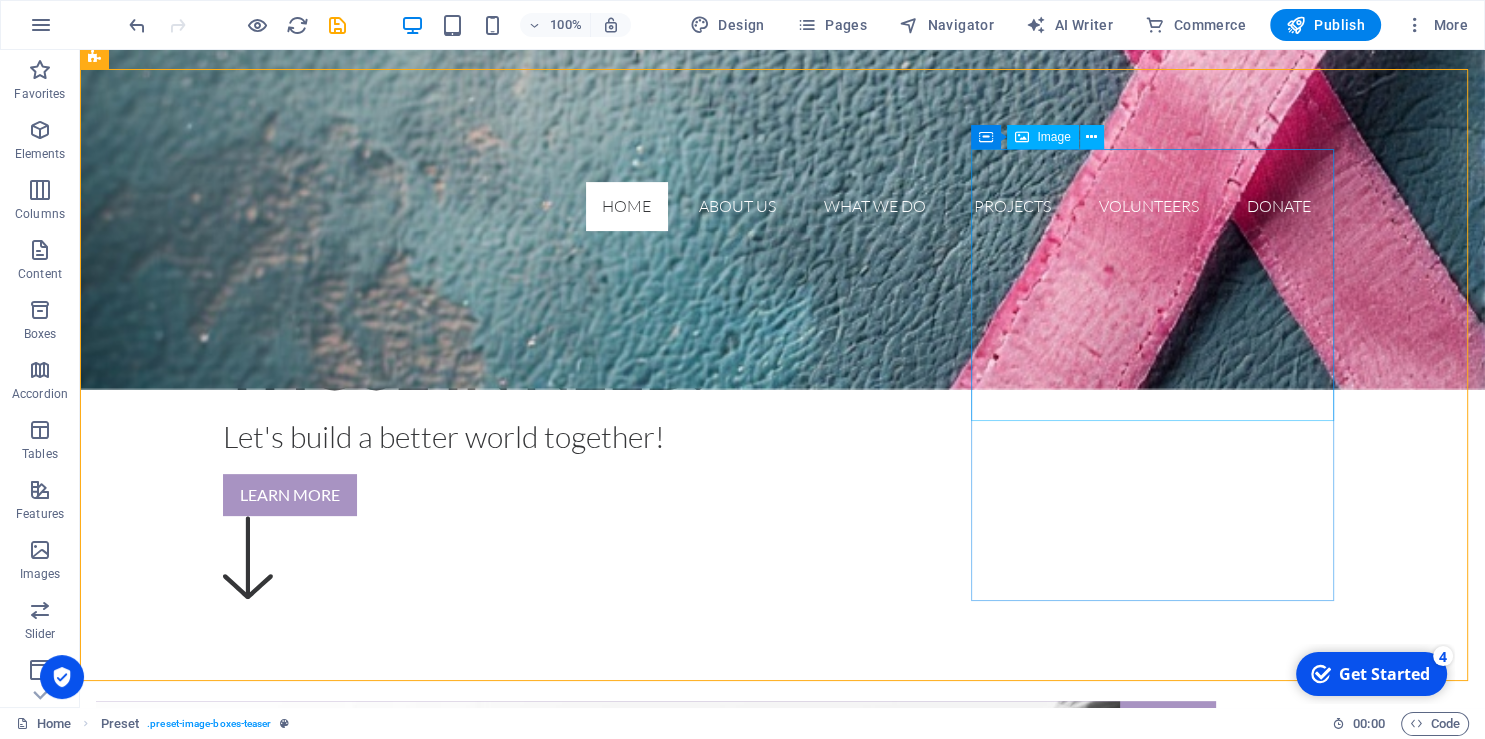 click on "Image" at bounding box center (1053, 137) 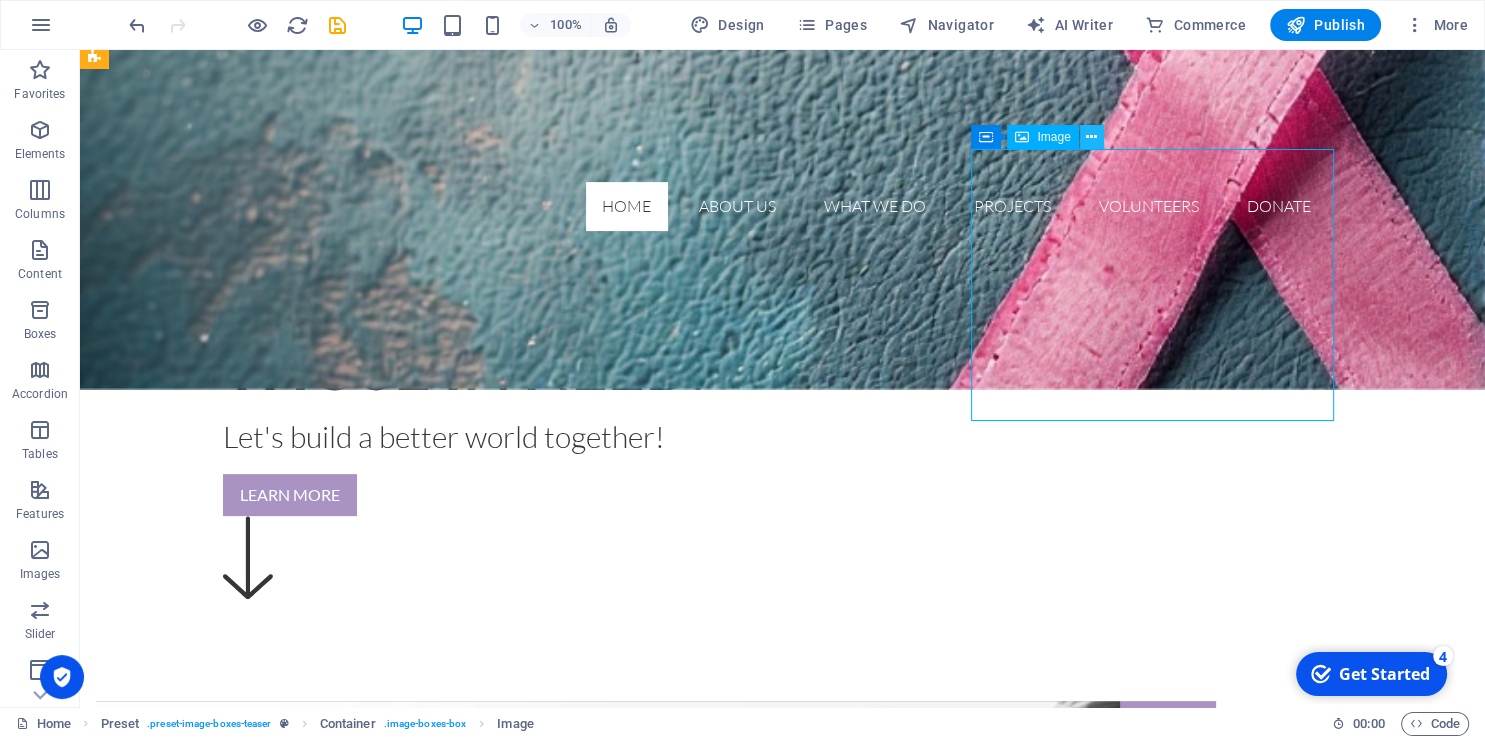 click at bounding box center (1091, 137) 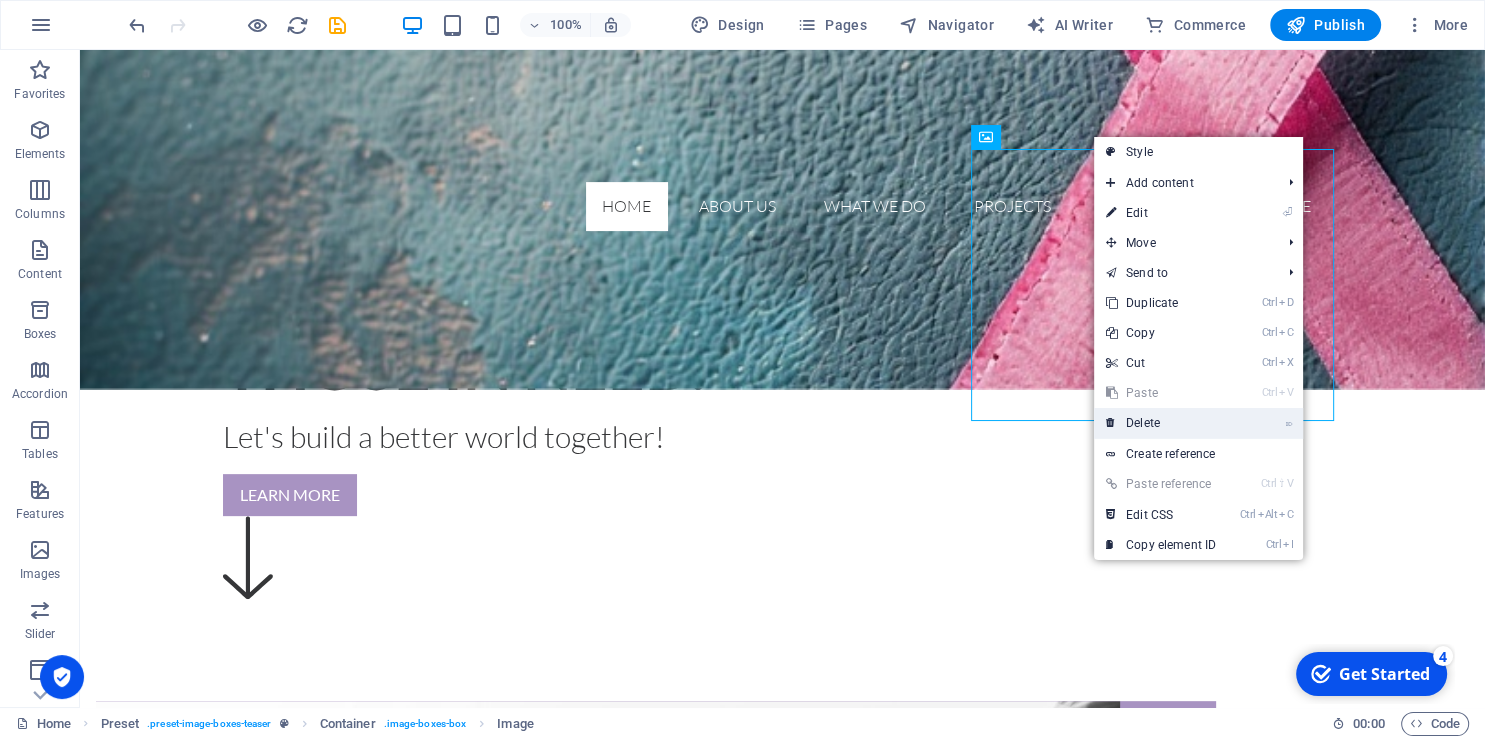 click on "⌦  Delete" at bounding box center [1161, 423] 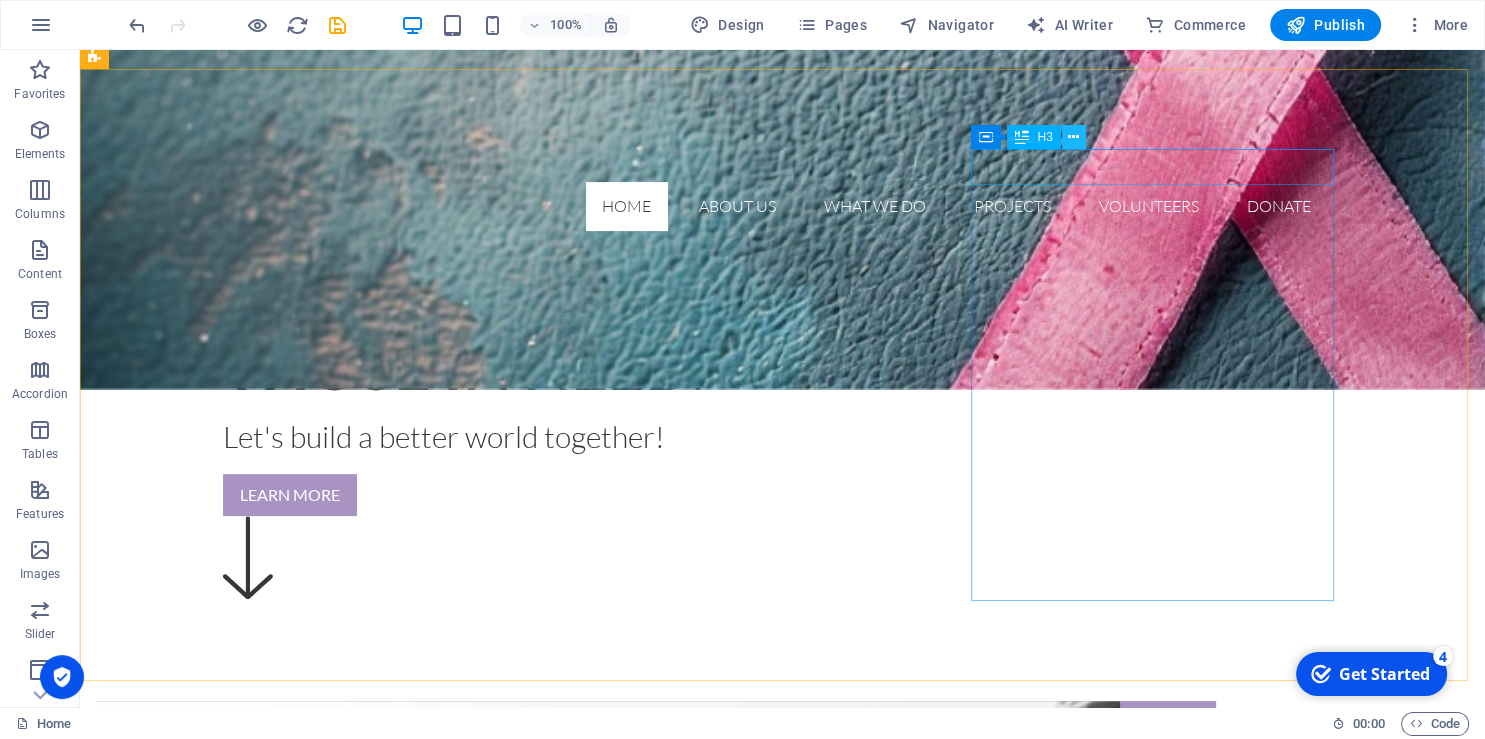 click at bounding box center [1073, 137] 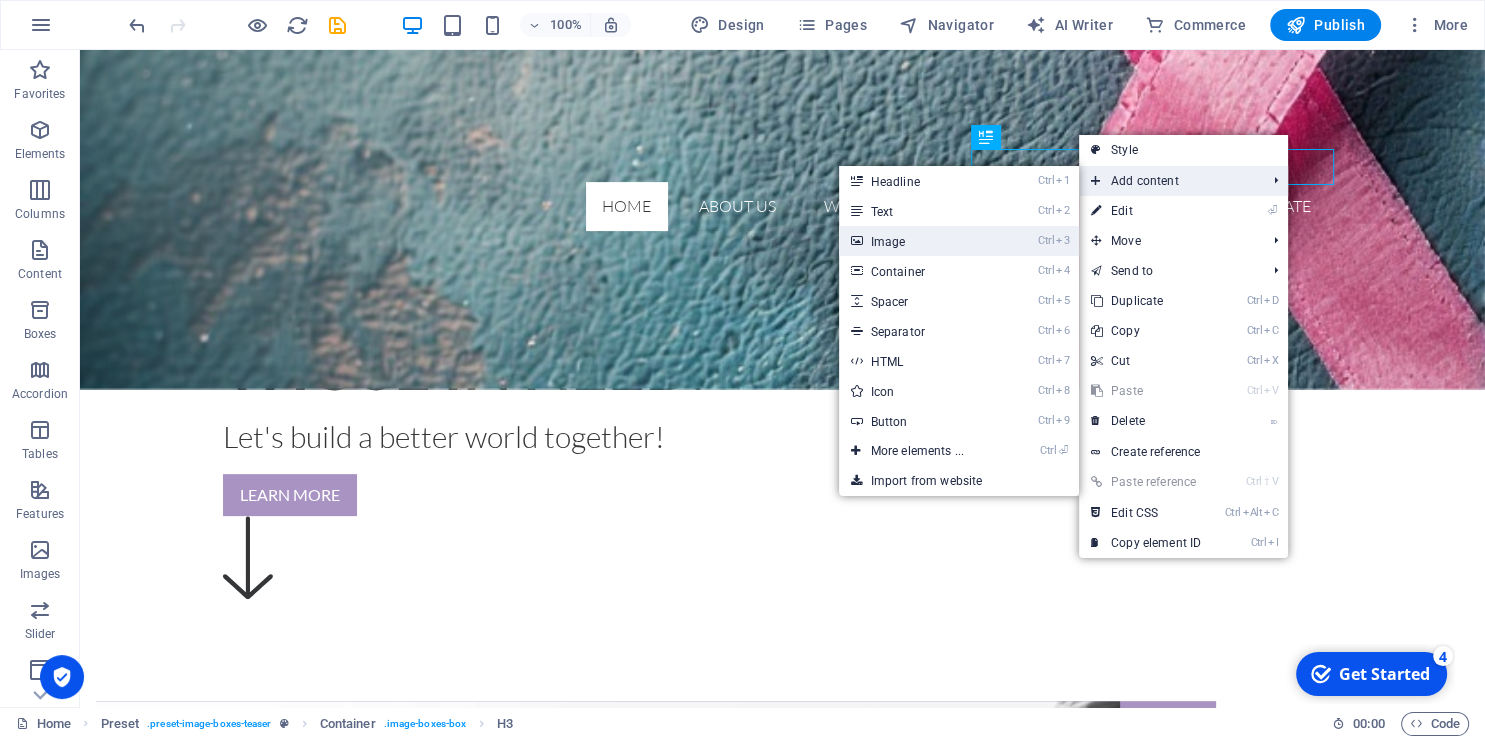 click on "Ctrl 3  Image" at bounding box center (921, 241) 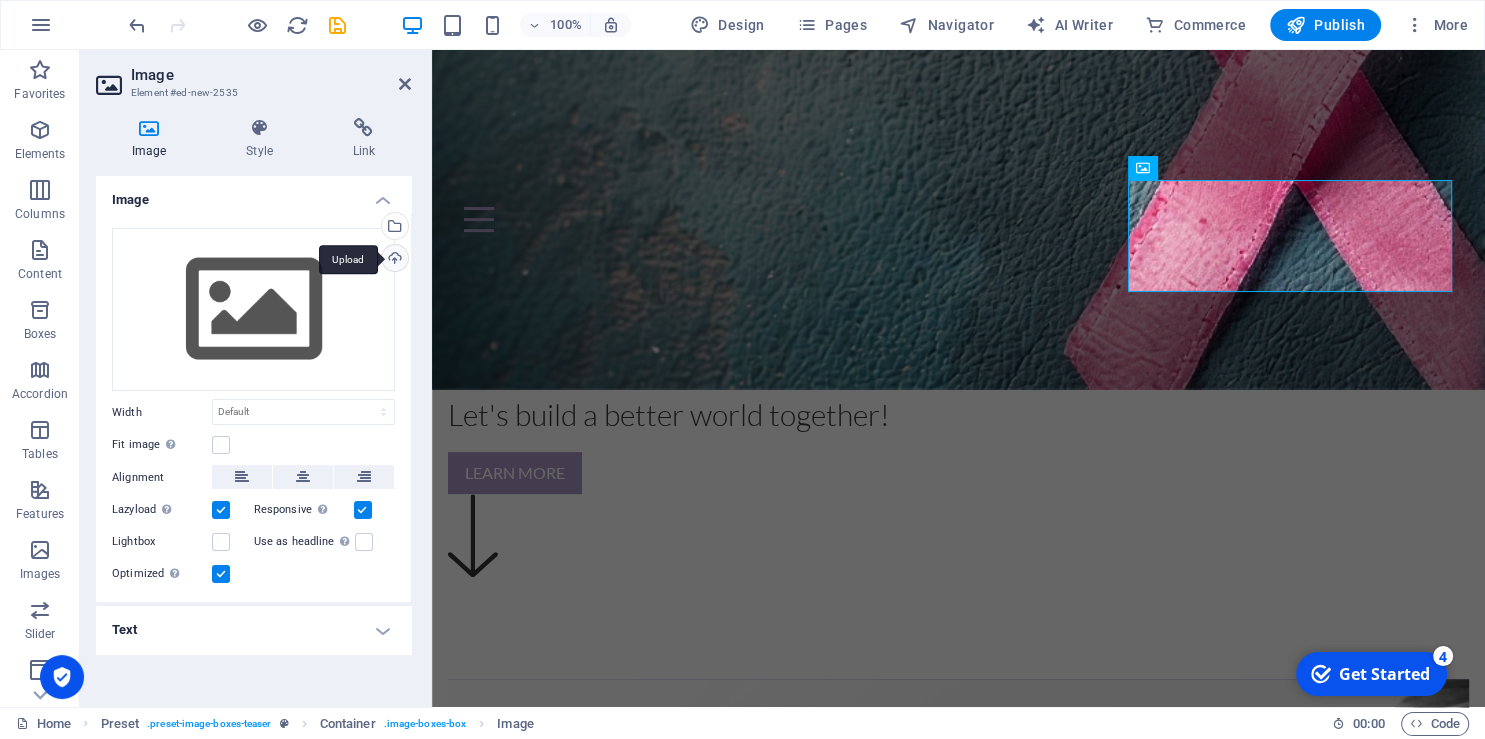 click on "Upload" at bounding box center [393, 260] 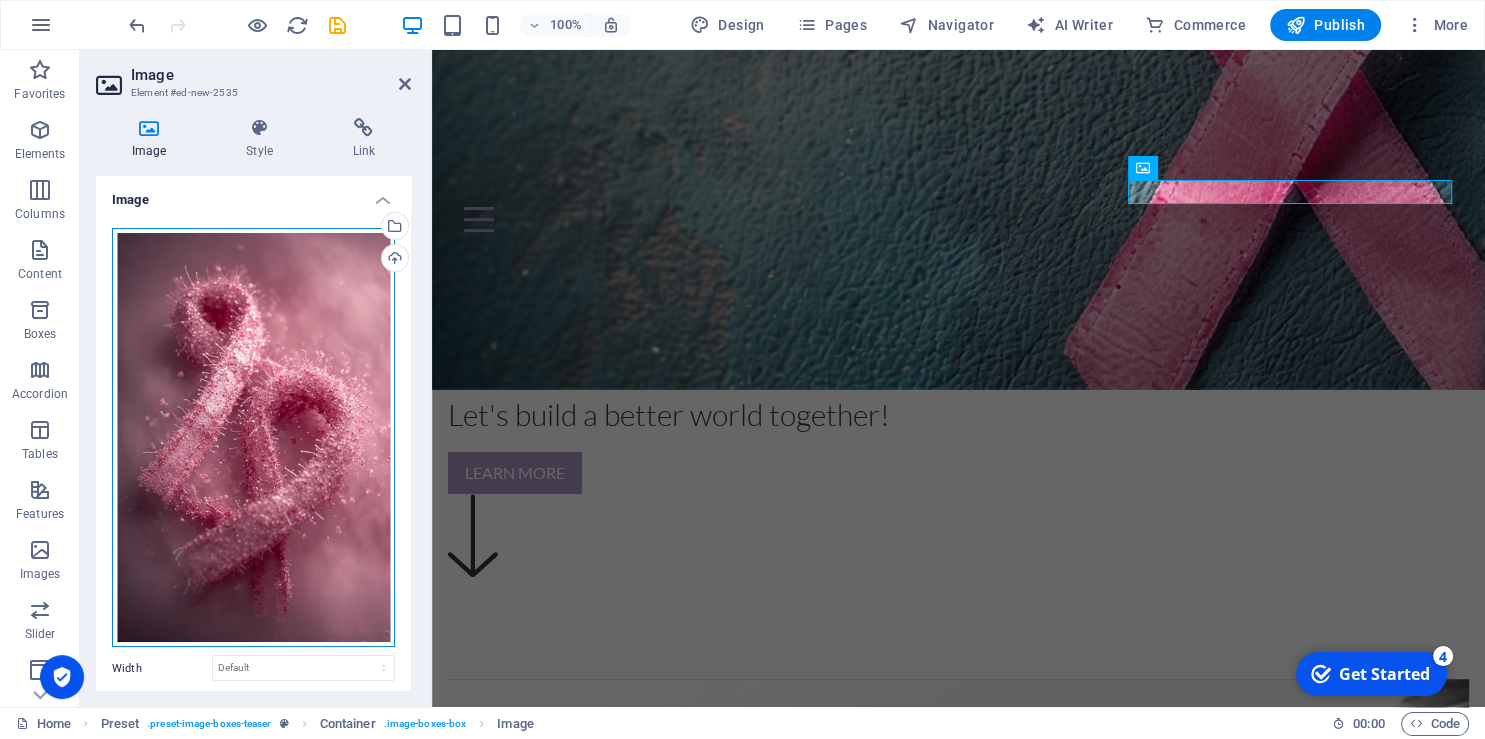 click on "Drag files here, click to choose files or select files from Files or our free stock photos & videos" at bounding box center [253, 438] 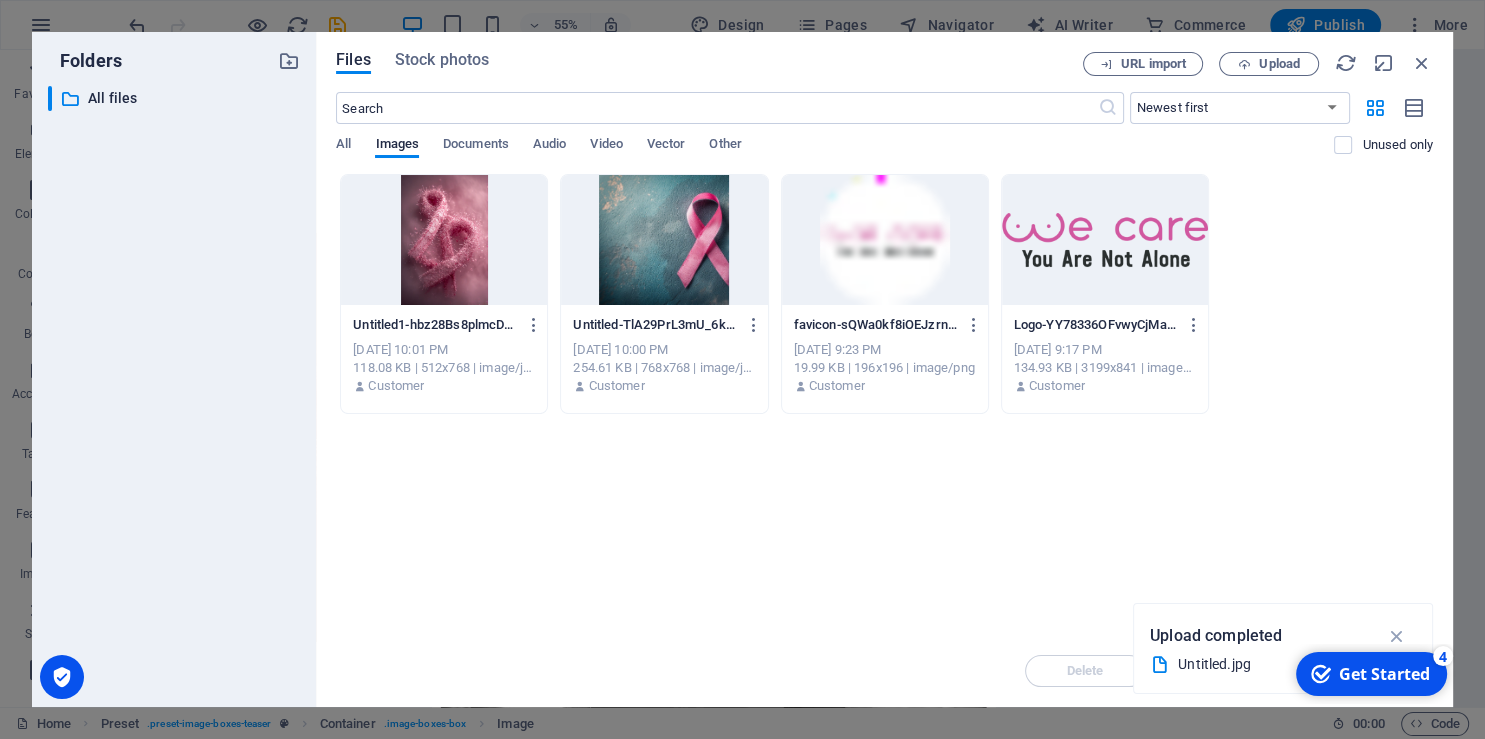 click at bounding box center [664, 240] 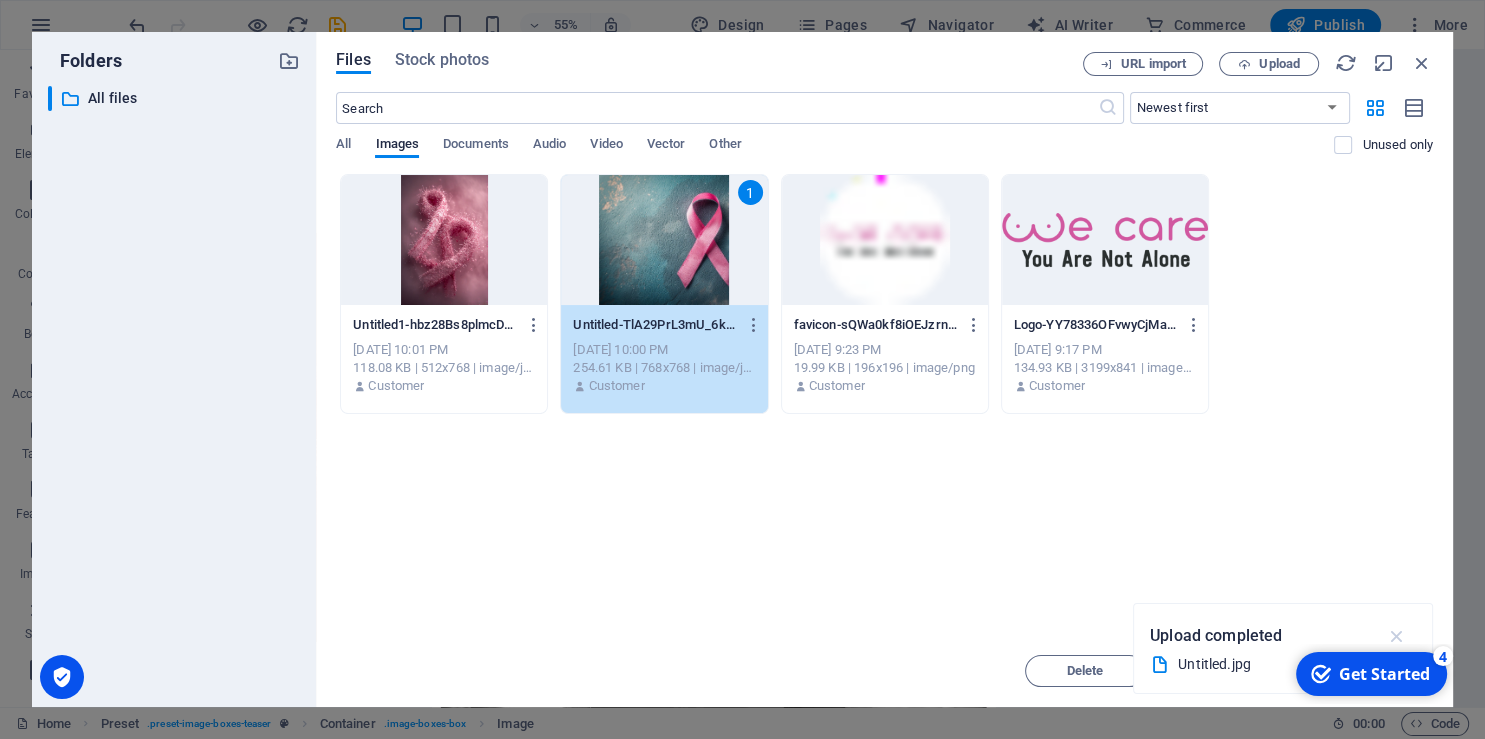 click at bounding box center (1396, 636) 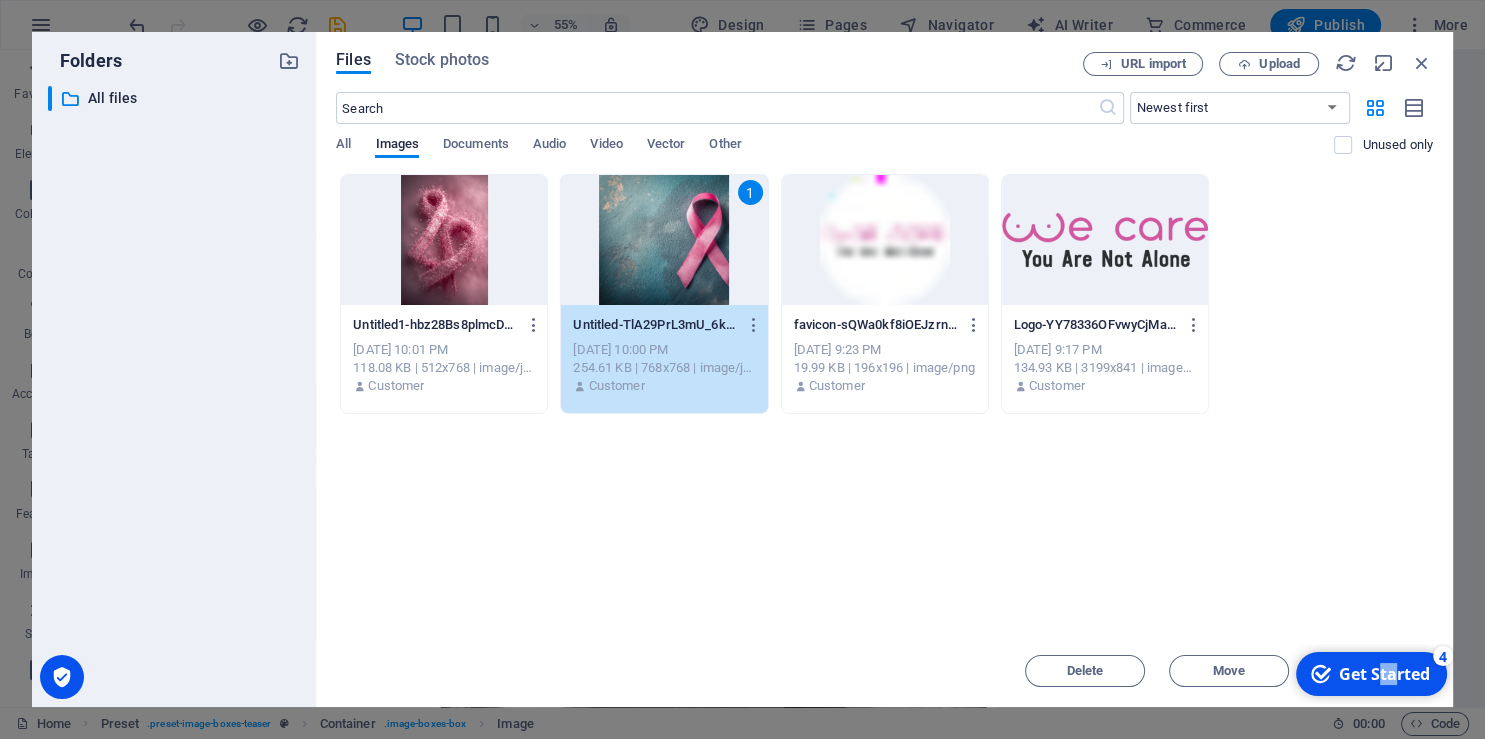 drag, startPoint x: 1387, startPoint y: 638, endPoint x: 1379, endPoint y: 575, distance: 63.505905 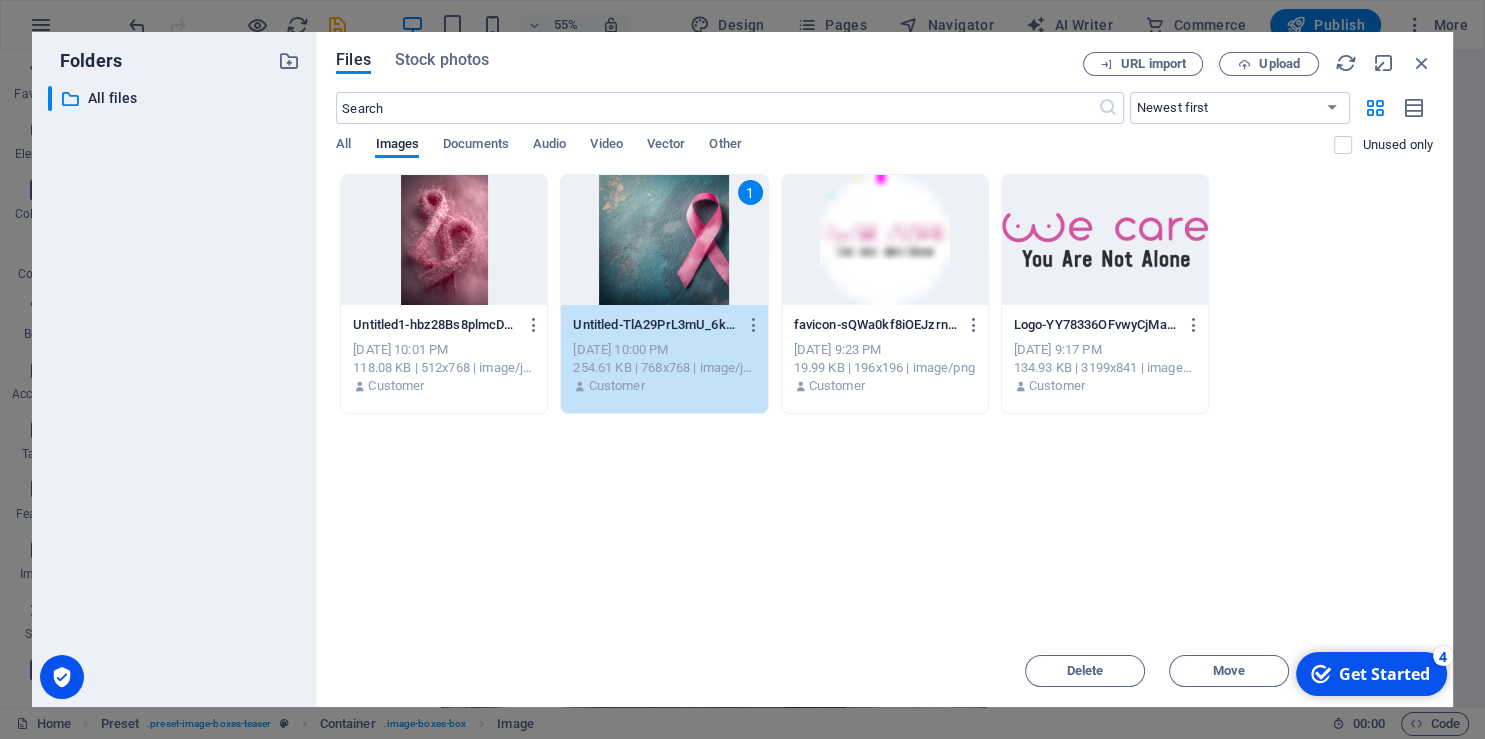 click on "Get Started" at bounding box center [1384, 674] 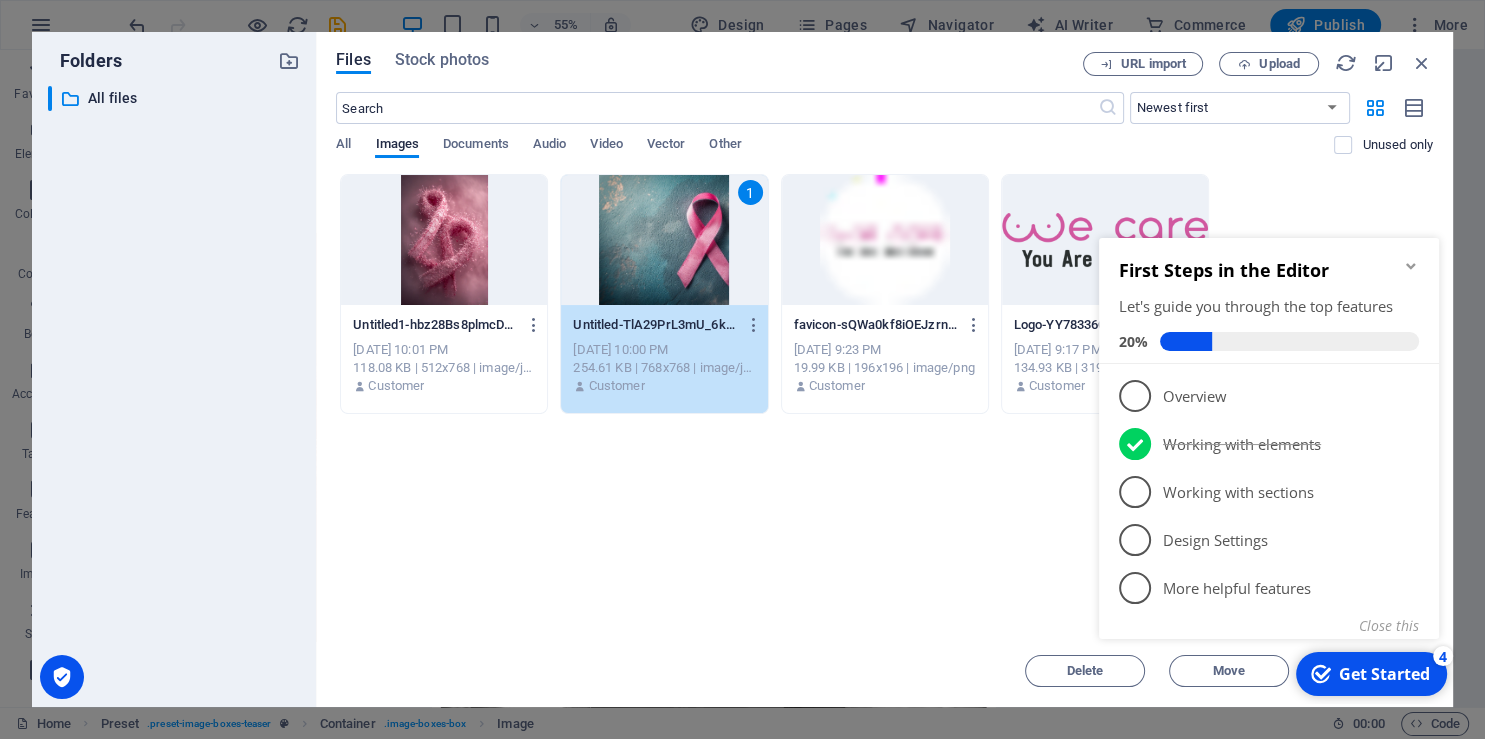 click on "Get Started" at bounding box center [1384, 674] 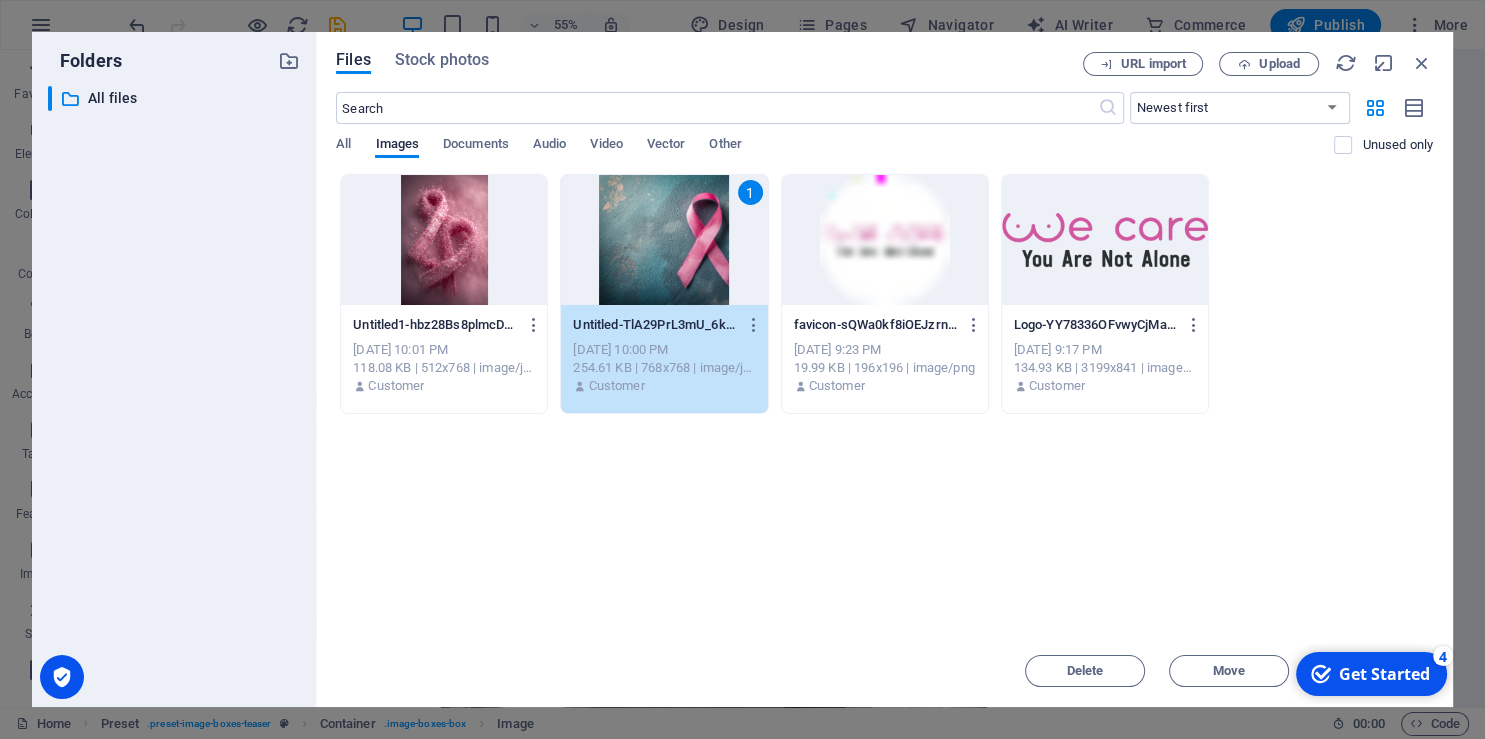click on "checkmark Get Started 4 First Steps in the Editor Let's guide you through the top features 20% 1 Overview  - incomplete 2 Working with elements  - completed 3 Working with sections  - incomplete 4 Design Settings  - incomplete 5 More helpful features  - incomplete" 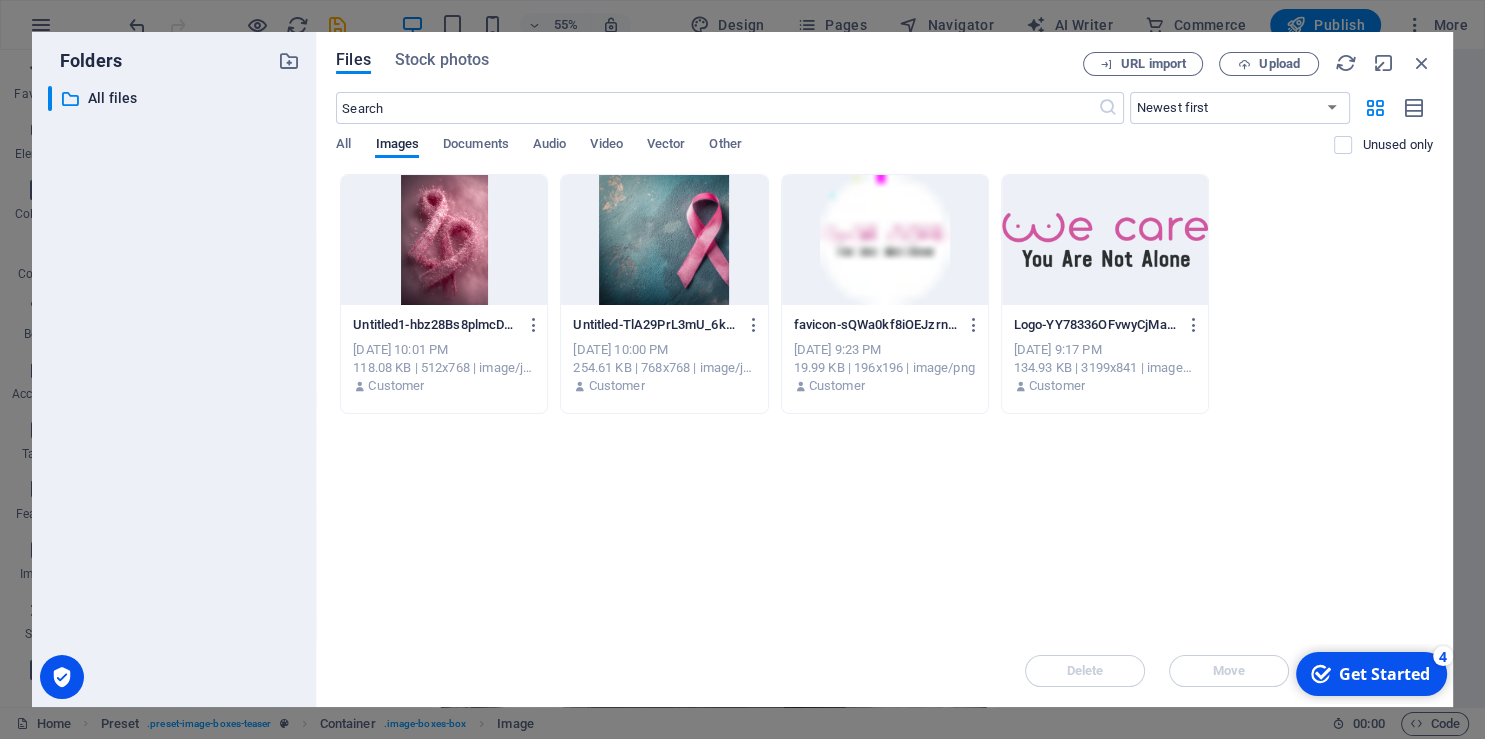 drag, startPoint x: 1052, startPoint y: 73, endPoint x: 970, endPoint y: 50, distance: 85.16454 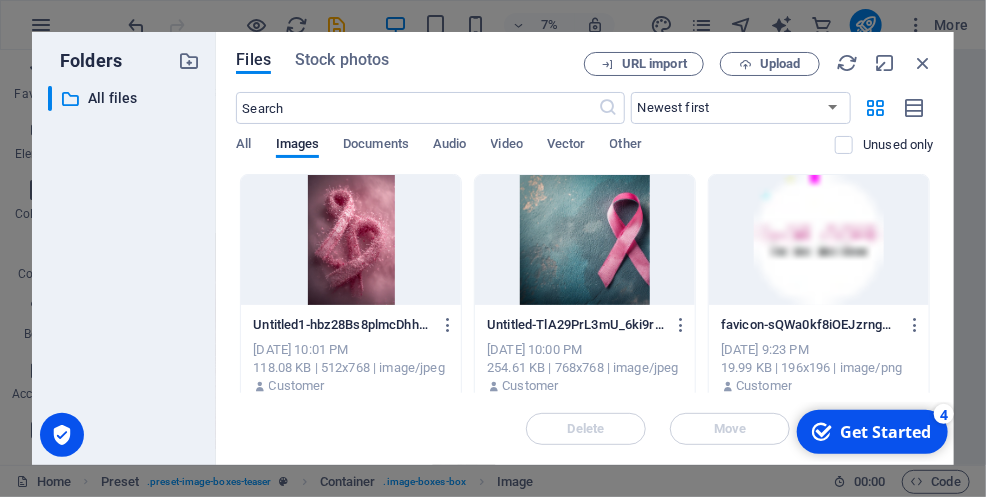 scroll, scrollTop: 274, scrollLeft: 0, axis: vertical 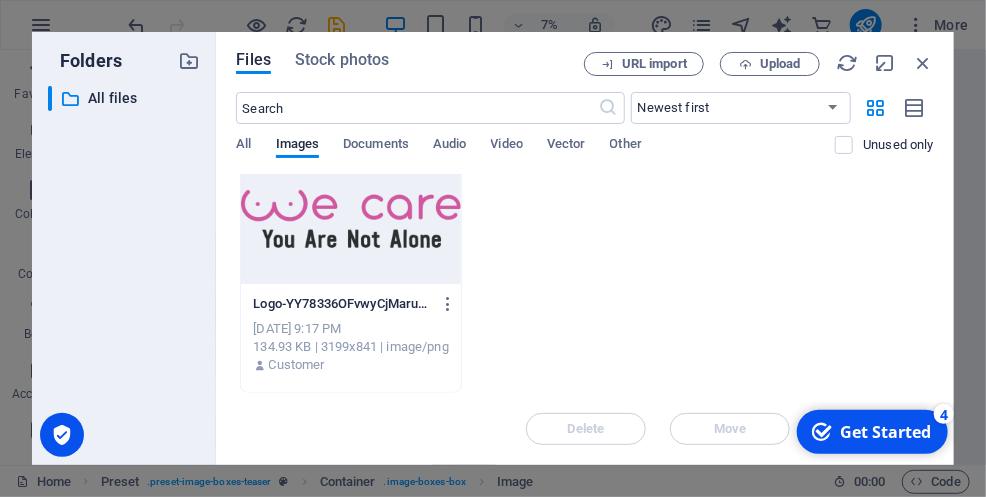 click on "Get Started" at bounding box center (884, 431) 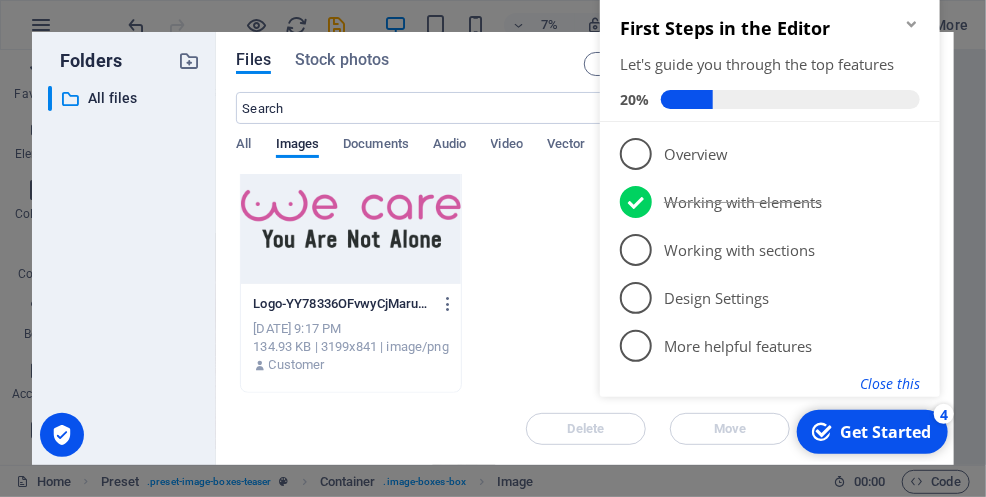 click on "Close this" at bounding box center (889, 384) 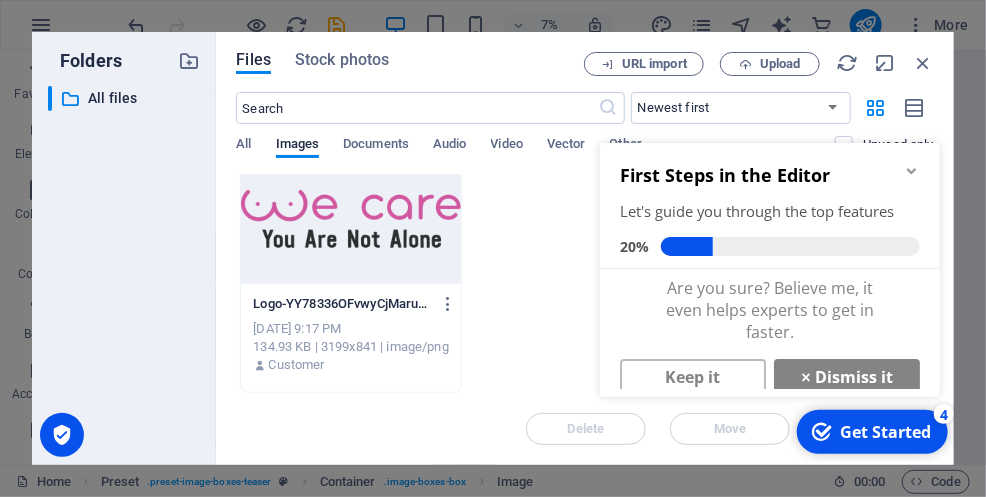 click on "checkmark Get Started 4" at bounding box center (871, 431) 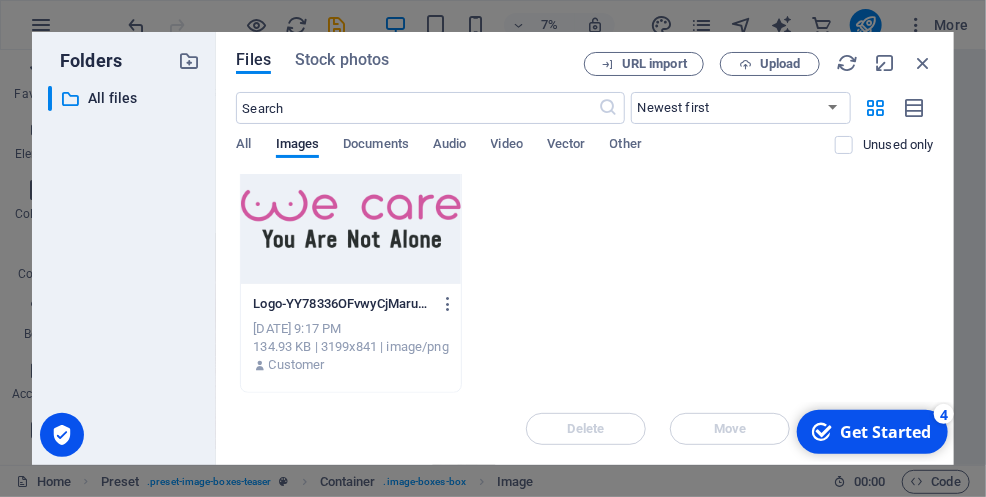 click on "checkmark Get Started 4" at bounding box center [871, 431] 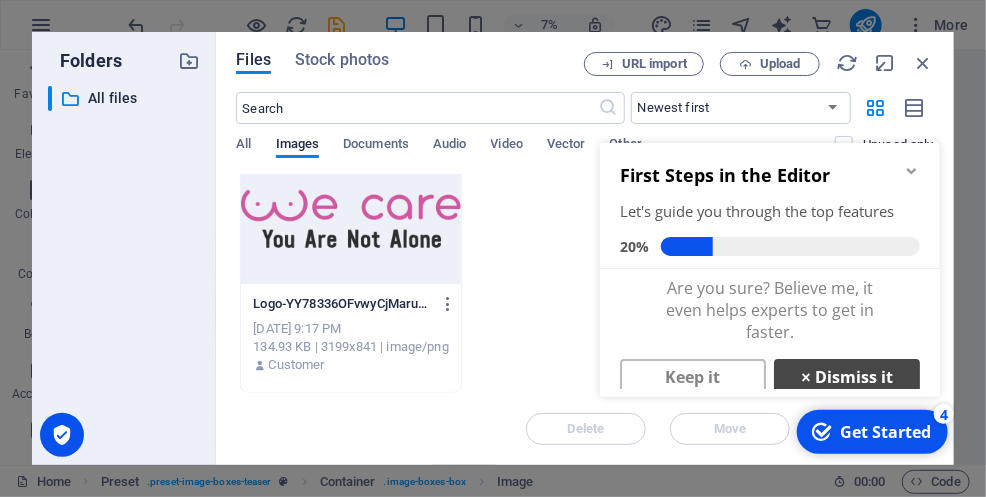 click on "×   Dismiss it" at bounding box center [846, 376] 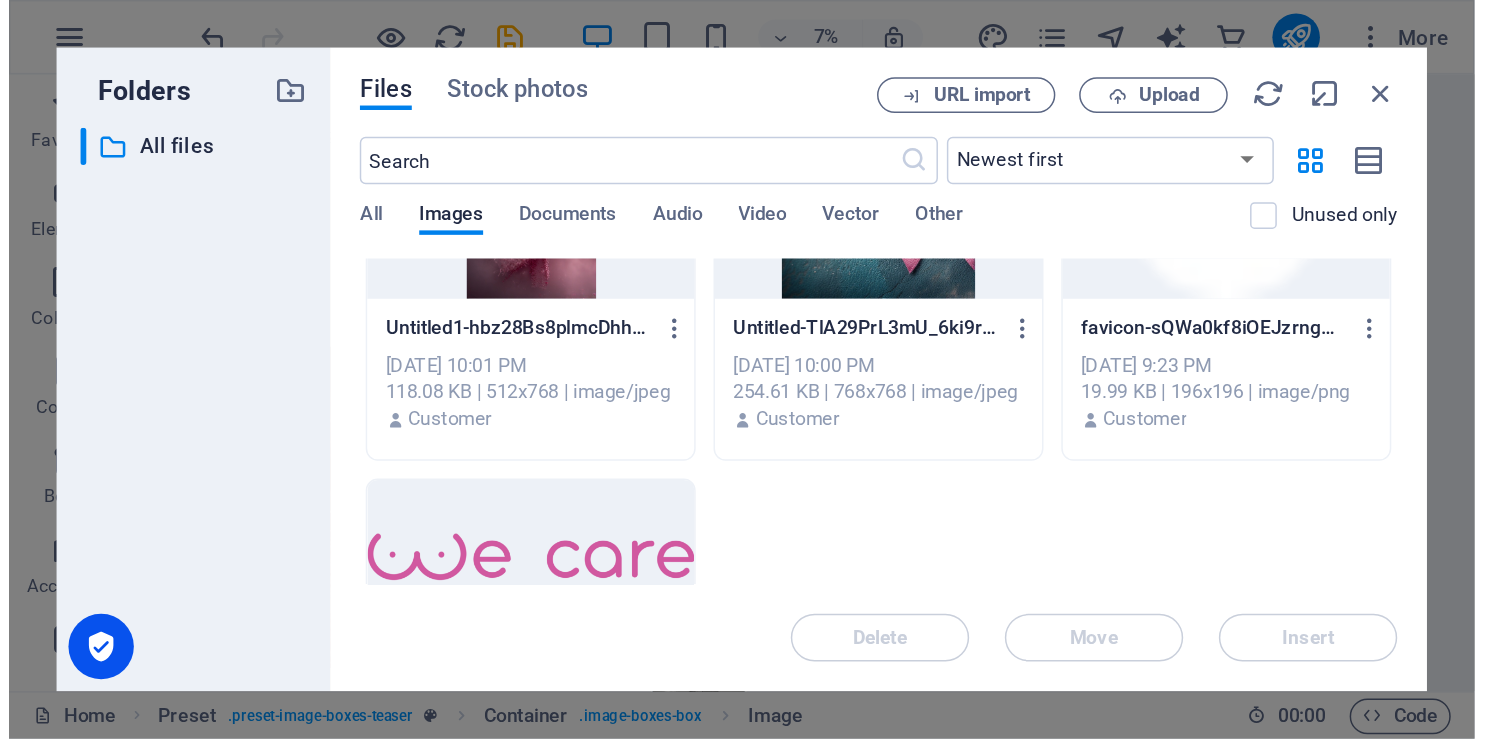 scroll, scrollTop: 77, scrollLeft: 0, axis: vertical 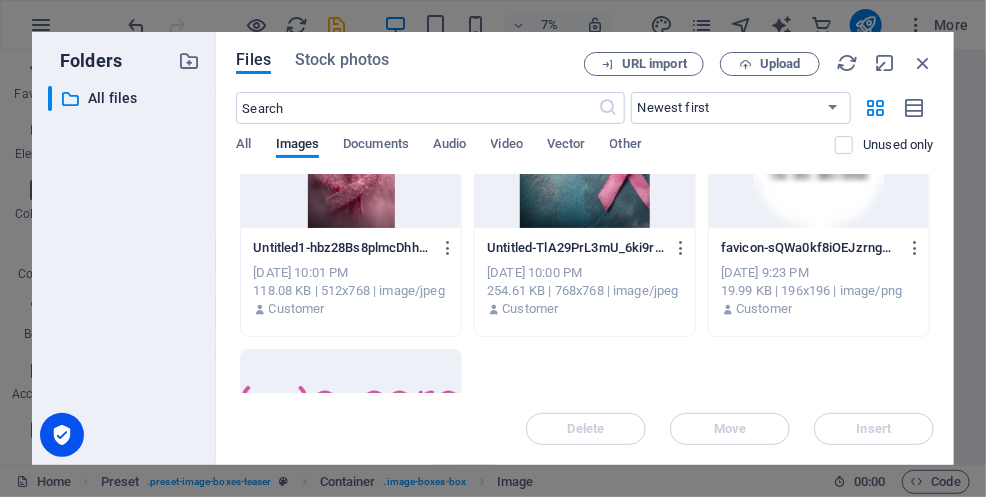 click on "Untitled-TlA29PrL3mU_6ki9rLyf0Q.jpg Untitled-TlA29PrL3mU_6ki9rLyf0Q.jpg Jul 11, 2025 10:00 PM 254.61 KB | 768x768 | image/jpeg Customer" at bounding box center (585, 217) 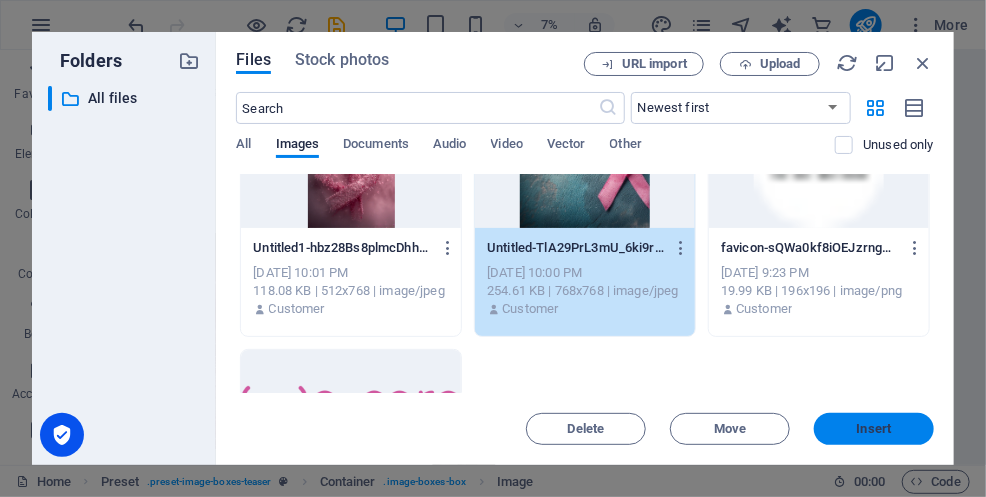 click on "Insert" at bounding box center (874, 429) 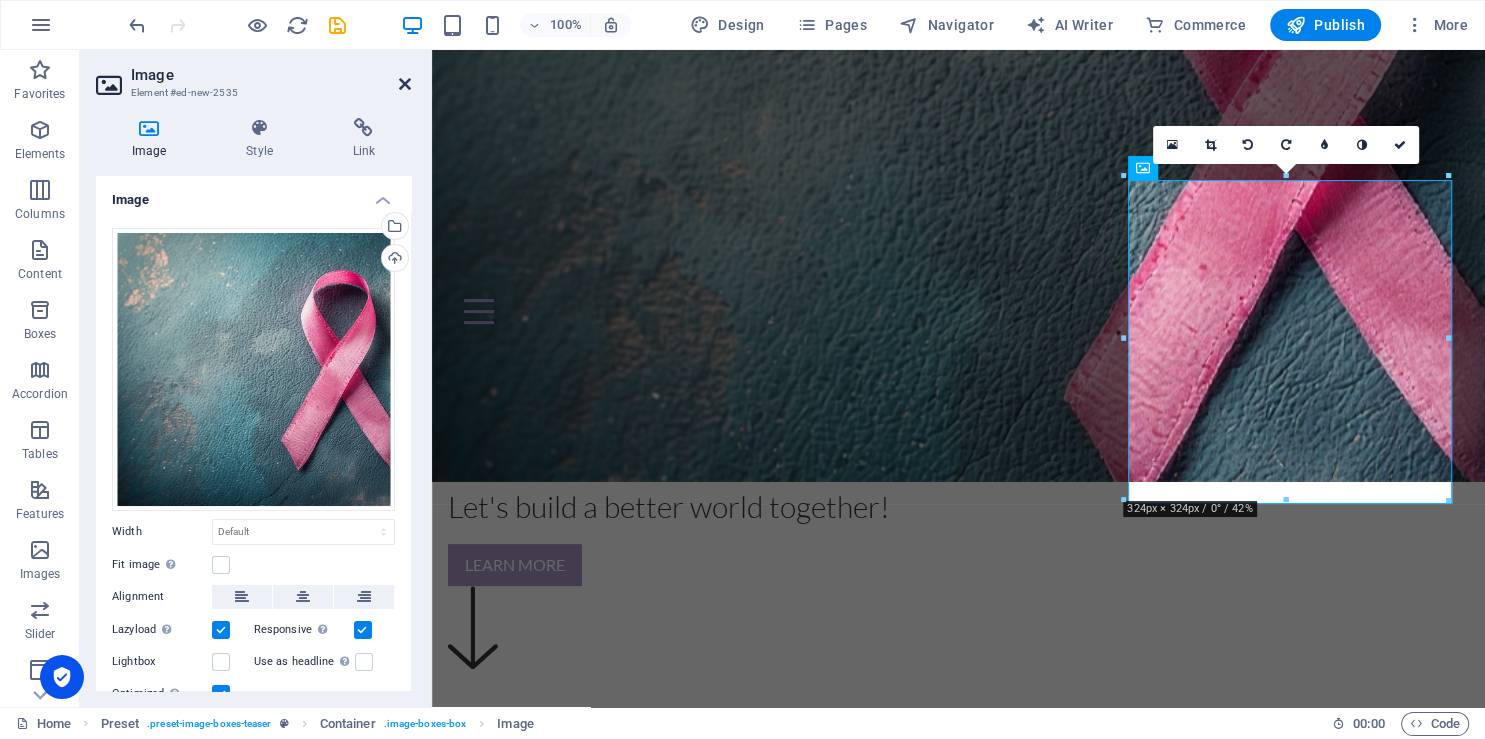 click at bounding box center [405, 84] 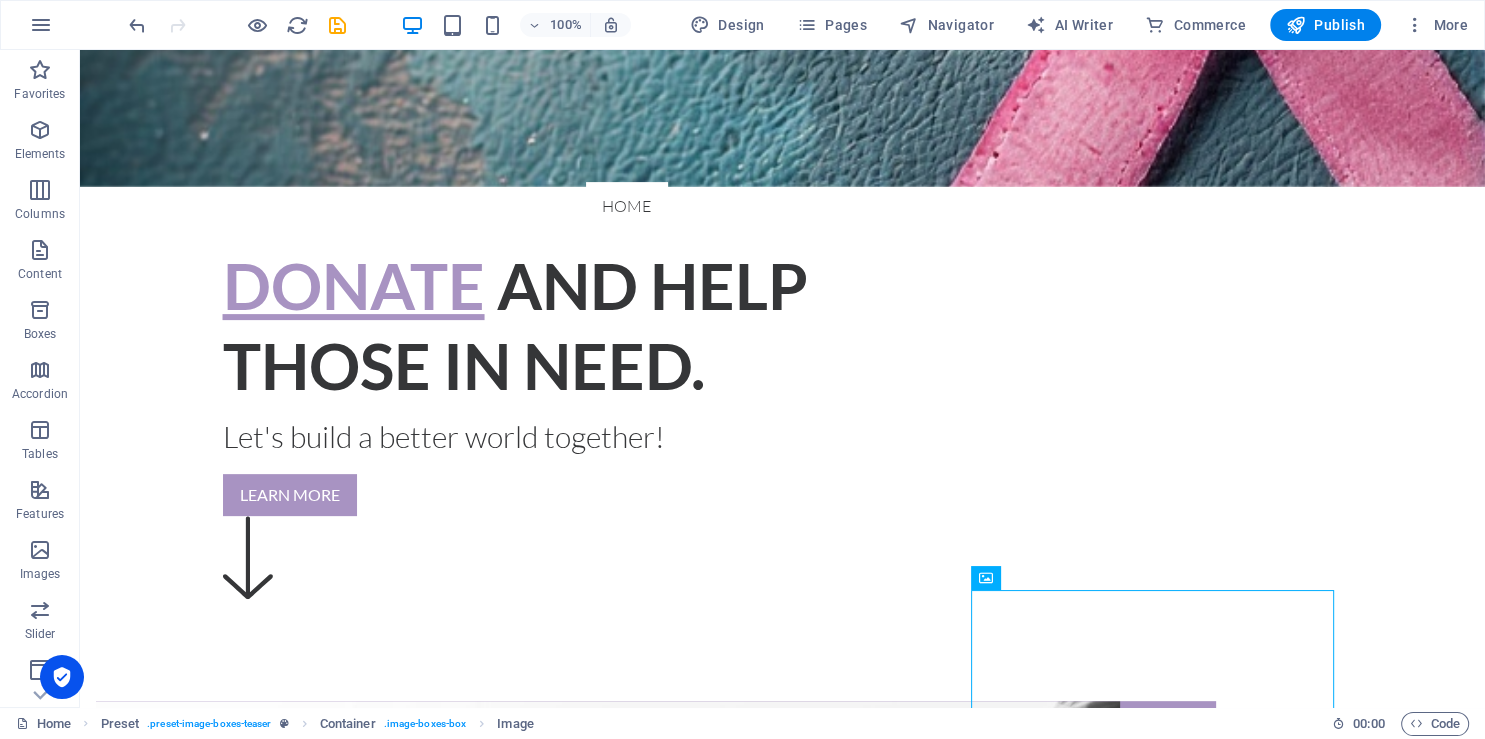 scroll, scrollTop: 0, scrollLeft: 0, axis: both 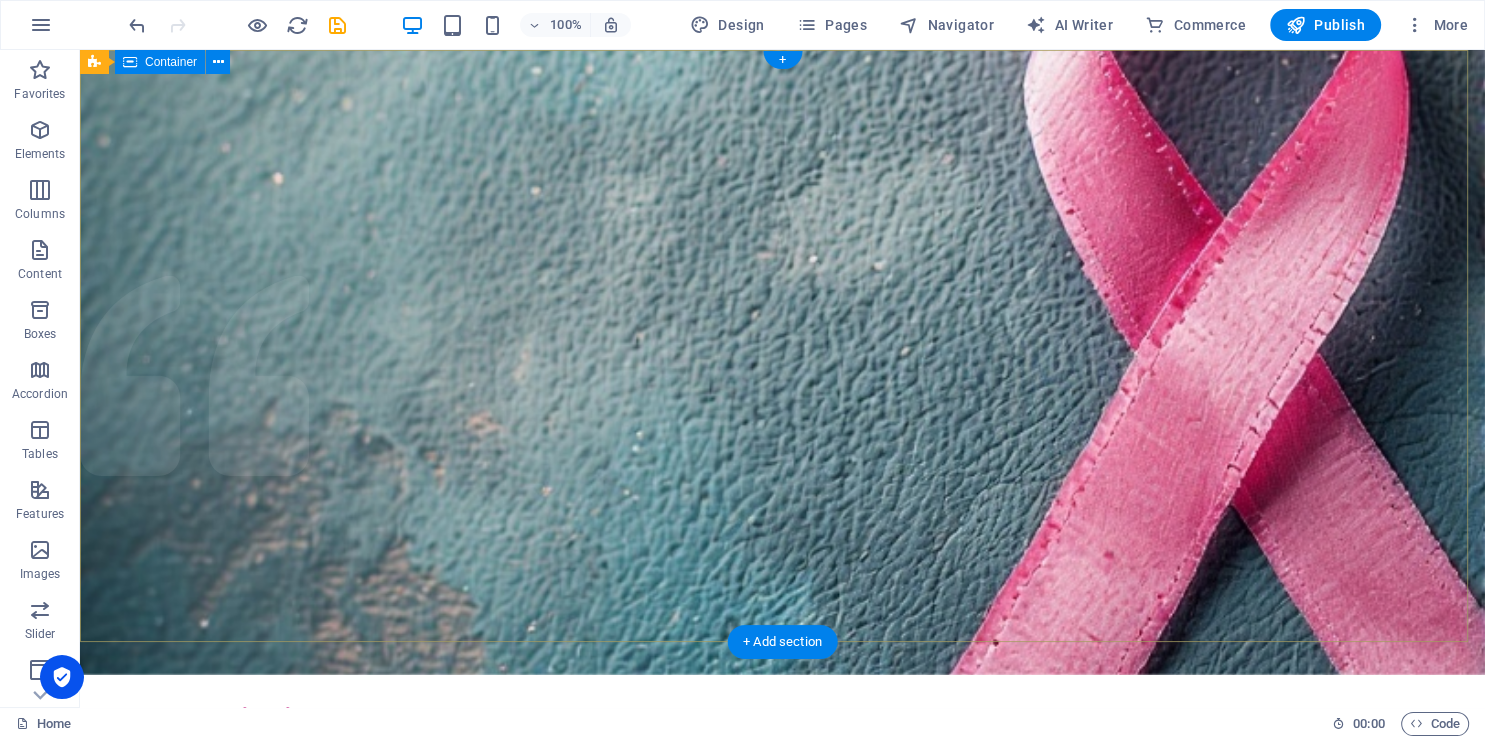 click on "Home About us What we do Projects Volunteers Donate Donate   and Help those in need. Let's build a better world together! Learn more" at bounding box center [782, 934] 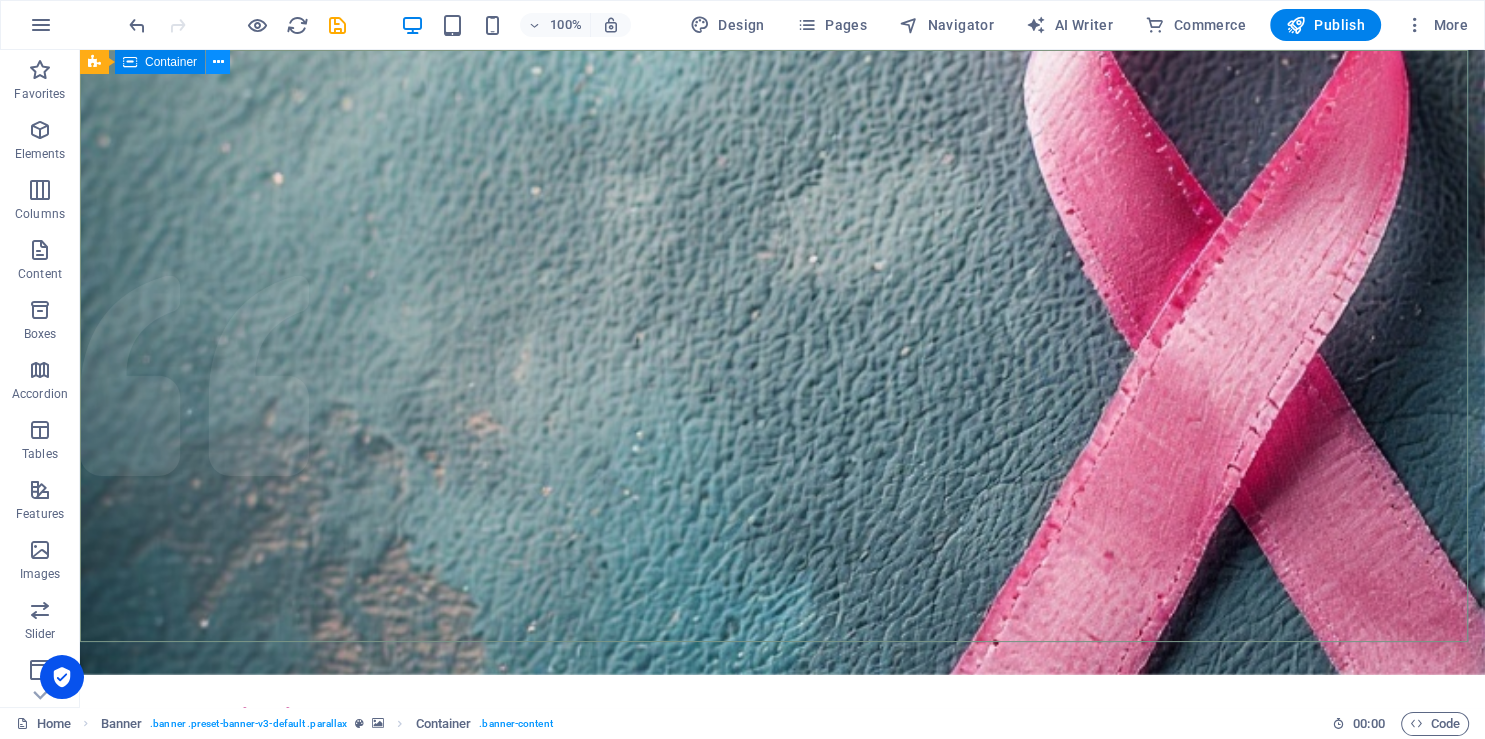 click at bounding box center [218, 62] 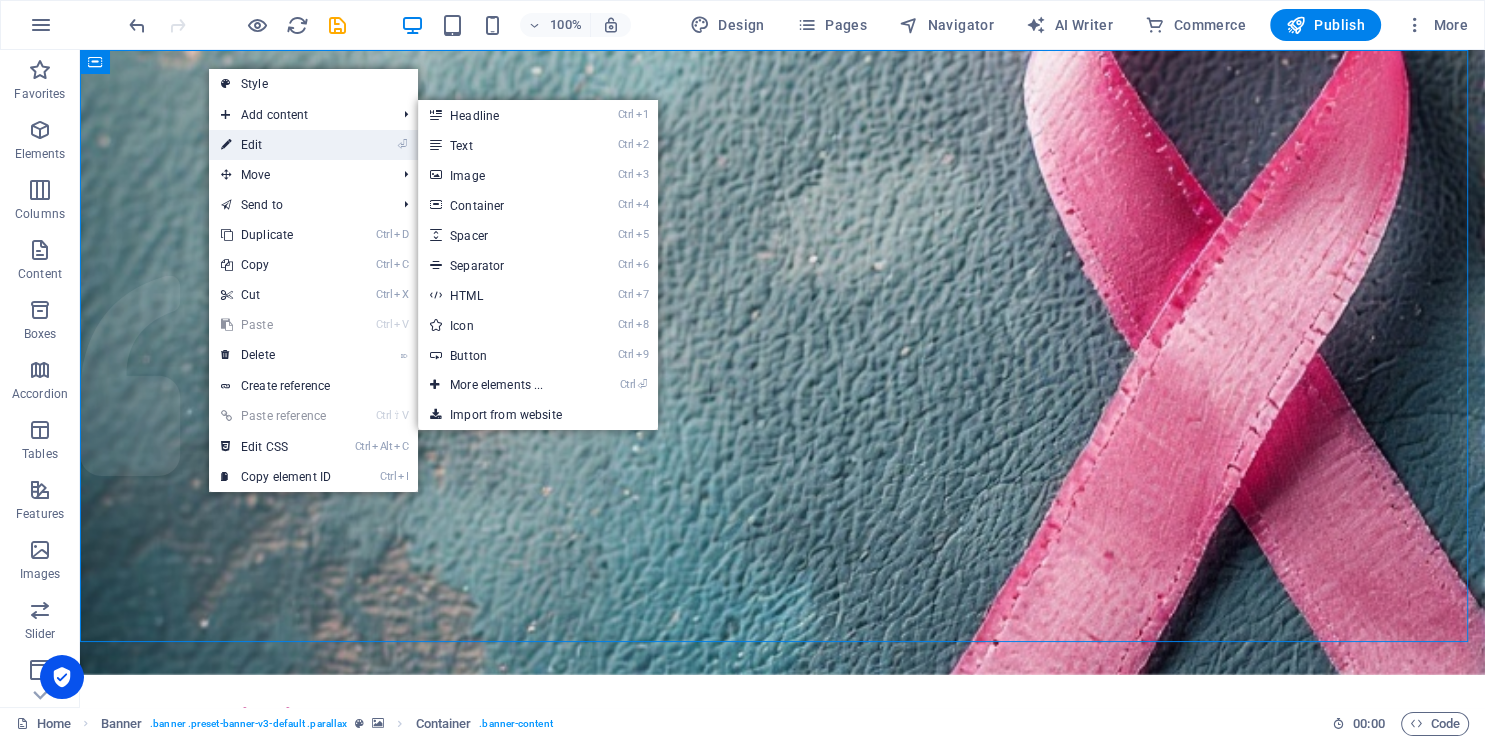 click on "⏎  Edit" at bounding box center [276, 145] 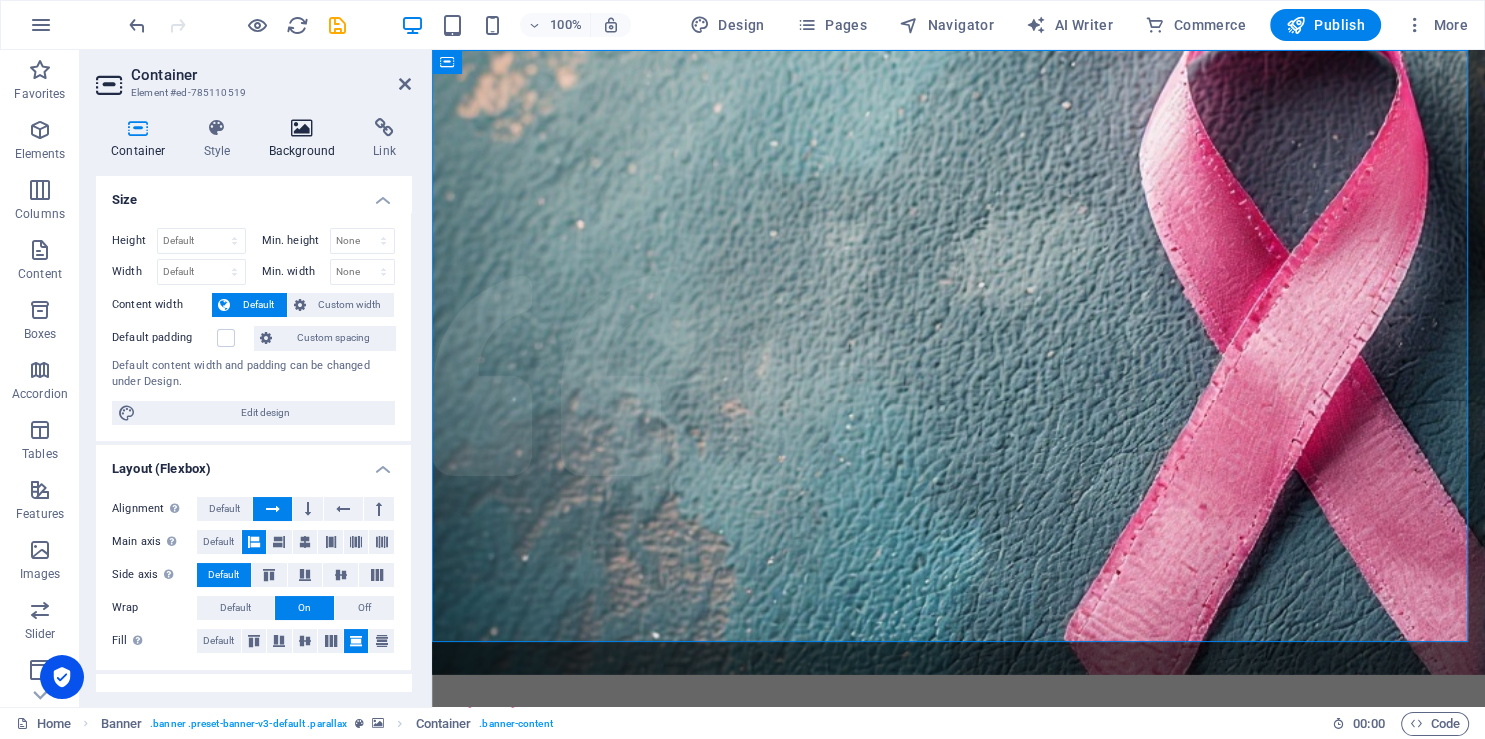 click at bounding box center (302, 128) 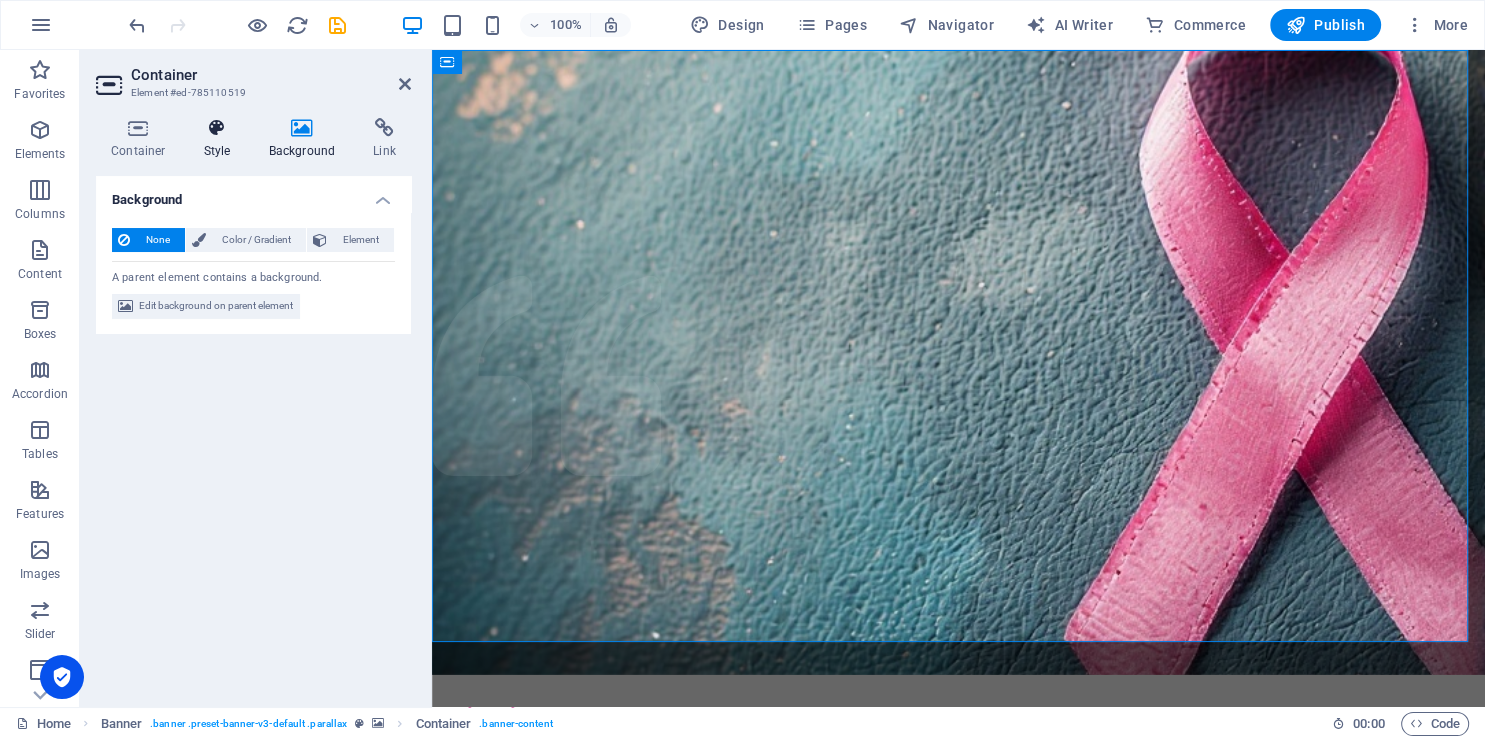 click at bounding box center [217, 128] 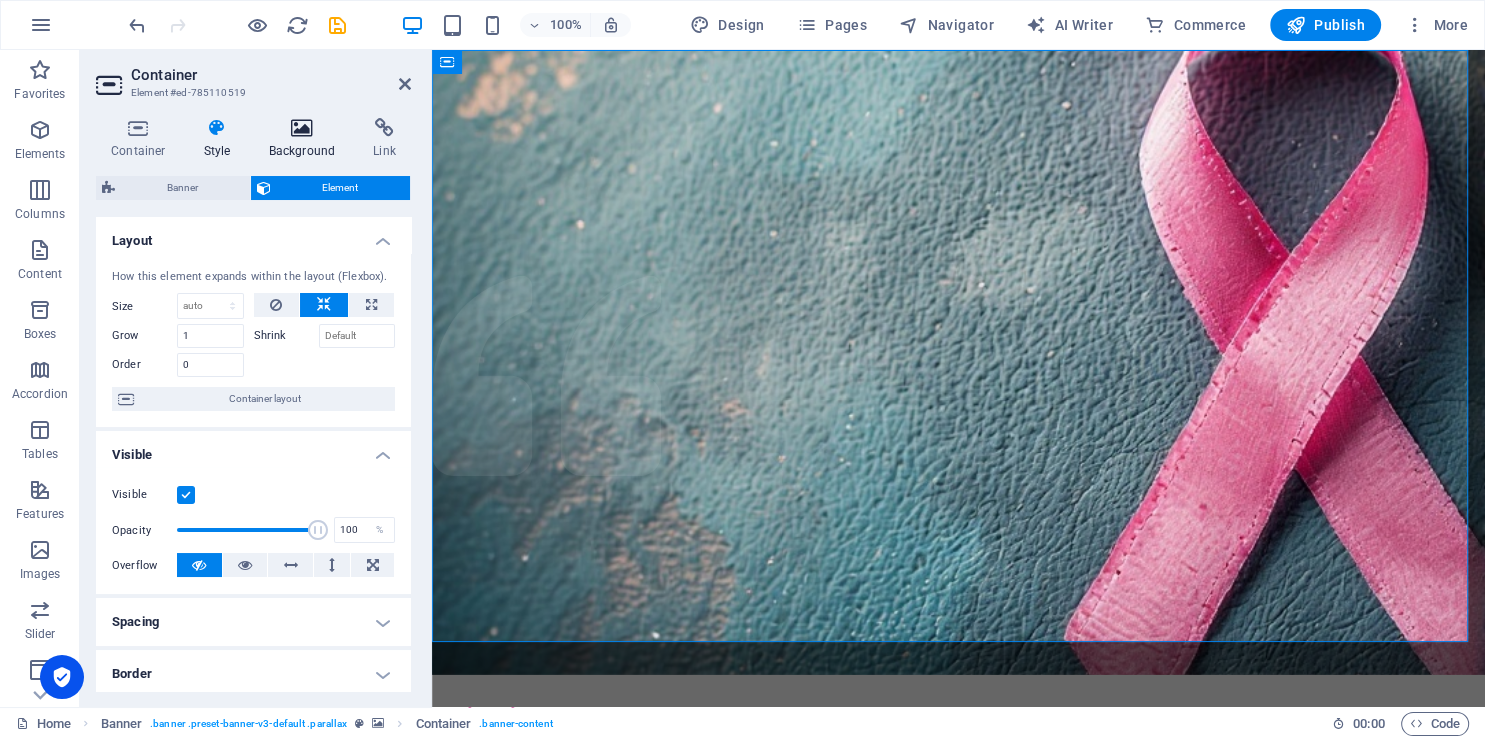 click at bounding box center [302, 128] 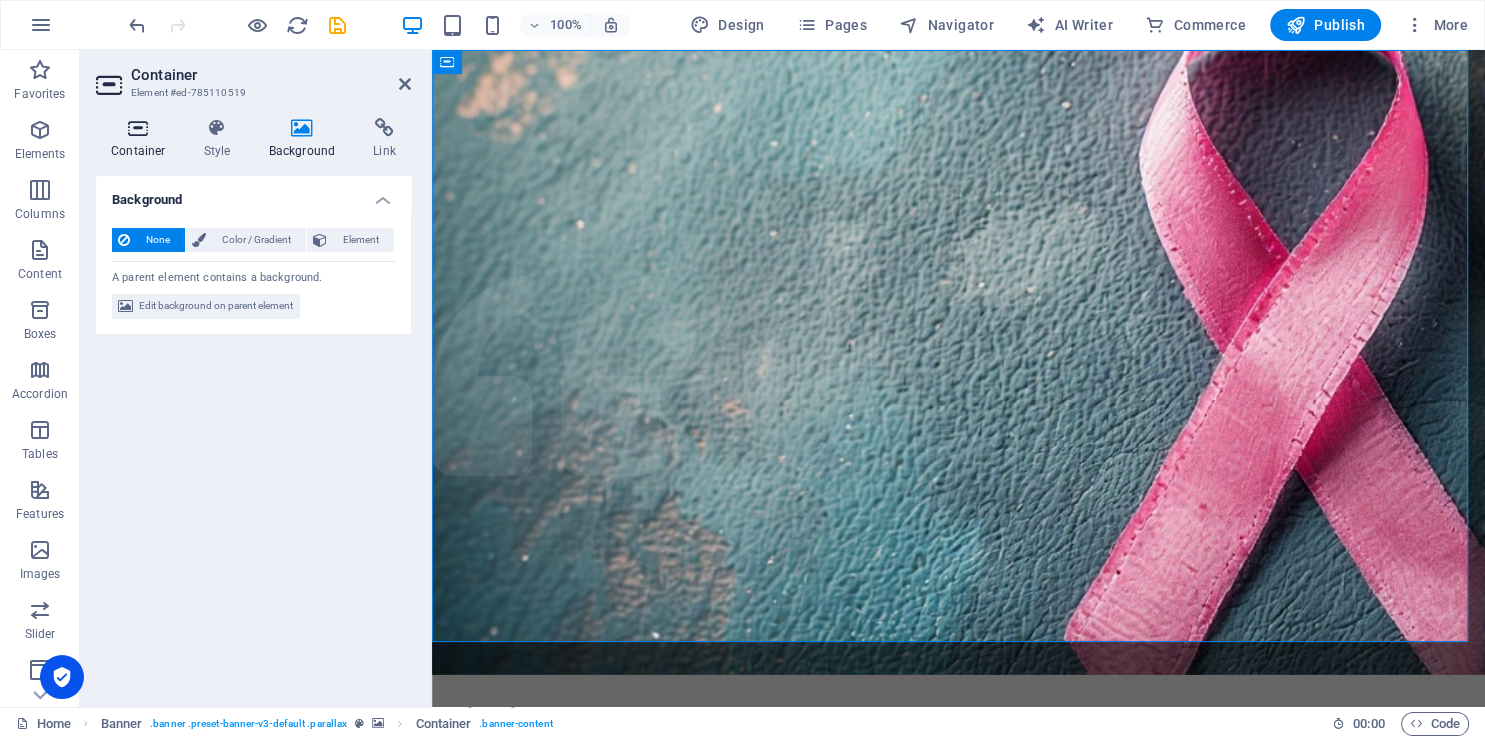 click at bounding box center (138, 128) 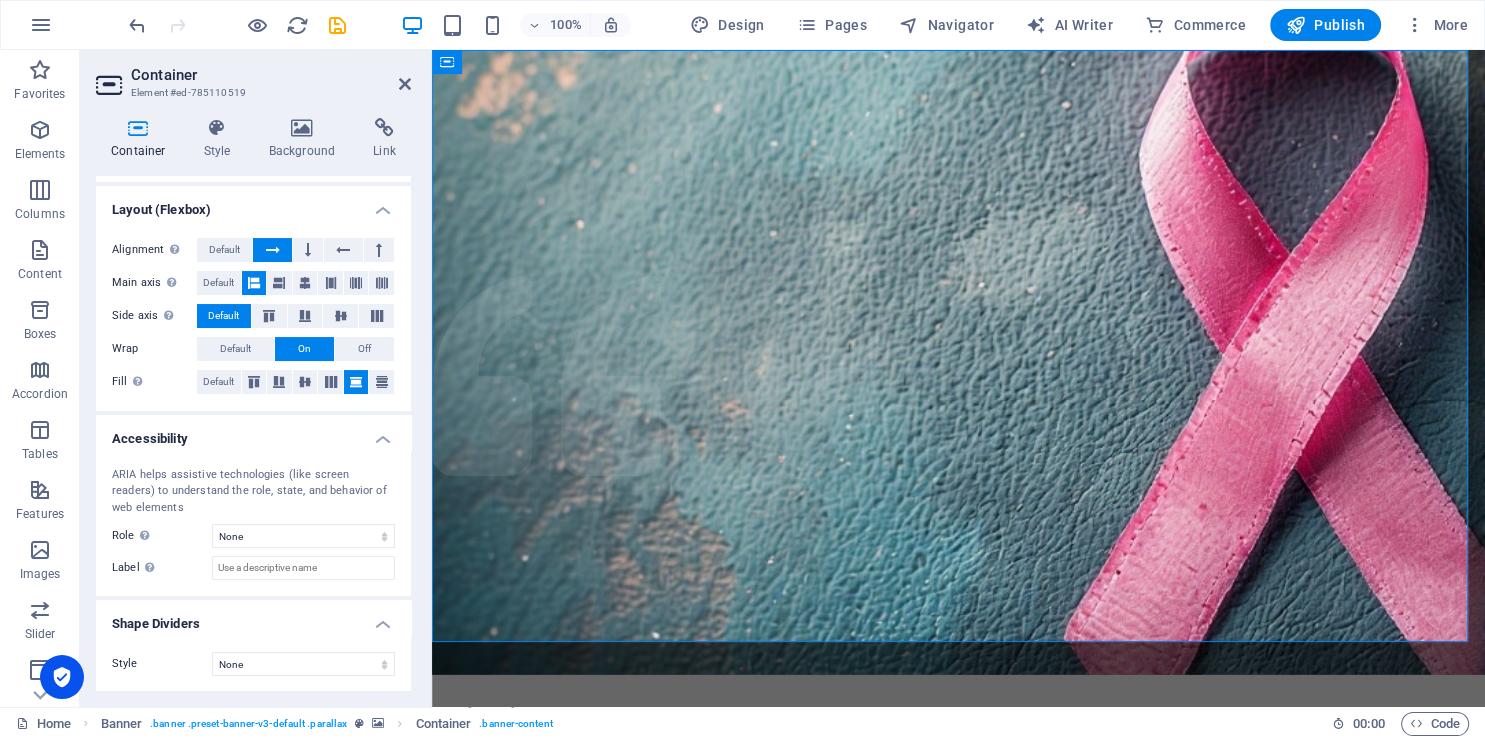 scroll, scrollTop: 0, scrollLeft: 0, axis: both 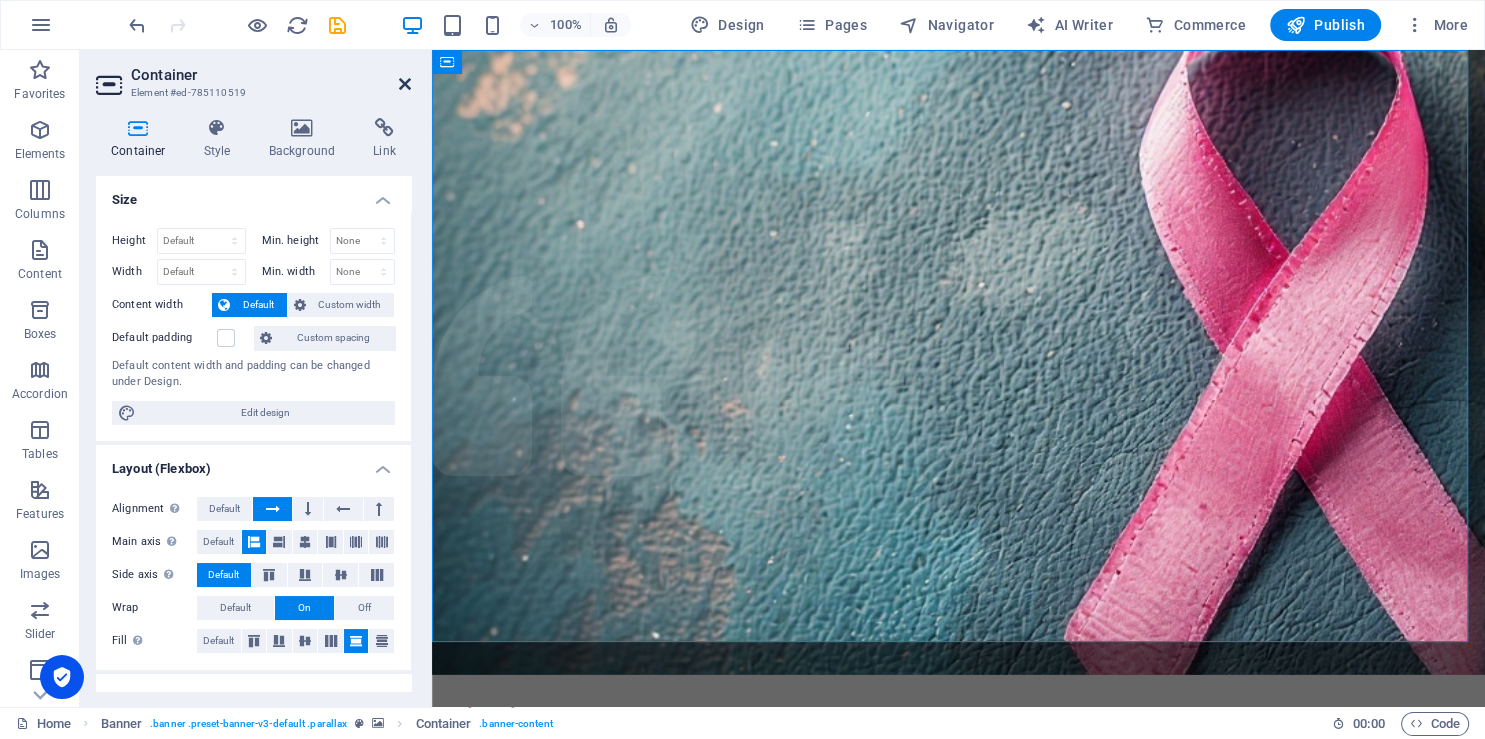 click at bounding box center (405, 84) 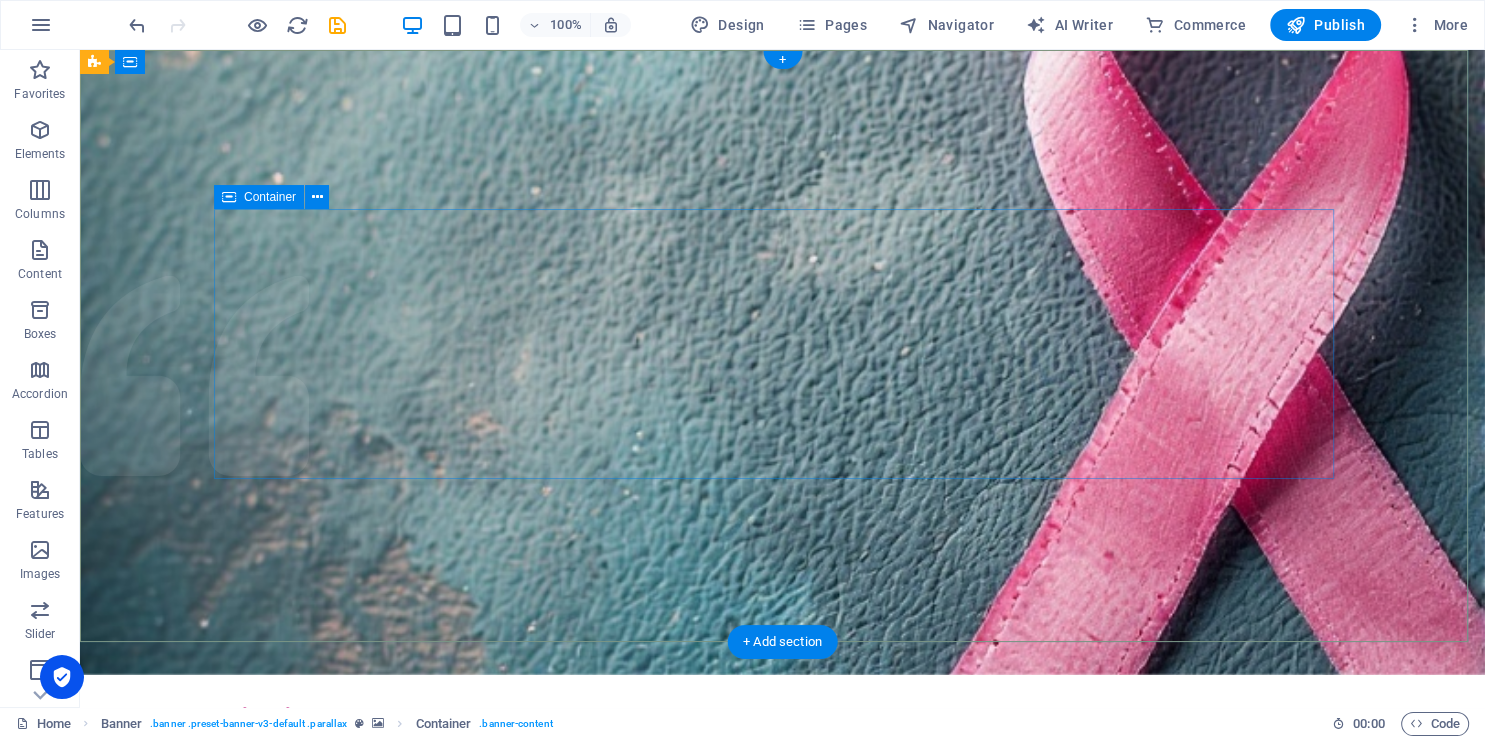 click on "Donate   and Help those in need. Let's build a better world together! Learn more" at bounding box center (783, 953) 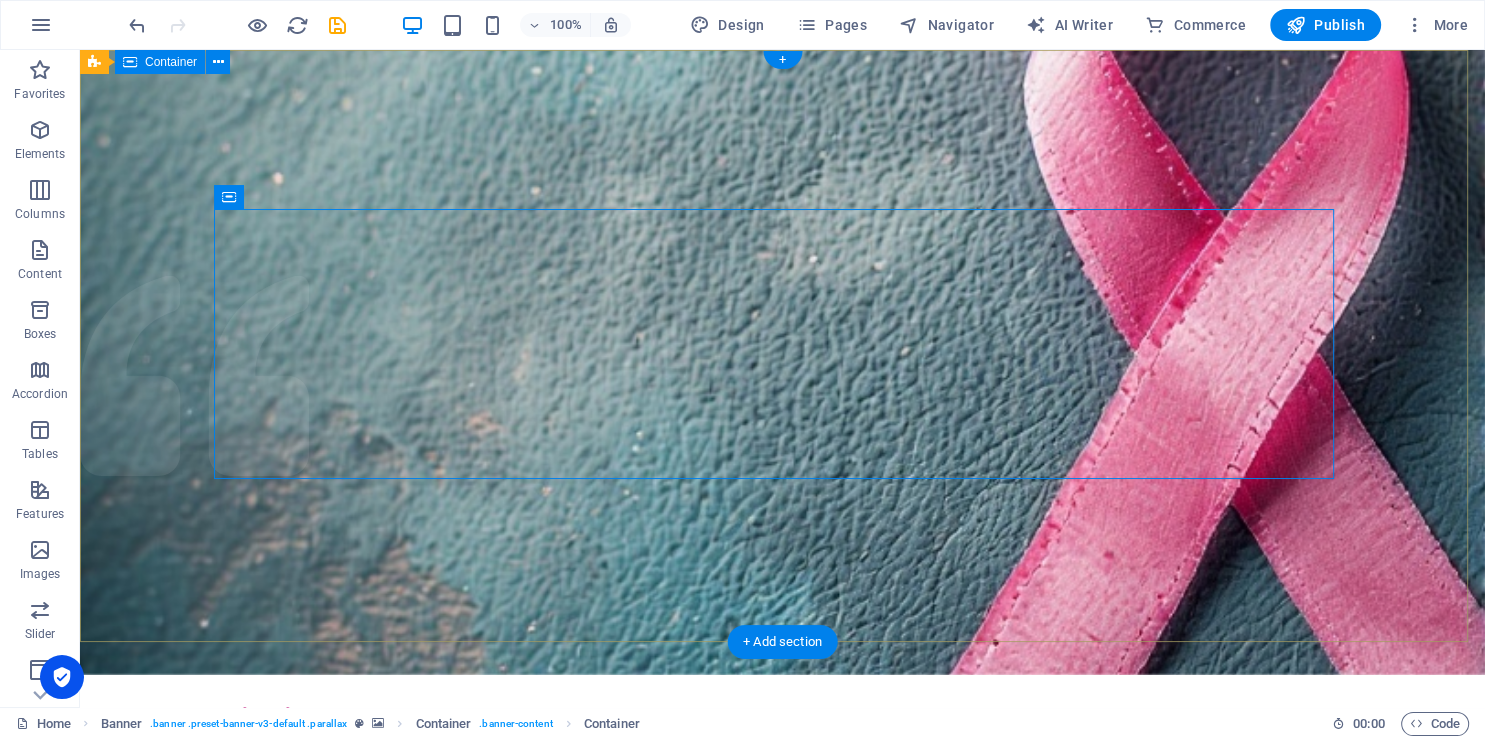 click on "Home About us What we do Projects Volunteers Donate Donate   and Help those in need. Let's build a better world together! Learn more" at bounding box center [782, 934] 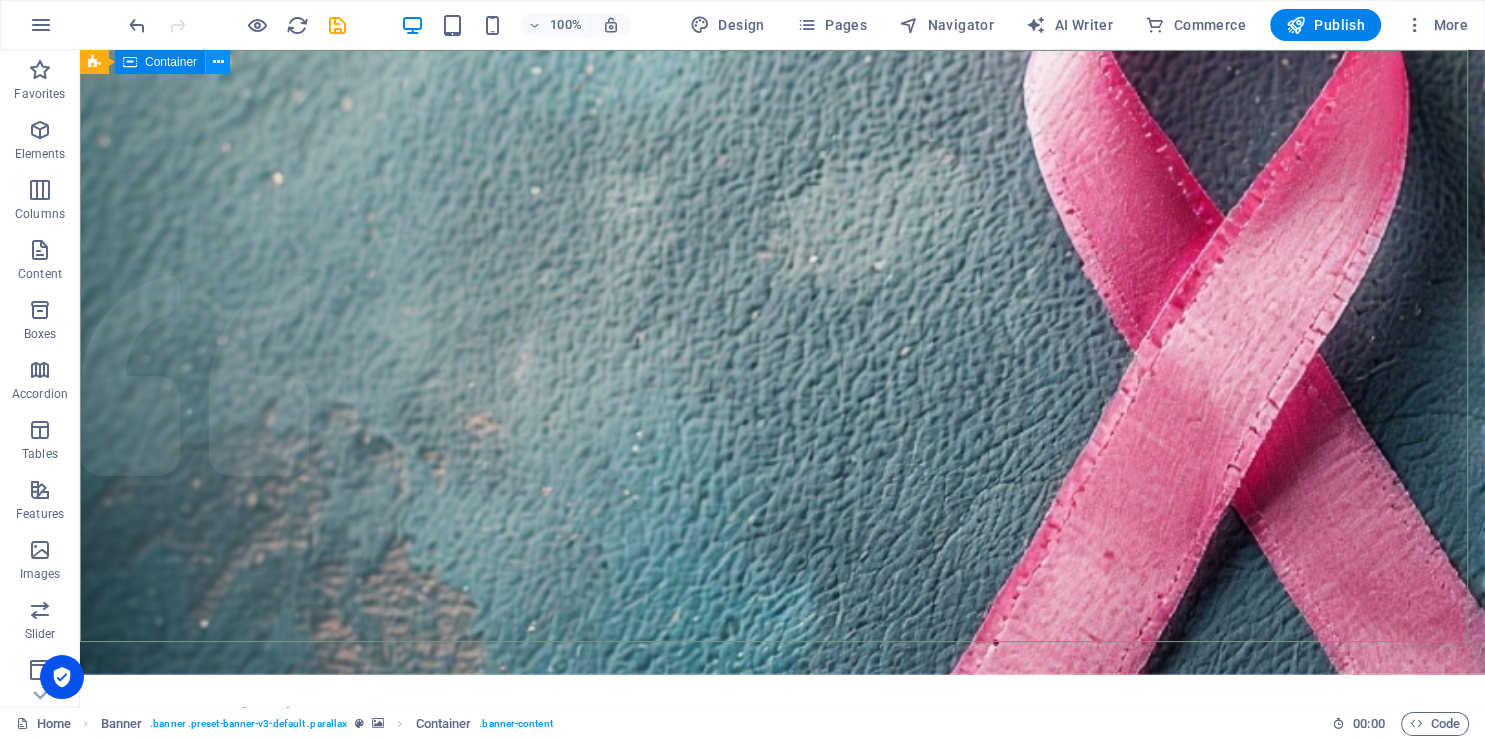 click at bounding box center [218, 62] 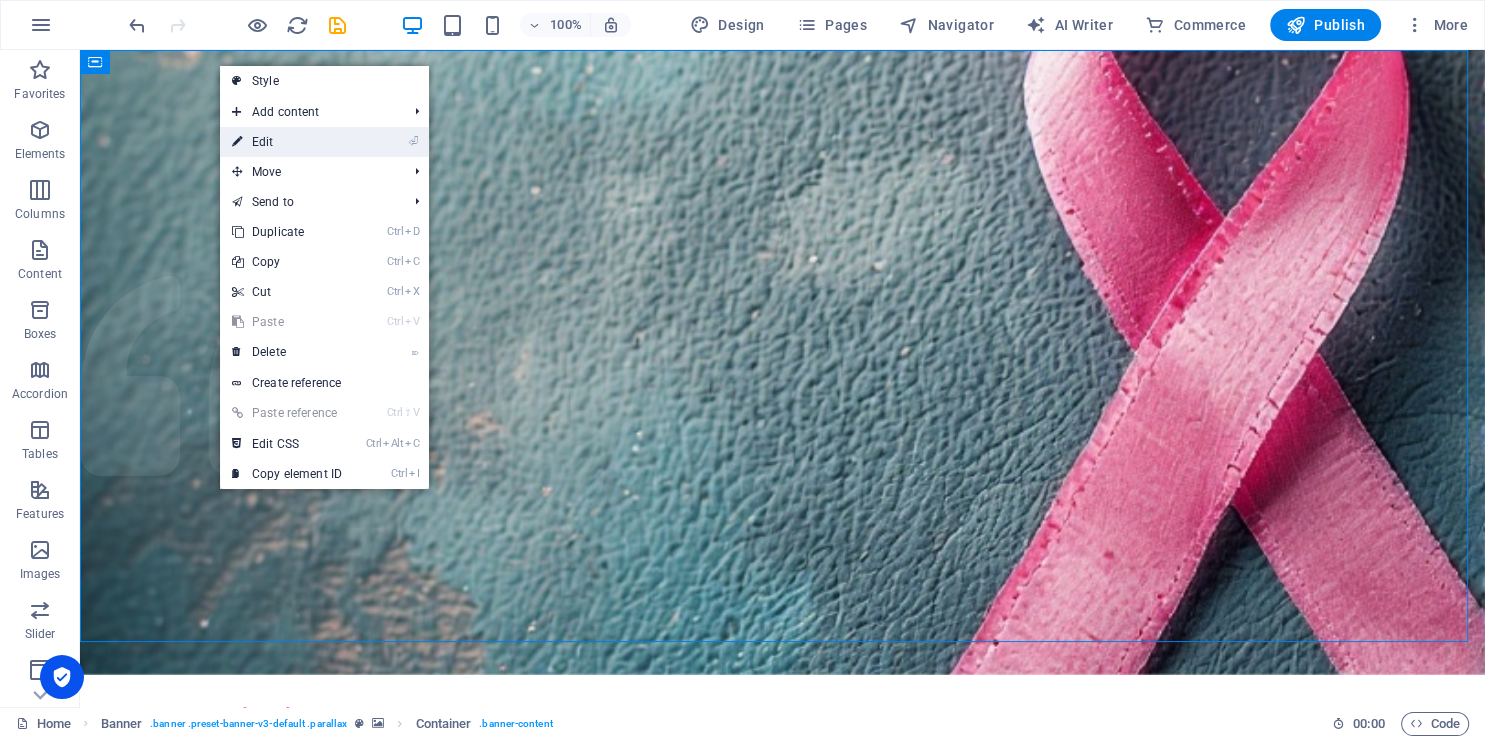 click on "⏎  Edit" at bounding box center [287, 142] 